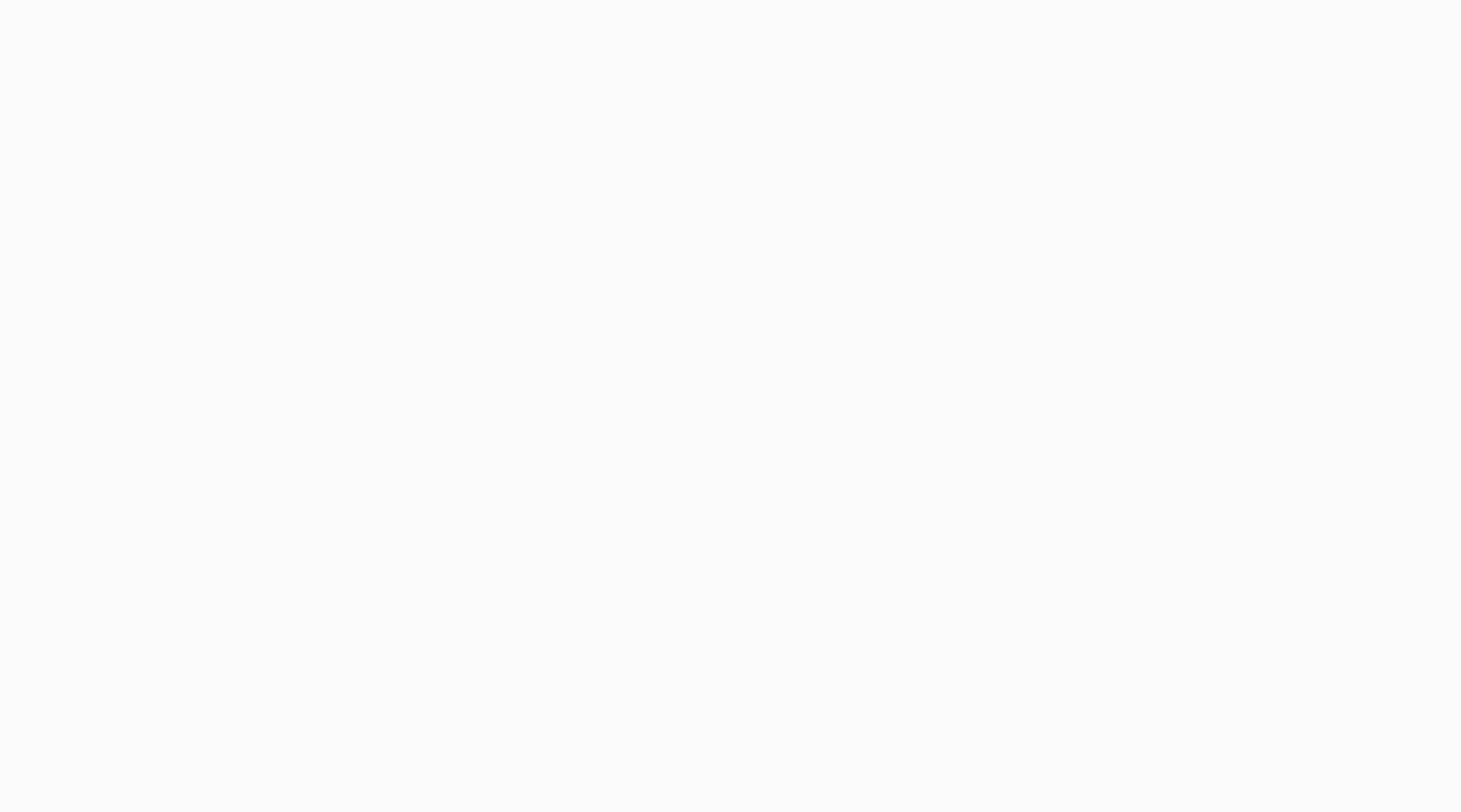 scroll, scrollTop: 0, scrollLeft: 0, axis: both 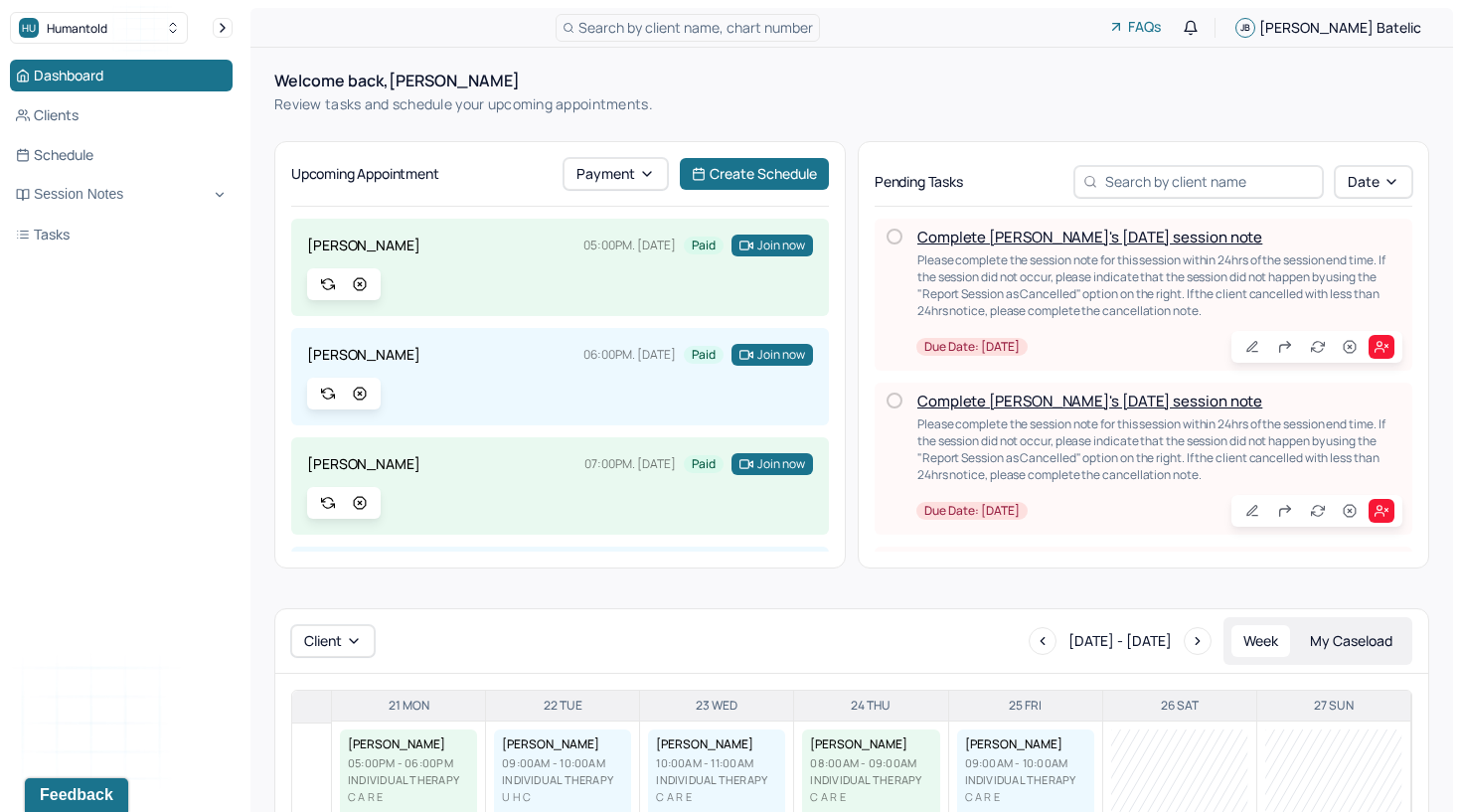 click on "Complete [PERSON_NAME]'s [DATE] session note" at bounding box center [1089, 237] 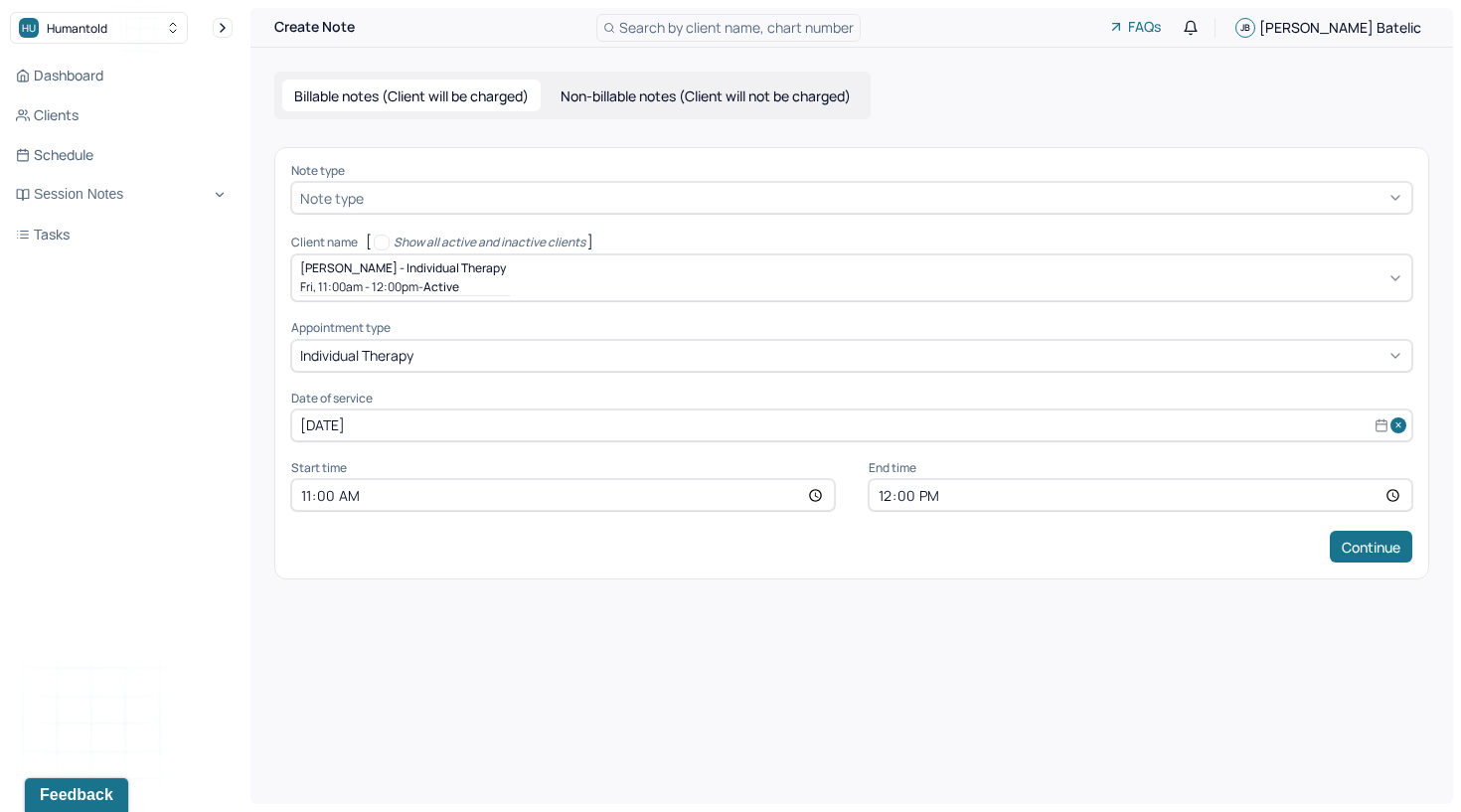 click at bounding box center [886, 198] 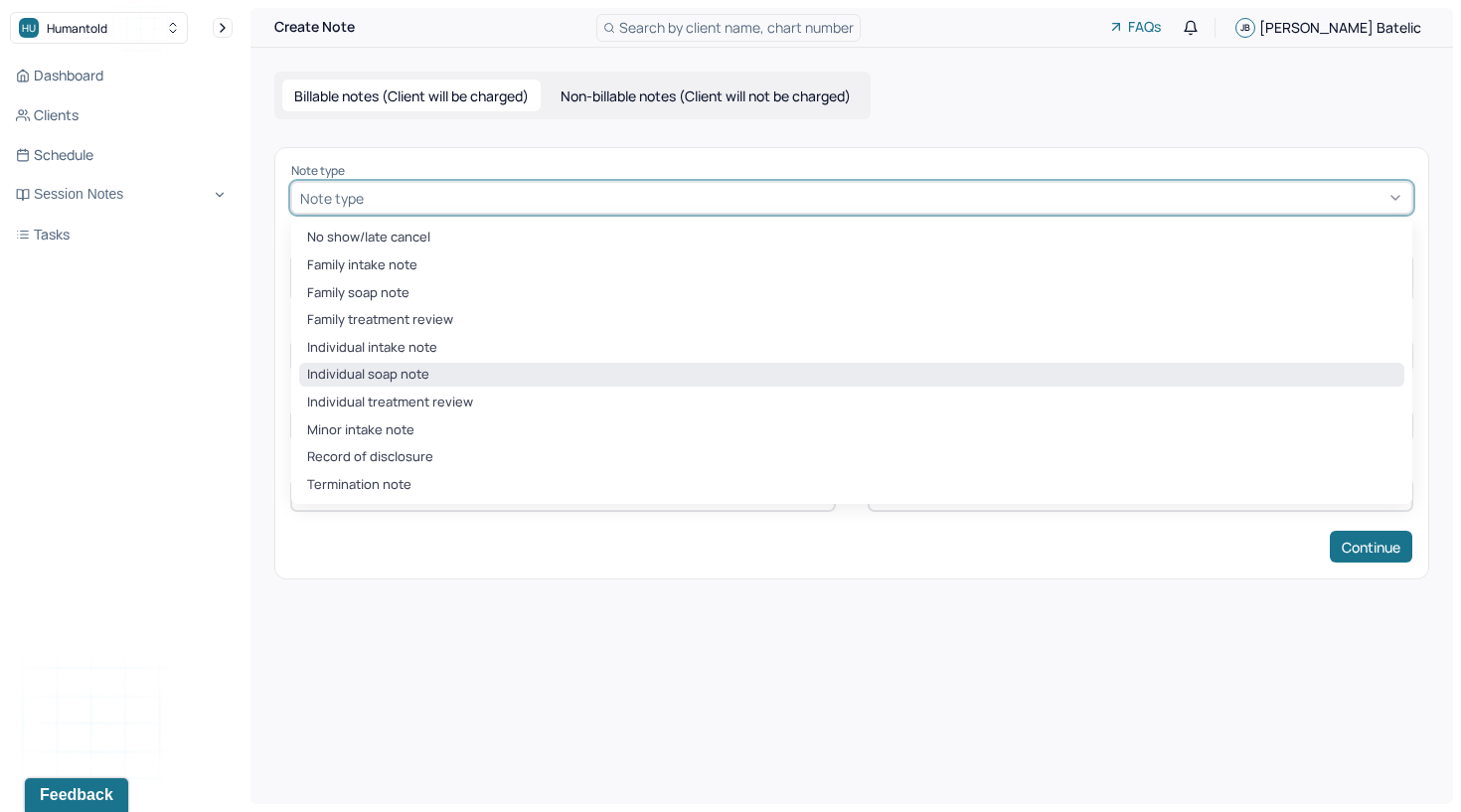 click on "Individual soap note" at bounding box center [852, 375] 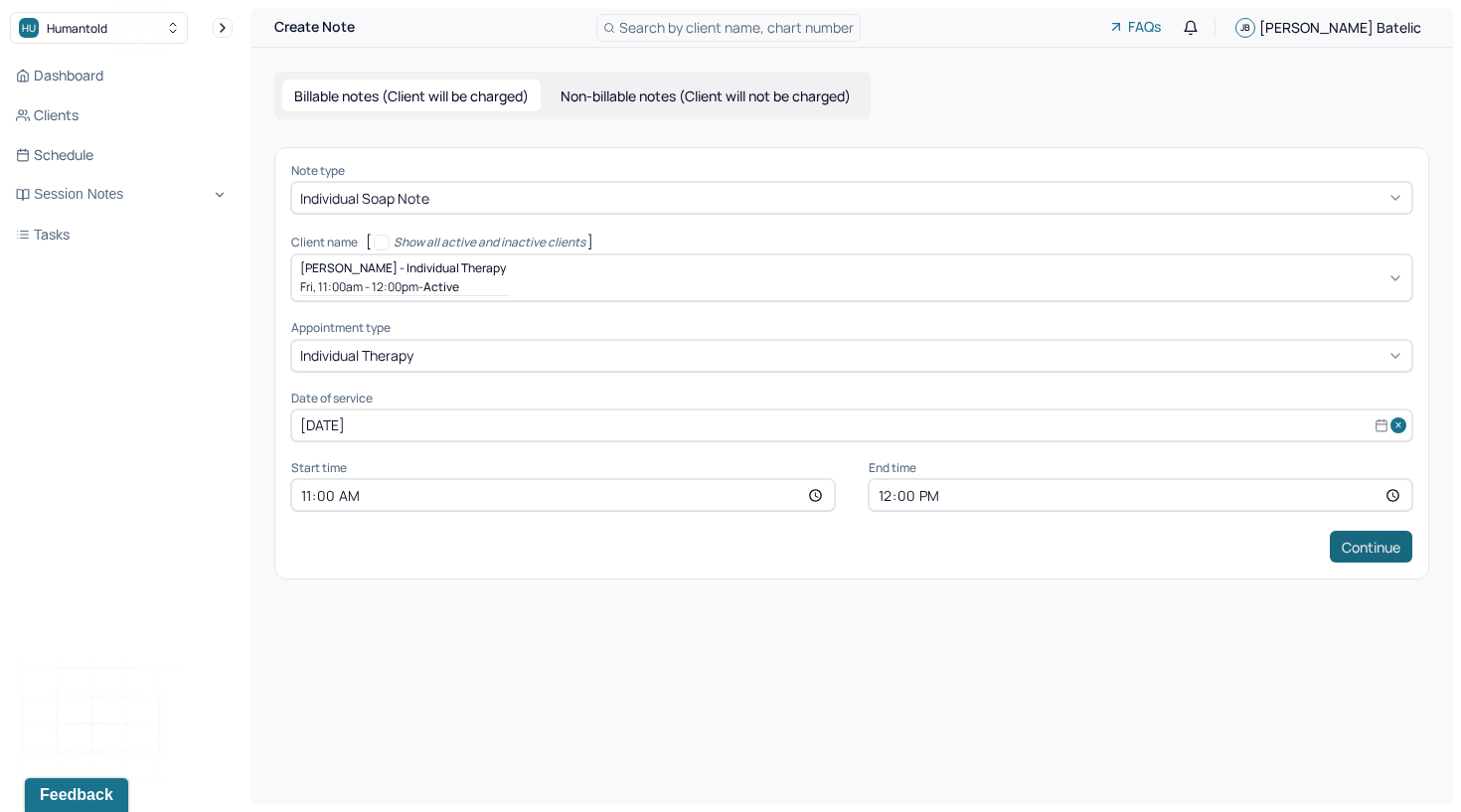 click on "Continue" at bounding box center [1371, 547] 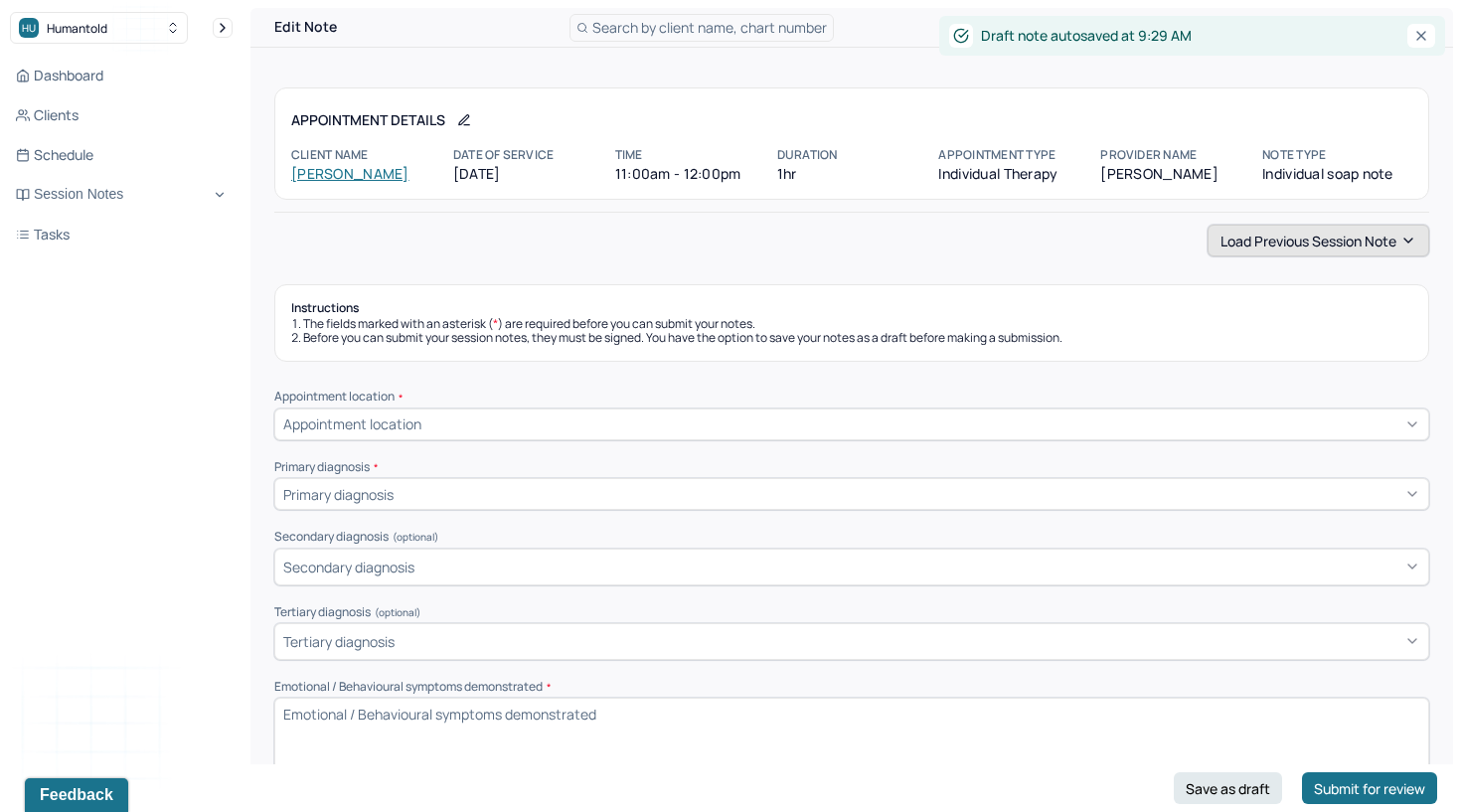 click on "Load previous session note" at bounding box center (1318, 241) 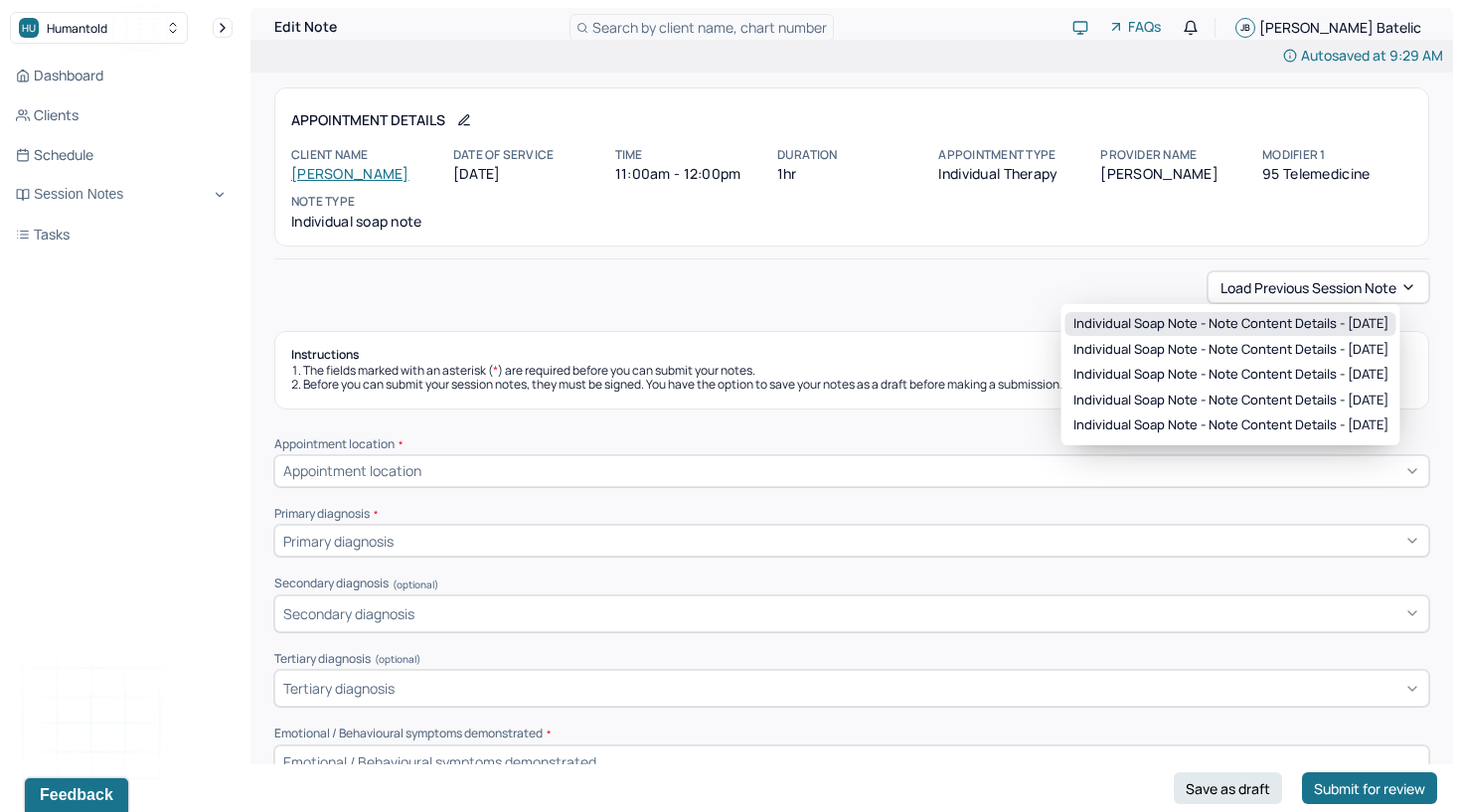 click on "Individual soap note   - Note content Details -   [DATE]" at bounding box center [1230, 324] 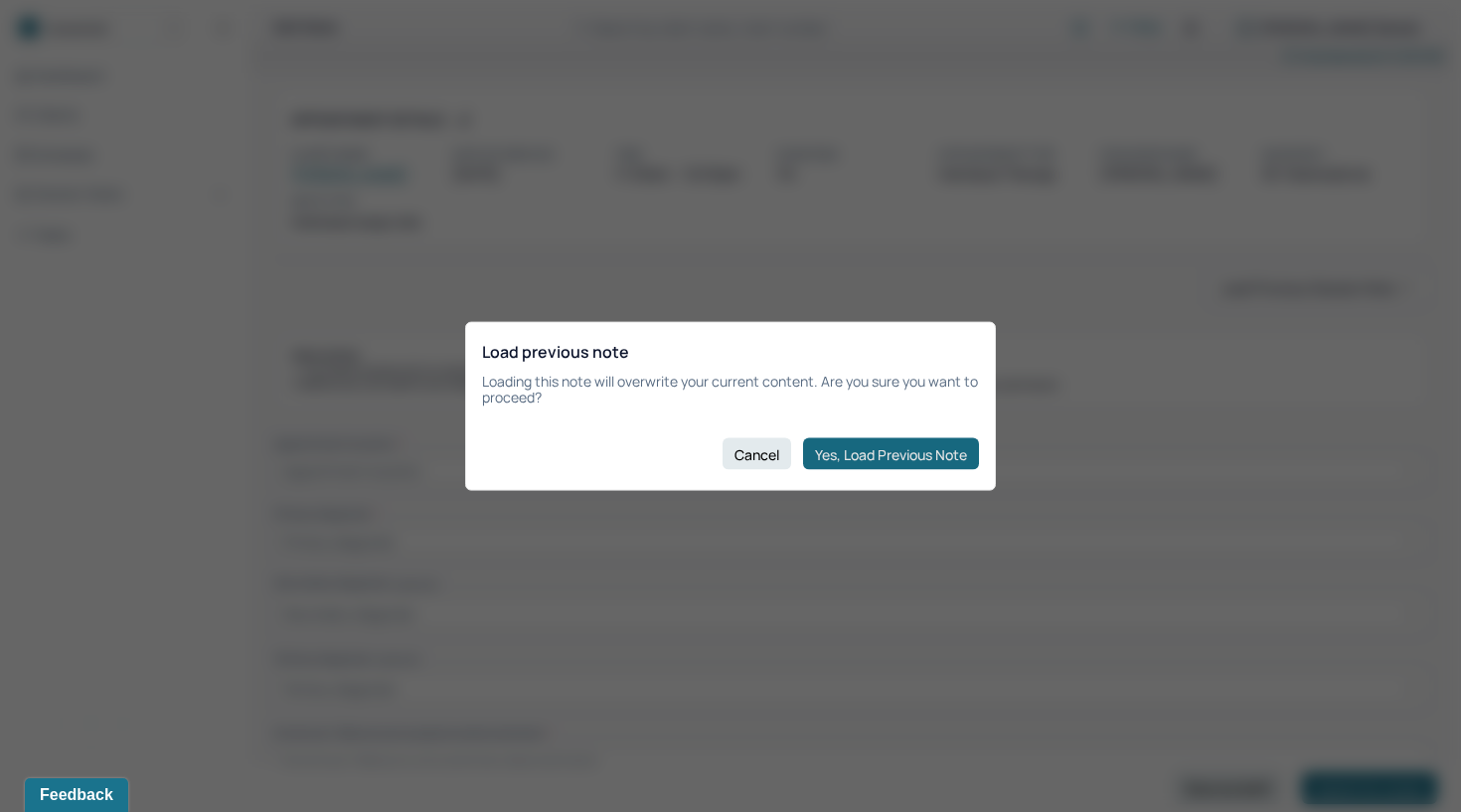 click on "Yes, Load Previous Note" at bounding box center (891, 454) 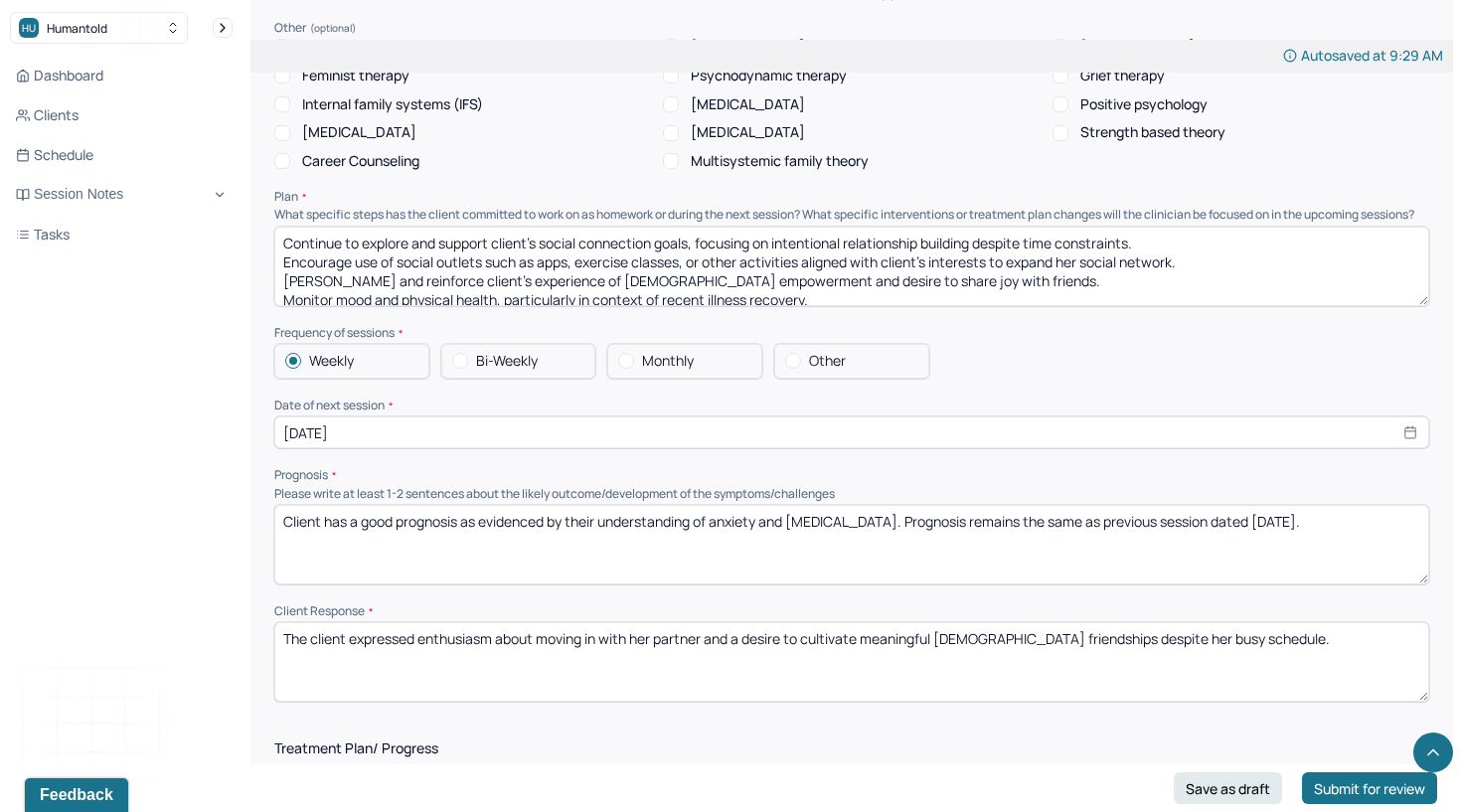 scroll, scrollTop: 1918, scrollLeft: 0, axis: vertical 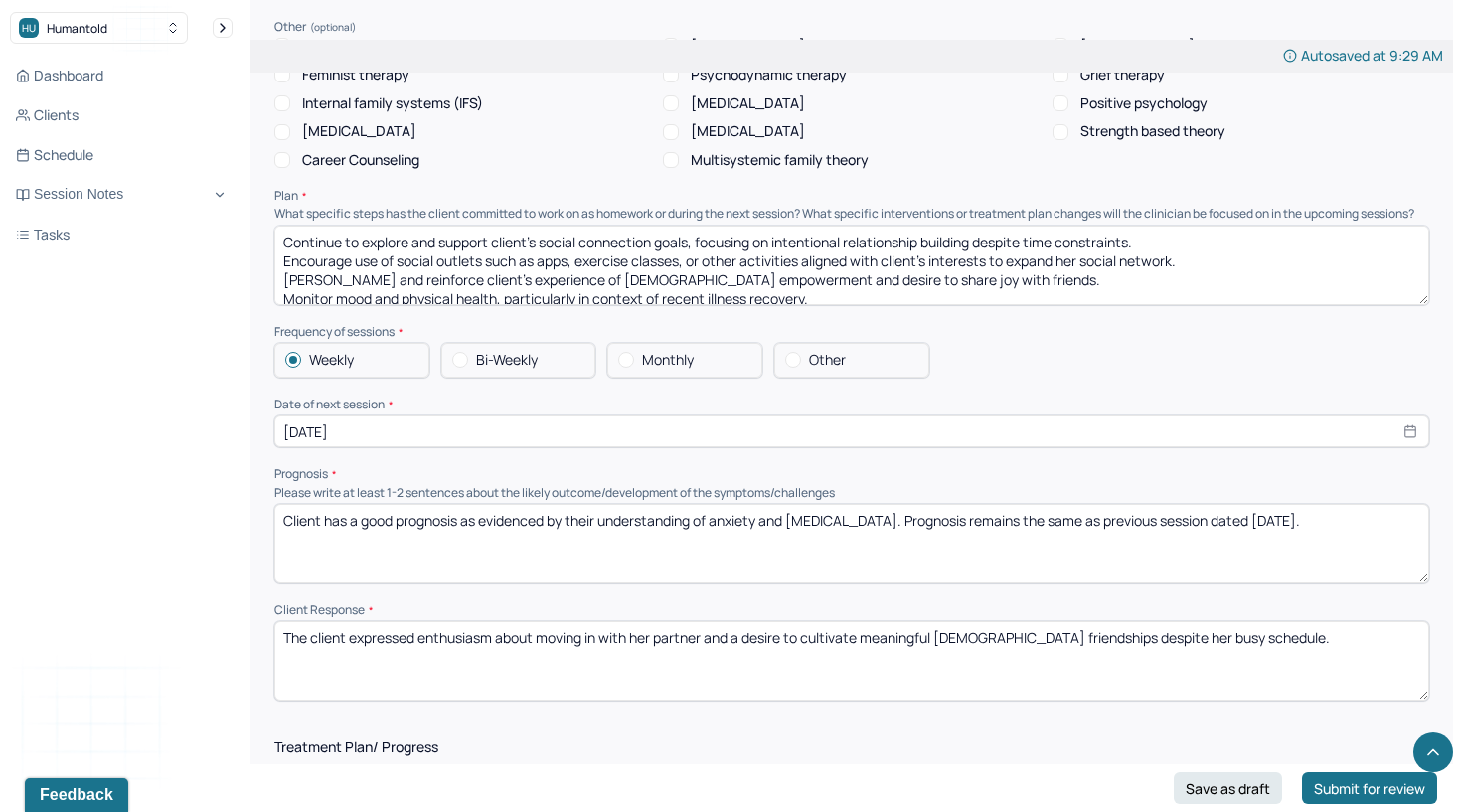 click on "Client has a good prognosis as evidenced by their understanding of anxiety and [MEDICAL_DATA]. Prognosis remains the same as previous session dated [DATE]." at bounding box center (852, 544) 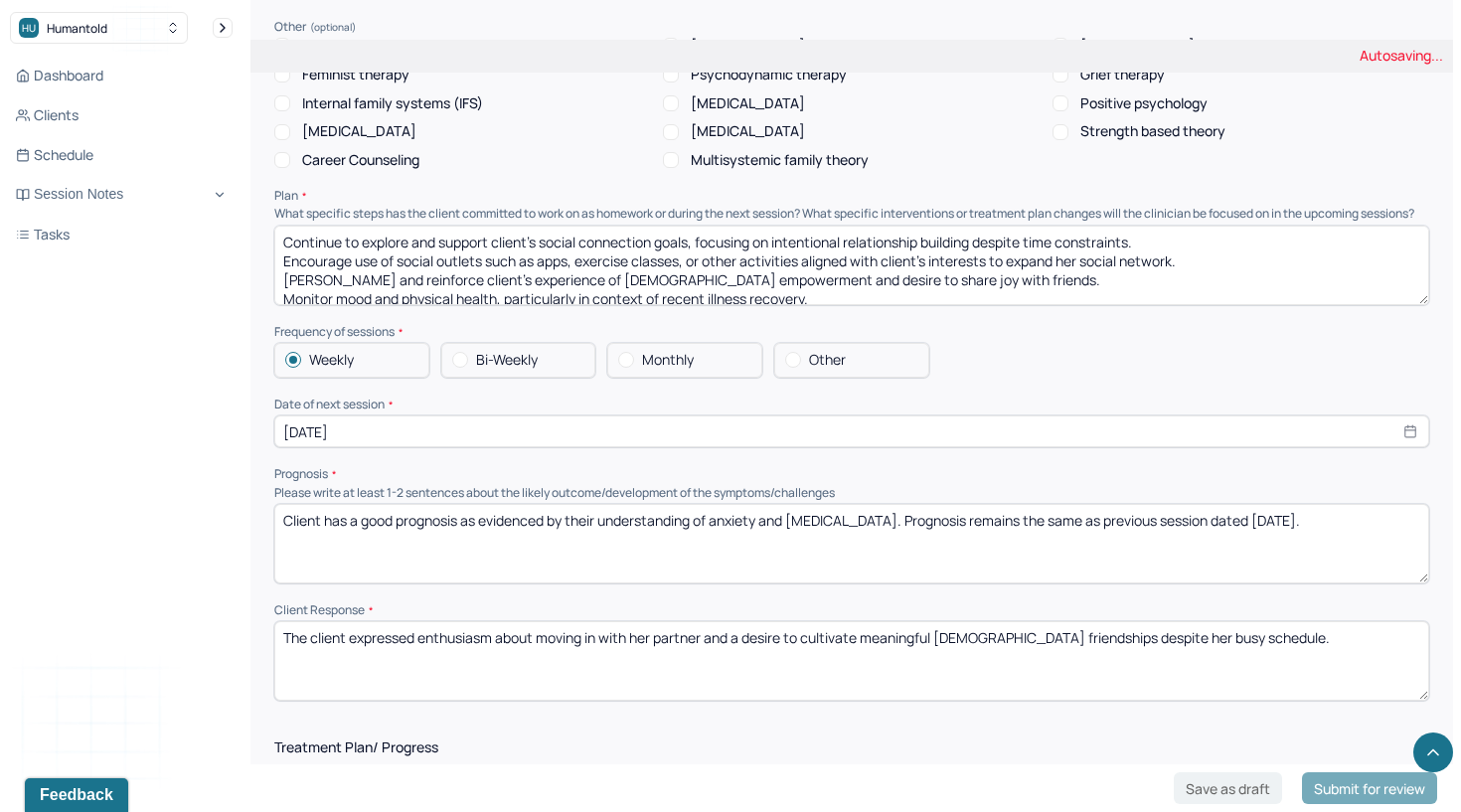 click on "Prognosis" at bounding box center [852, 474] 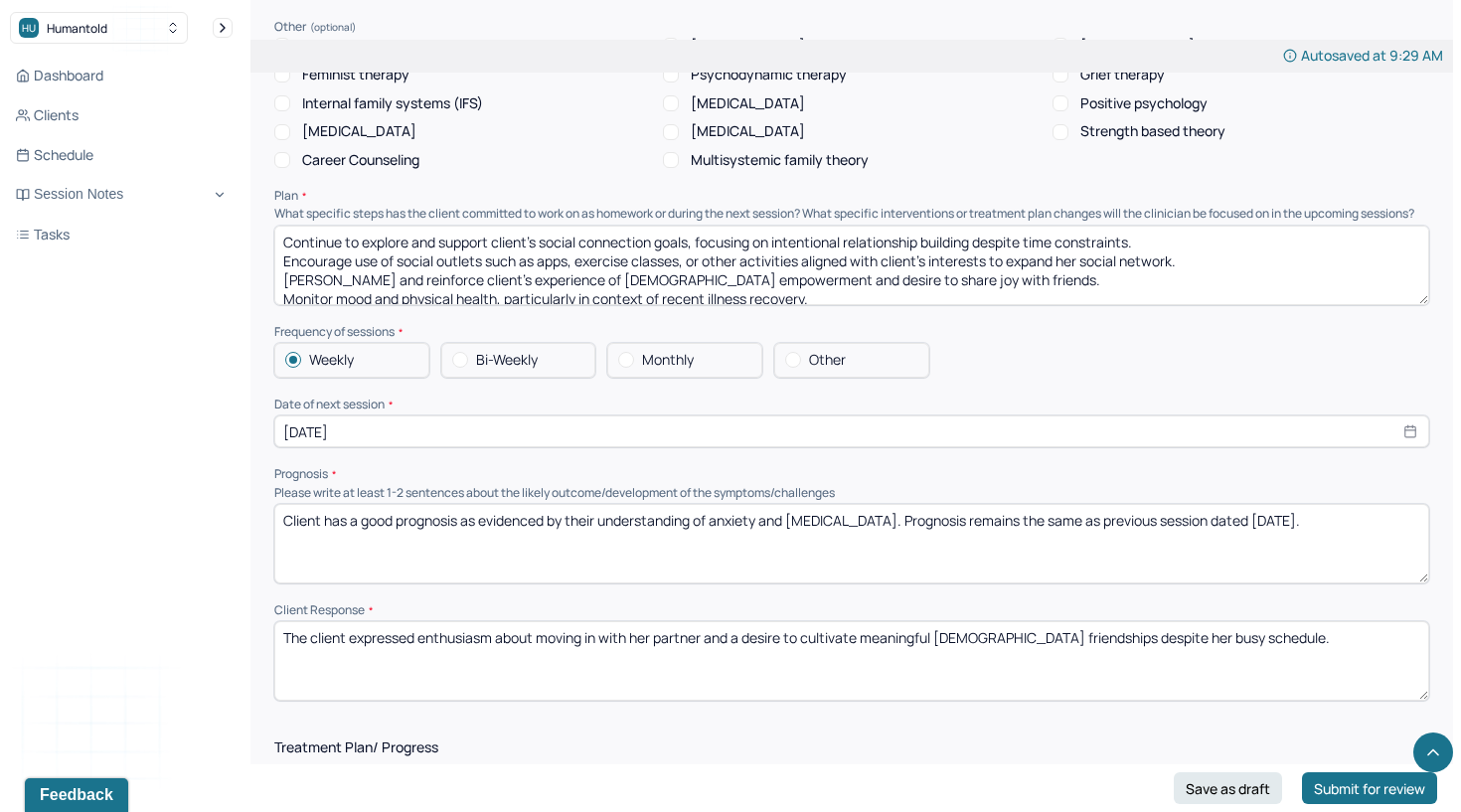 click on "[DATE]" at bounding box center [852, 431] 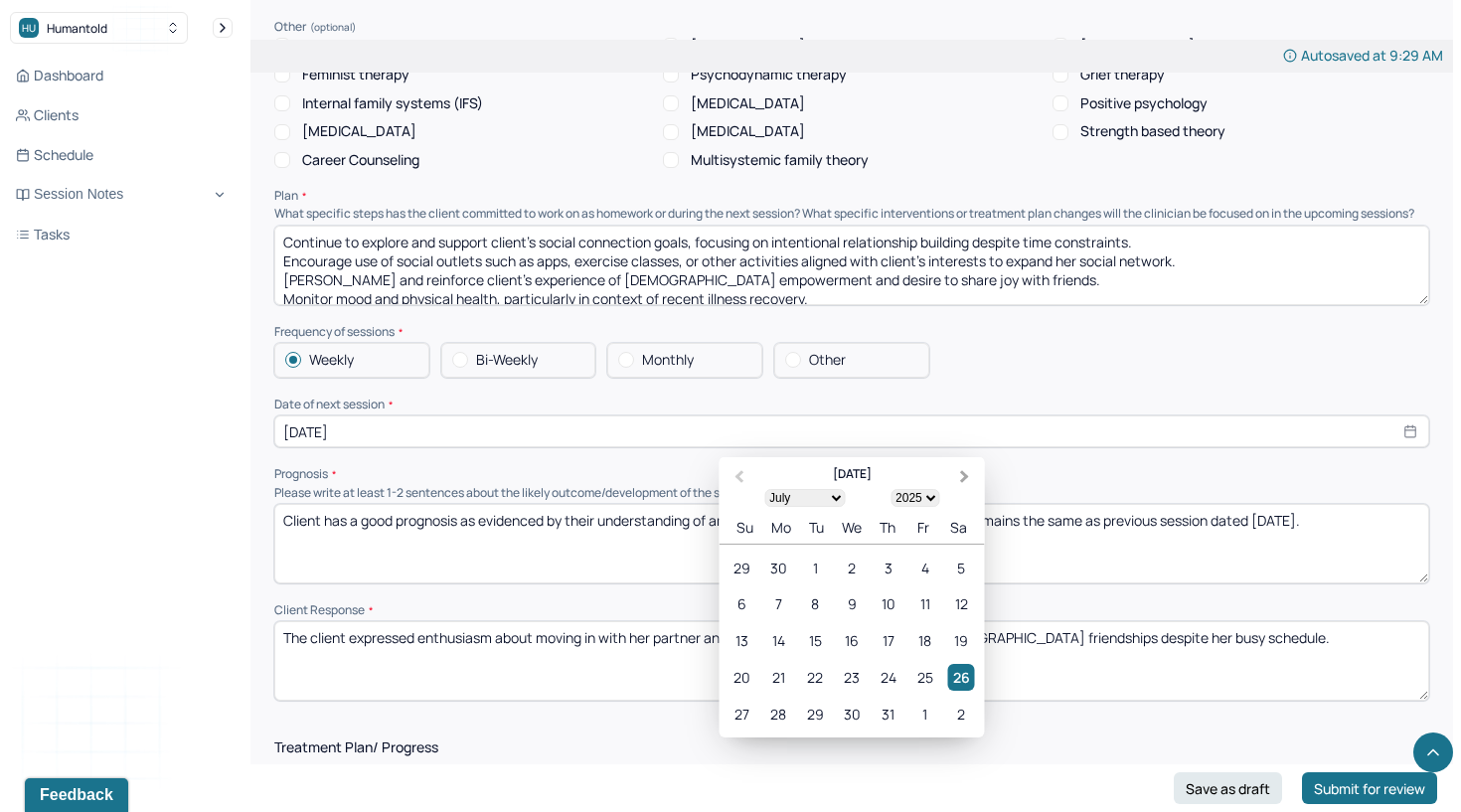 click on "Next Month" at bounding box center [965, 477] 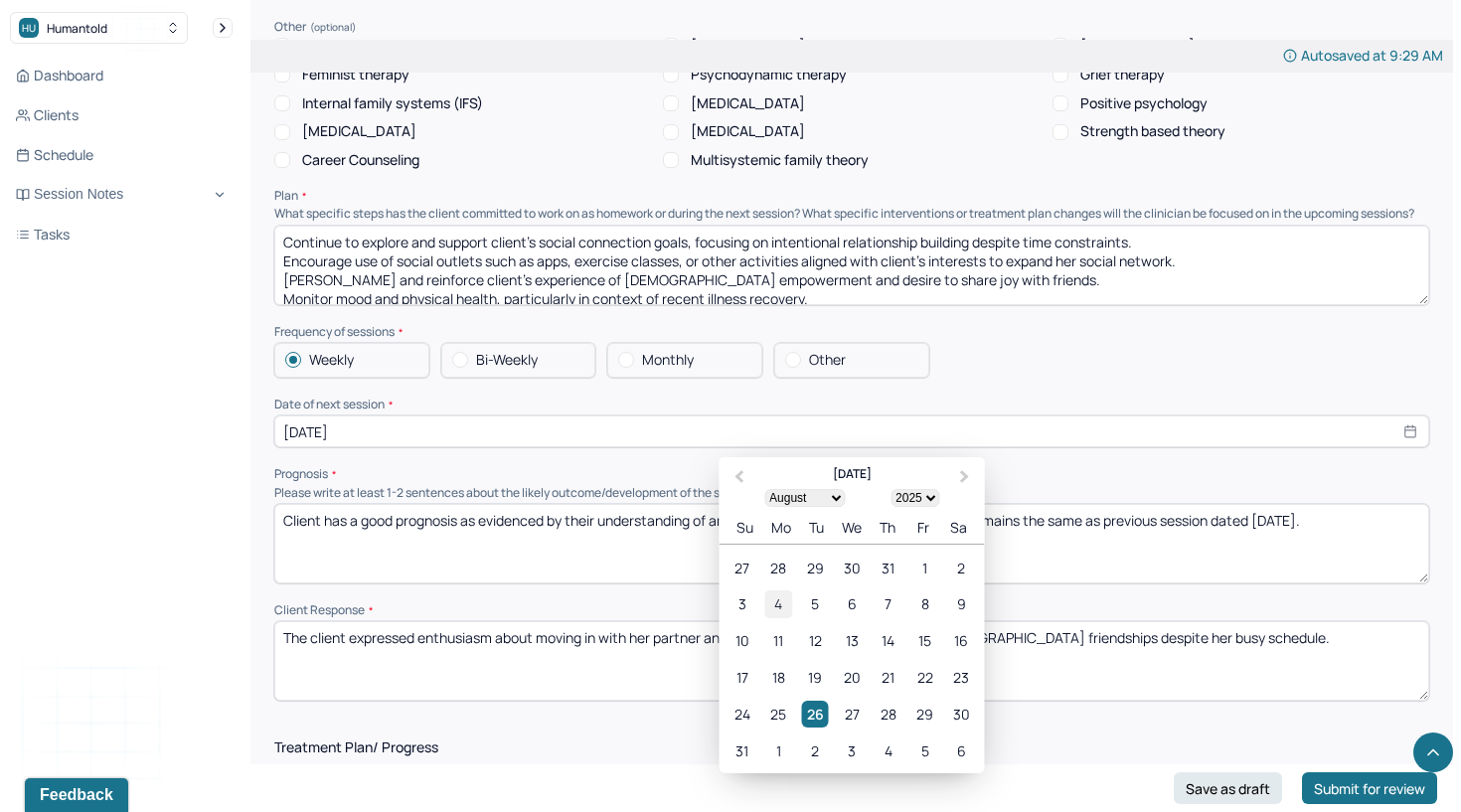 click on "4" at bounding box center [778, 604] 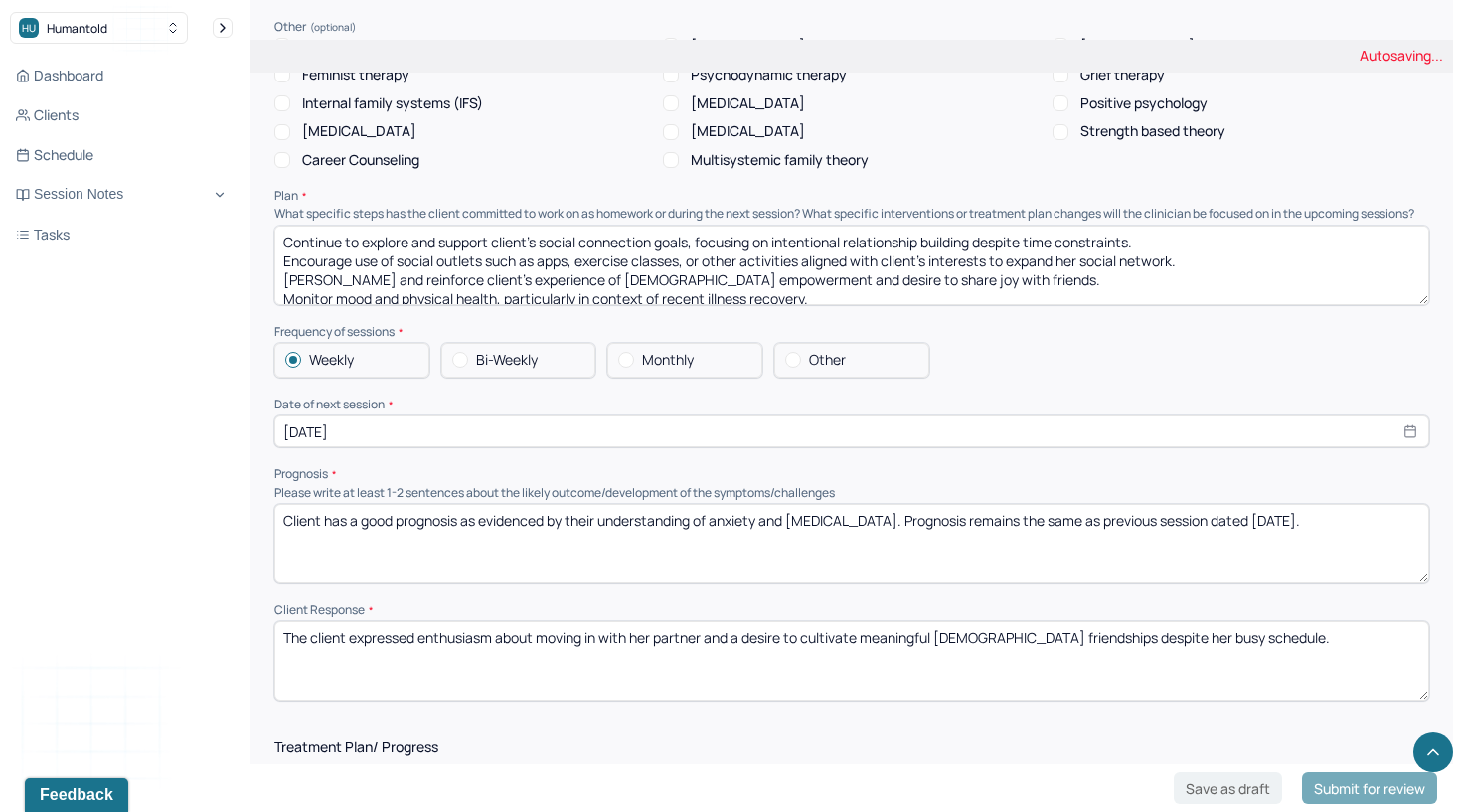 click on "The client expressed enthusiasm about moving in with her partner and a desire to cultivate meaningful [DEMOGRAPHIC_DATA] friendships despite her busy schedule." at bounding box center [852, 661] 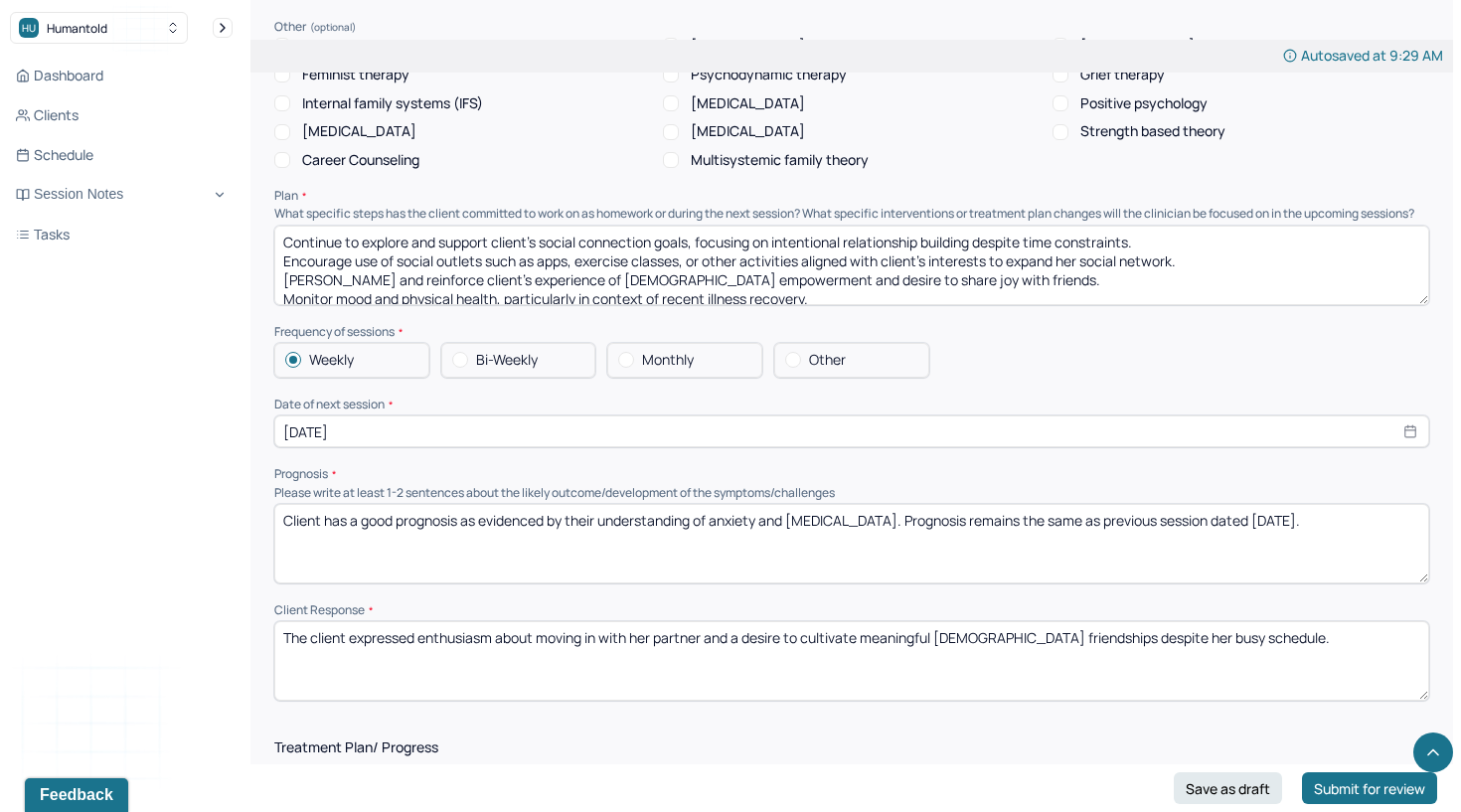 click on "The client expressed enthusiasm about moving in with her partner and a desire to cultivate meaningful [DEMOGRAPHIC_DATA] friendships despite her busy schedule." at bounding box center [852, 661] 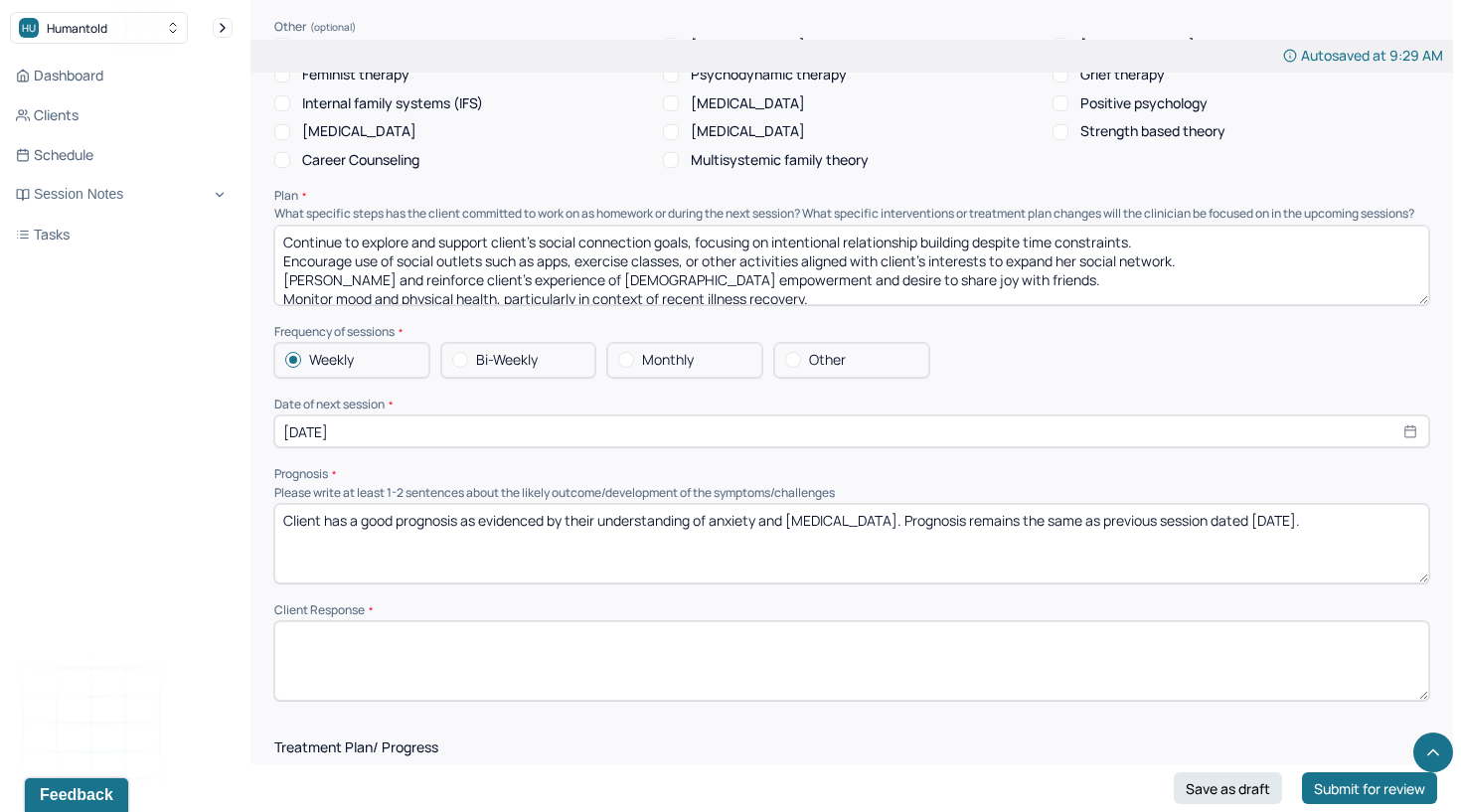 type 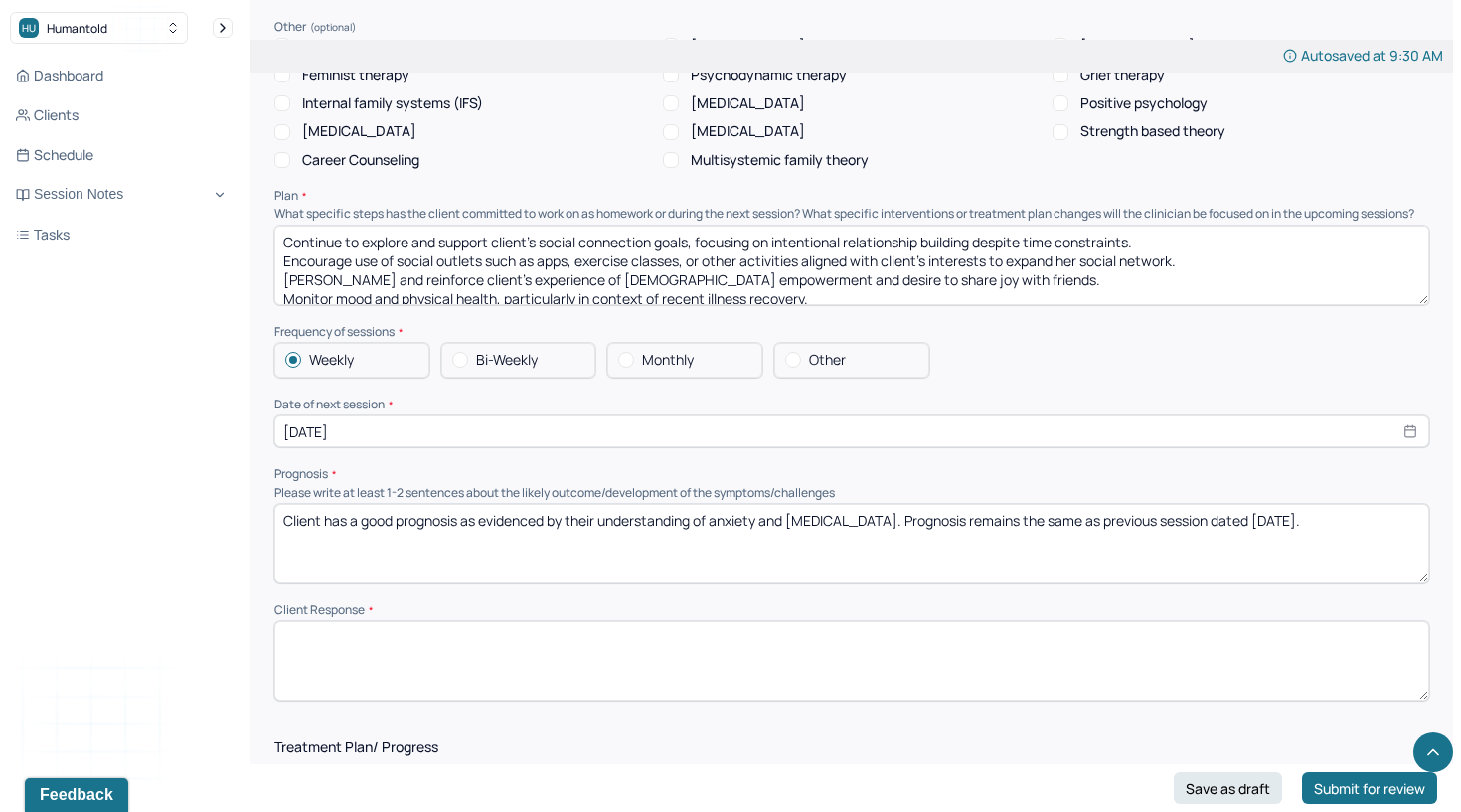 scroll, scrollTop: 47, scrollLeft: 0, axis: vertical 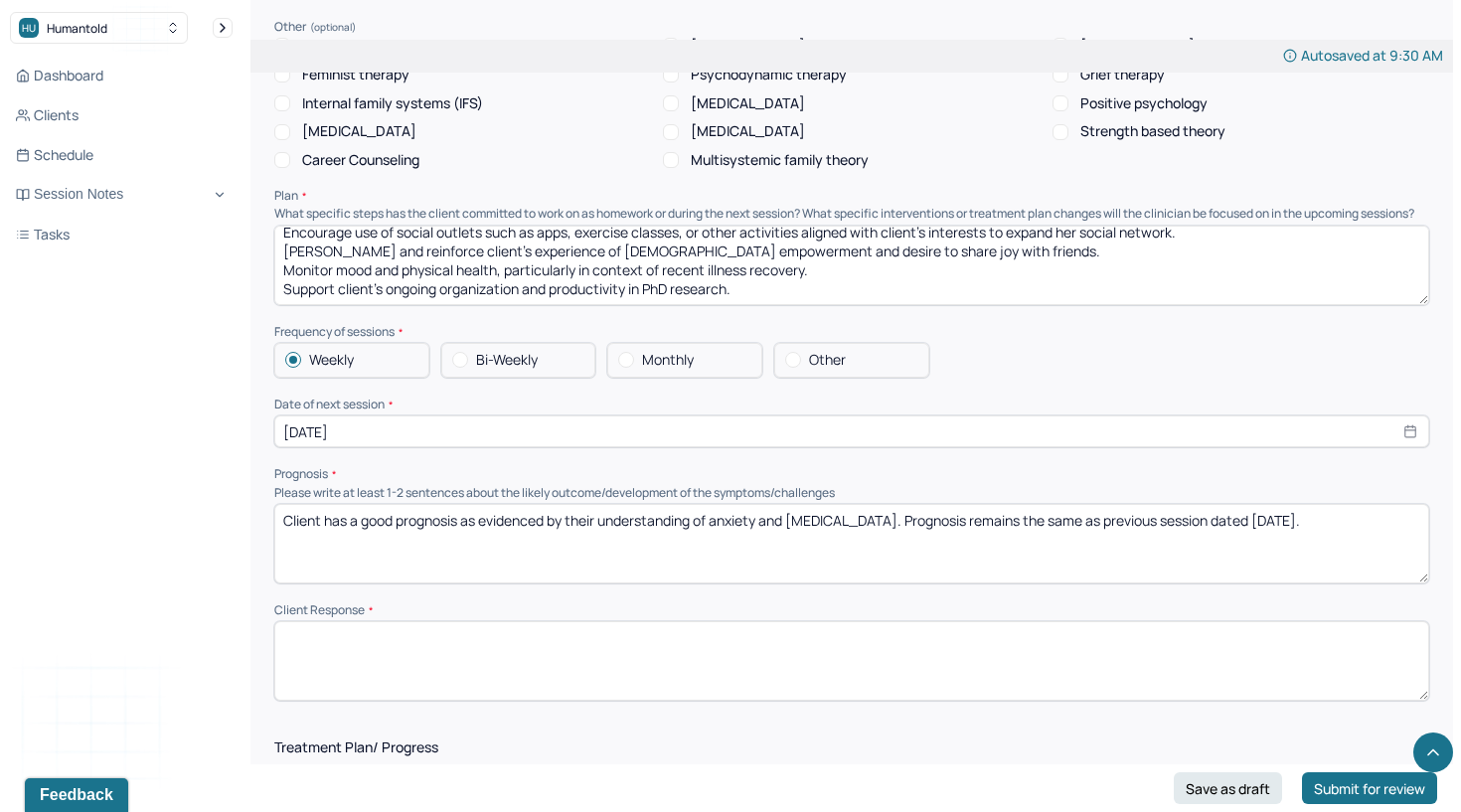drag, startPoint x: 283, startPoint y: 220, endPoint x: 288, endPoint y: 331, distance: 111.11256 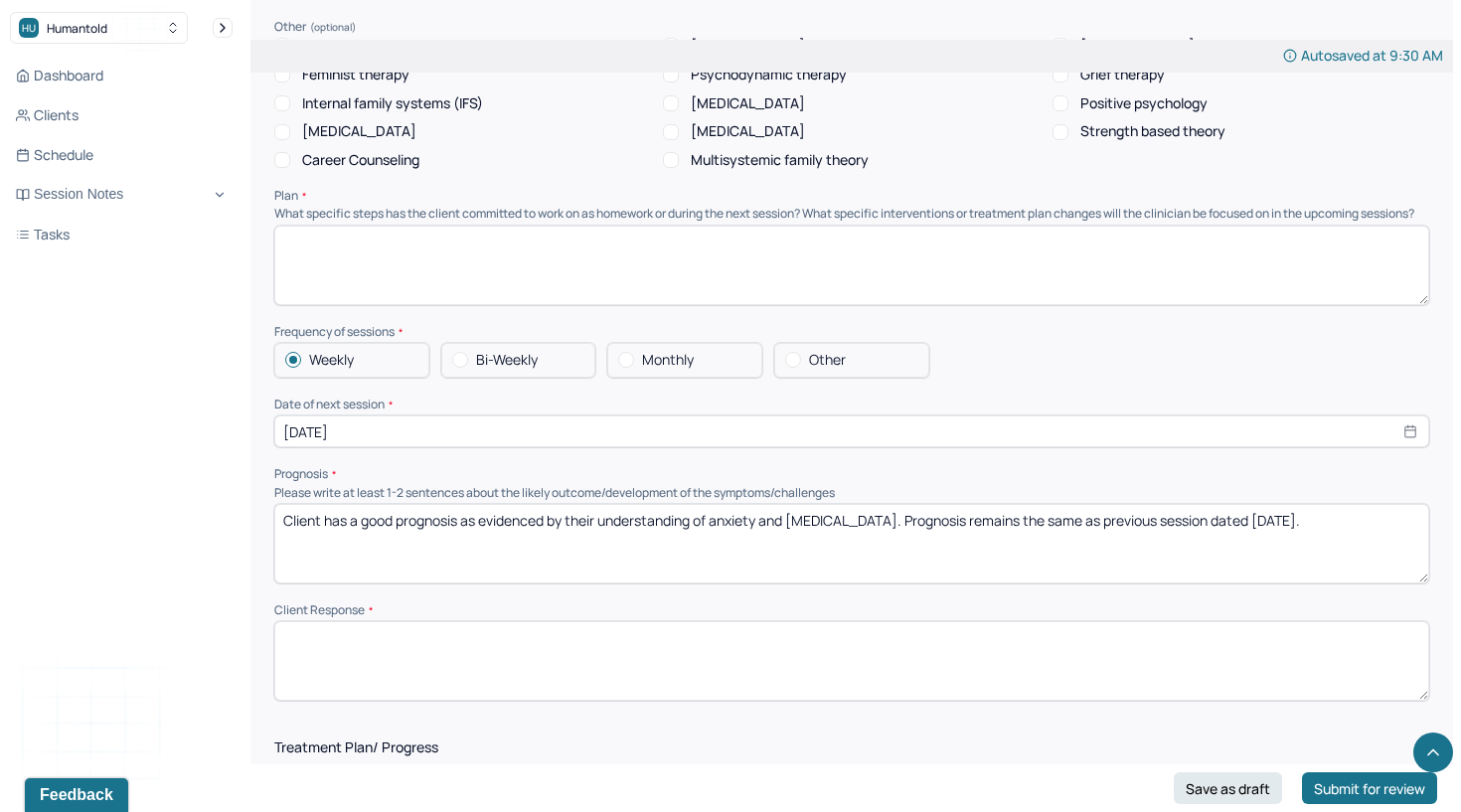 scroll, scrollTop: 0, scrollLeft: 0, axis: both 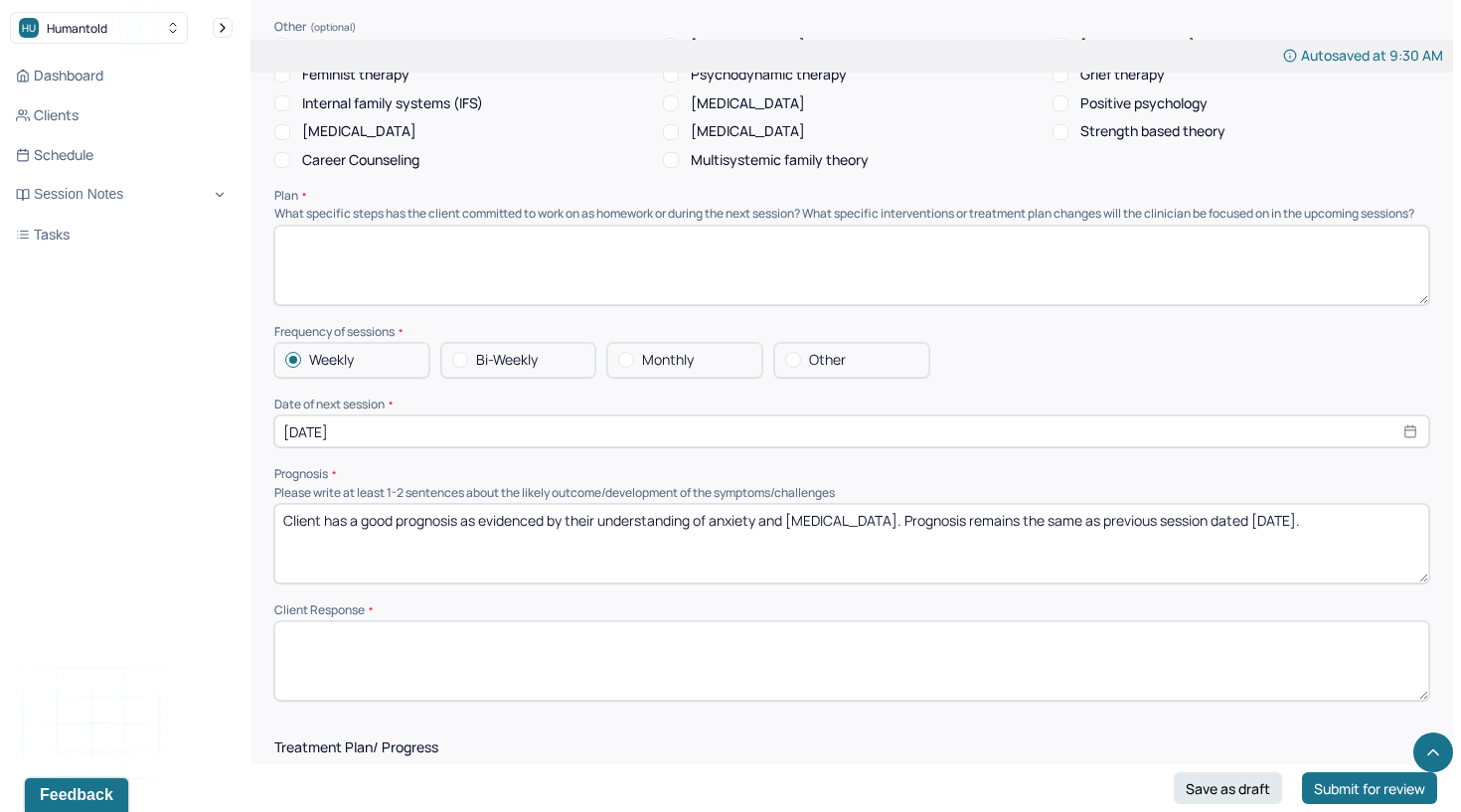 type 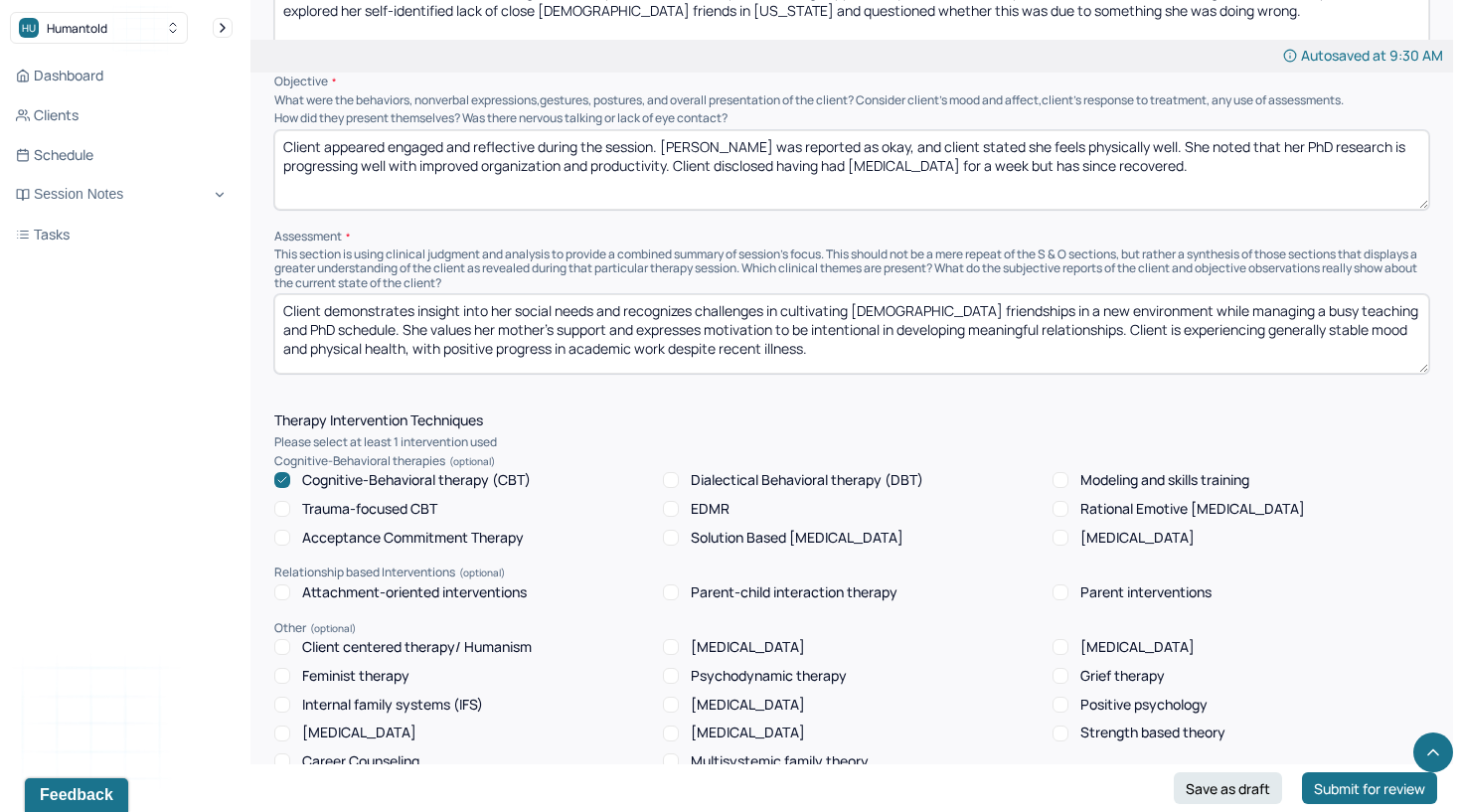 scroll, scrollTop: 1306, scrollLeft: 0, axis: vertical 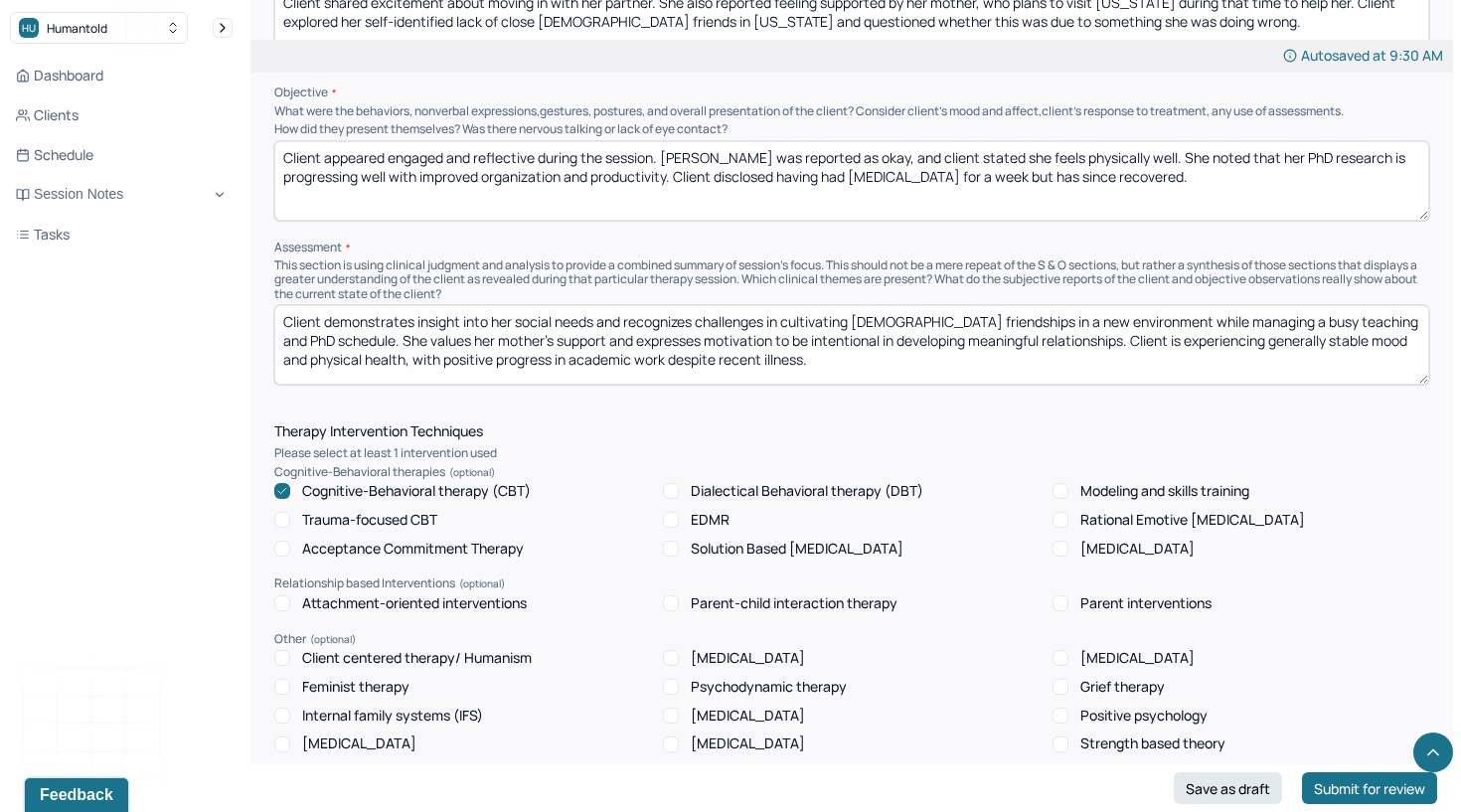 click on "Client demonstrates insight into her social needs and recognizes challenges in cultivating [DEMOGRAPHIC_DATA] friendships in a new environment while managing a busy teaching and PhD schedule. She values her mother’s support and expresses motivation to be intentional in developing meaningful relationships. Client is experiencing generally stable mood and physical health, with positive progress in academic work despite recent illness." at bounding box center [852, 345] 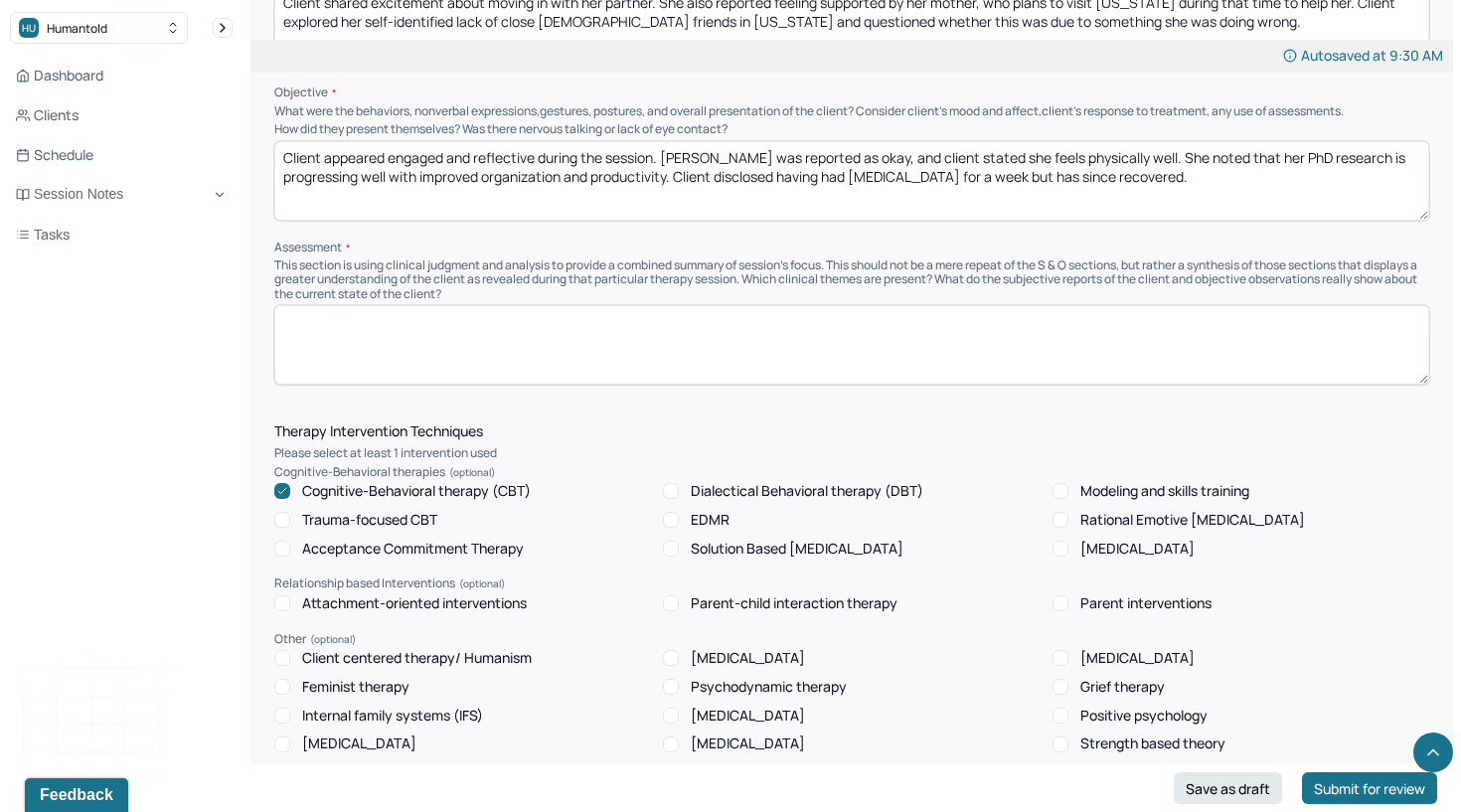 scroll, scrollTop: 0, scrollLeft: 0, axis: both 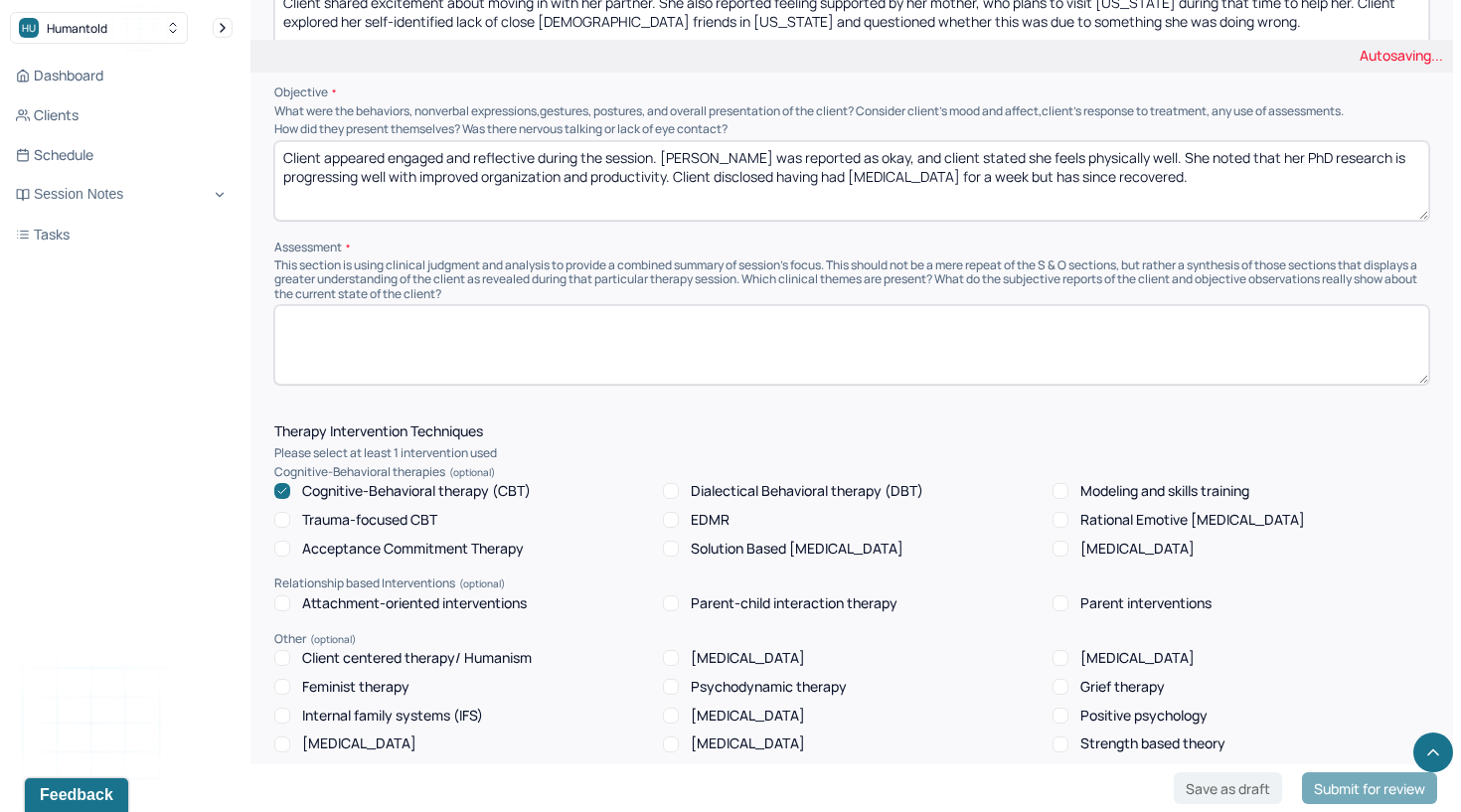 type 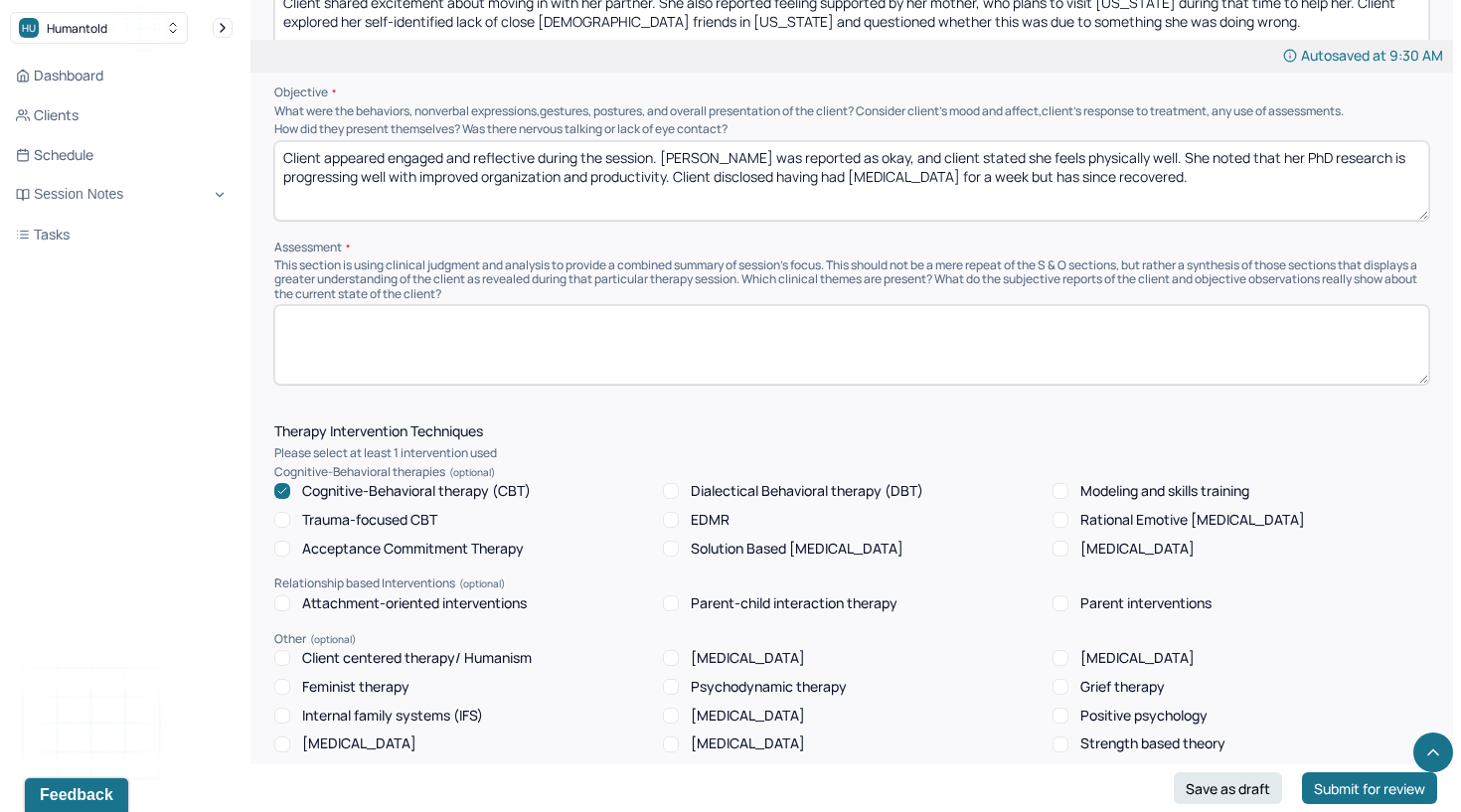 click on "Client appeared engaged and reflective during the session. [PERSON_NAME] was reported as okay, and client stated she feels physically well. She noted that her PhD research is progressing well with improved organization and productivity. Client disclosed having had [MEDICAL_DATA] for a week but has since recovered." at bounding box center (852, 181) 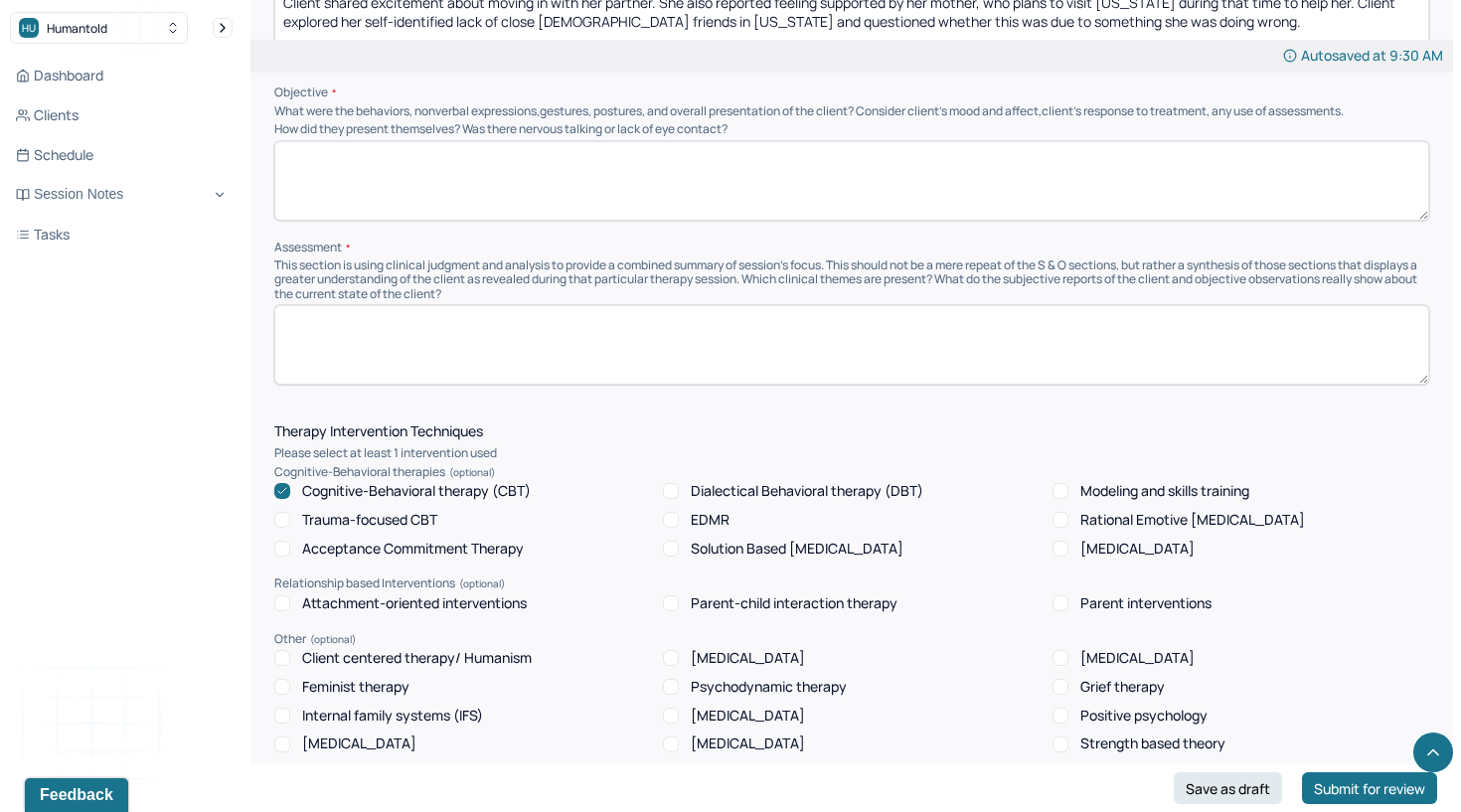 scroll, scrollTop: 1050, scrollLeft: 0, axis: vertical 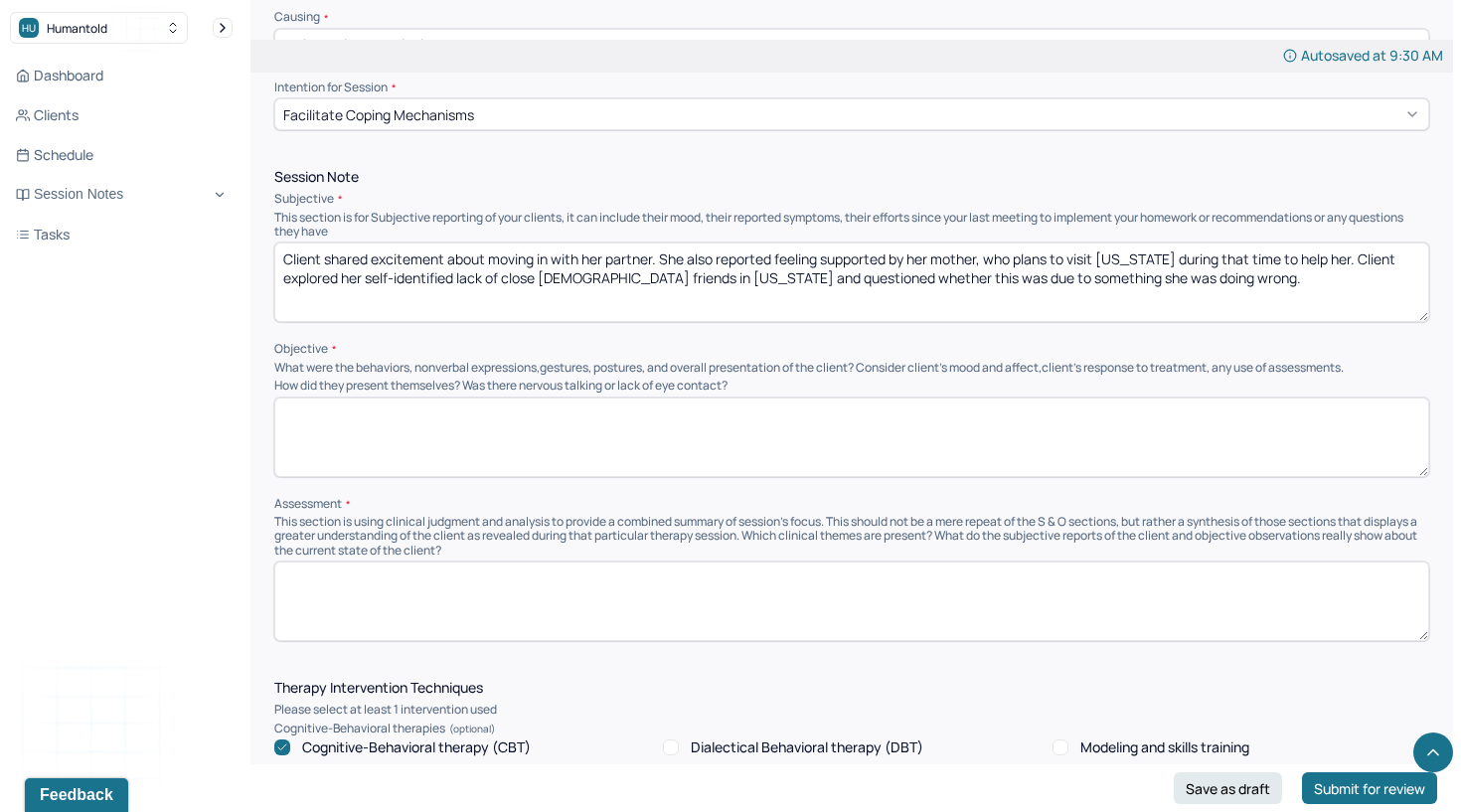 type 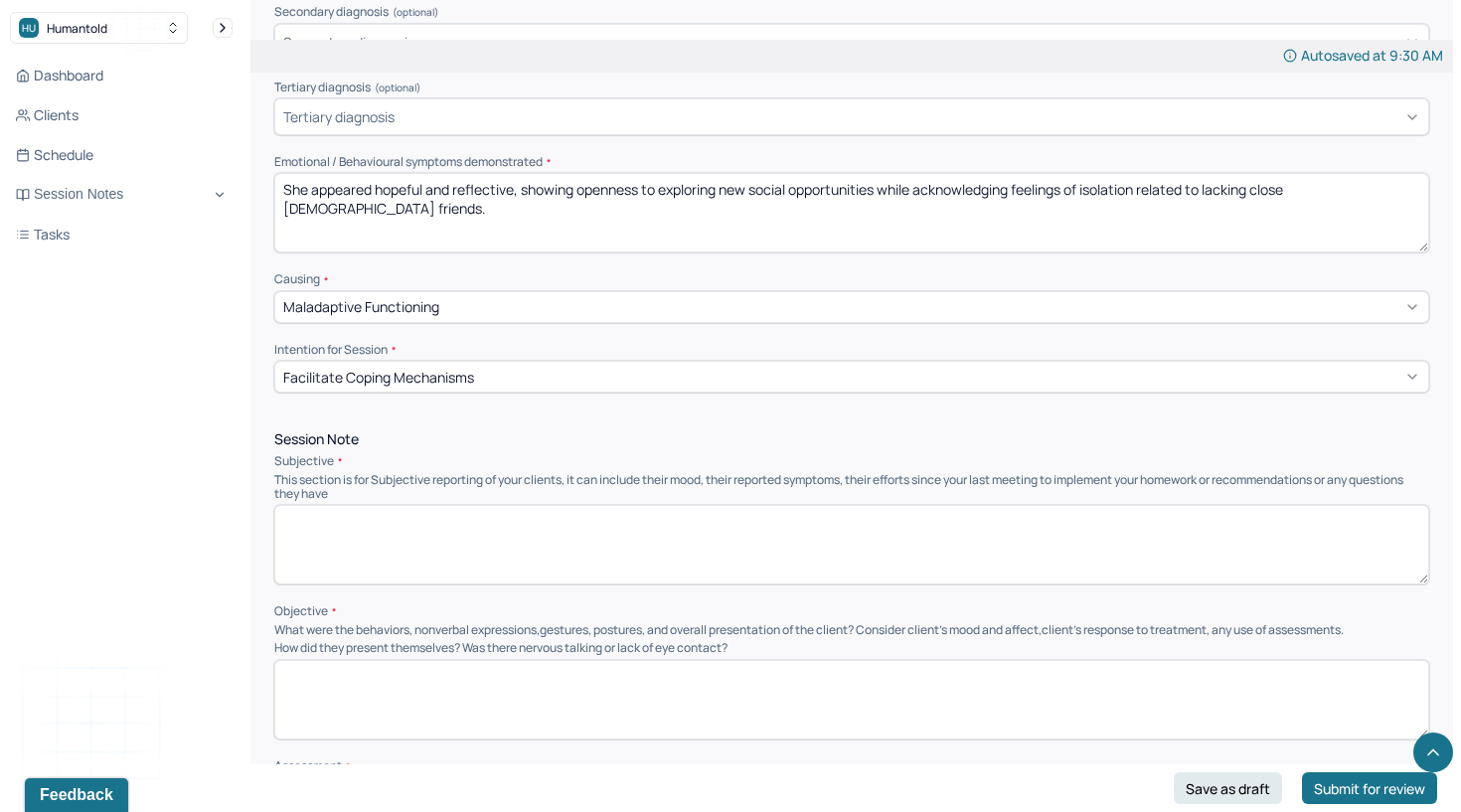 scroll, scrollTop: 793, scrollLeft: 0, axis: vertical 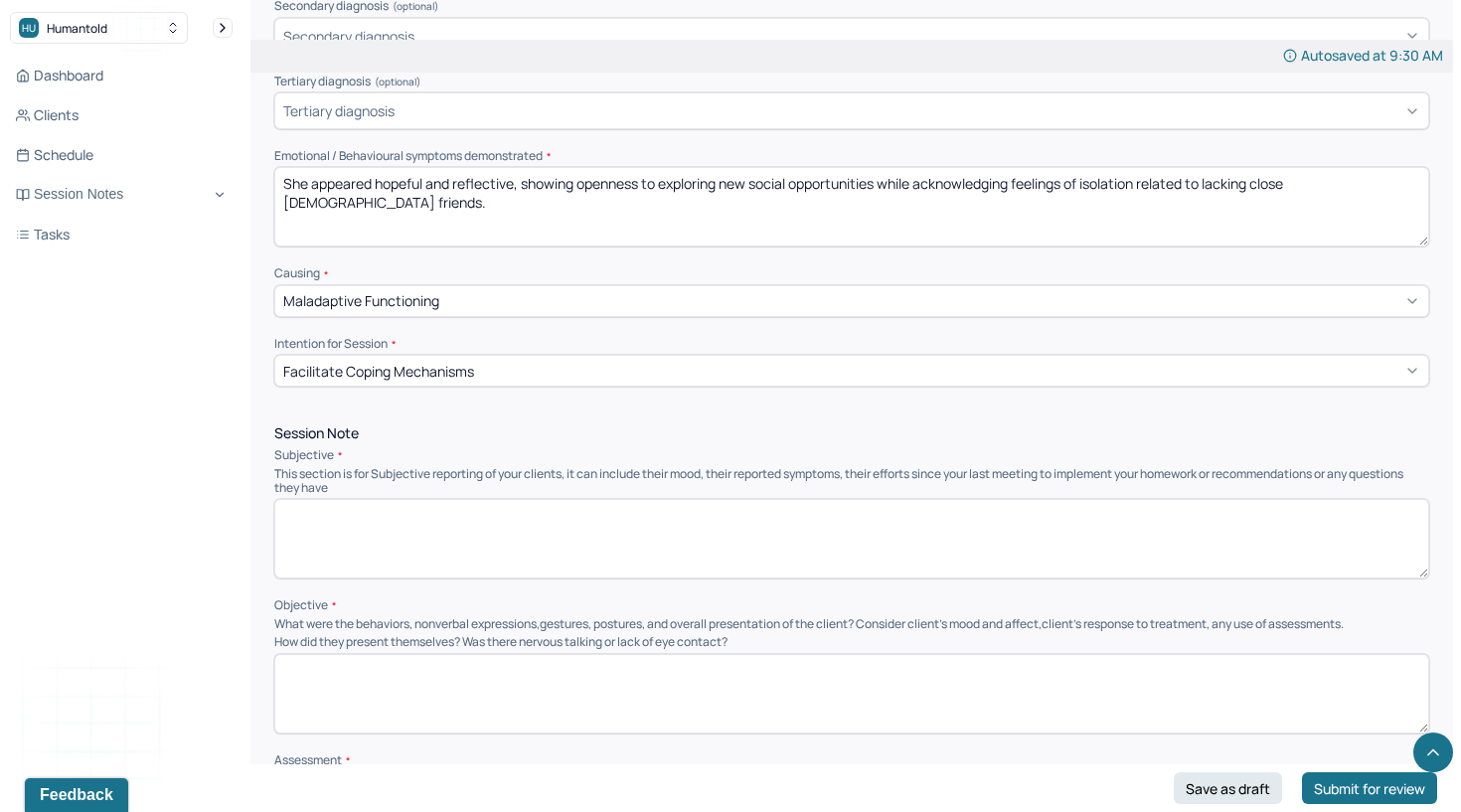 type 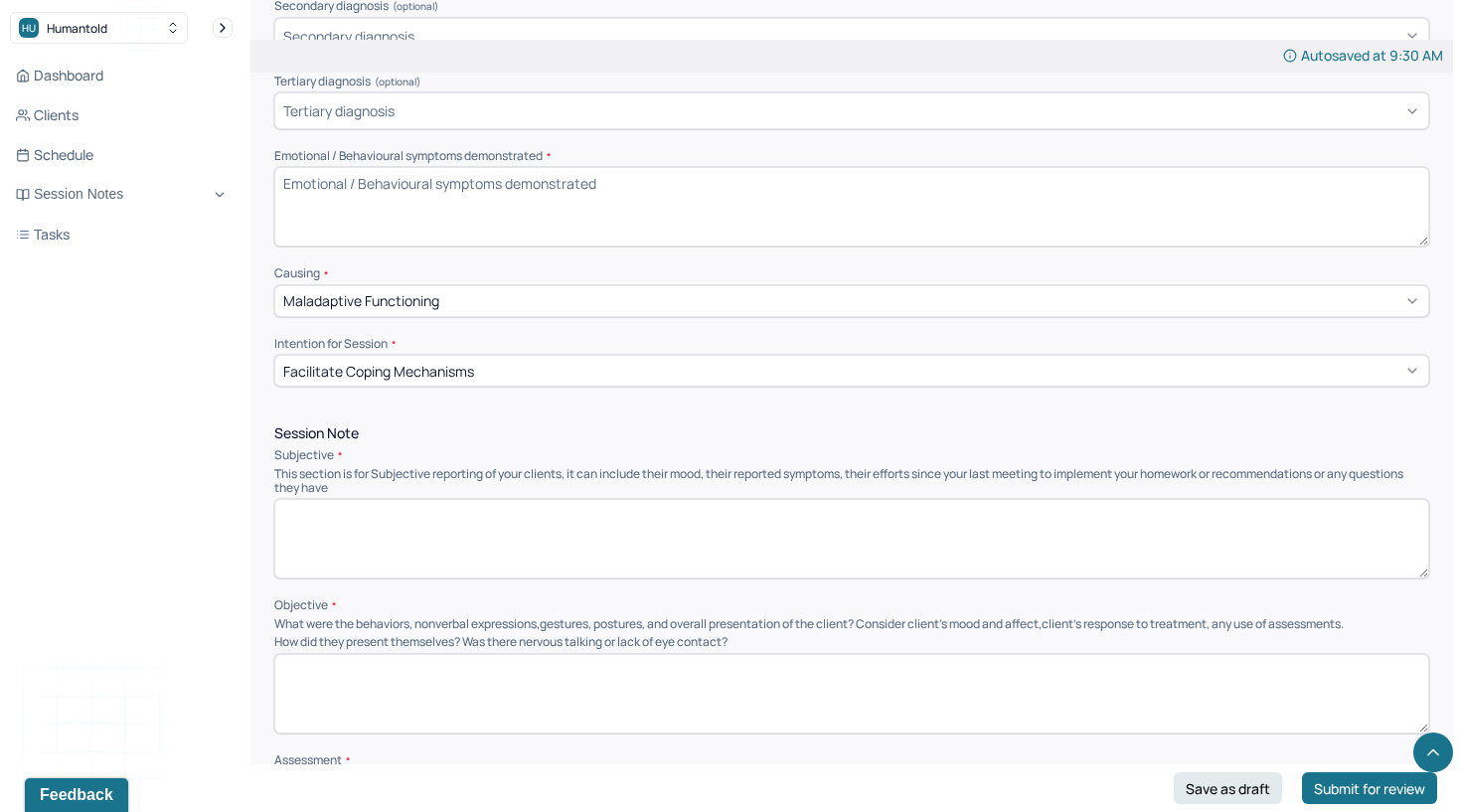 paste on "Client presented with sadness and frustration while discussing the impact of her friend’s poor communication and the changes in their relationship." 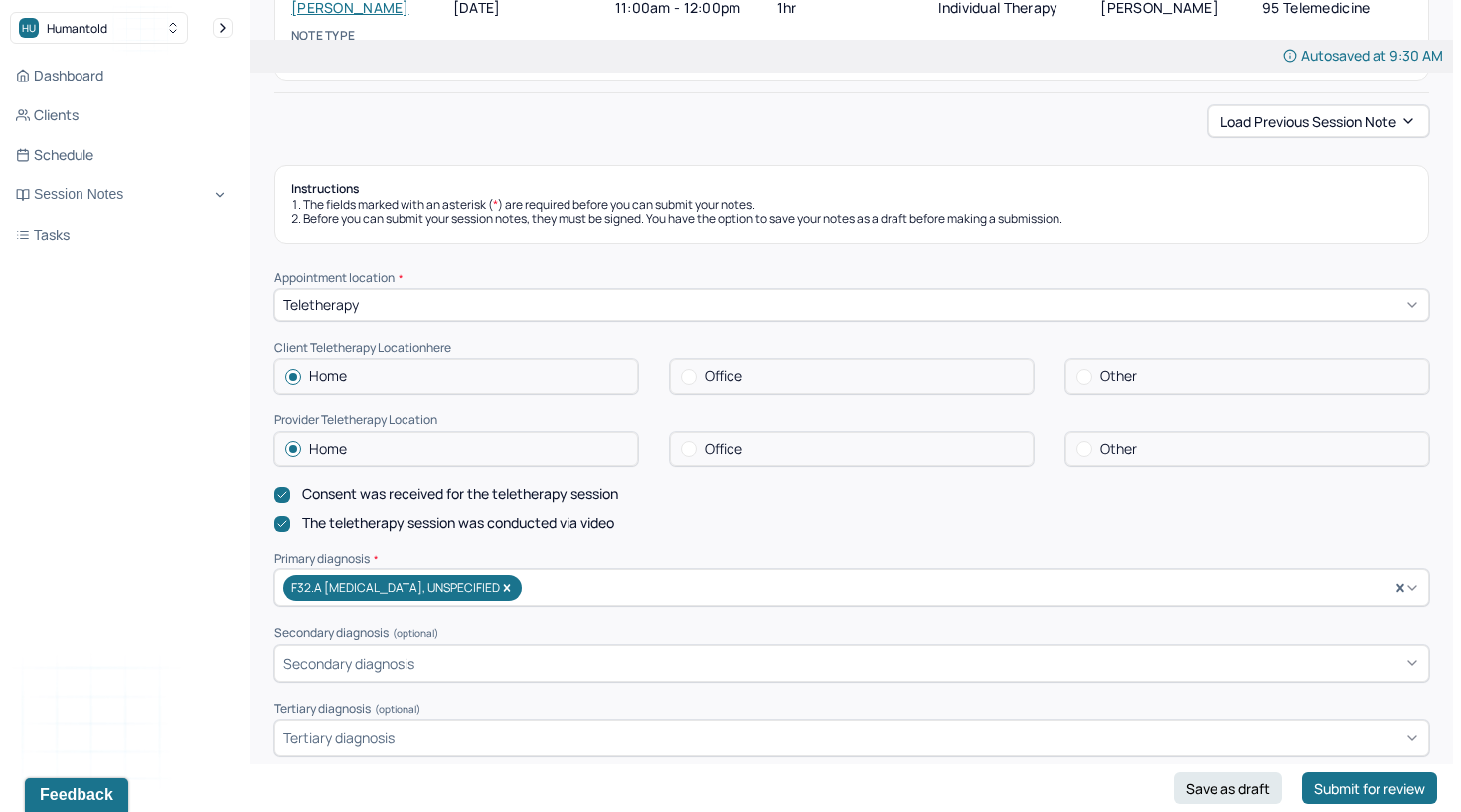 scroll, scrollTop: 166, scrollLeft: 1, axis: both 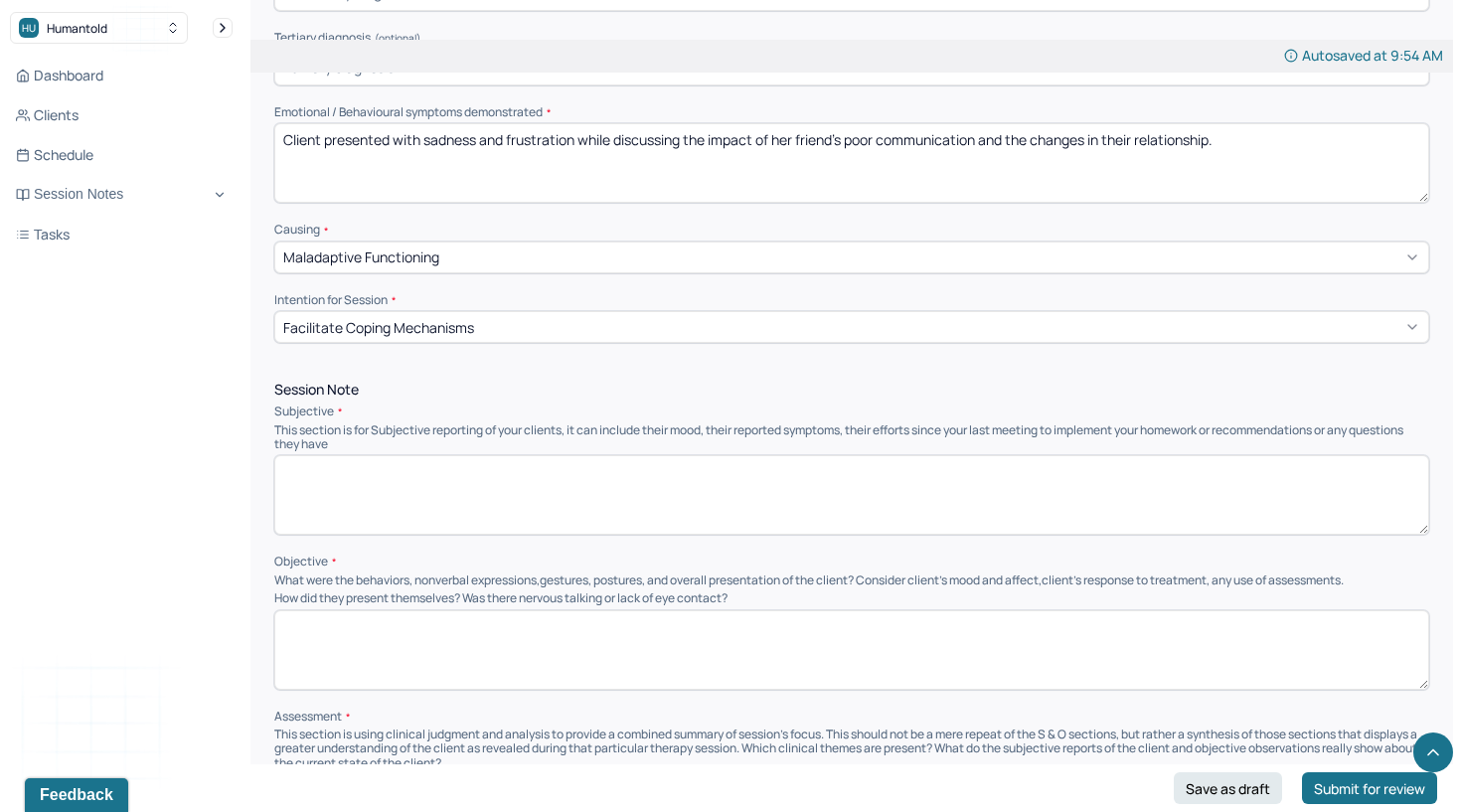 type on "Client presented with sadness and frustration while discussing the impact of her friend’s poor communication and the changes in their relationship." 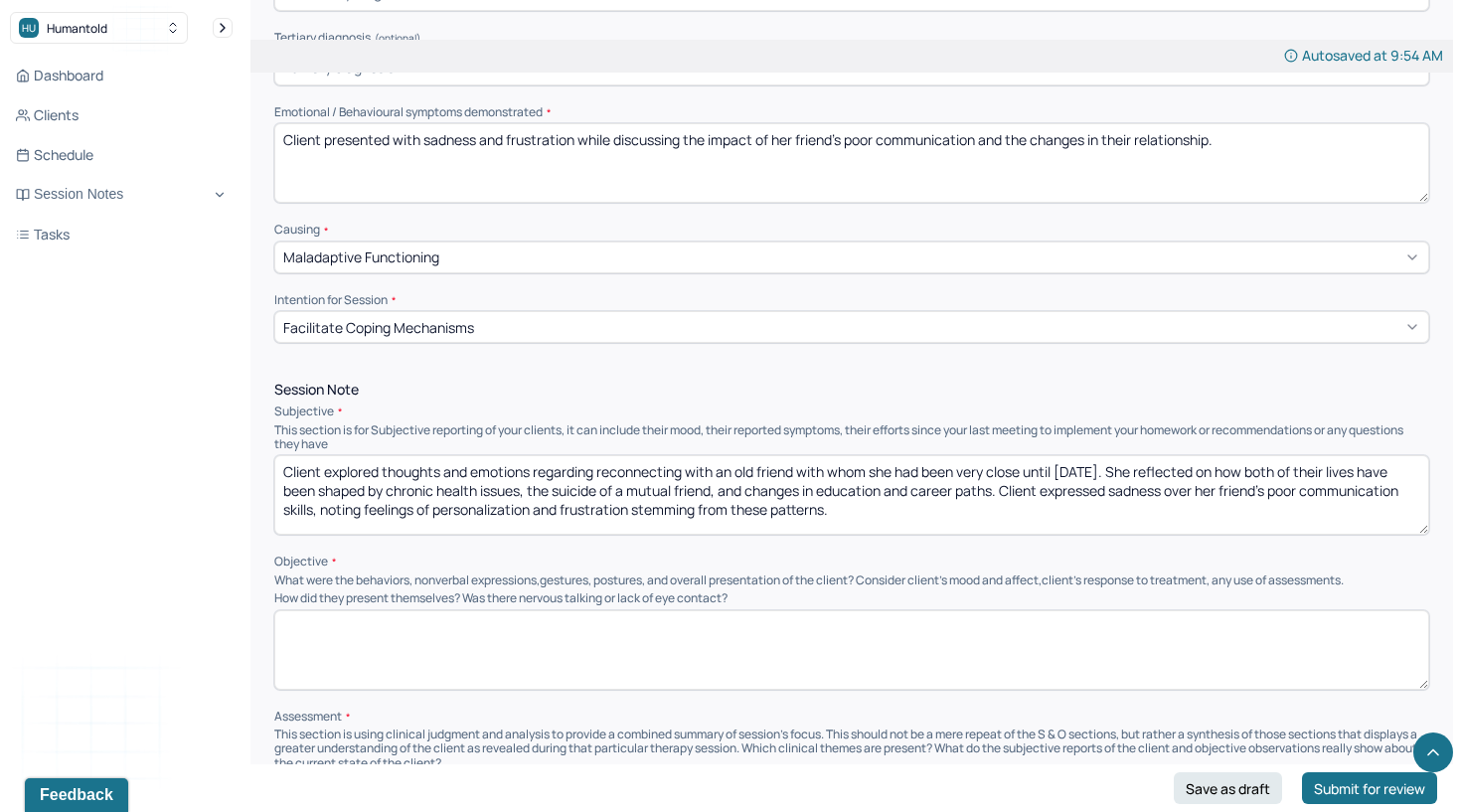 type on "Client explored thoughts and emotions regarding reconnecting with an old friend with whom she had been very close until [DATE]. She reflected on how both of their lives have been shaped by chronic health issues, the suicide of a mutual friend, and changes in education and career paths. Client expressed sadness over her friend’s poor communication skills, noting feelings of personalization and frustration stemming from these patterns." 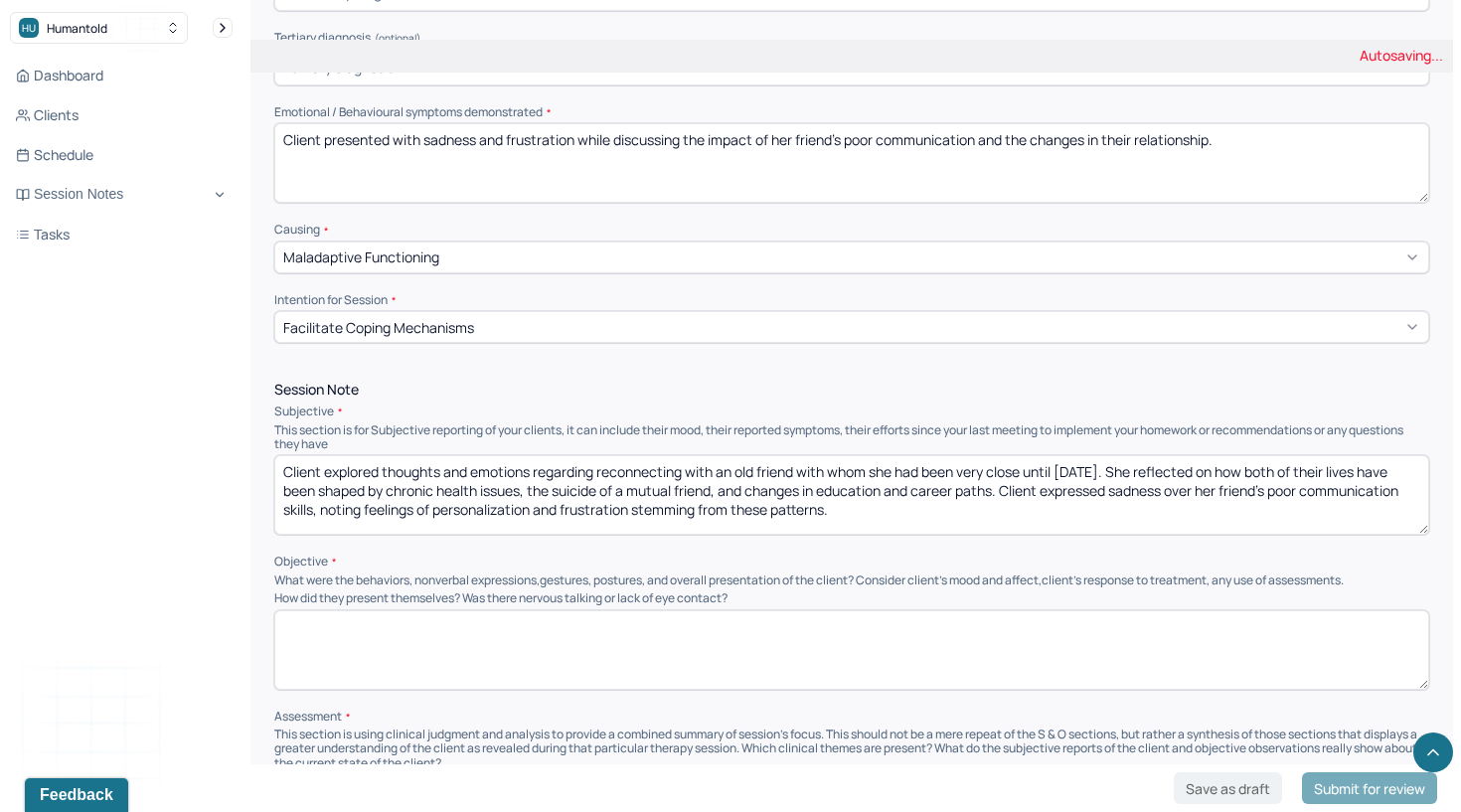 click on "How did they present themselves? Was there nervous talking or lack of eye contact?" at bounding box center [852, 650] 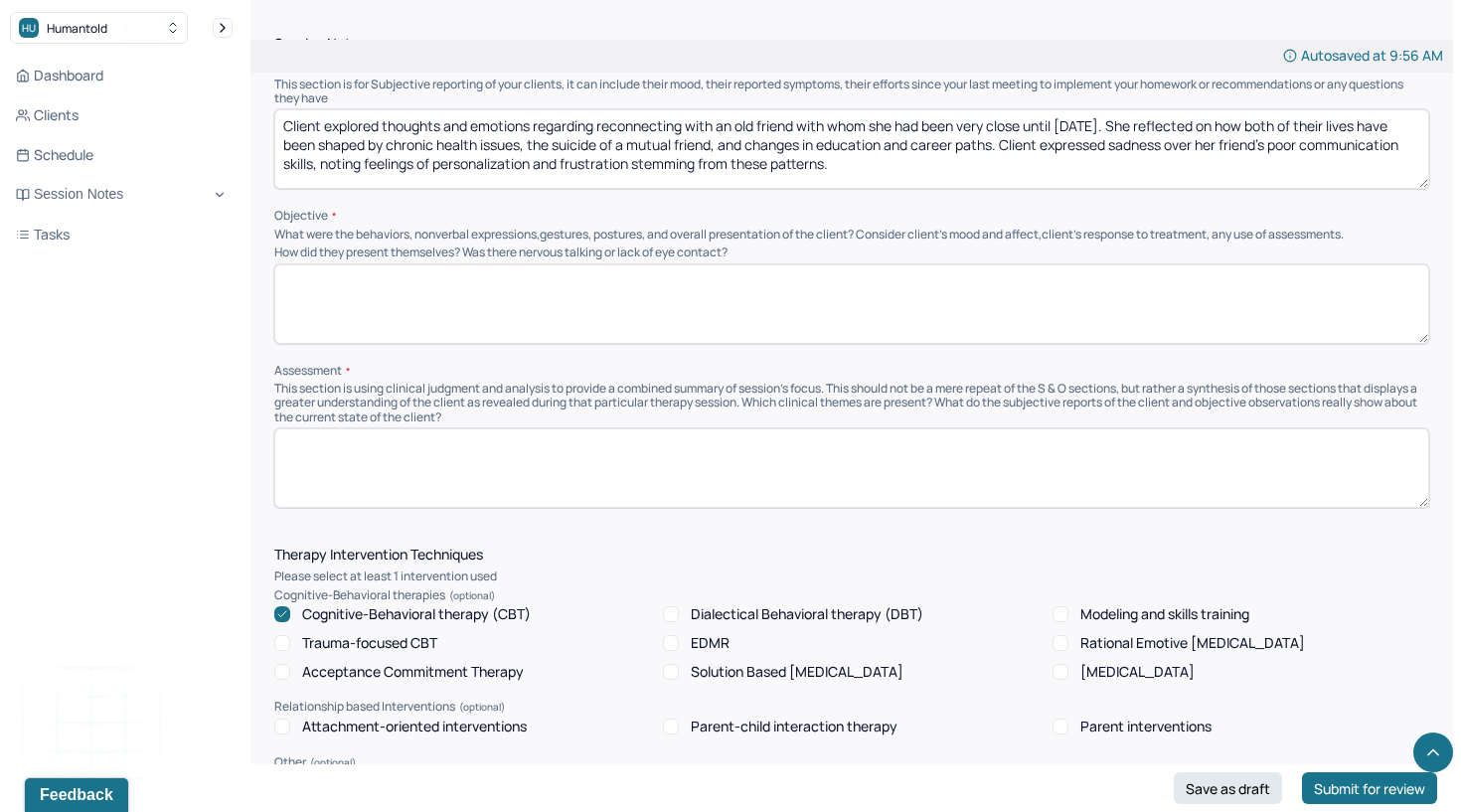 scroll, scrollTop: 1199, scrollLeft: 0, axis: vertical 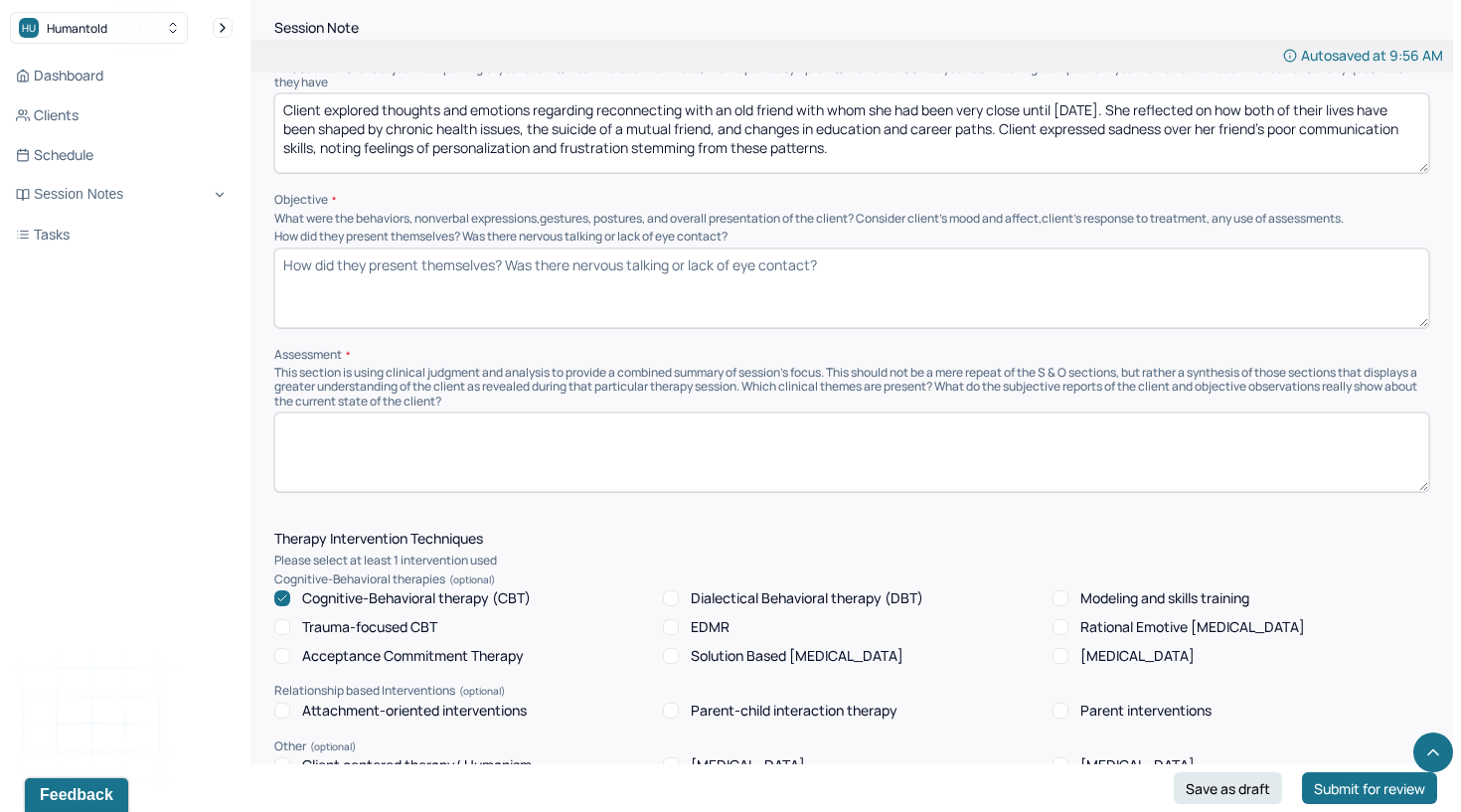 paste on "Client was reflective and demonstrated insight into her emotional responses and relational patterns. Affect appeared congruent with discussion topics, with moments of sadness noted when discussing grief and life transitions." 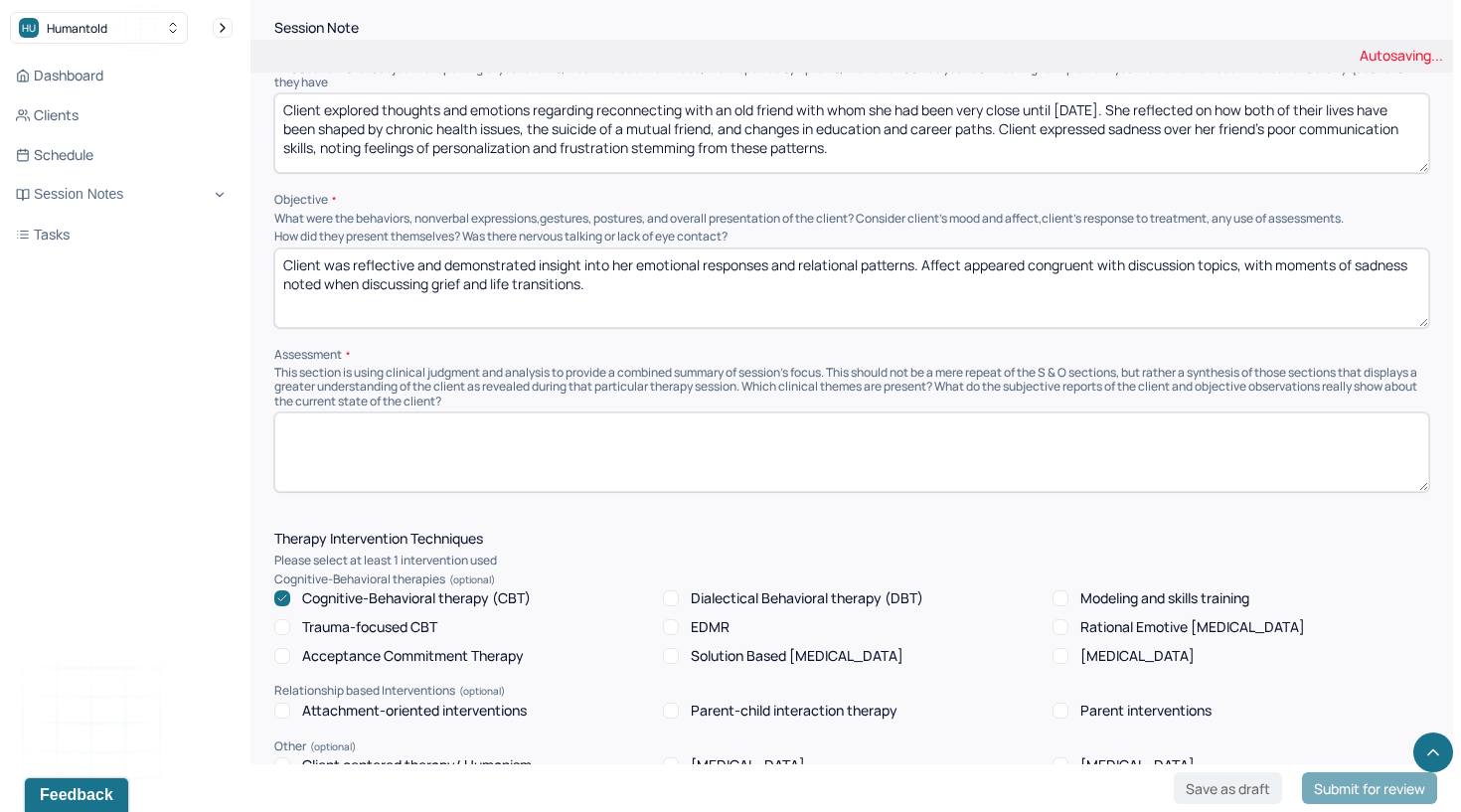 type on "Client was reflective and demonstrated insight into her emotional responses and relational patterns. Affect appeared congruent with discussion topics, with moments of sadness noted when discussing grief and life transitions." 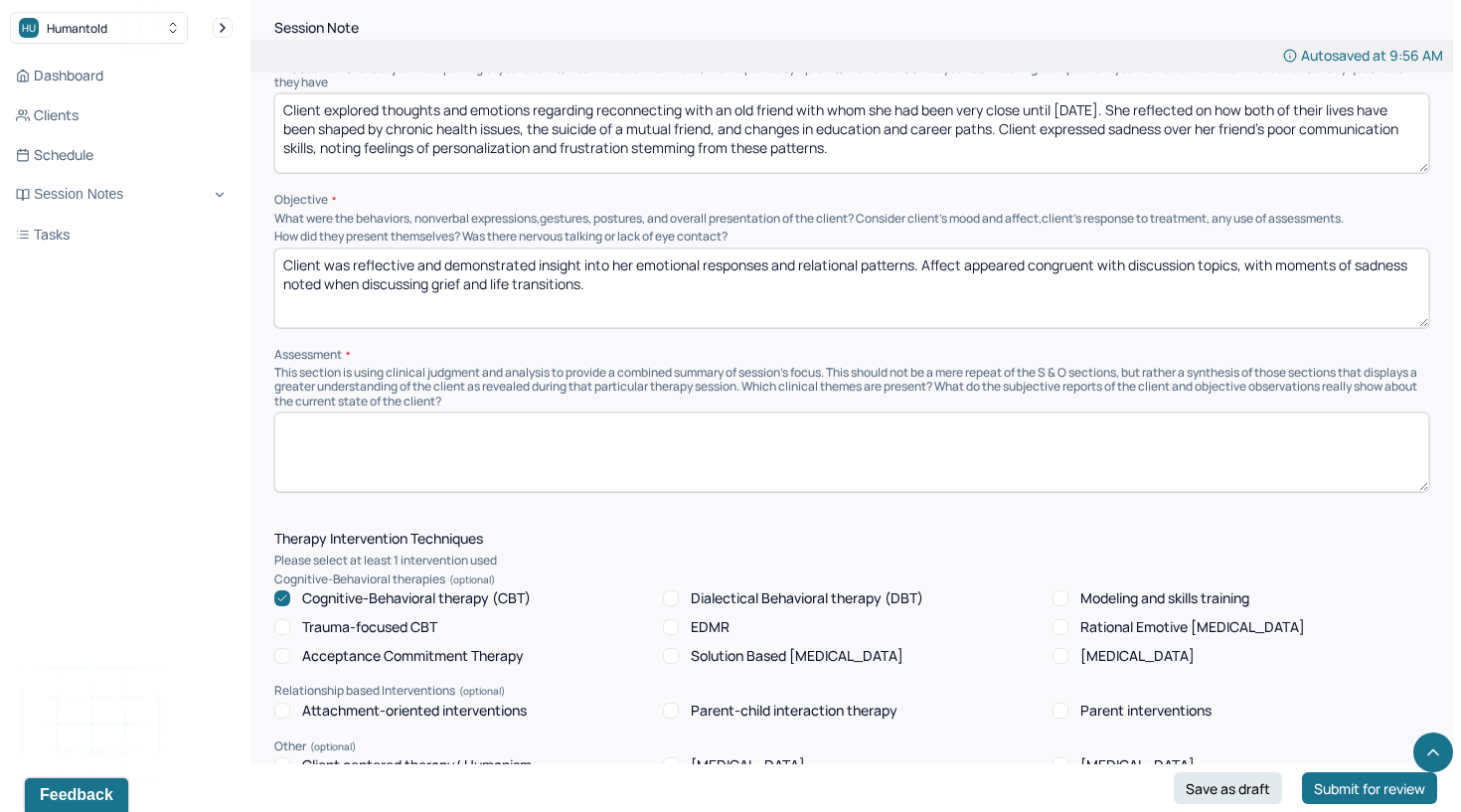 click at bounding box center (852, 452) 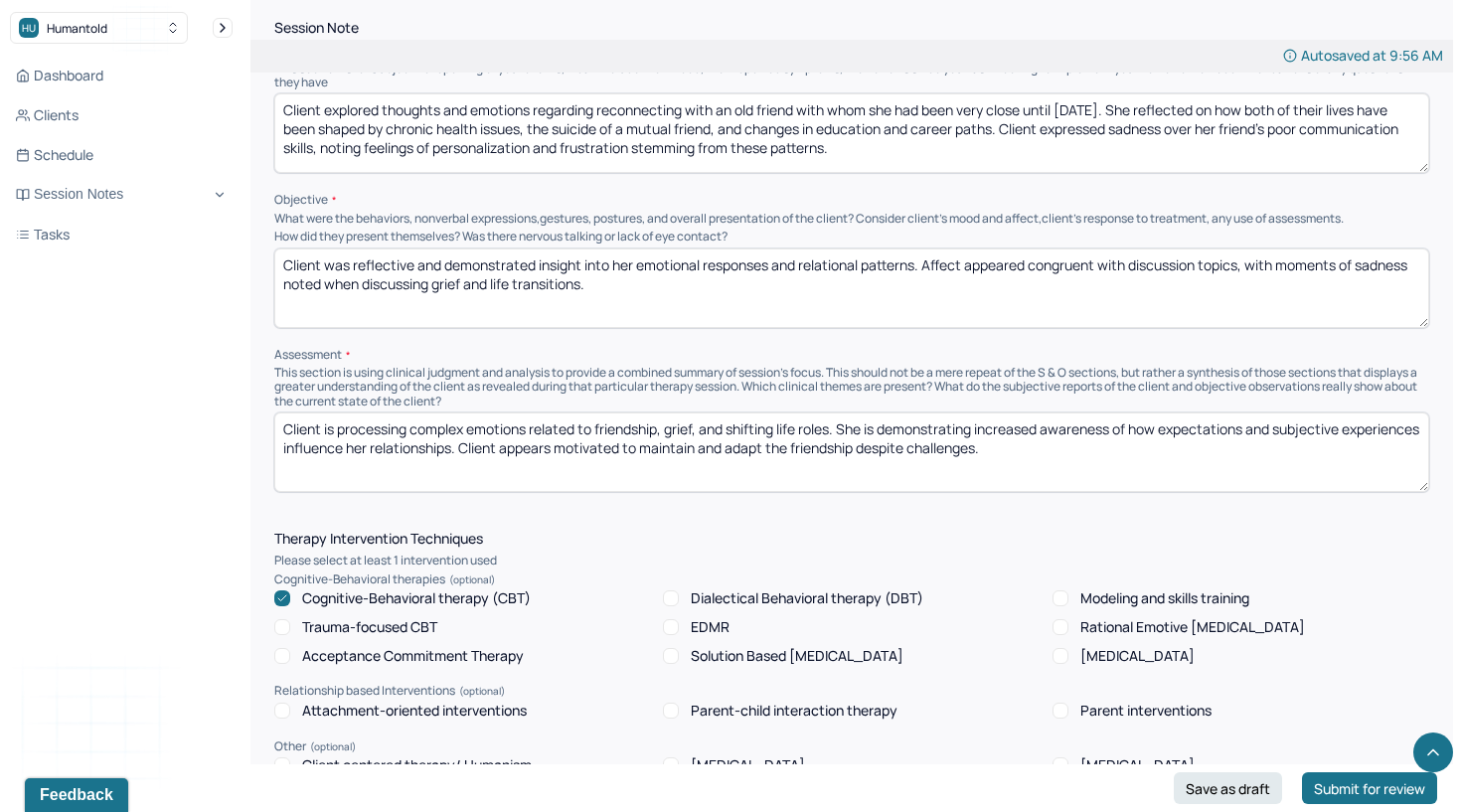 scroll, scrollTop: 0, scrollLeft: 0, axis: both 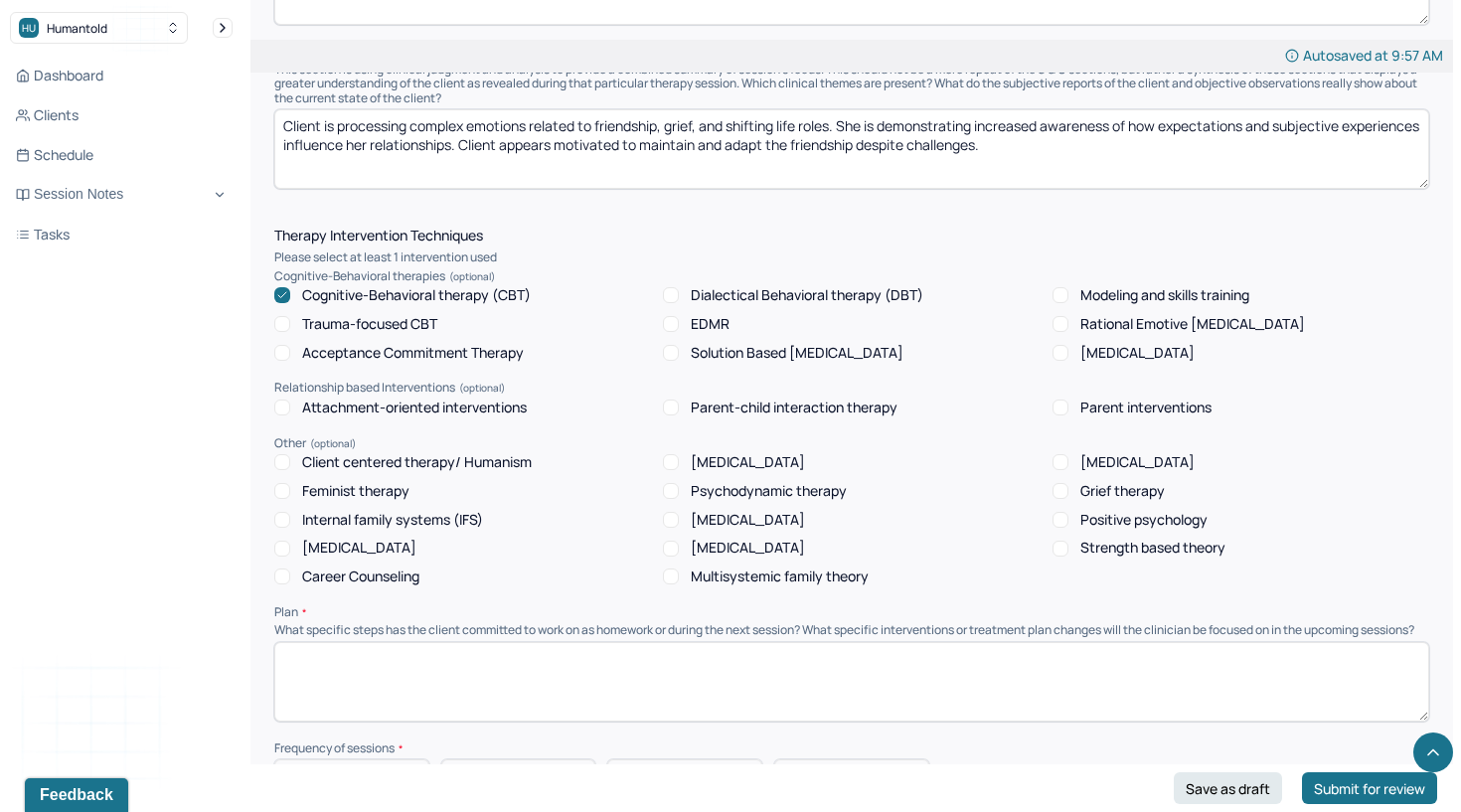 type on "Client is processing complex emotions related to friendship, grief, and shifting life roles. She is demonstrating increased awareness of how expectations and subjective experiences influence her relationships. Client appears motivated to maintain and adapt the friendship despite challenges." 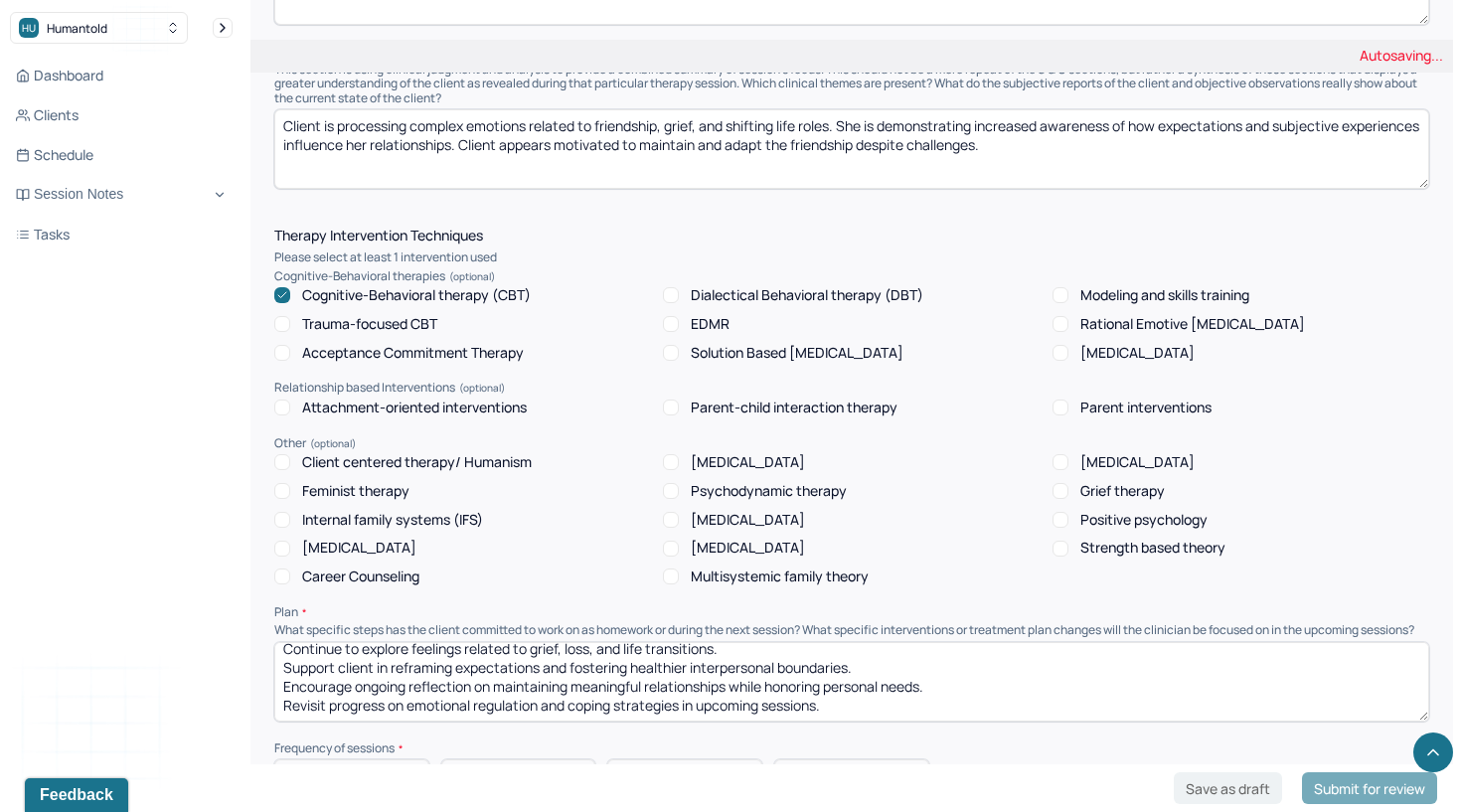 scroll, scrollTop: 9, scrollLeft: 0, axis: vertical 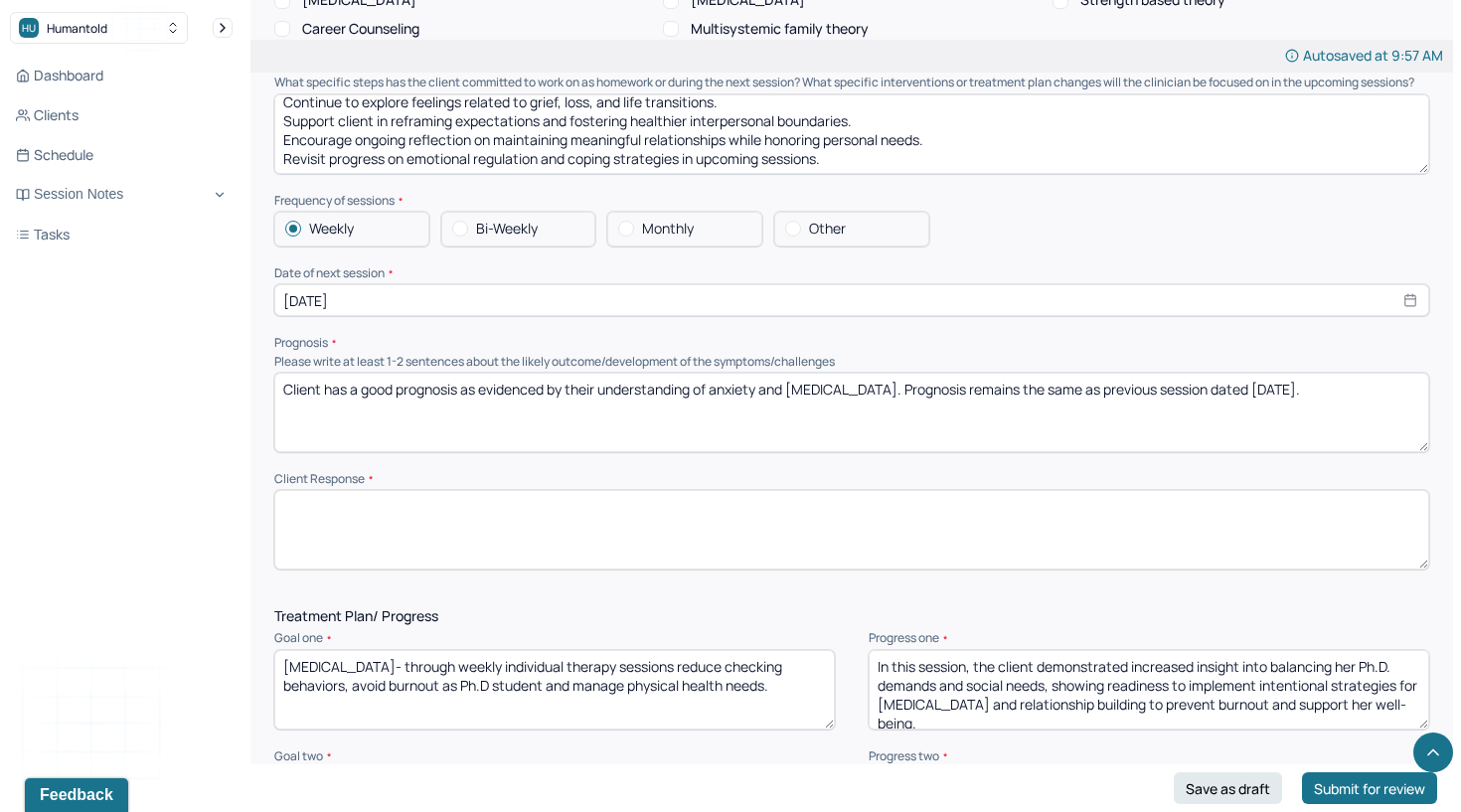 type on "Continue to explore feelings related to grief, loss, and life transitions.
Support client in reframing expectations and fostering healthier interpersonal boundaries.
Encourage ongoing reflection on maintaining meaningful relationships while honoring personal needs.
Revisit progress on emotional regulation and coping strategies in upcoming sessions." 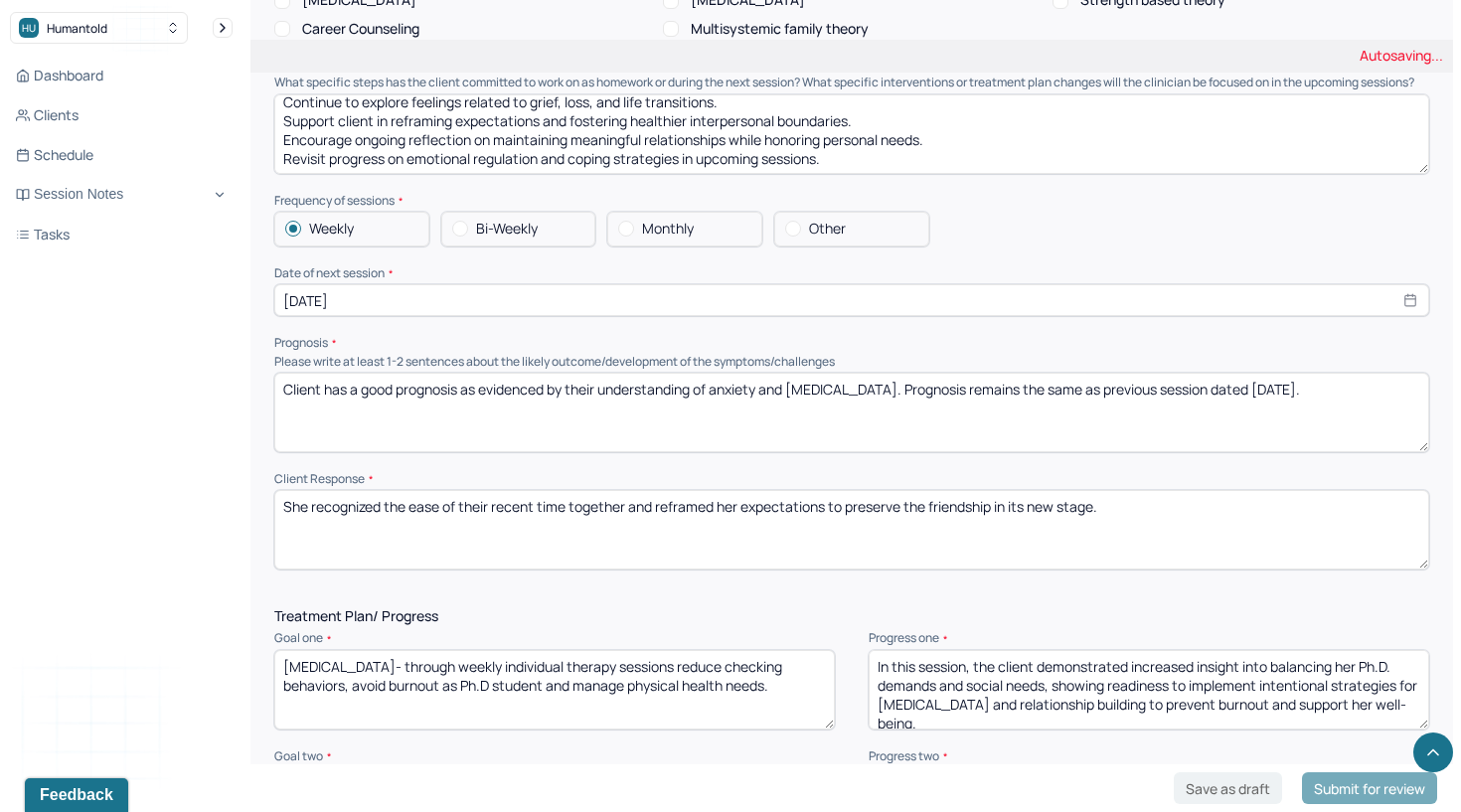 type on "She recognized the ease of their recent time together and reframed her expectations to preserve the friendship in its new stage." 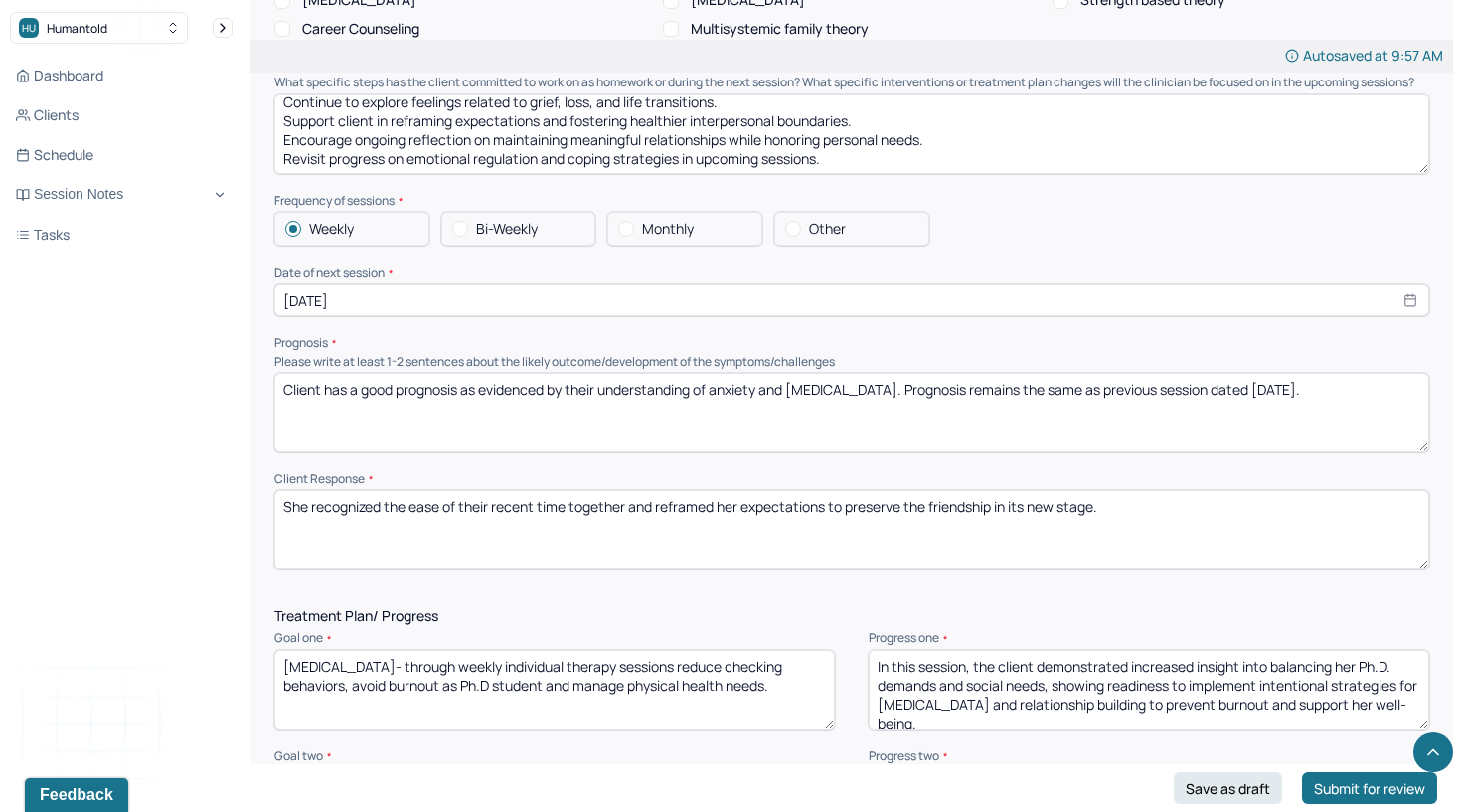 click on "[MEDICAL_DATA]- through weekly individual therapy sessions reduce checking behaviors, avoid burnout as Ph.D student and manage physical health needs." at bounding box center (555, 690) 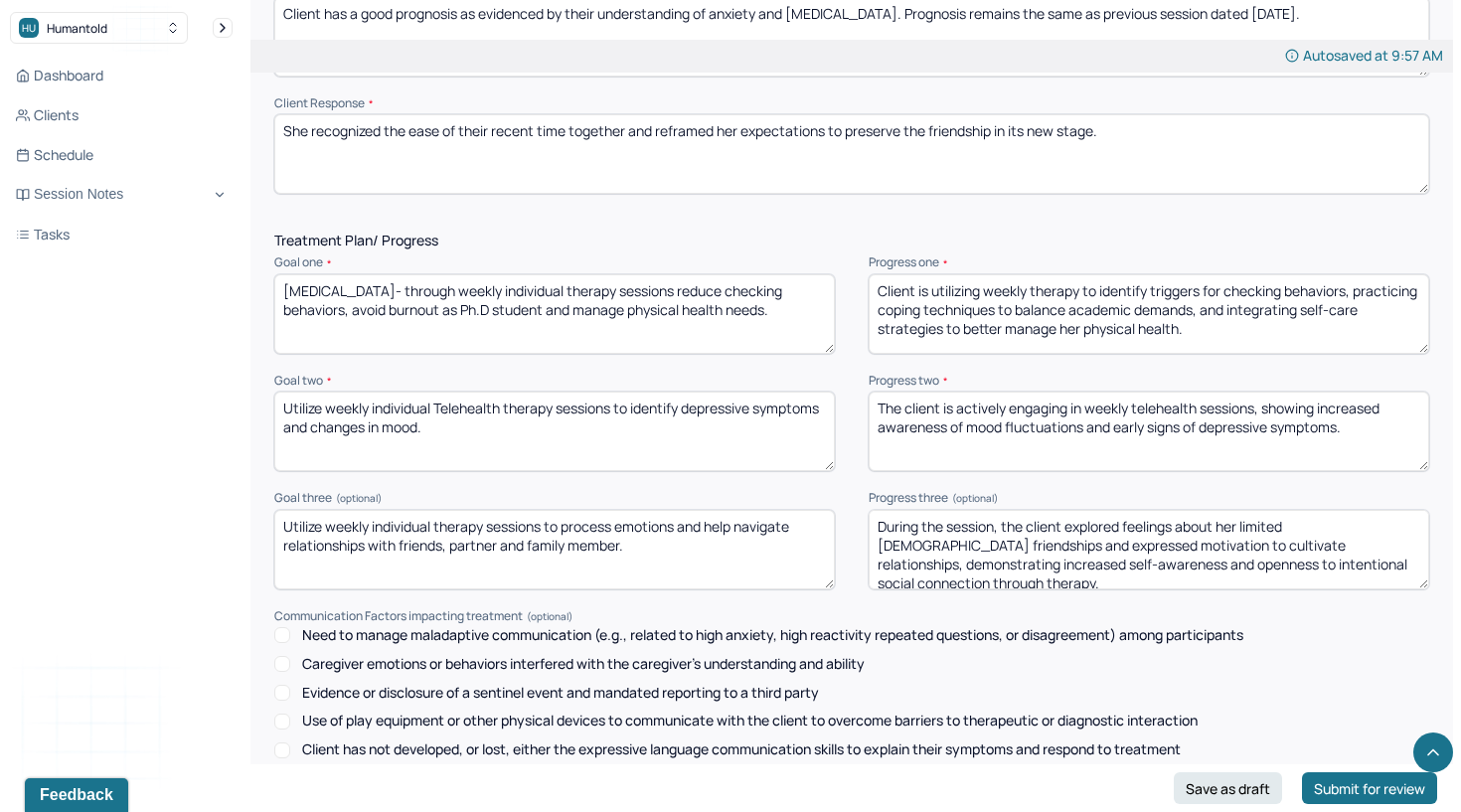 scroll, scrollTop: 2439, scrollLeft: 0, axis: vertical 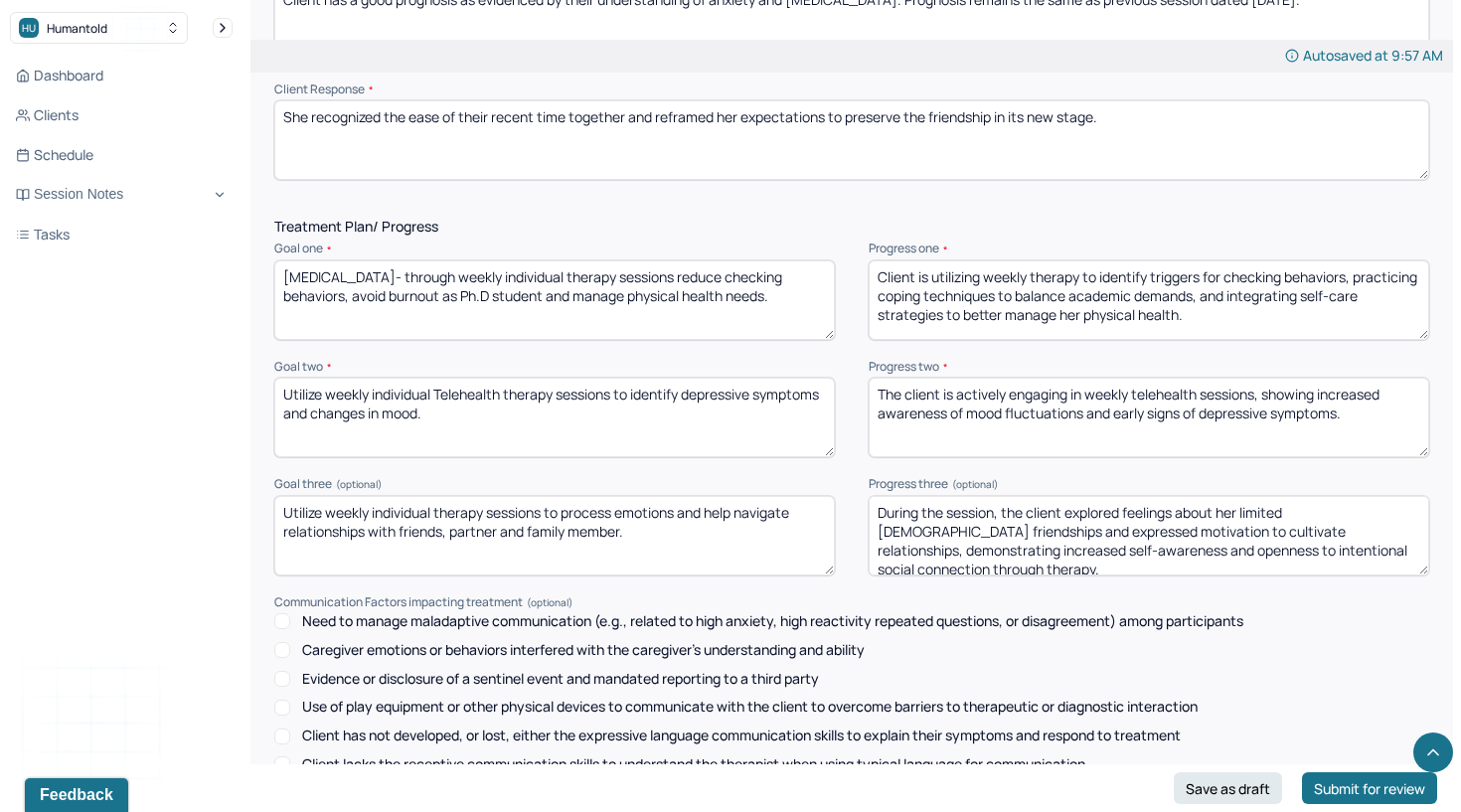 type on "Client is utilizing weekly therapy to identify triggers for checking behaviors, practicing coping techniques to balance academic demands, and integrating self-care strategies to better manage her physical health." 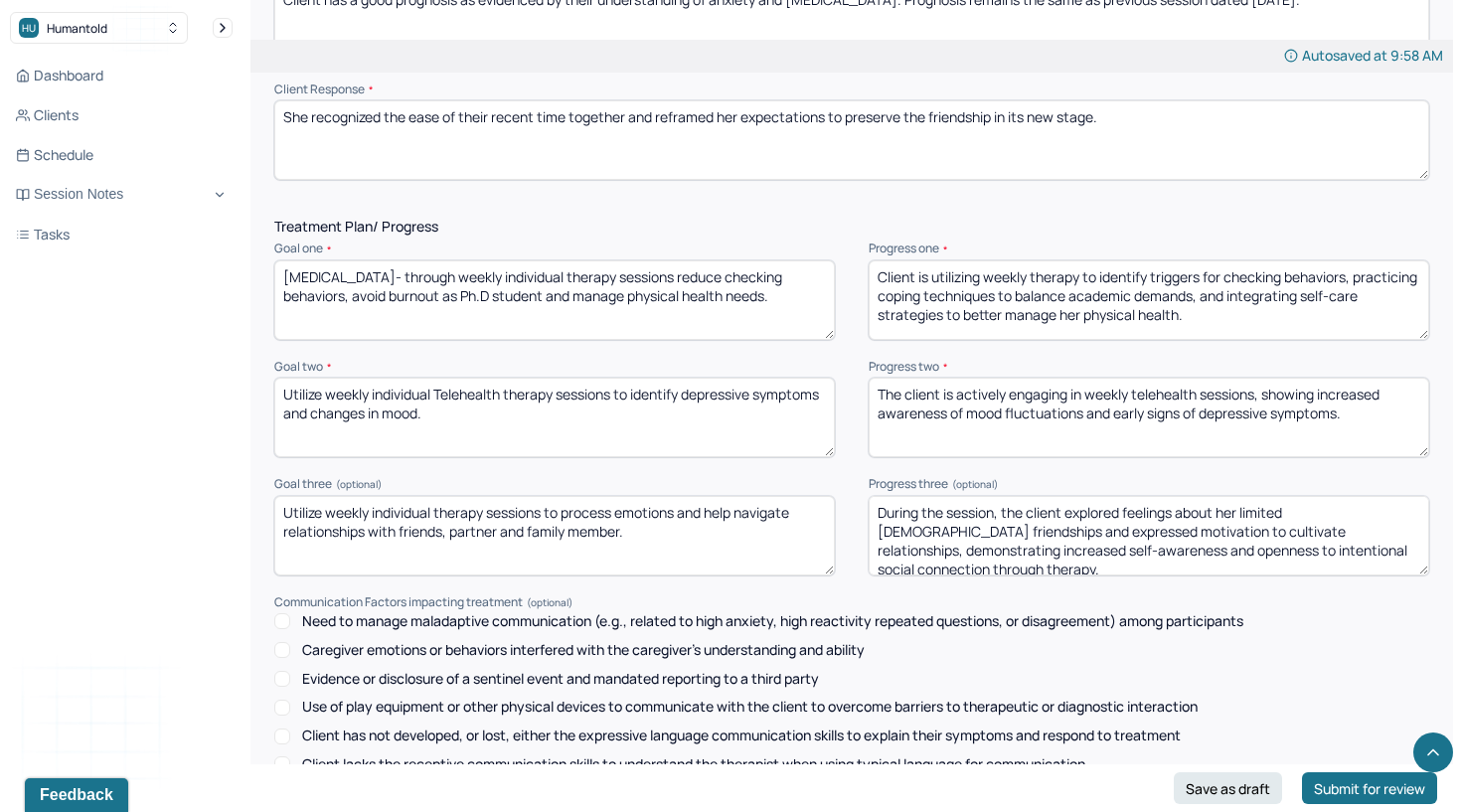 click on "Utilize weekly individual Telehealth therapy sessions to identify depressive symptoms and changes in mood." at bounding box center [555, 417] 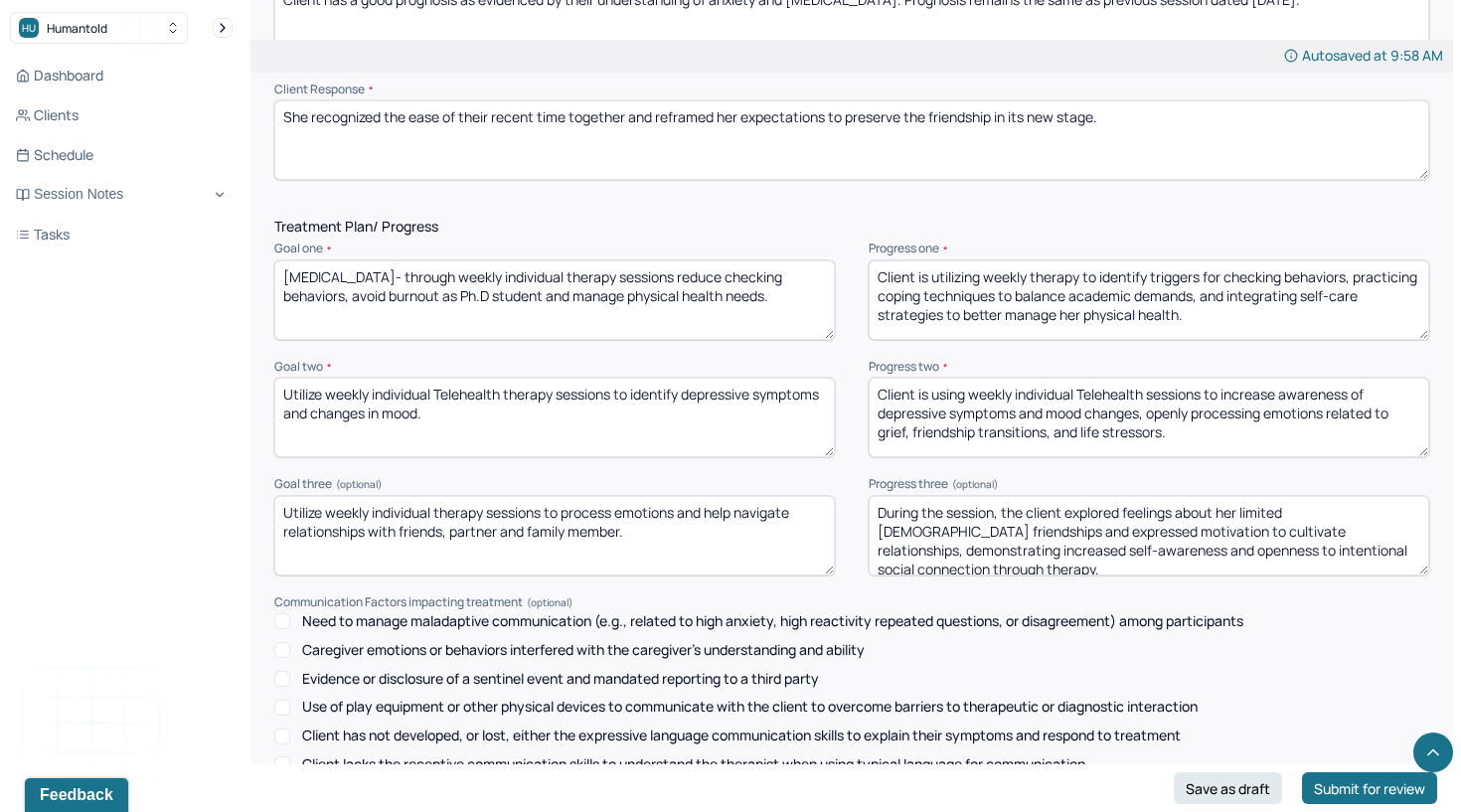 type on "Client is using weekly individual Telehealth sessions to increase awareness of depressive symptoms and mood changes, openly processing emotions related to grief, friendship transitions, and life stressors." 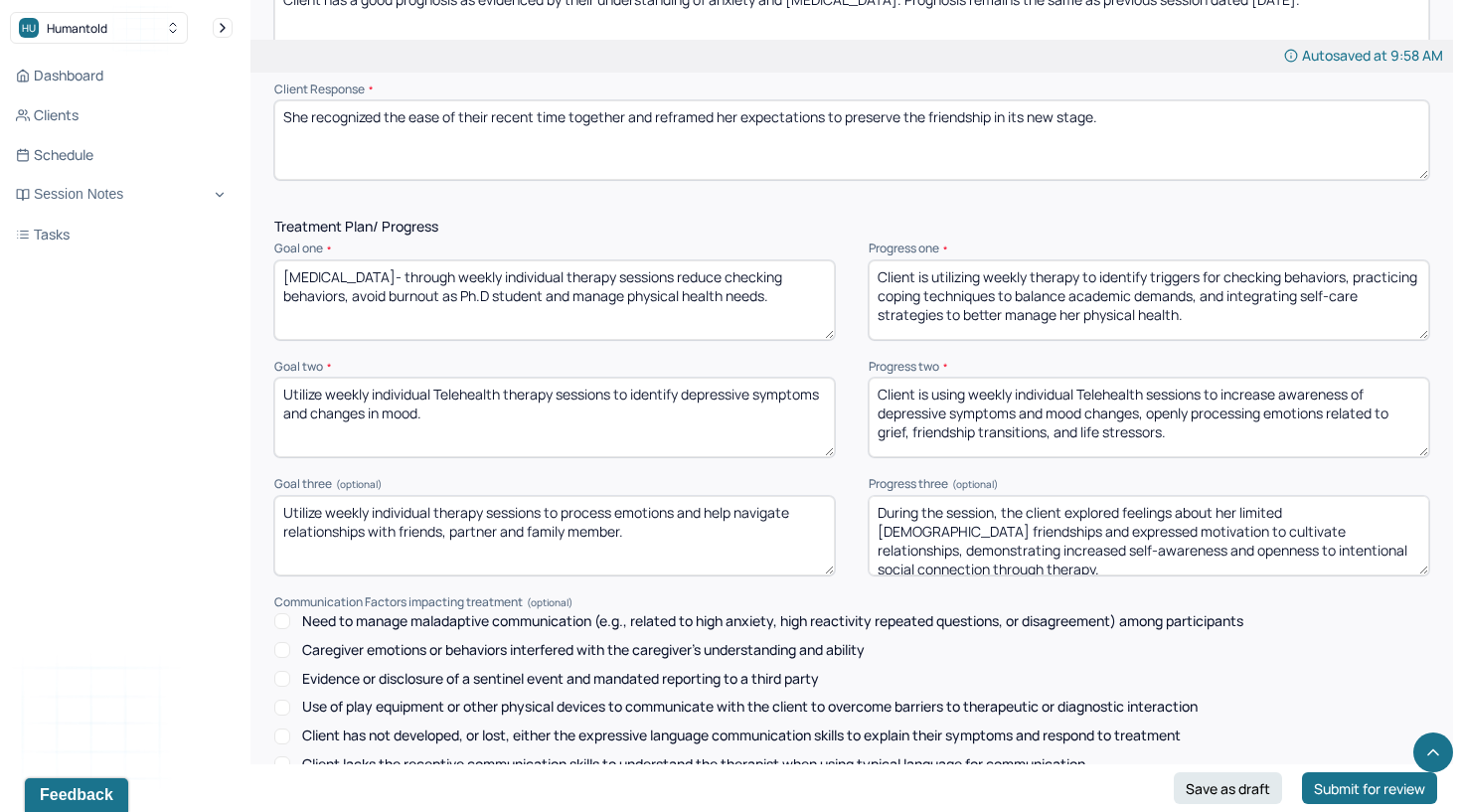 click on "Utilize weekly individual therapy sessions to process emotions and help navigate relationships with friends, partner and family member." at bounding box center (555, 536) 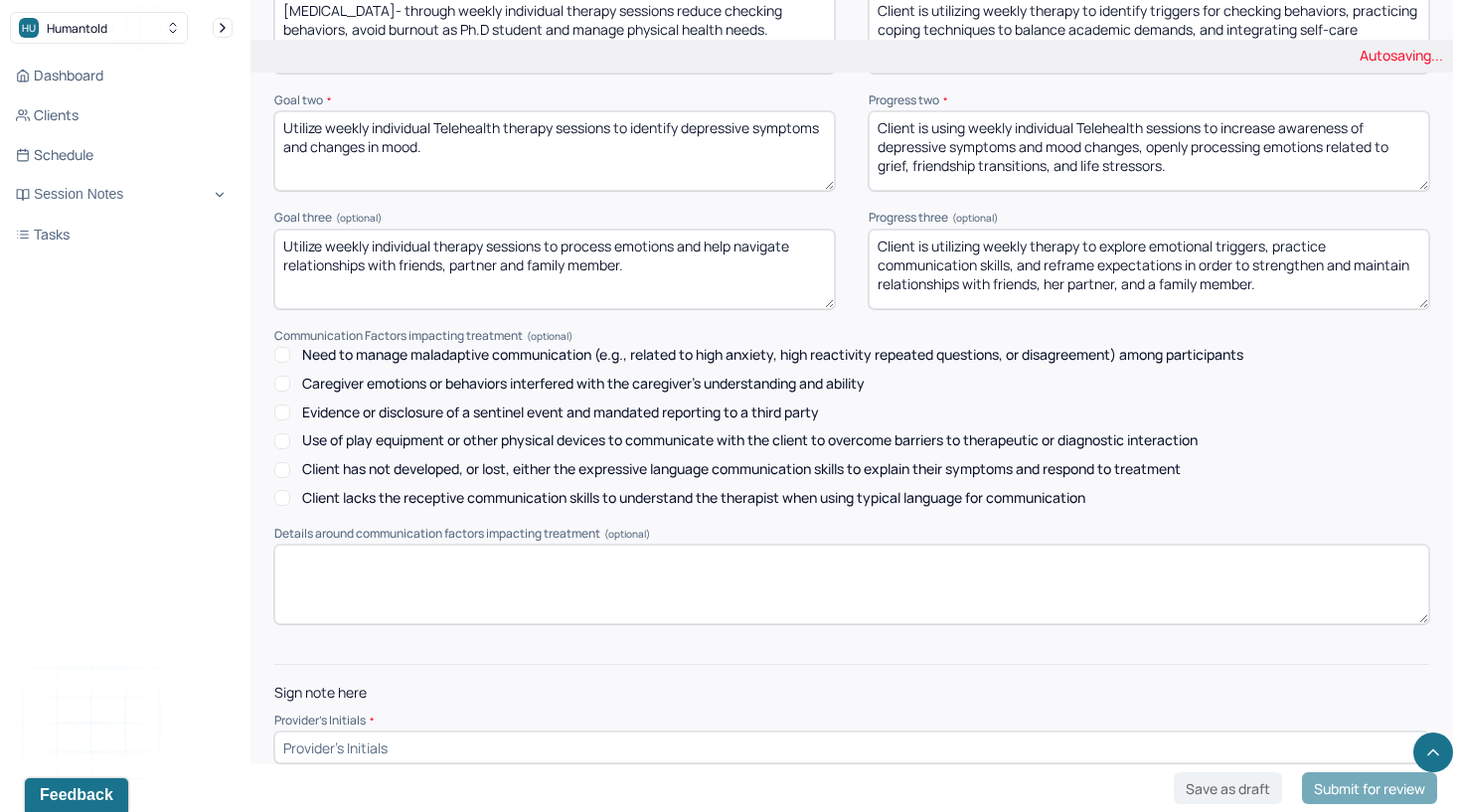 scroll, scrollTop: 2704, scrollLeft: 0, axis: vertical 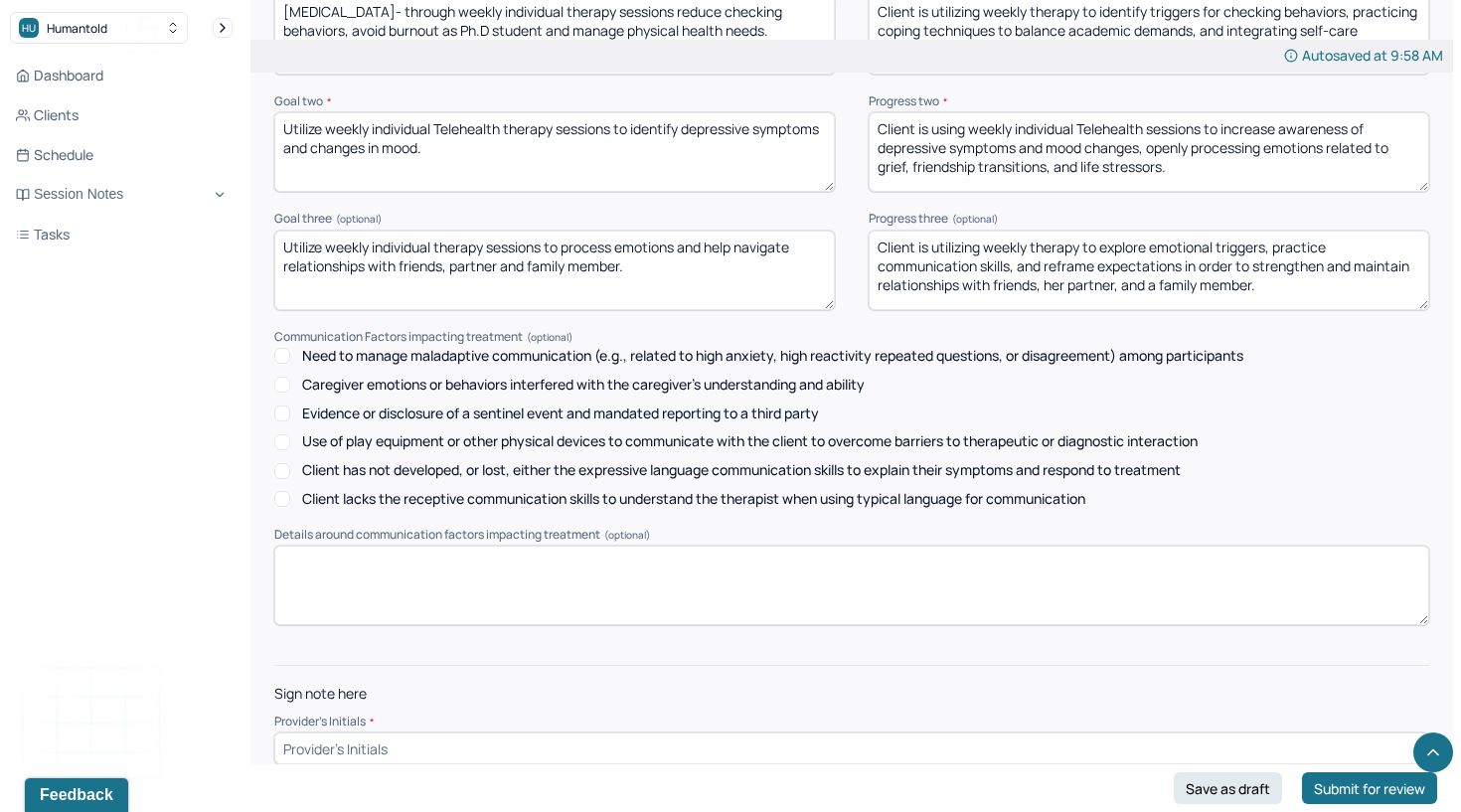 type on "Client is utilizing weekly therapy to explore emotional triggers, practice communication skills, and reframe expectations in order to strengthen and maintain relationships with friends, her partner, and a family member." 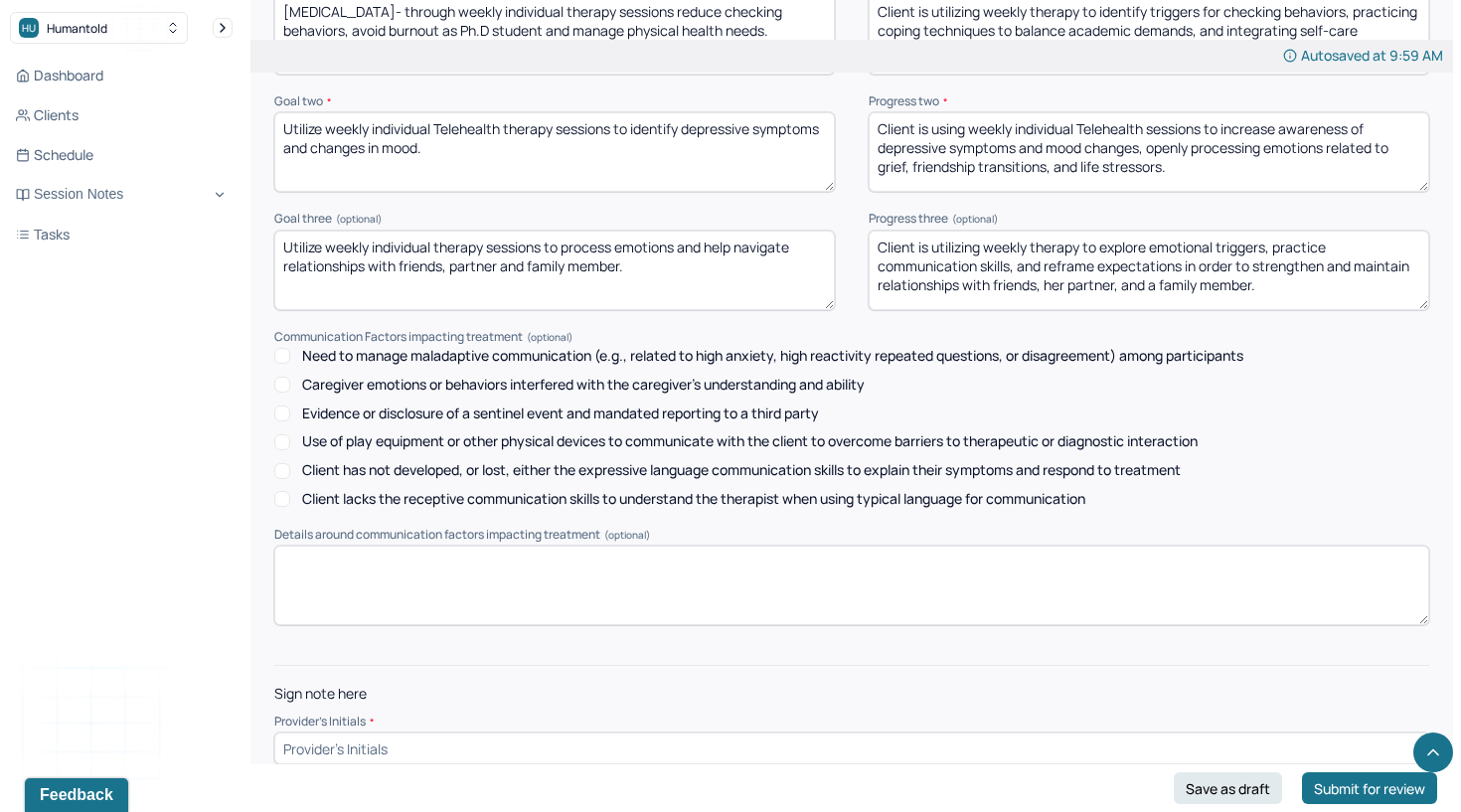 click at bounding box center [852, 748] 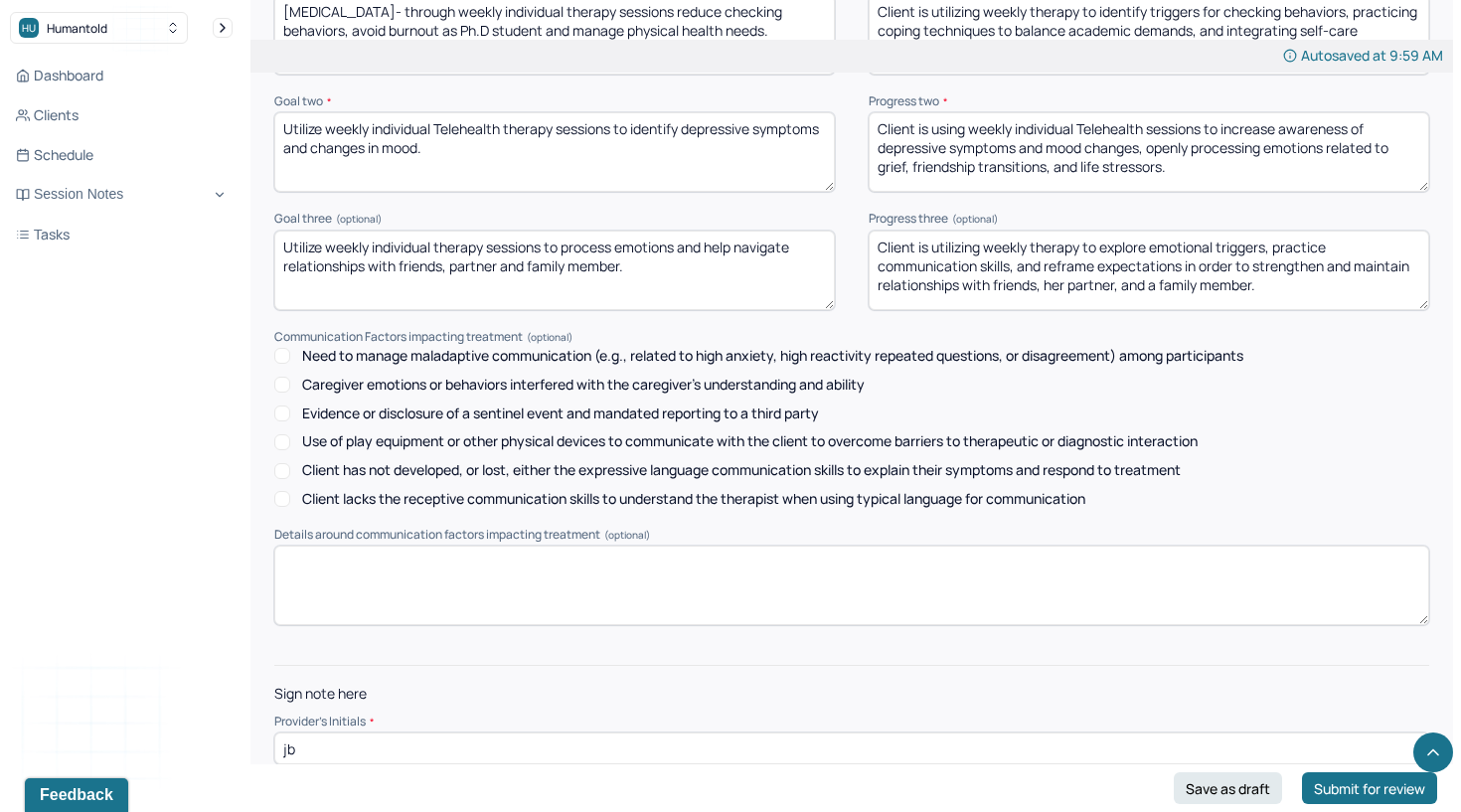 type on "jb" 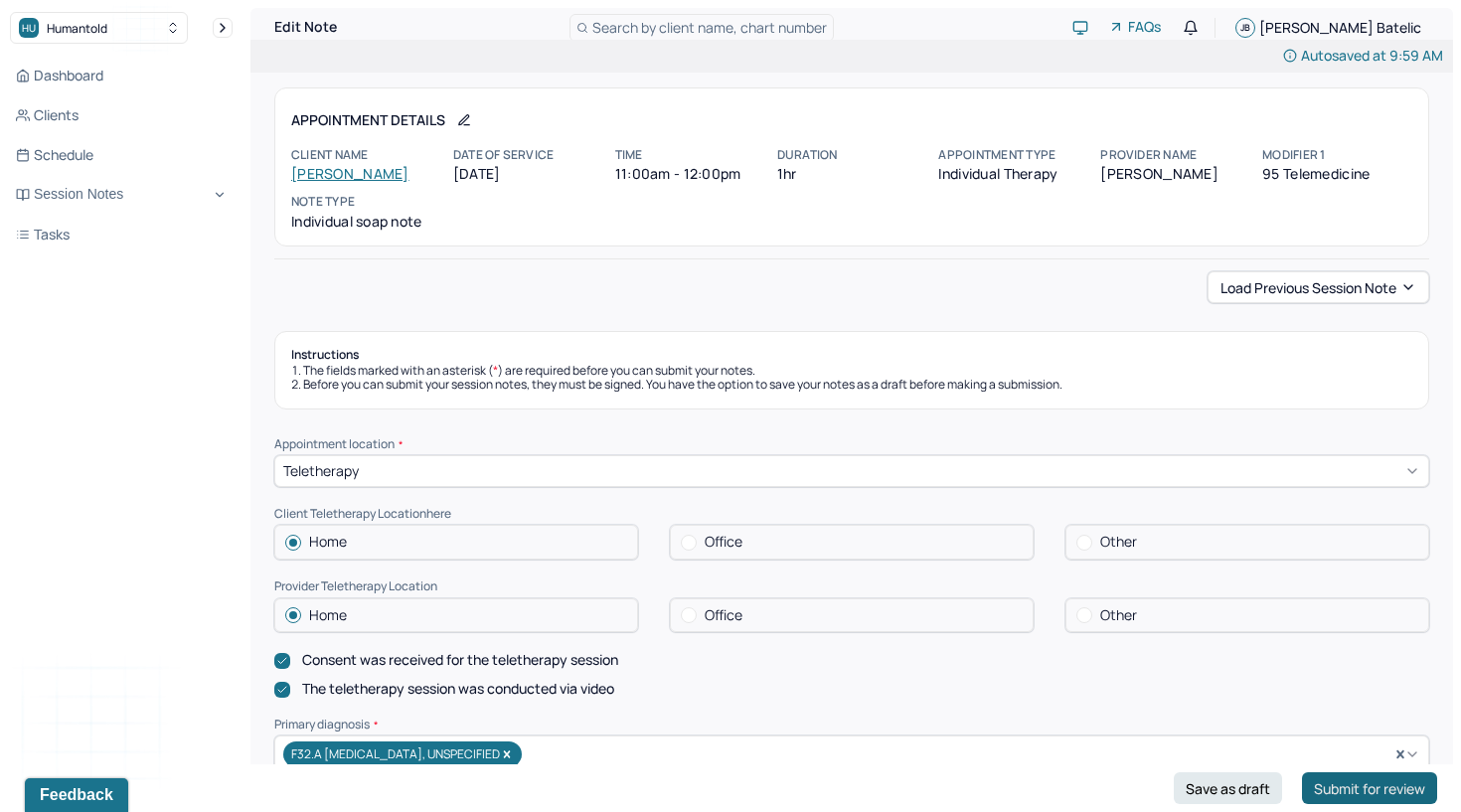 scroll, scrollTop: 0, scrollLeft: 0, axis: both 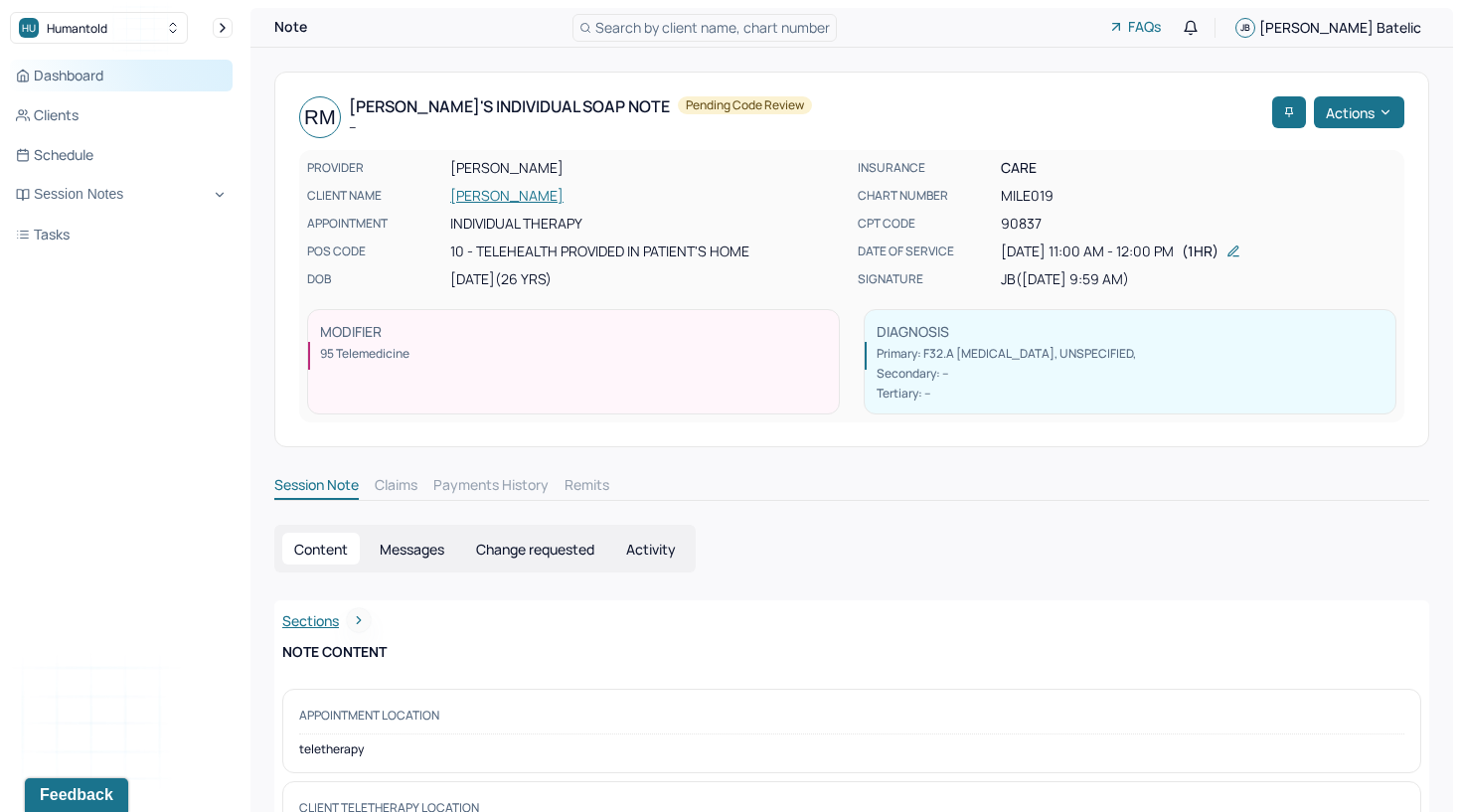 click on "Dashboard" at bounding box center (121, 76) 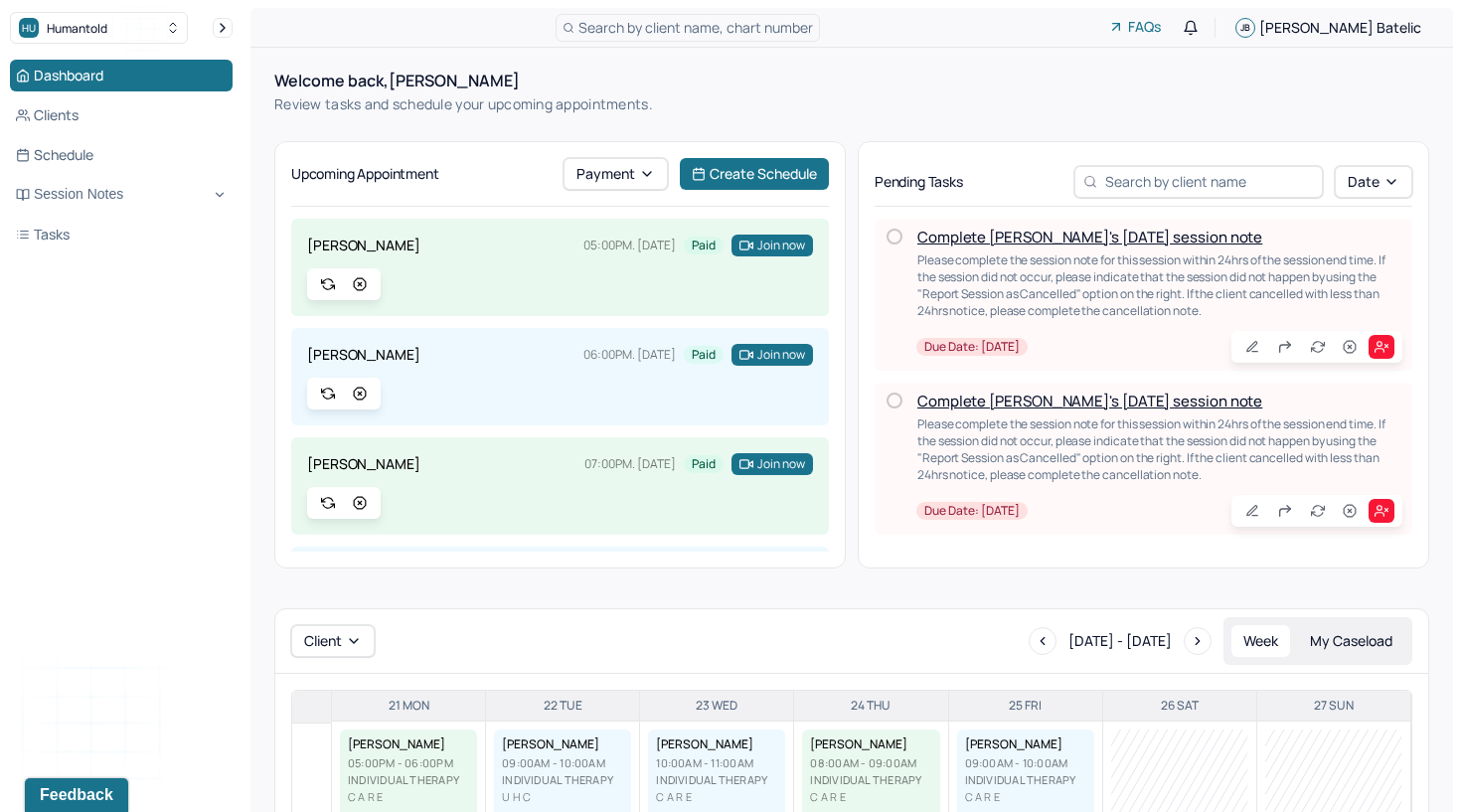 click on "Complete [PERSON_NAME]'s [DATE] session note" at bounding box center (1089, 237) 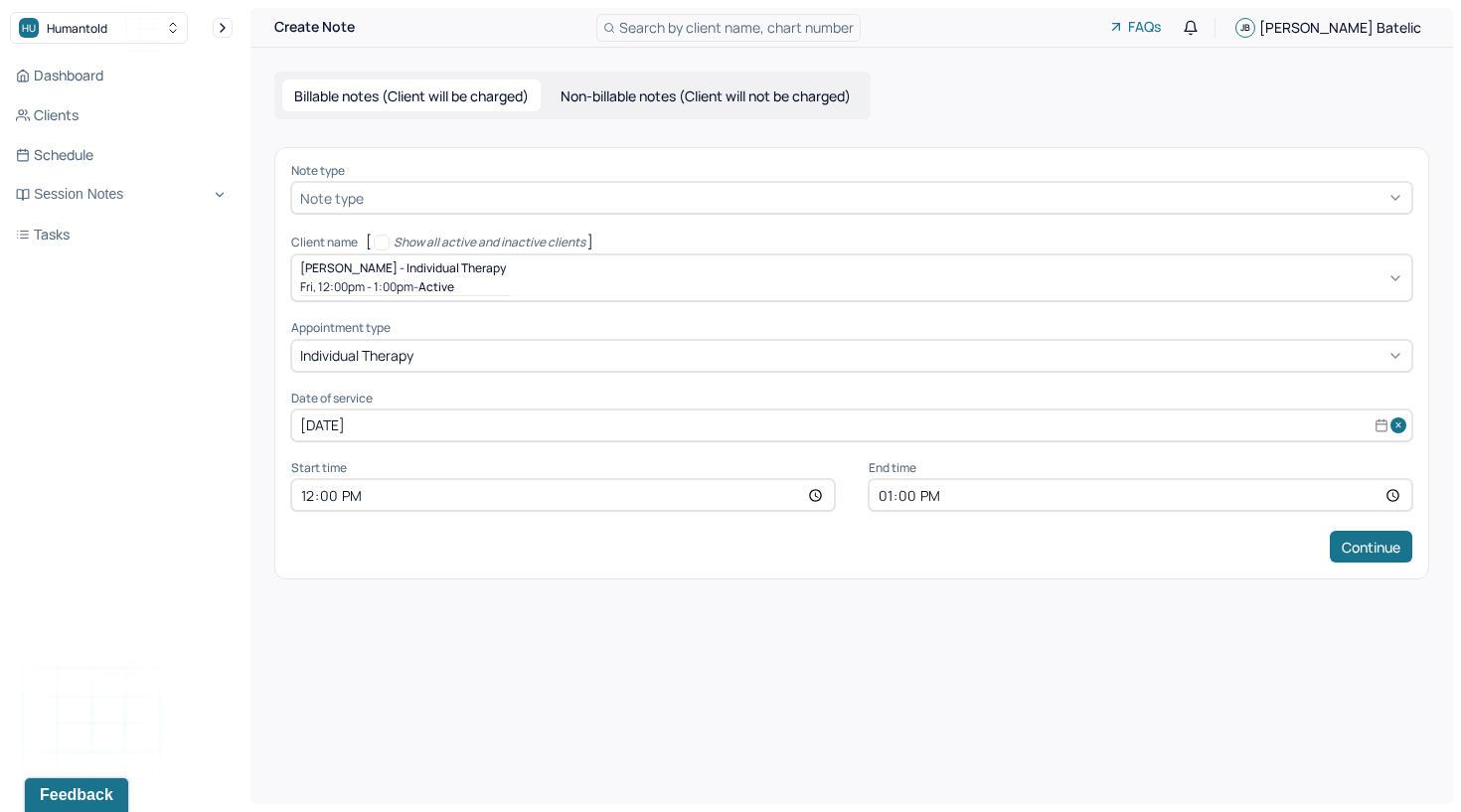 click at bounding box center [886, 198] 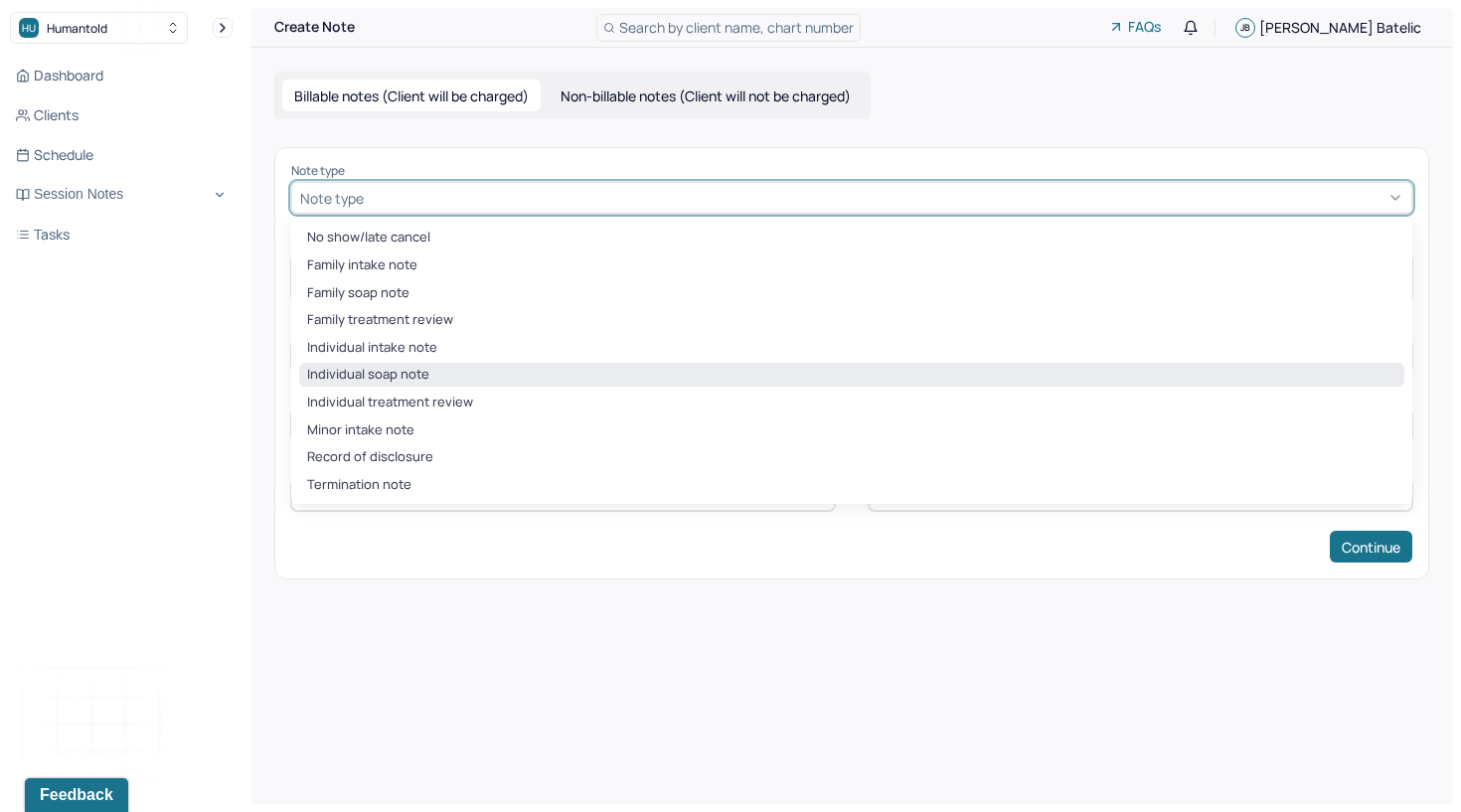 click on "Individual soap note" at bounding box center [852, 375] 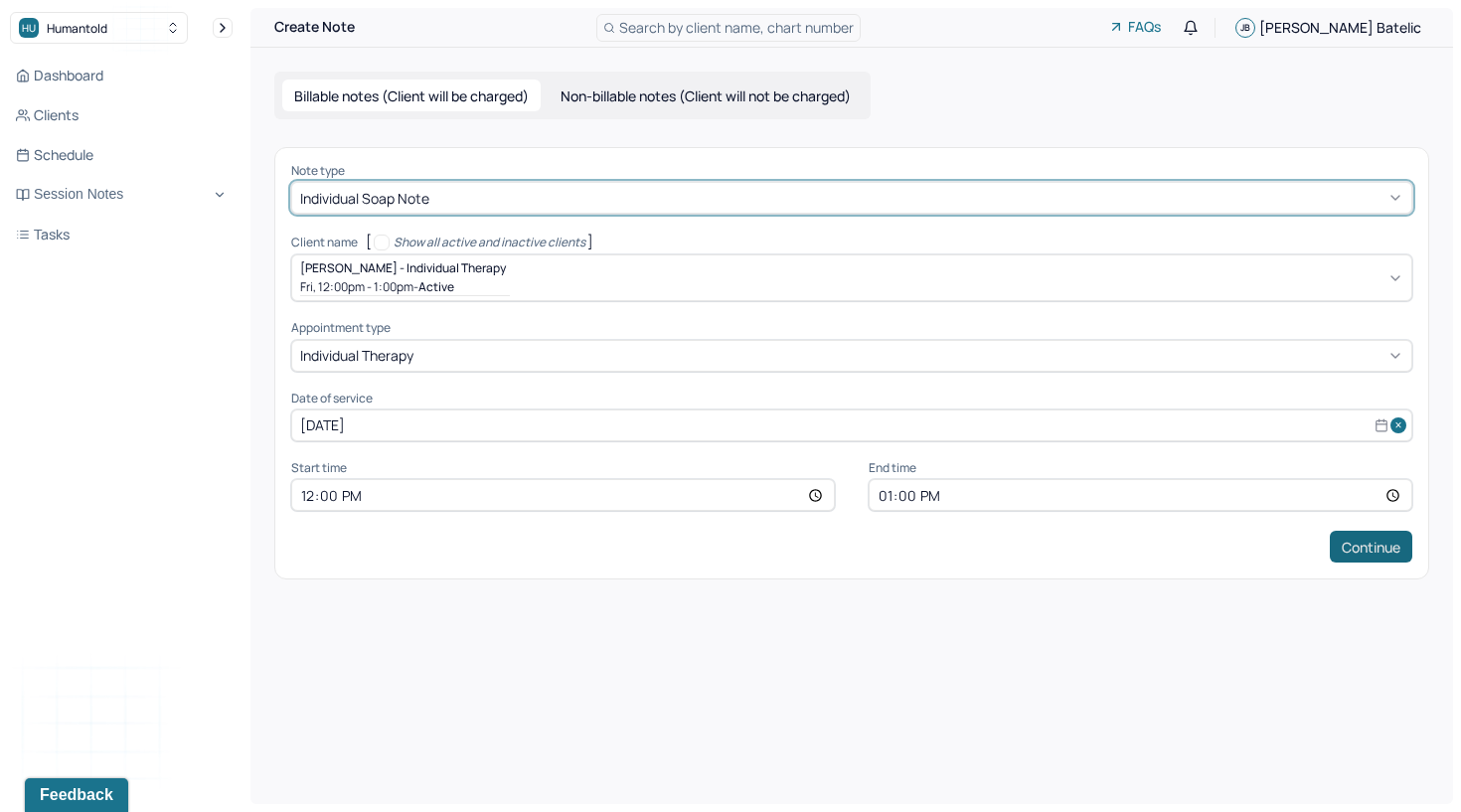 click on "Continue" at bounding box center [1371, 547] 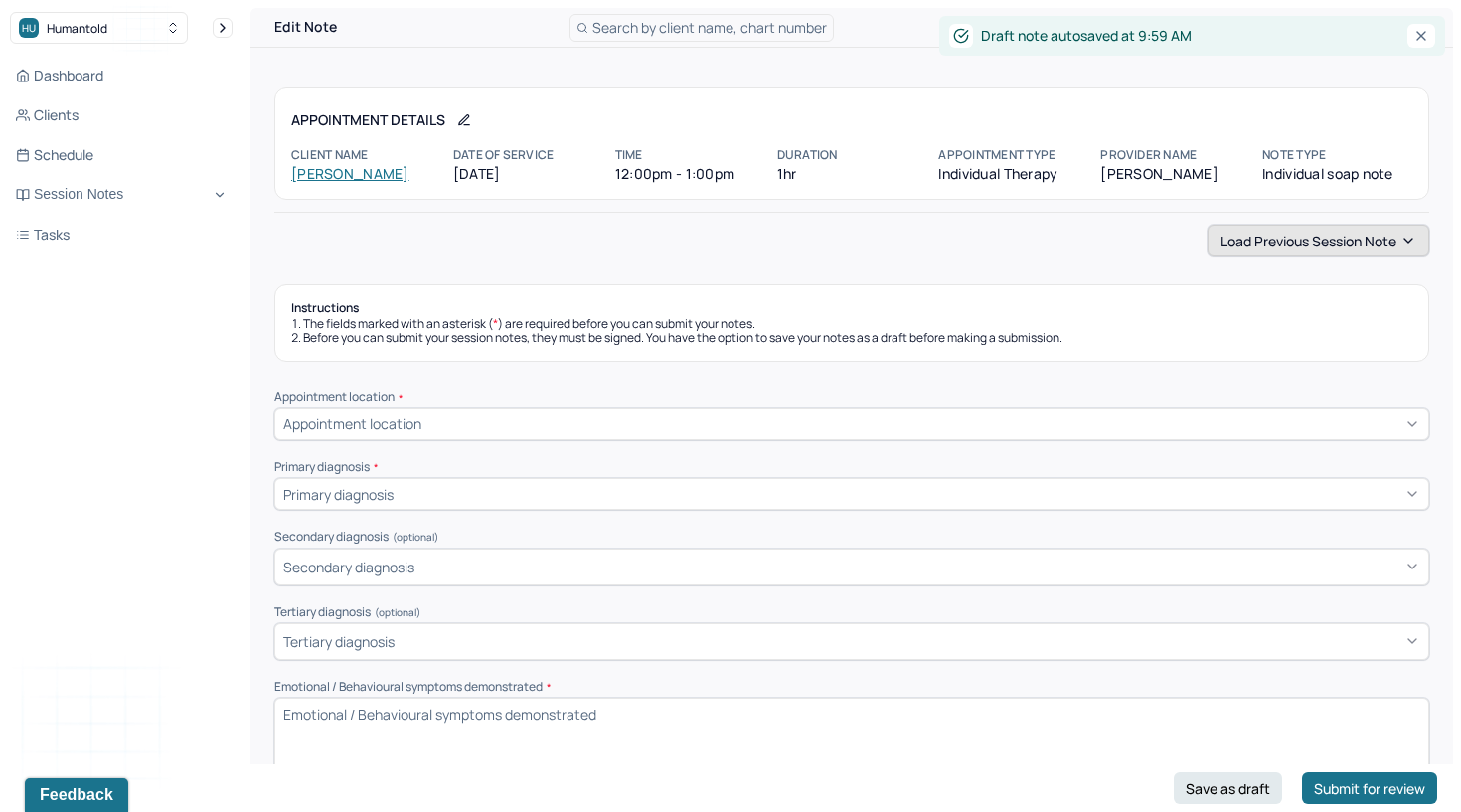 click on "Load previous session note" at bounding box center [1318, 241] 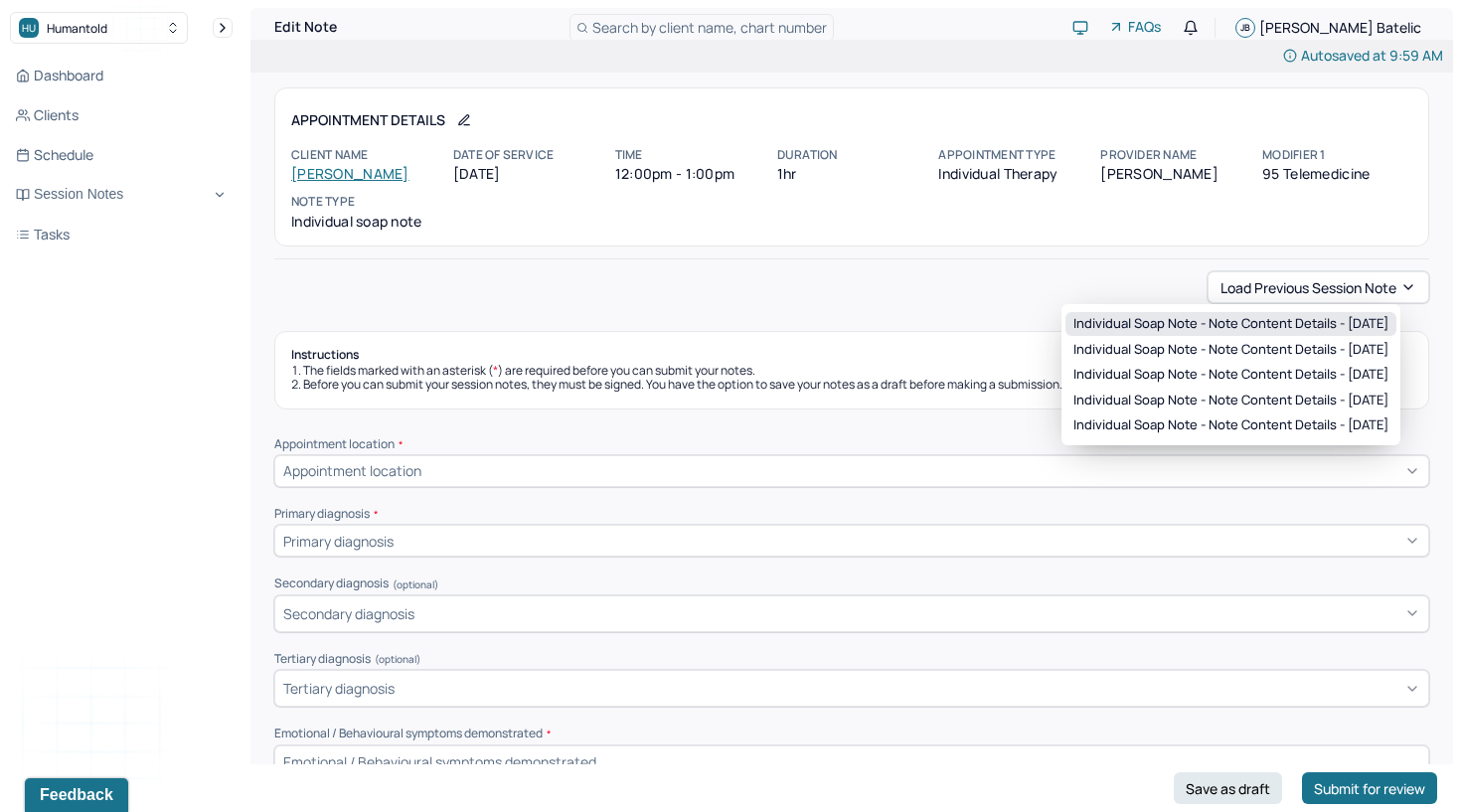 click on "Individual soap note   - Note content Details -   [DATE]" at bounding box center [1230, 324] 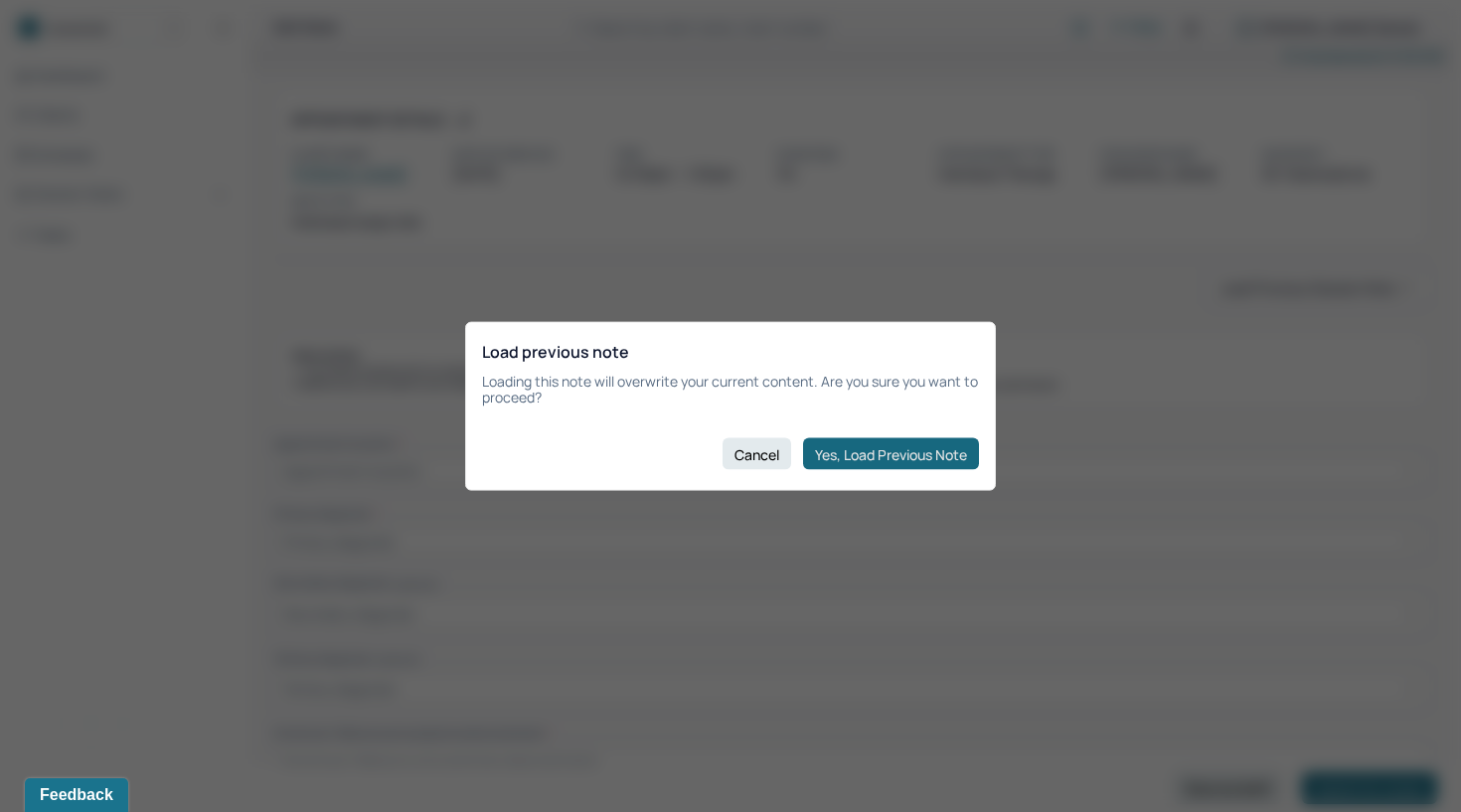 click on "Yes, Load Previous Note" at bounding box center (891, 454) 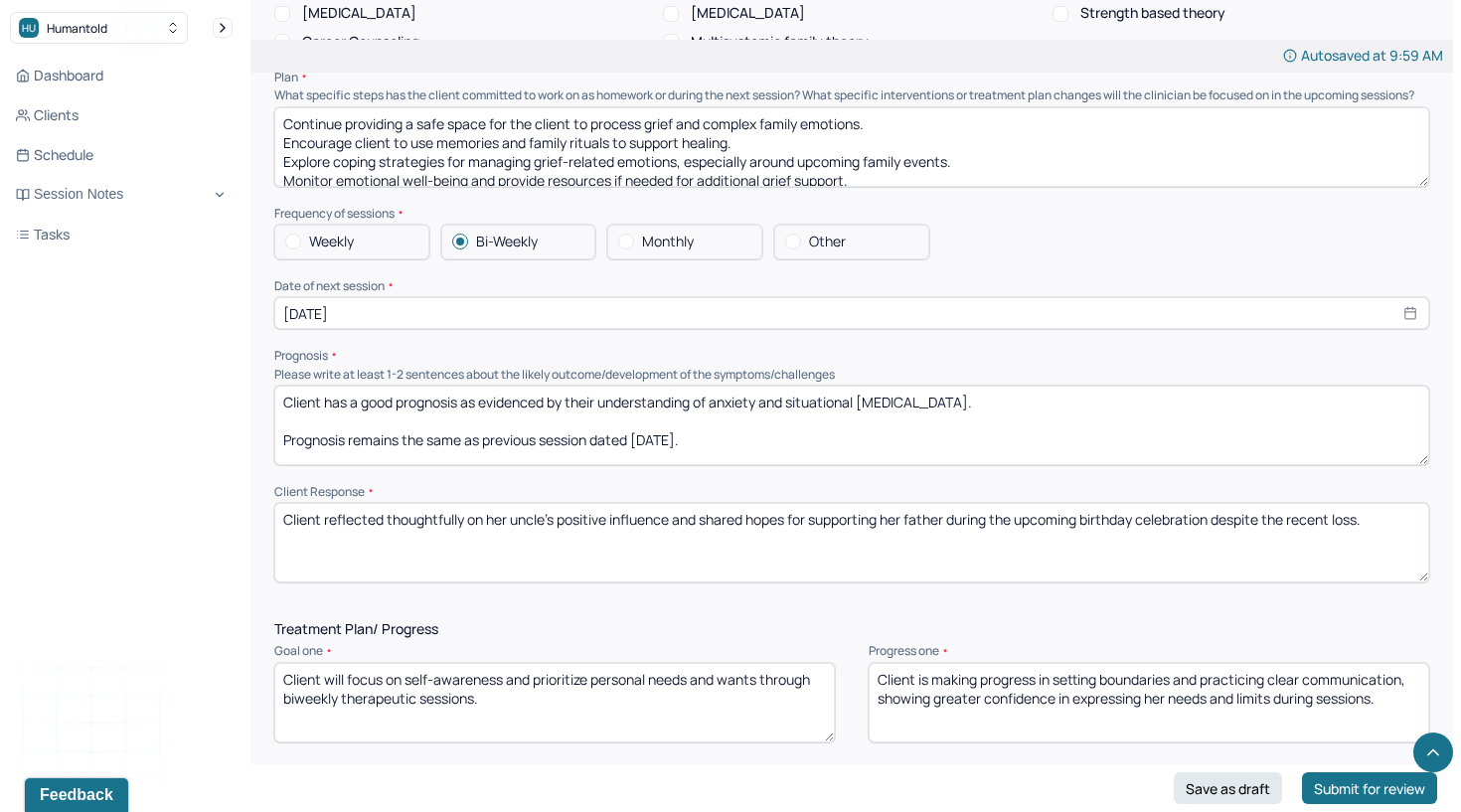 scroll, scrollTop: 2168, scrollLeft: 0, axis: vertical 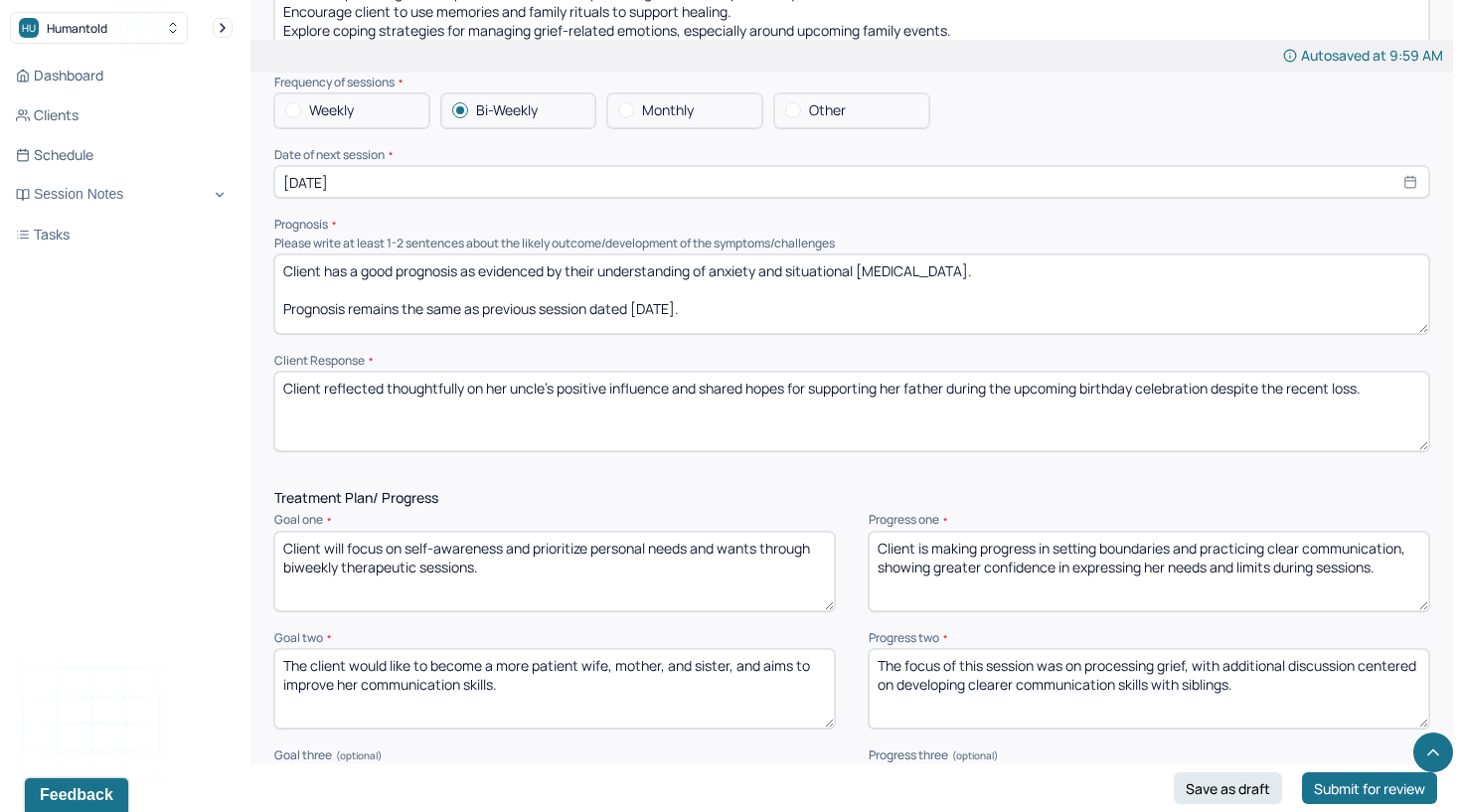 click on "Client has a good prognosis as evidenced by their understanding of anxiety and situational [MEDICAL_DATA].
Prognosis remains the same as previous session dated [DATE]." at bounding box center [852, 294] 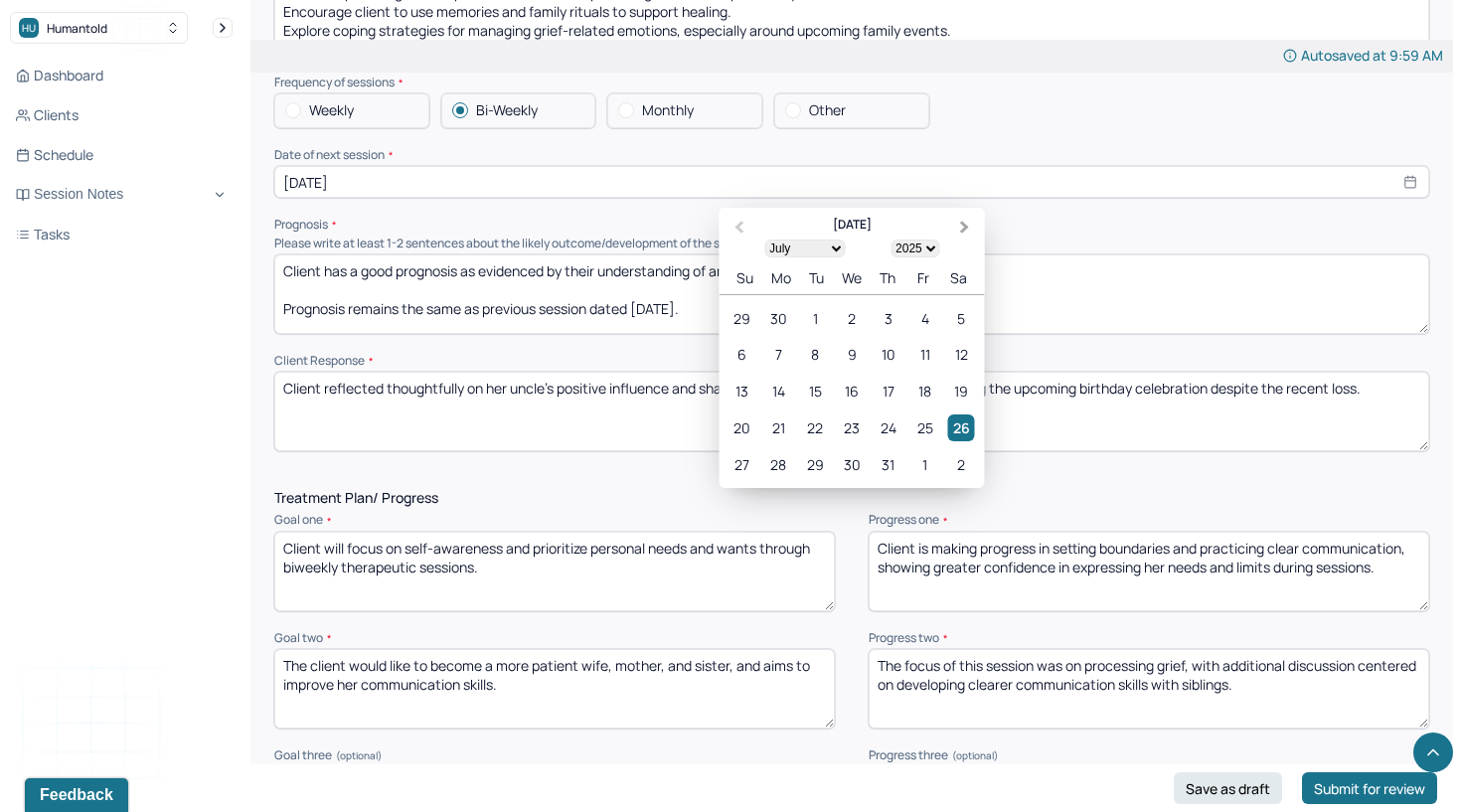 click on "Next Month" at bounding box center [965, 228] 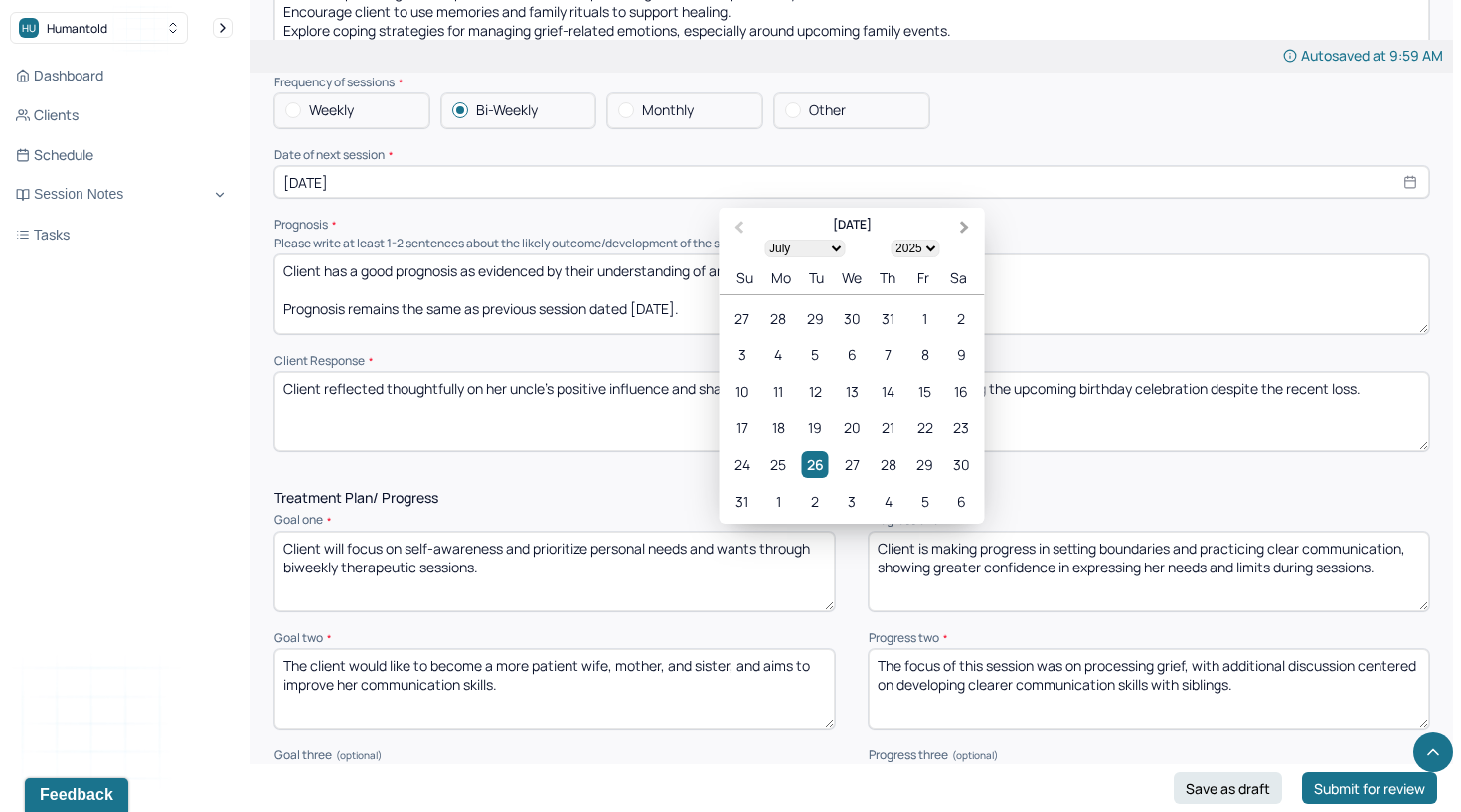 select on "7" 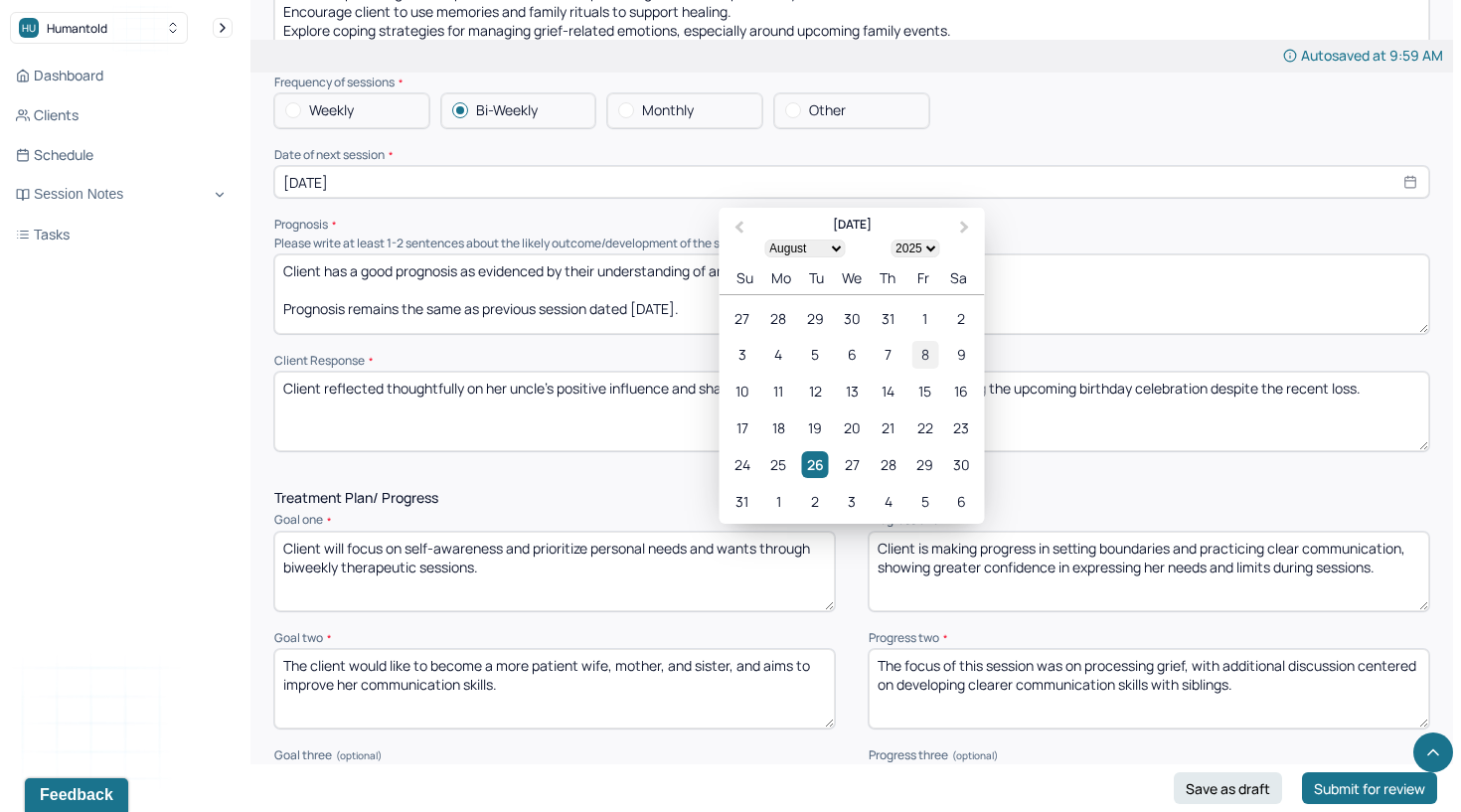 click on "8" at bounding box center [924, 355] 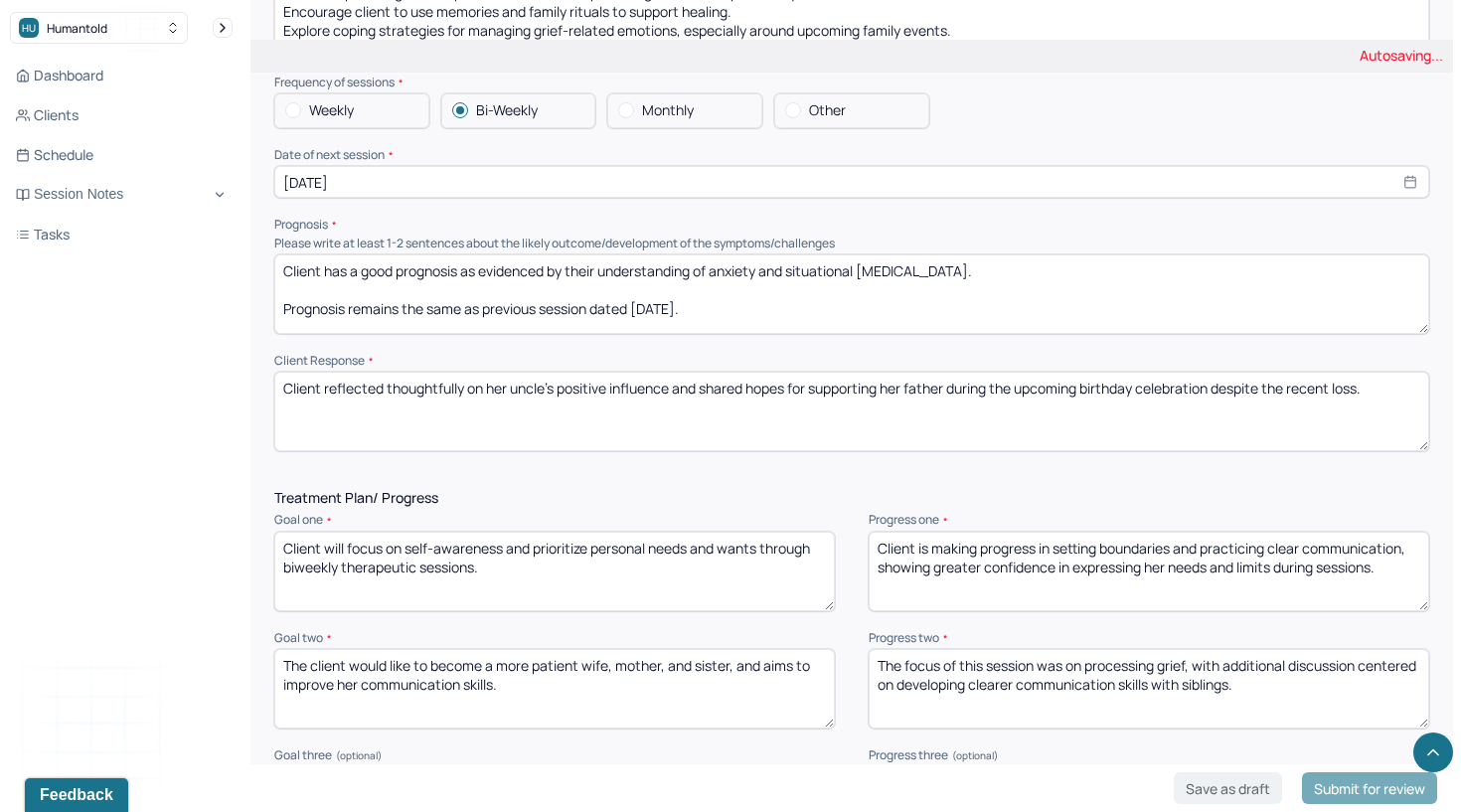 click on "Client reflected thoughtfully on her uncle’s positive influence and shared hopes for supporting her father during the upcoming birthday celebration despite the recent loss." at bounding box center [852, 411] 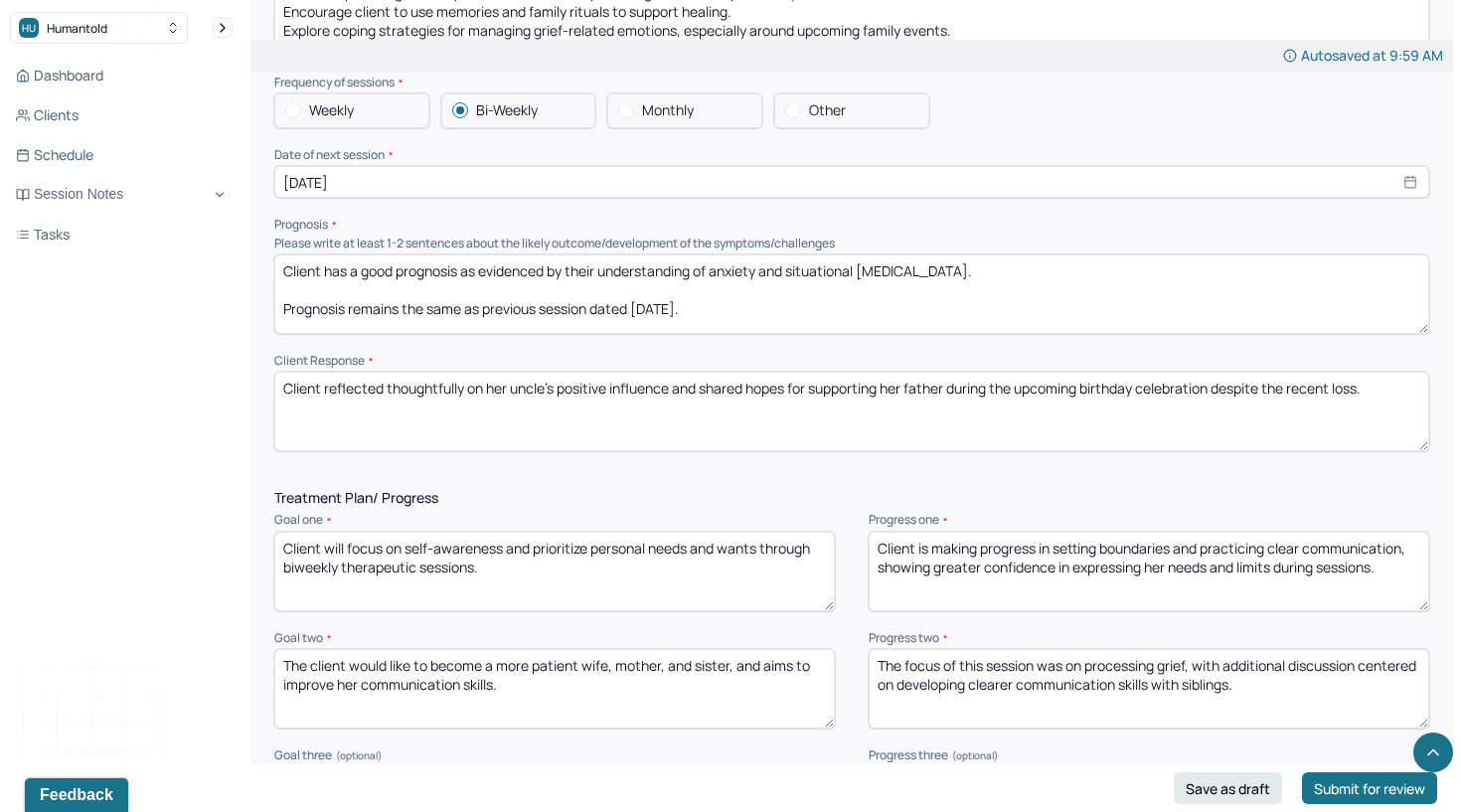 click on "Client reflected thoughtfully on her uncle’s positive influence and shared hopes for supporting her father during the upcoming birthday celebration despite the recent loss." at bounding box center [852, 411] 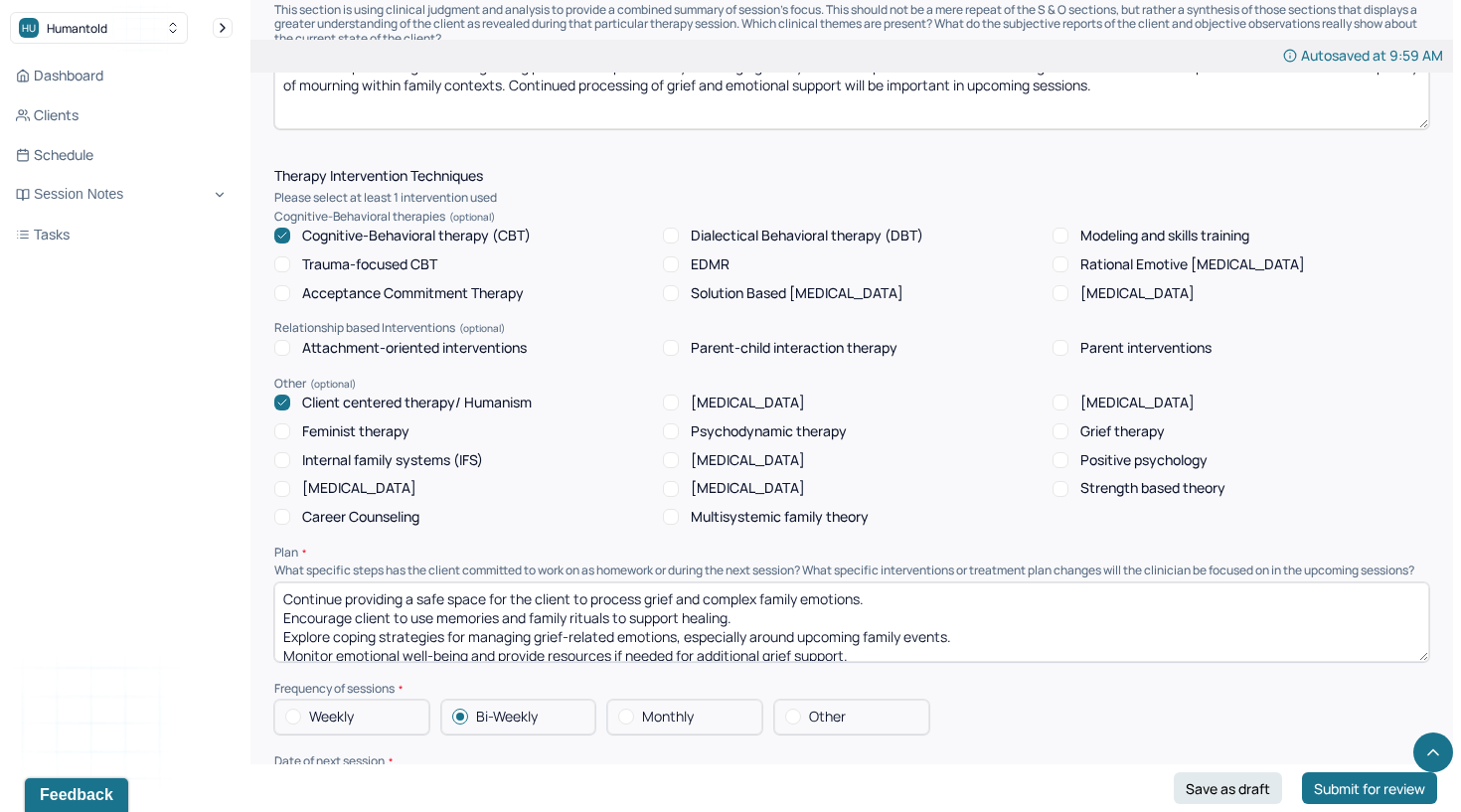 scroll, scrollTop: 1519, scrollLeft: 0, axis: vertical 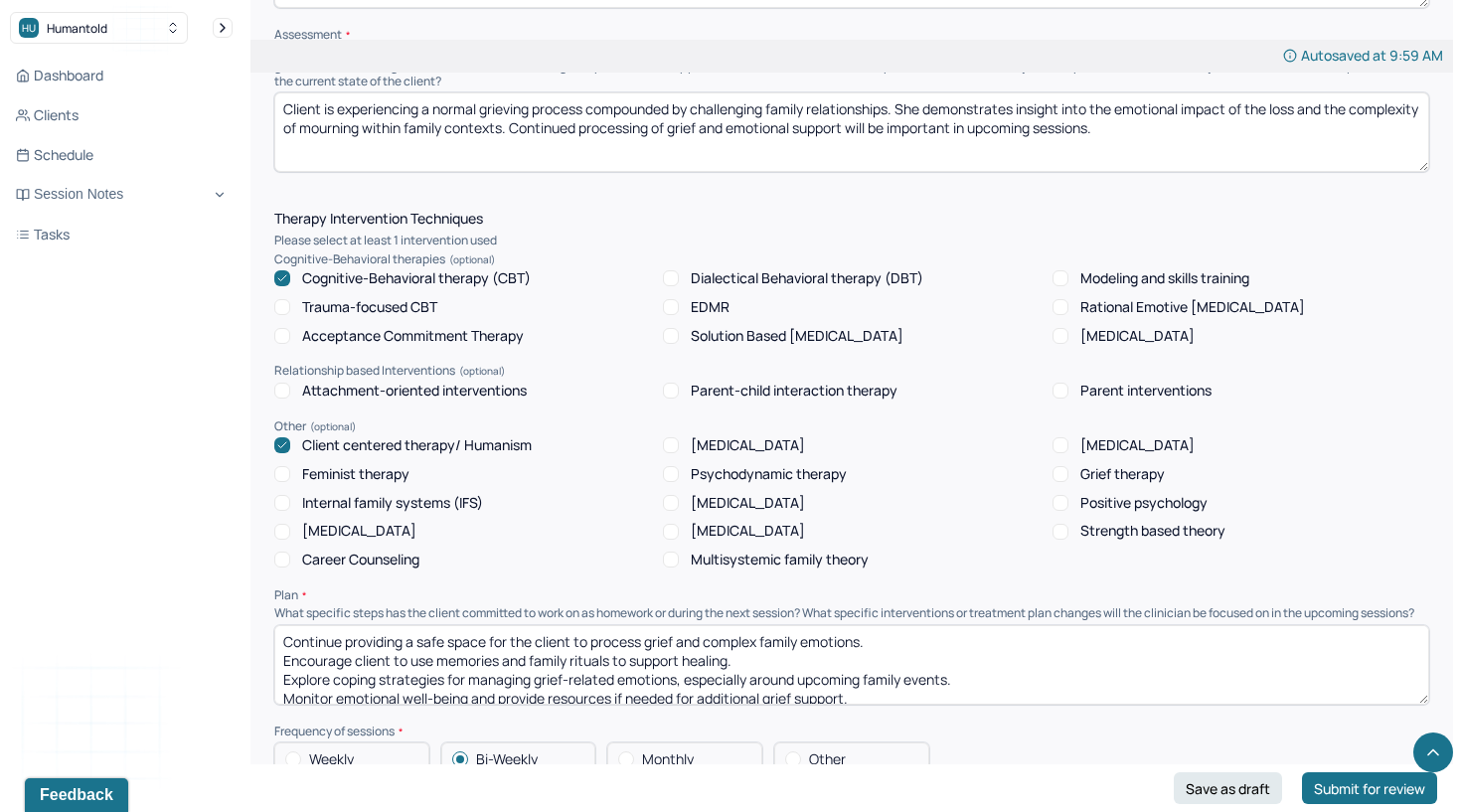 type 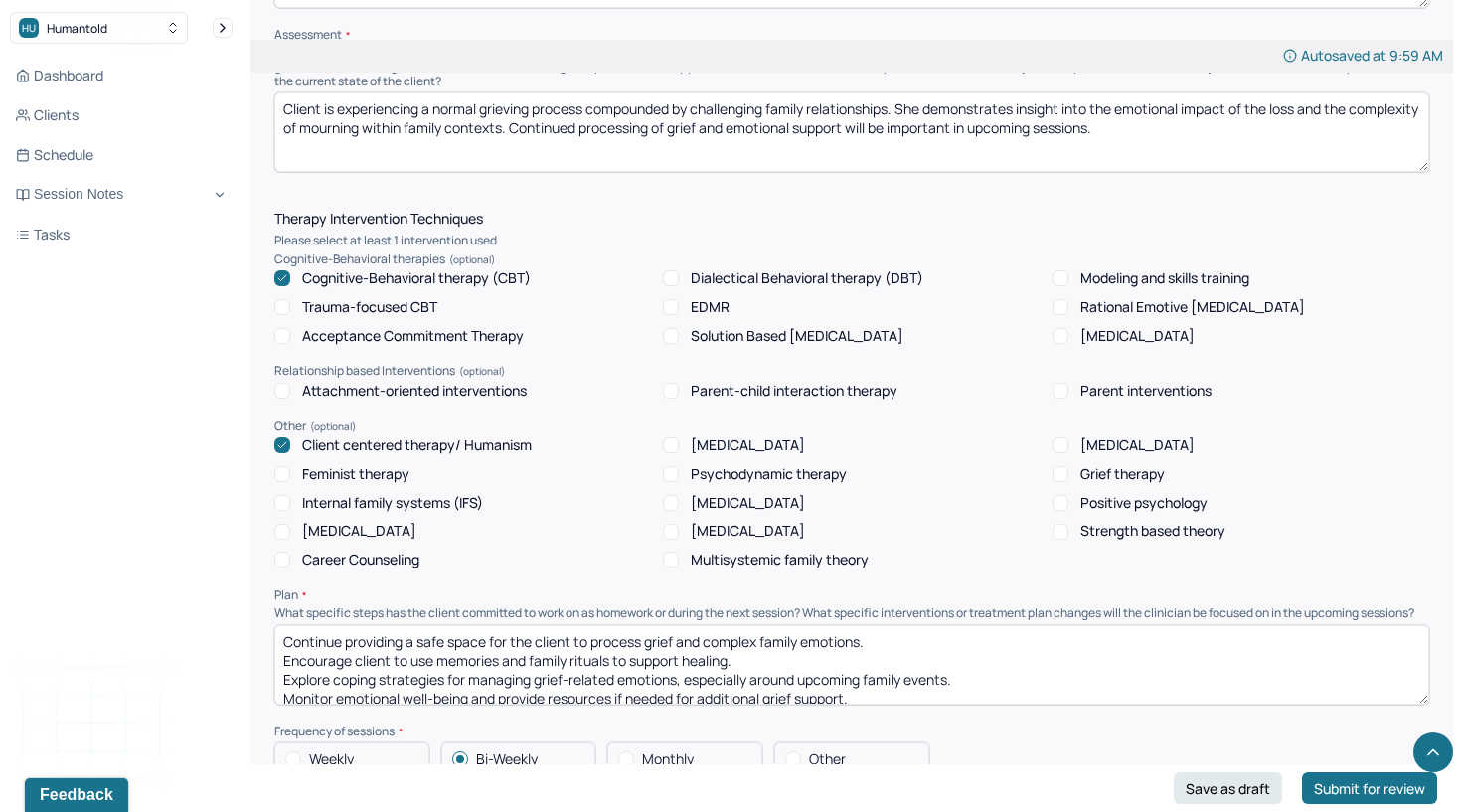 drag, startPoint x: 285, startPoint y: 621, endPoint x: 285, endPoint y: 679, distance: 58 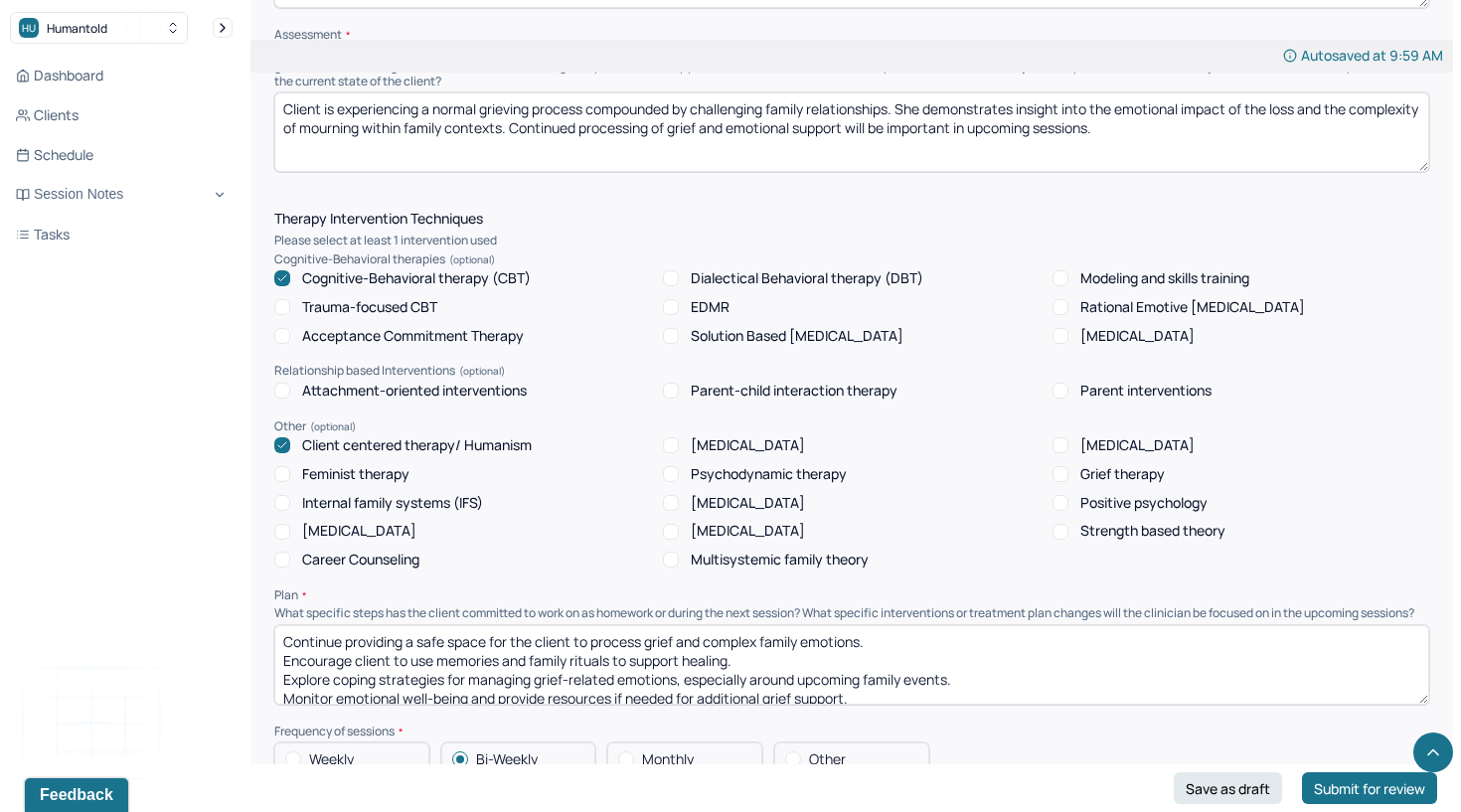scroll, scrollTop: 9, scrollLeft: 0, axis: vertical 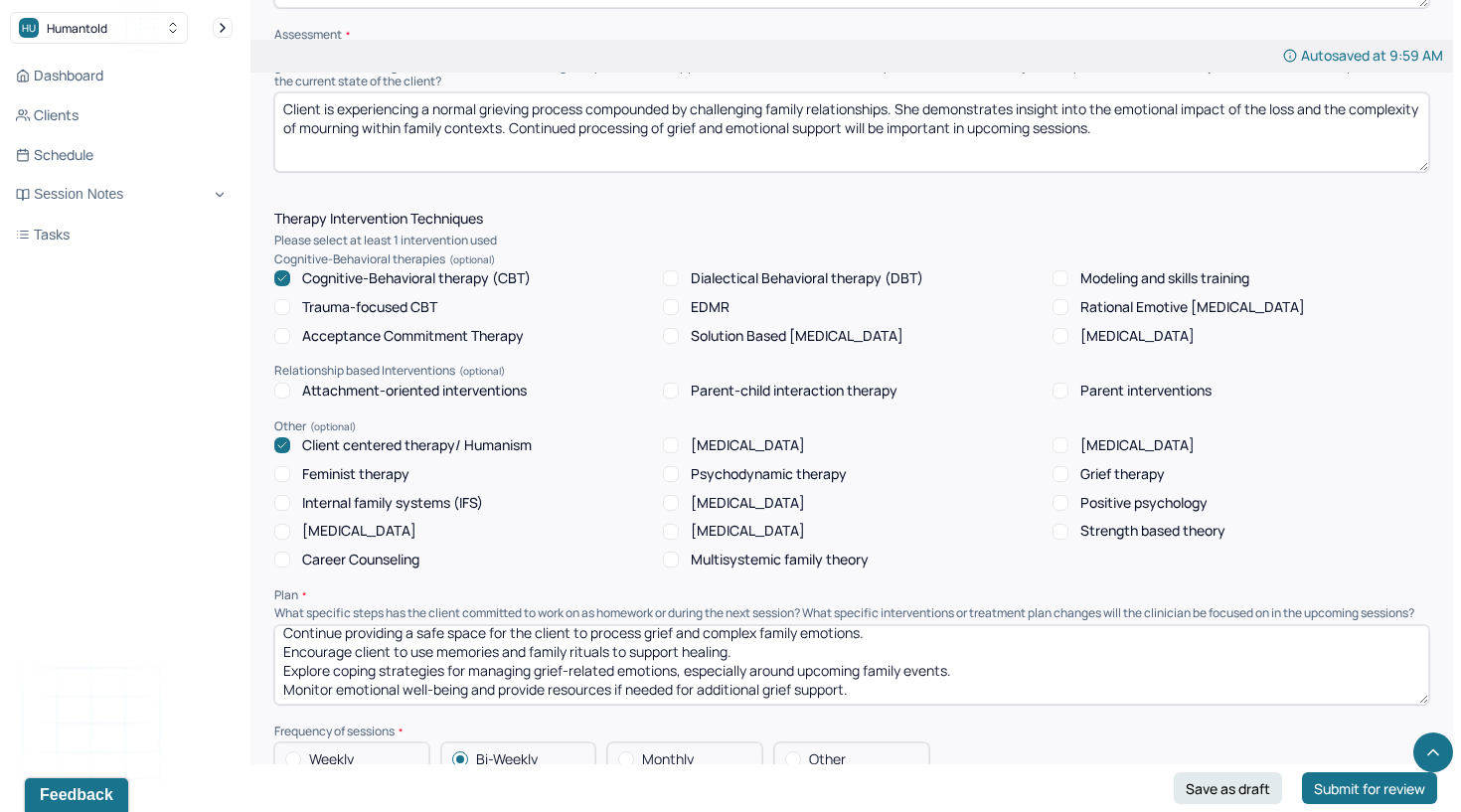 drag, startPoint x: 282, startPoint y: 614, endPoint x: 264, endPoint y: 617, distance: 18.248288 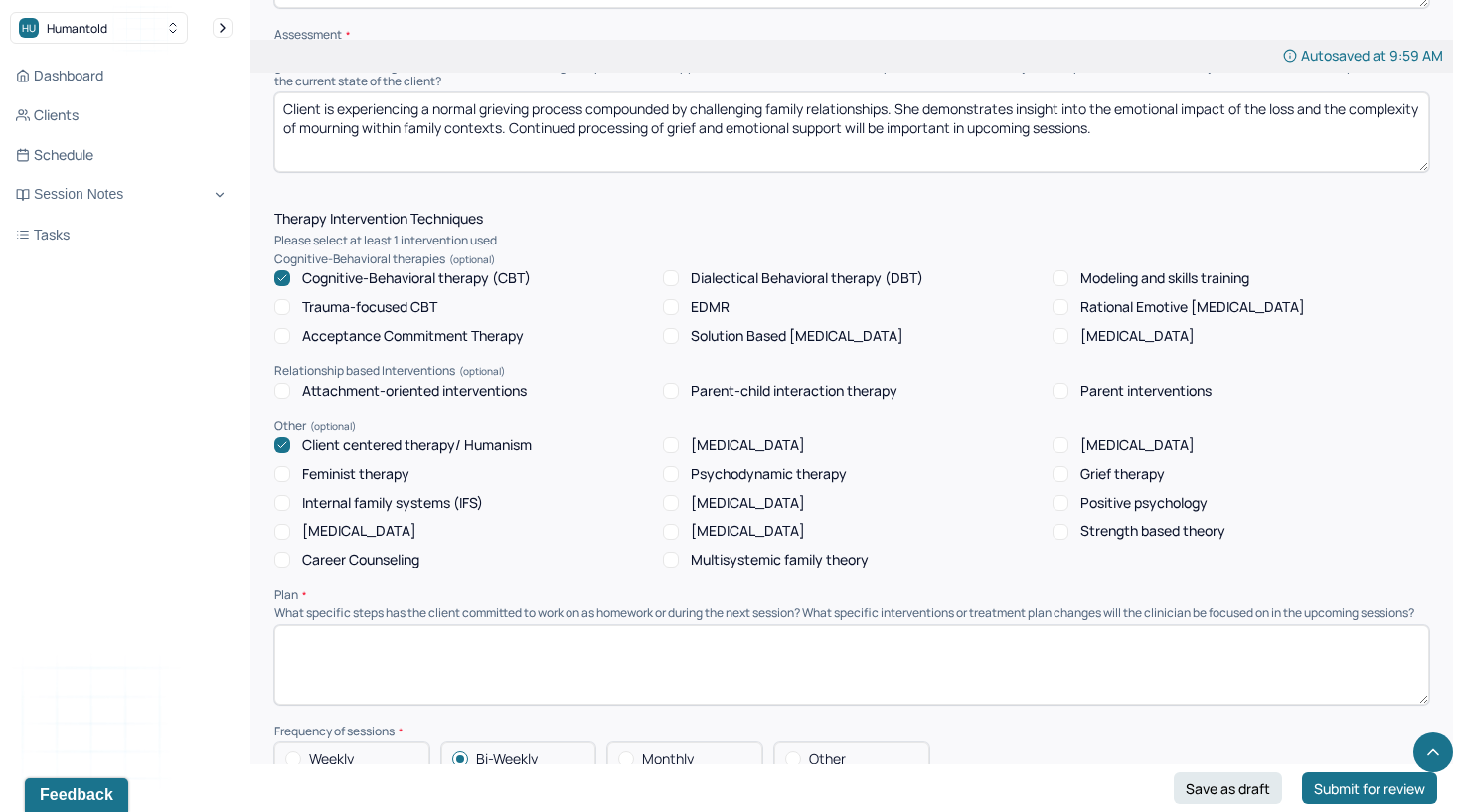 scroll, scrollTop: 0, scrollLeft: 0, axis: both 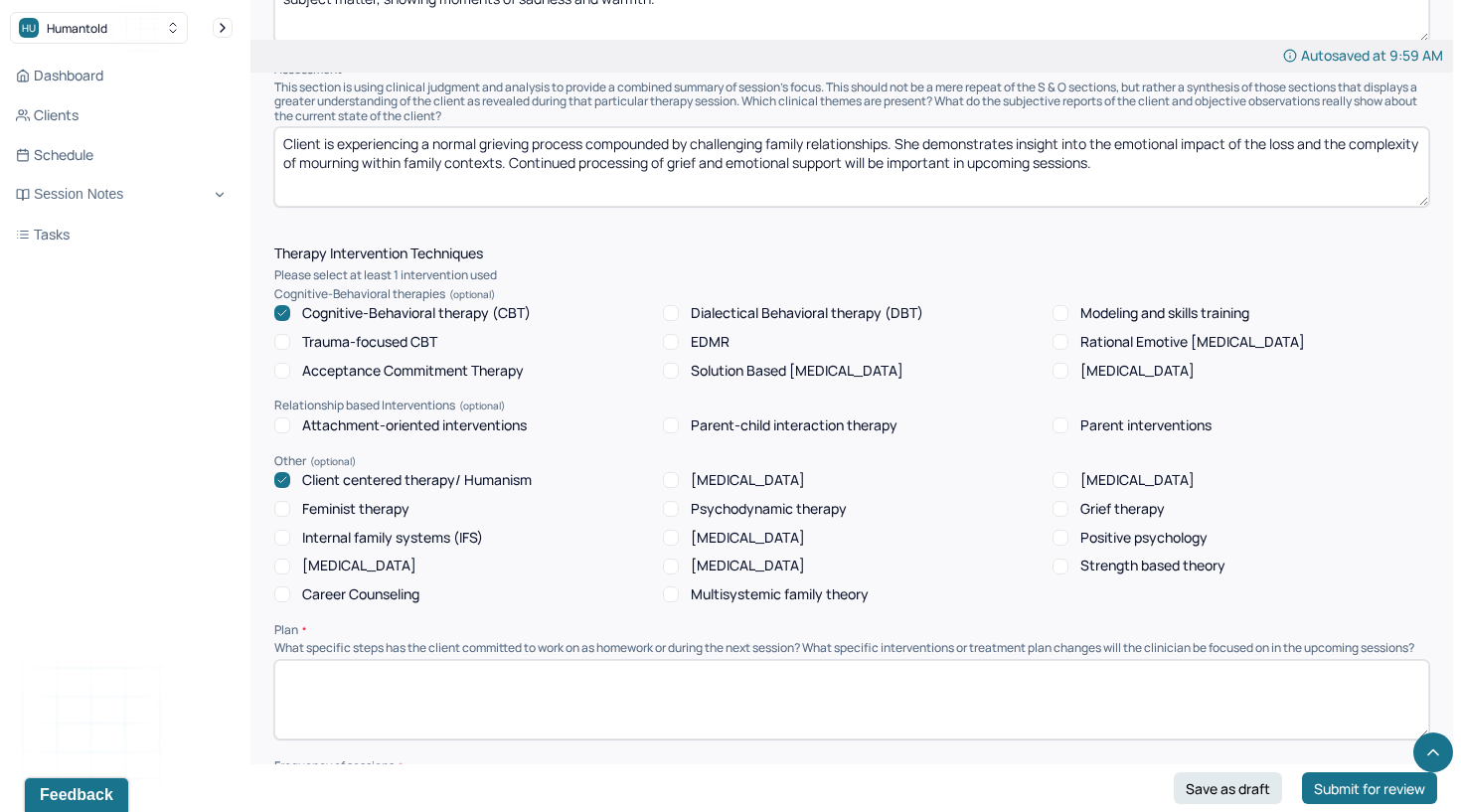 type 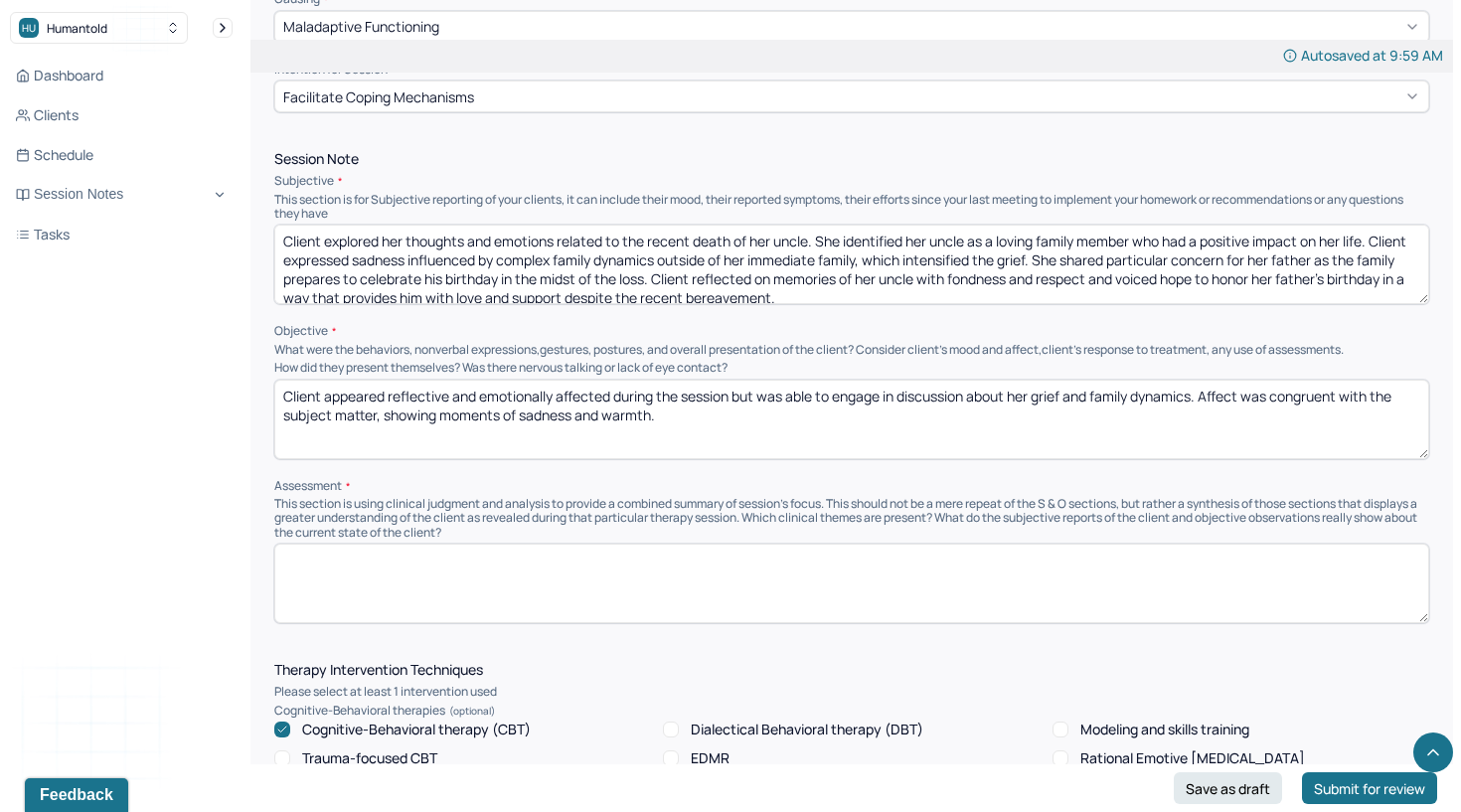 scroll, scrollTop: 1051, scrollLeft: 0, axis: vertical 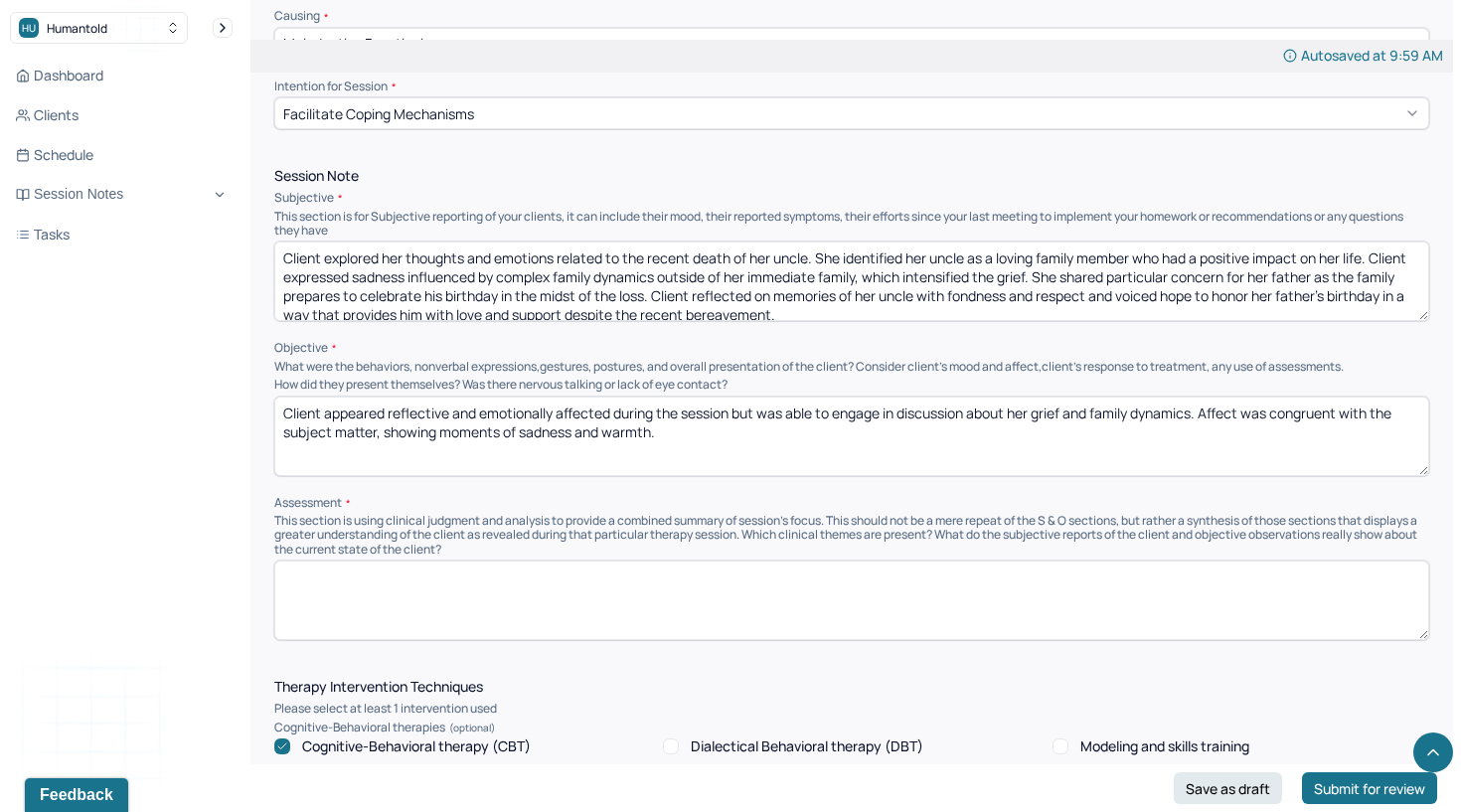 type 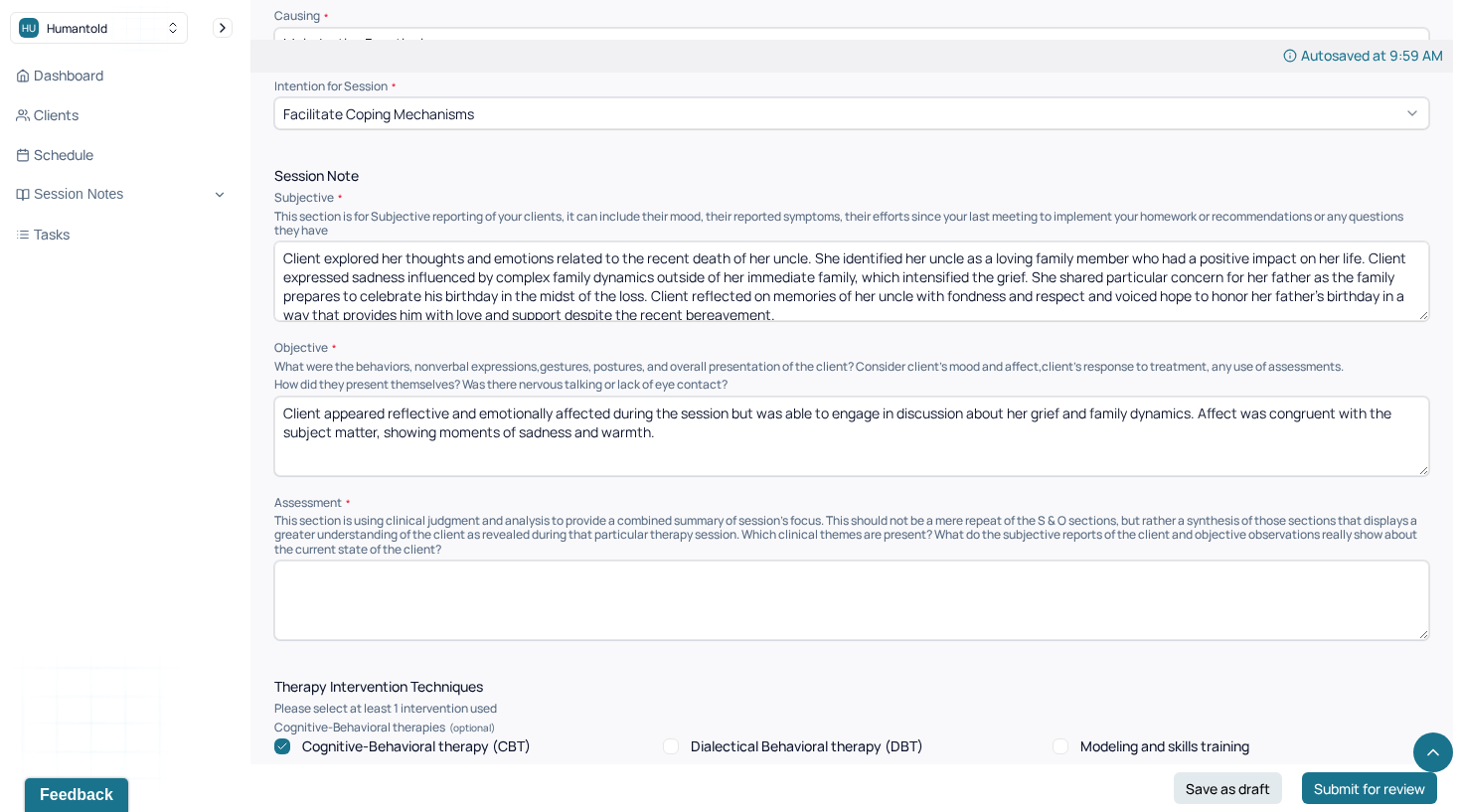click on "Client appeared reflective and emotionally affected during the session but was able to engage in discussion about her grief and family dynamics. Affect was congruent with the subject matter, showing moments of sadness and warmth." at bounding box center (852, 436) 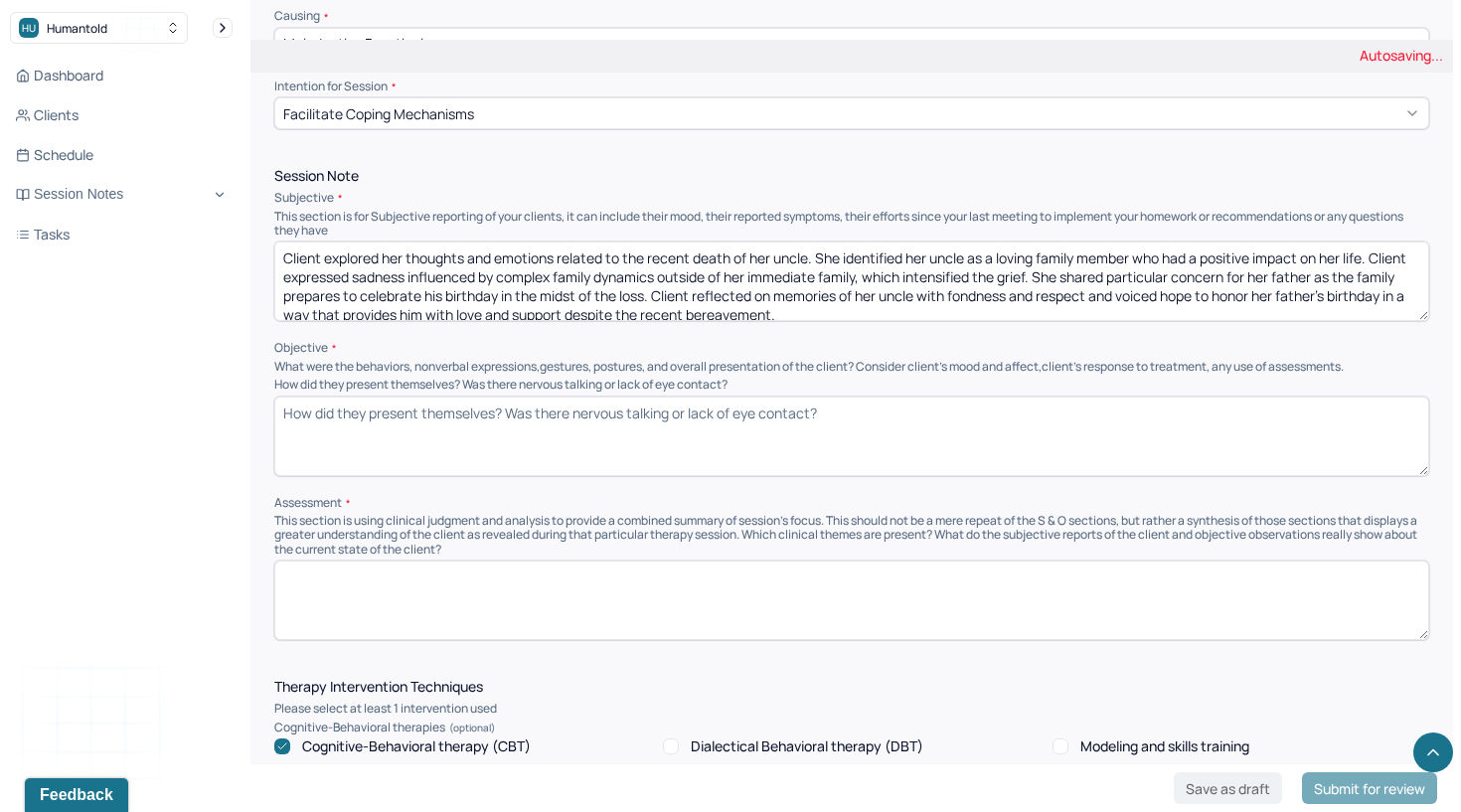 type 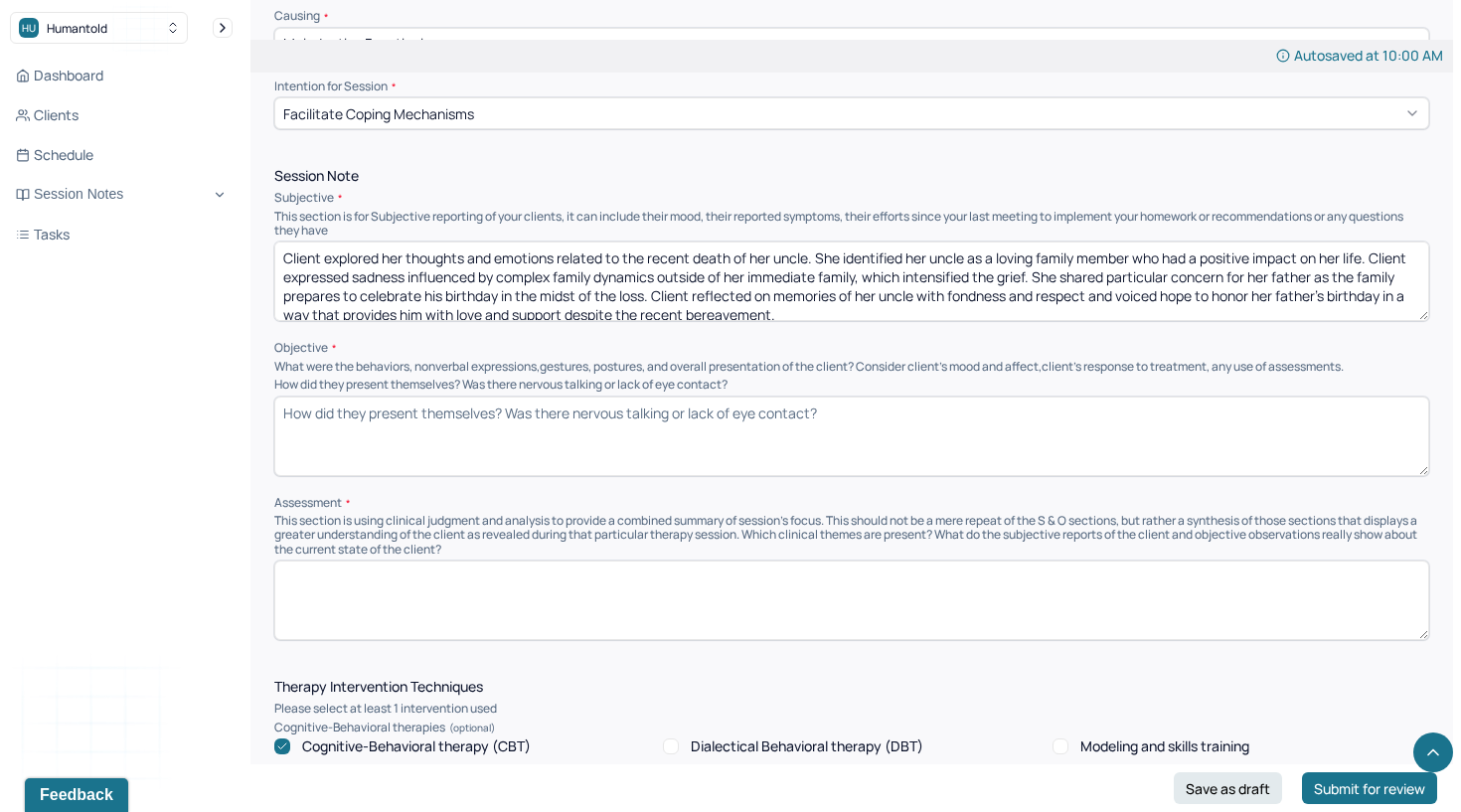 scroll, scrollTop: 9, scrollLeft: 0, axis: vertical 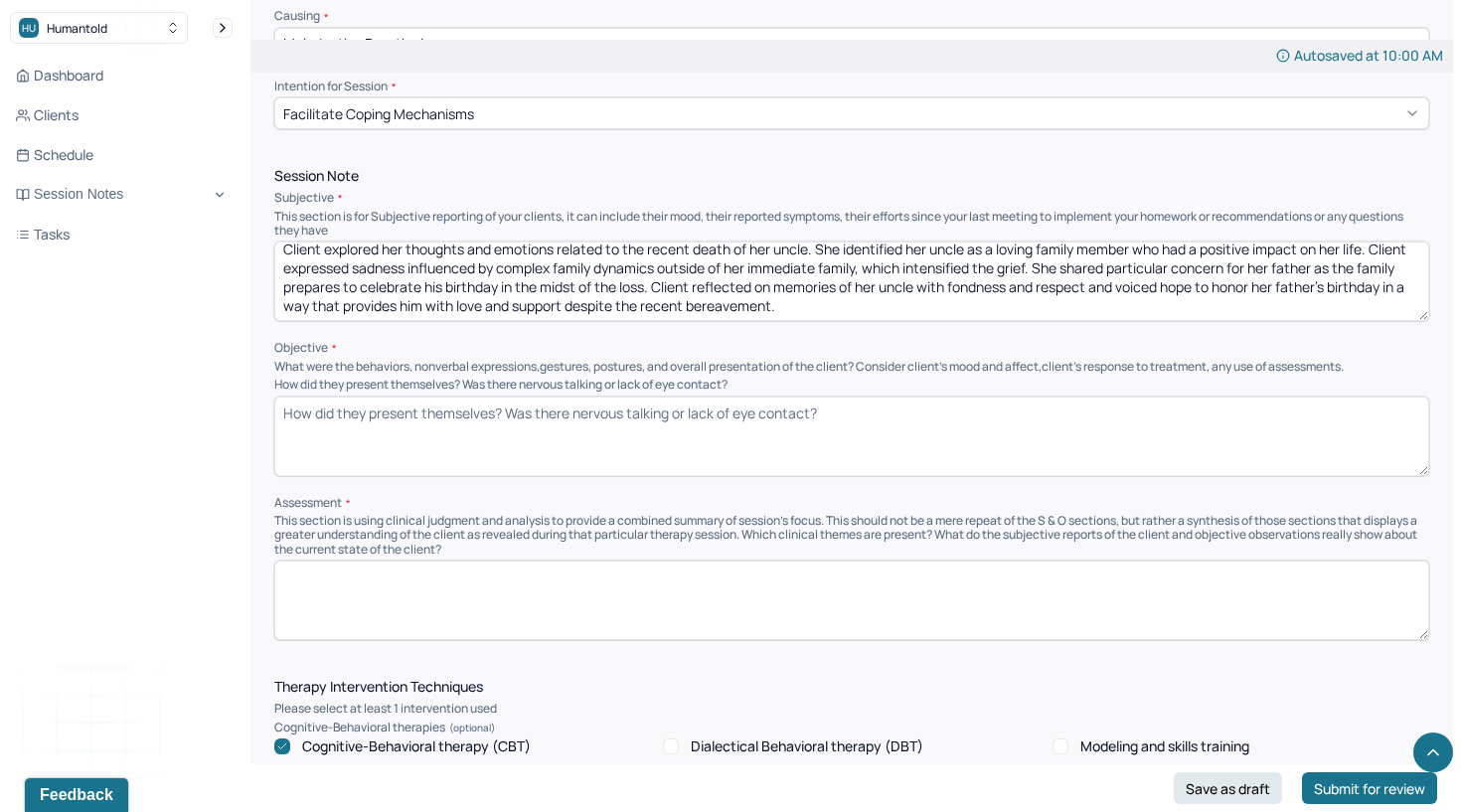 drag, startPoint x: 284, startPoint y: 237, endPoint x: 285, endPoint y: 345, distance: 108.00463 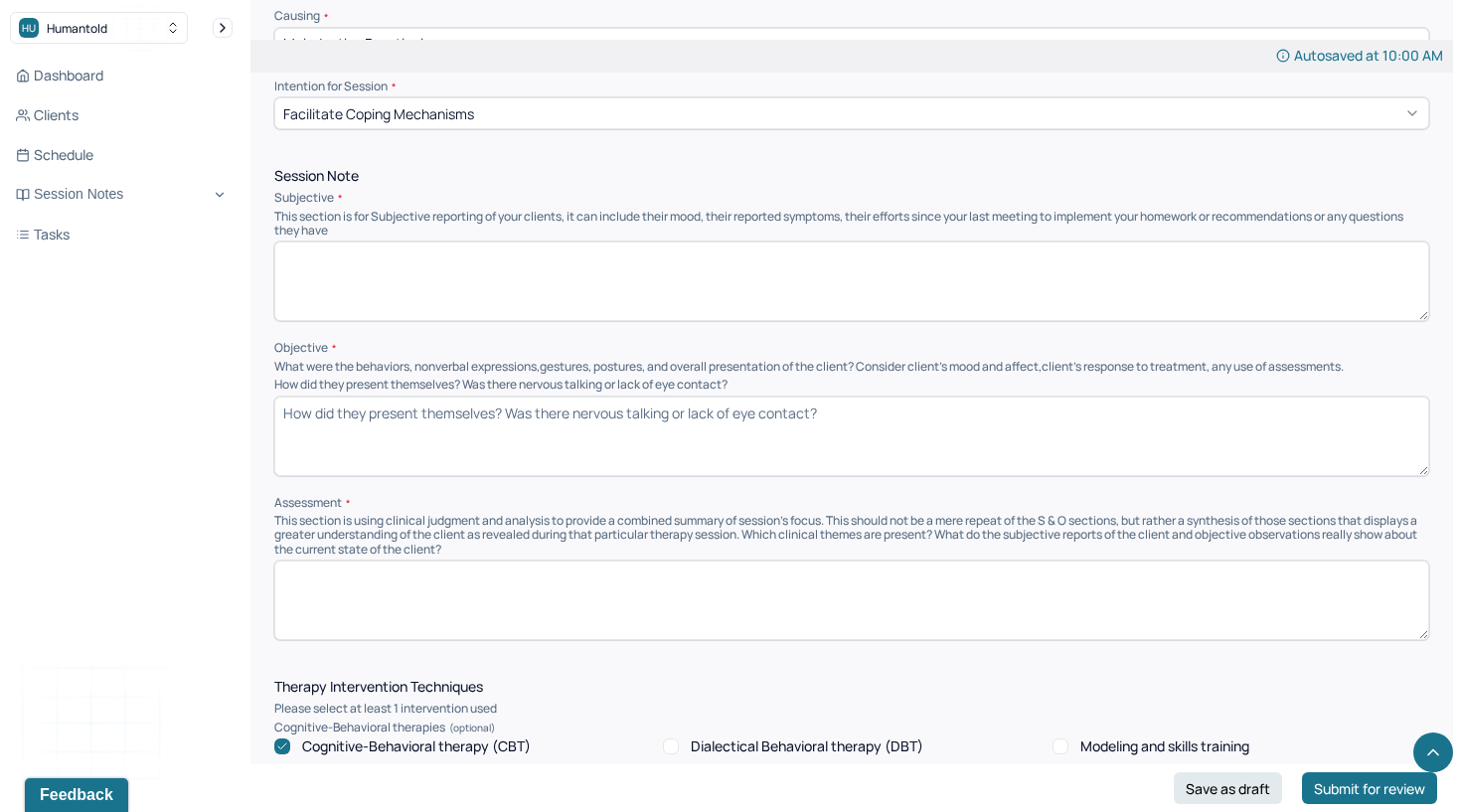 scroll, scrollTop: 0, scrollLeft: 0, axis: both 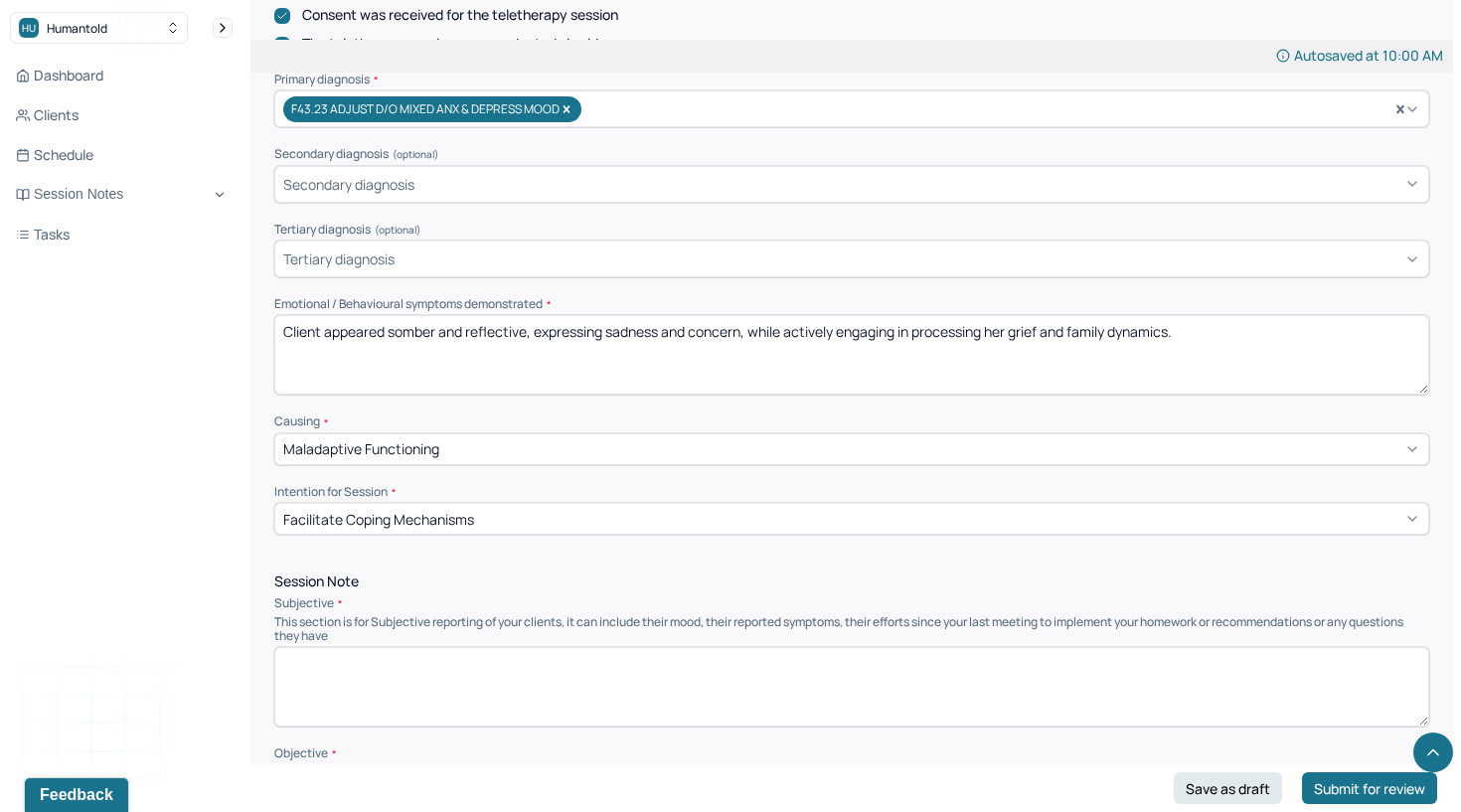 type 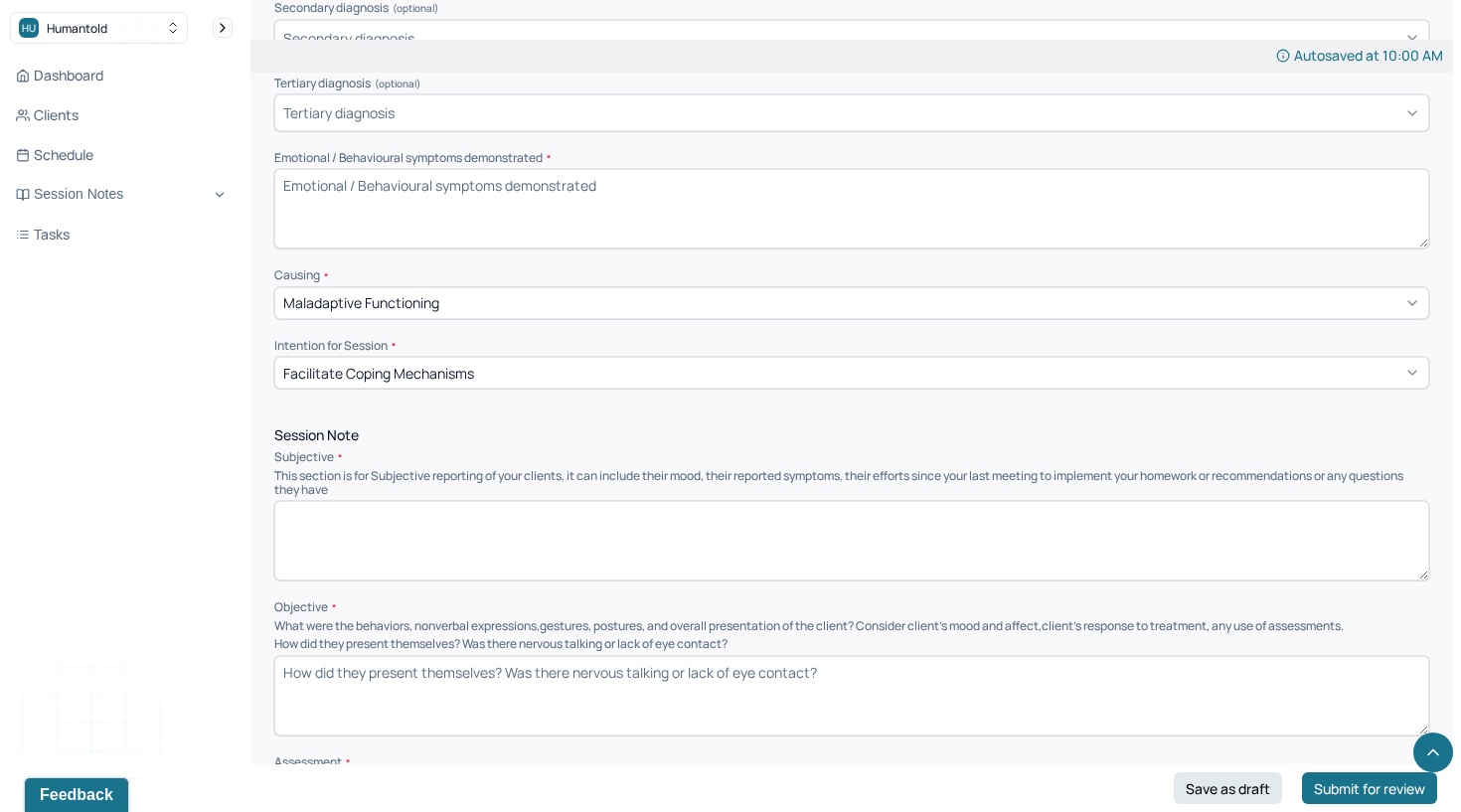 scroll, scrollTop: 793, scrollLeft: 0, axis: vertical 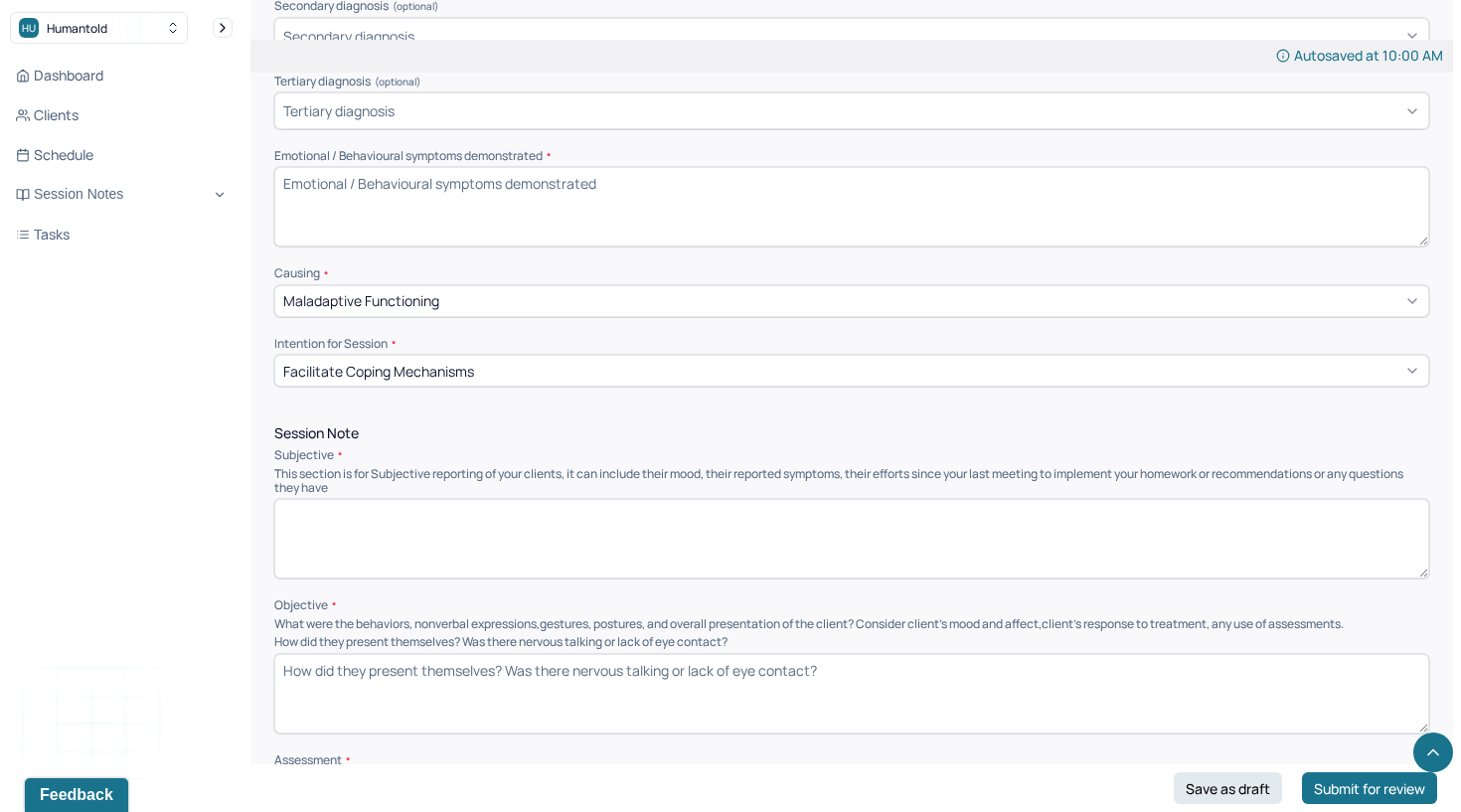 type 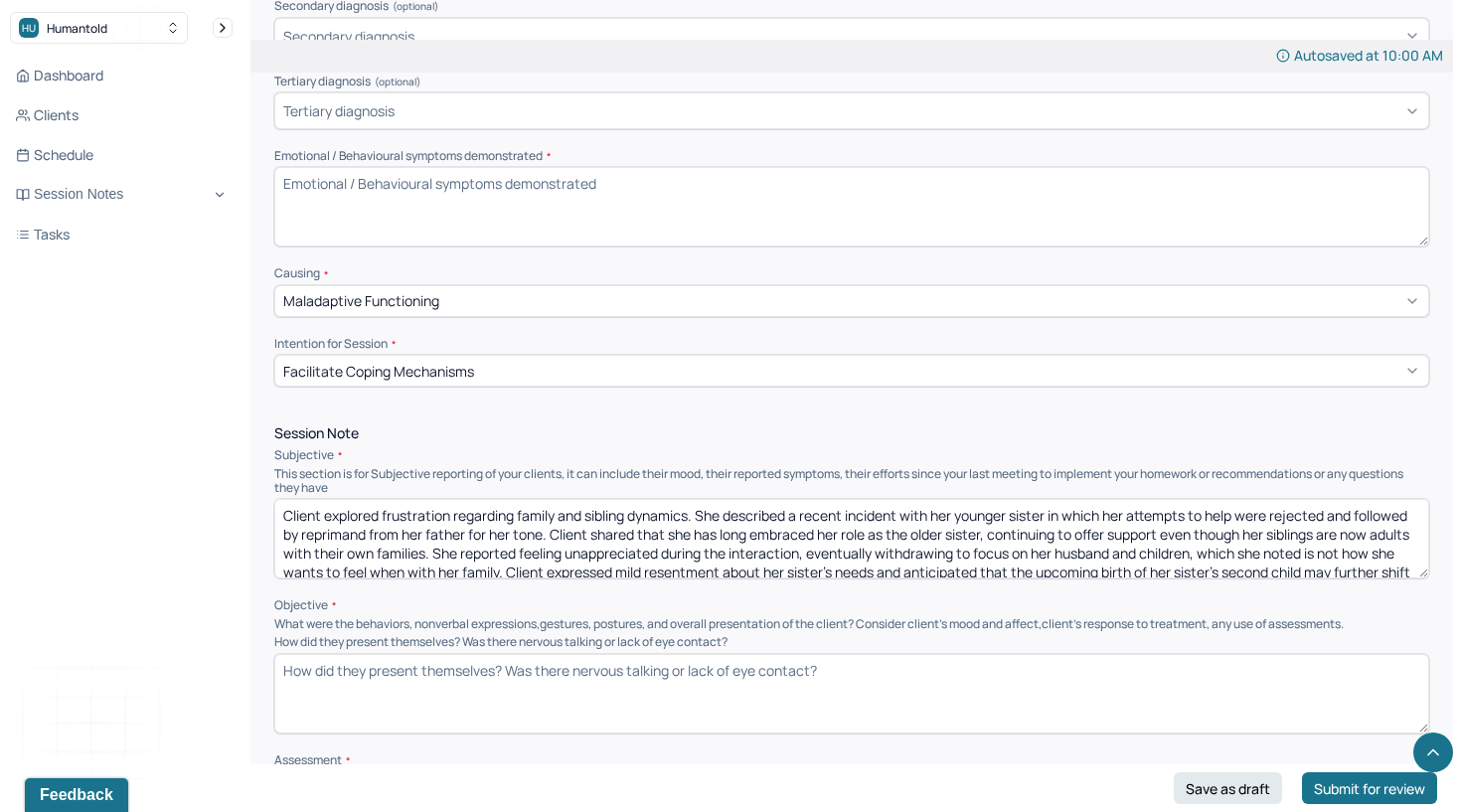 scroll, scrollTop: 28, scrollLeft: 0, axis: vertical 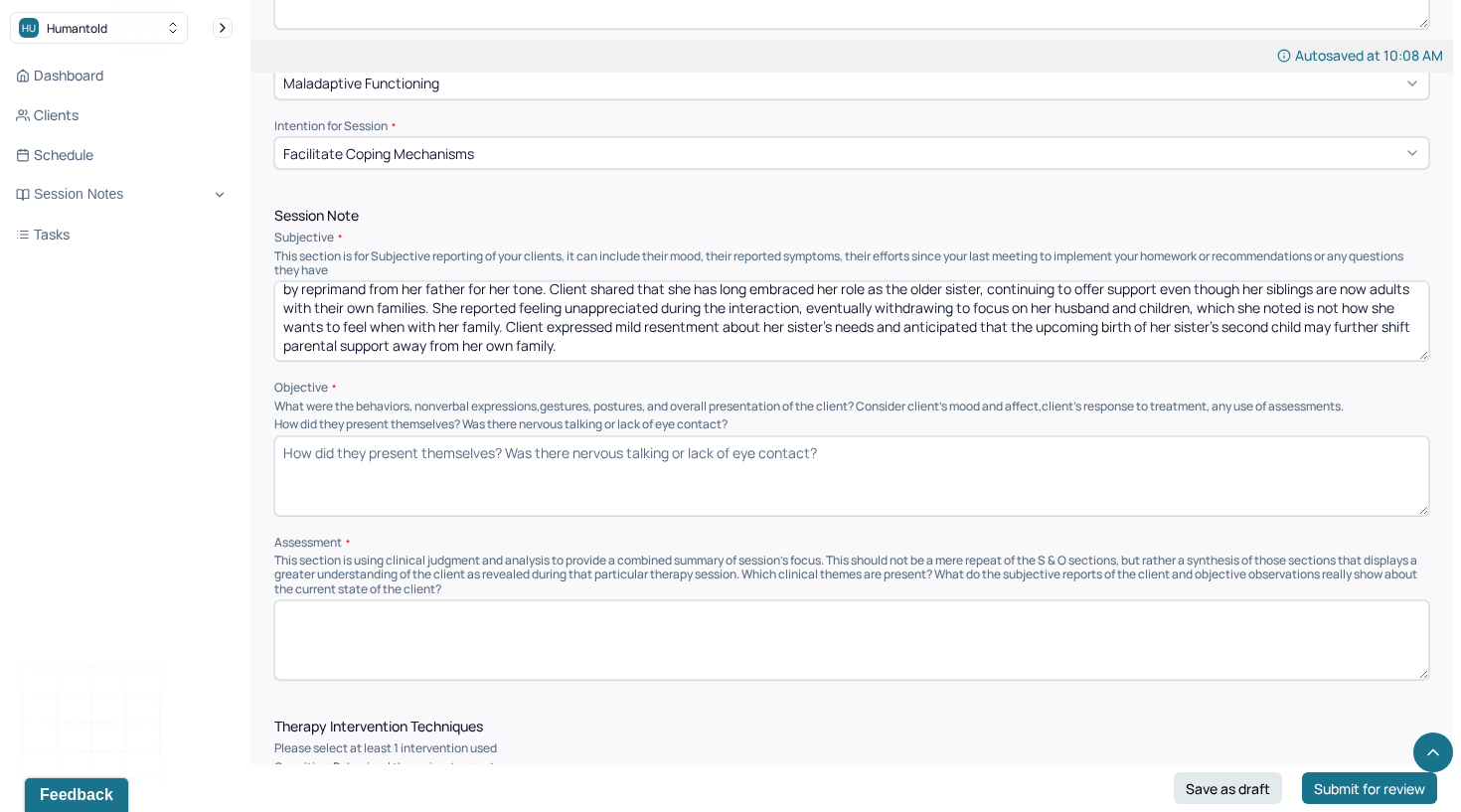 type on "Client explored frustration regarding family and sibling dynamics. She described a recent incident with her younger sister in which her attempts to help were rejected and followed by reprimand from her father for her tone. Client shared that she has long embraced her role as the older sister, continuing to offer support even though her siblings are now adults with their own families. She reported feeling unappreciated during the interaction, eventually withdrawing to focus on her husband and children, which she noted is not how she wants to feel when with her family. Client expressed mild resentment about her sister’s needs and anticipated that the upcoming birth of her sister’s second child may further shift parental support away from her own family." 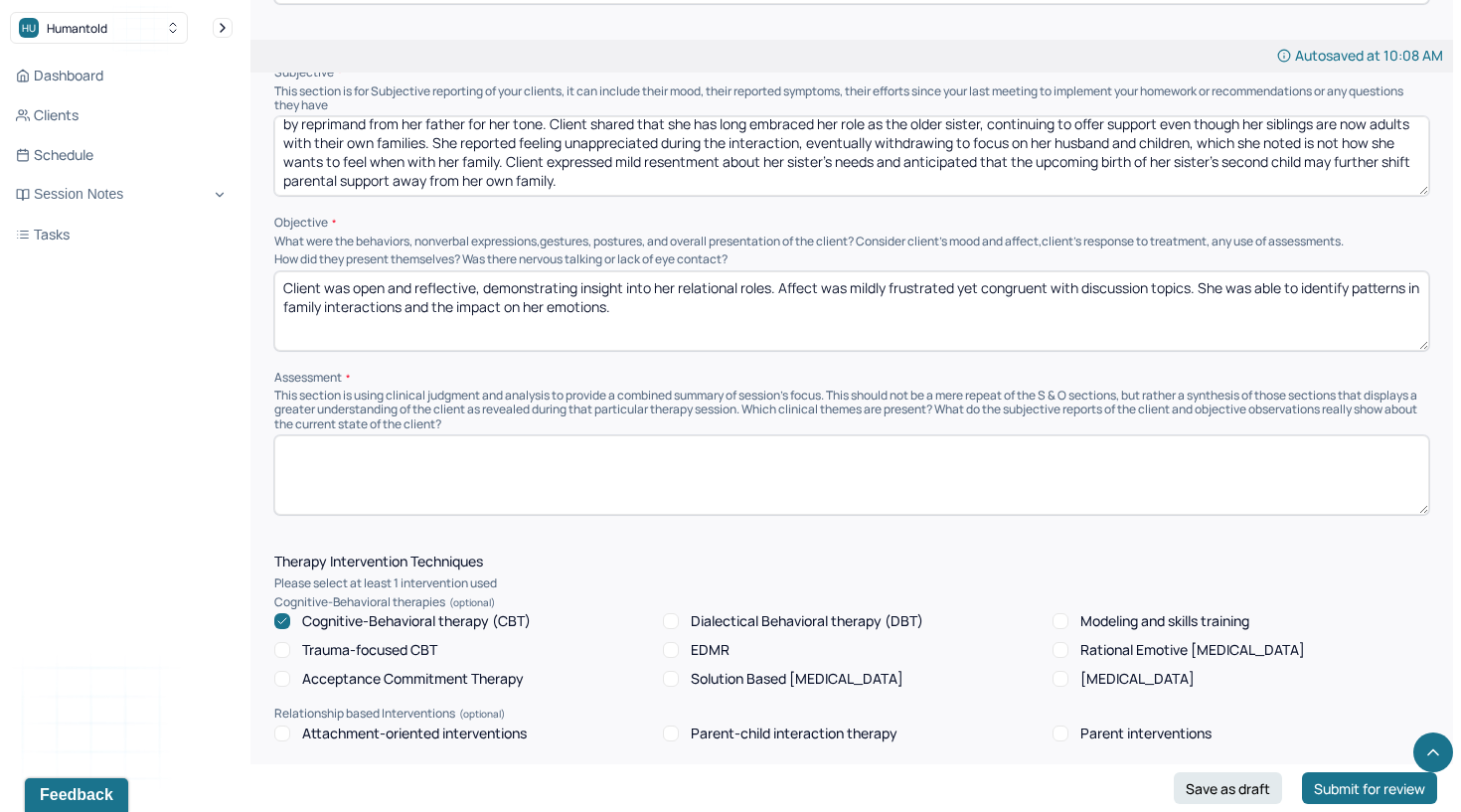 scroll, scrollTop: 1176, scrollLeft: 0, axis: vertical 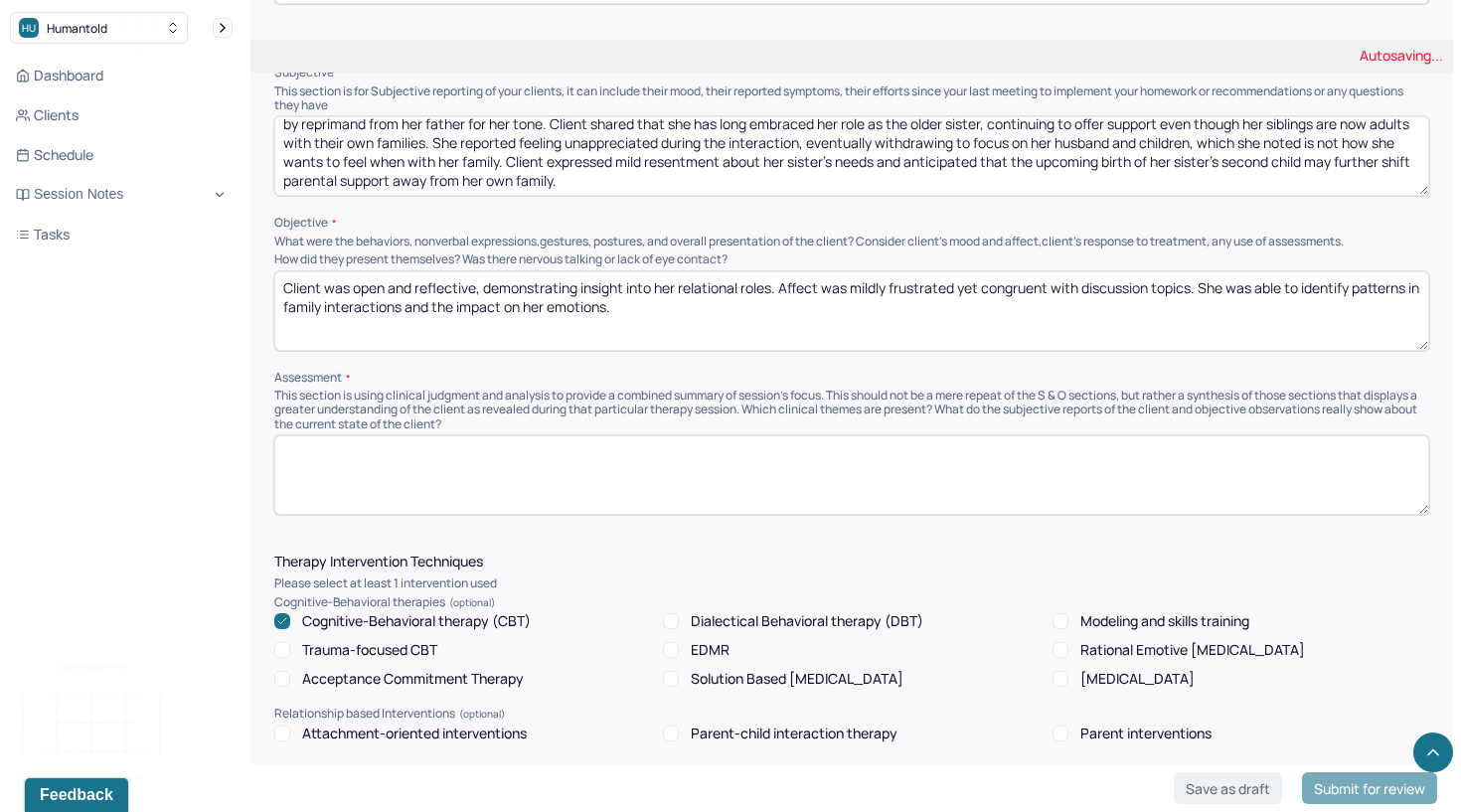 type on "Client was open and reflective, demonstrating insight into her relational roles. Affect was mildly frustrated yet congruent with discussion topics. She was able to identify patterns in family interactions and the impact on her emotions." 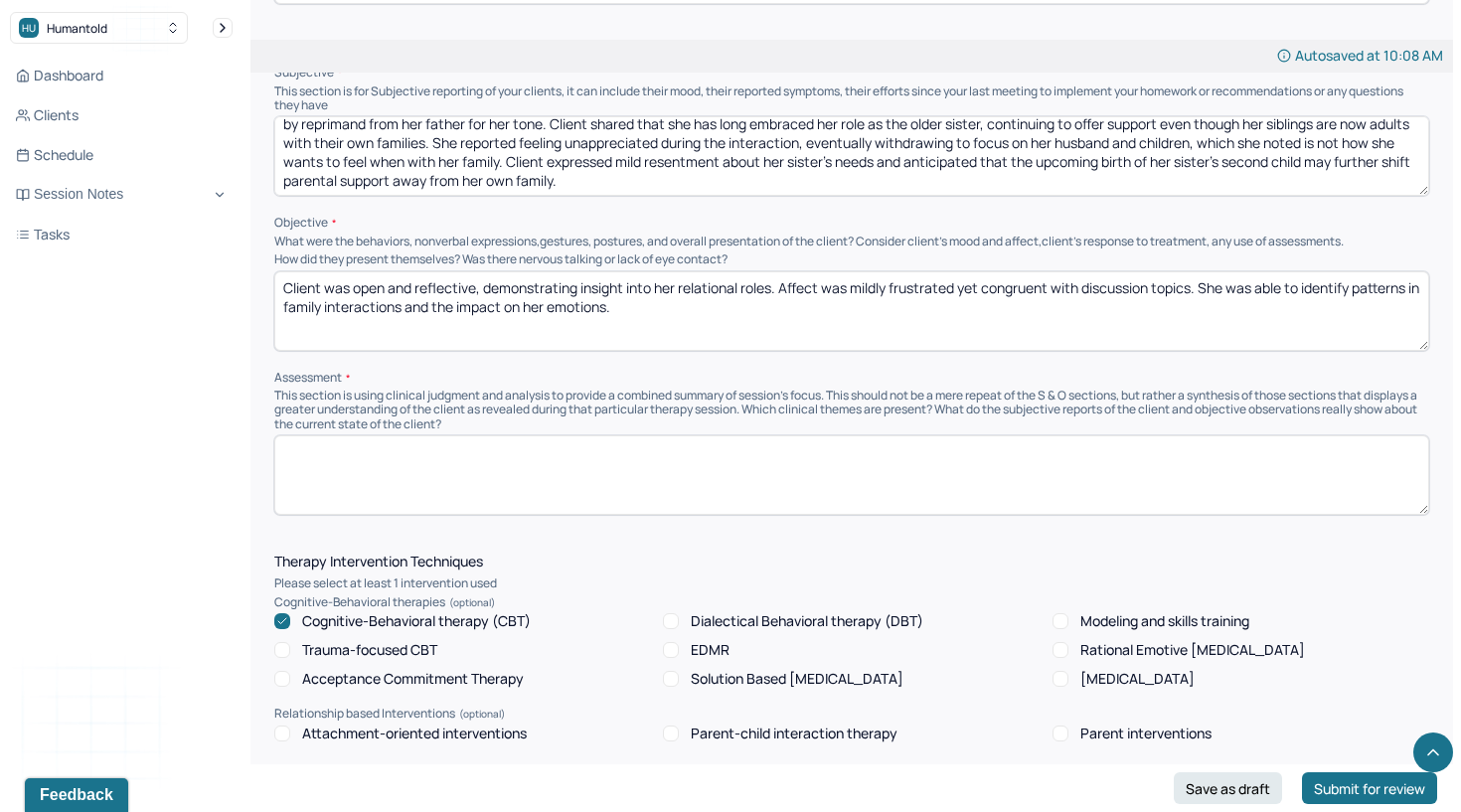 paste on "Client is experiencing ongoing tension and feelings of underappreciation within her family system, particularly related to shifting roles and support dynamics. She demonstrates awareness of how her long-standing caregiving role as the eldest sibling influences current interactions. Mild resentment and frustration are present, with potential for these feelings to increase as family dynamics evolve." 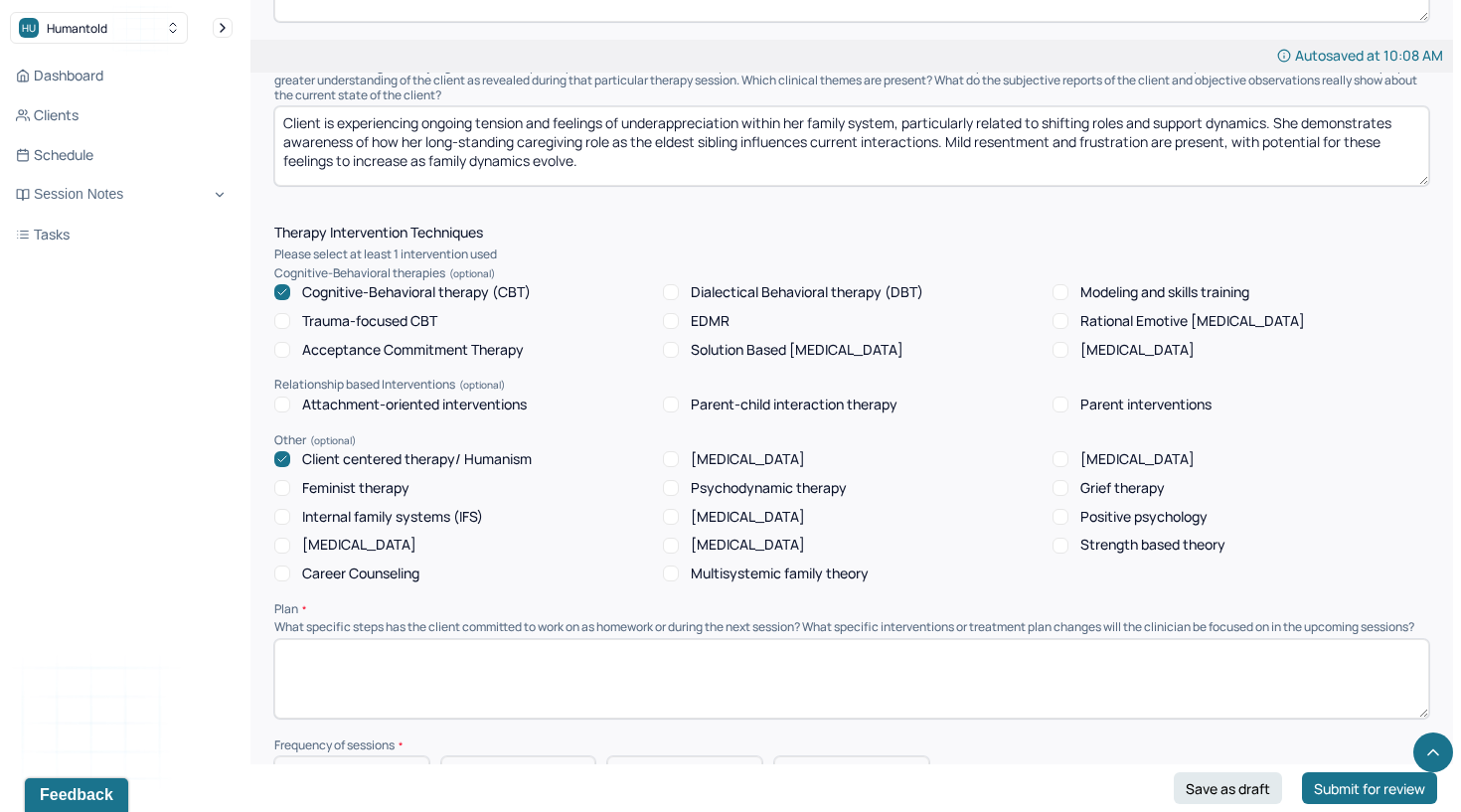 scroll, scrollTop: 1506, scrollLeft: 0, axis: vertical 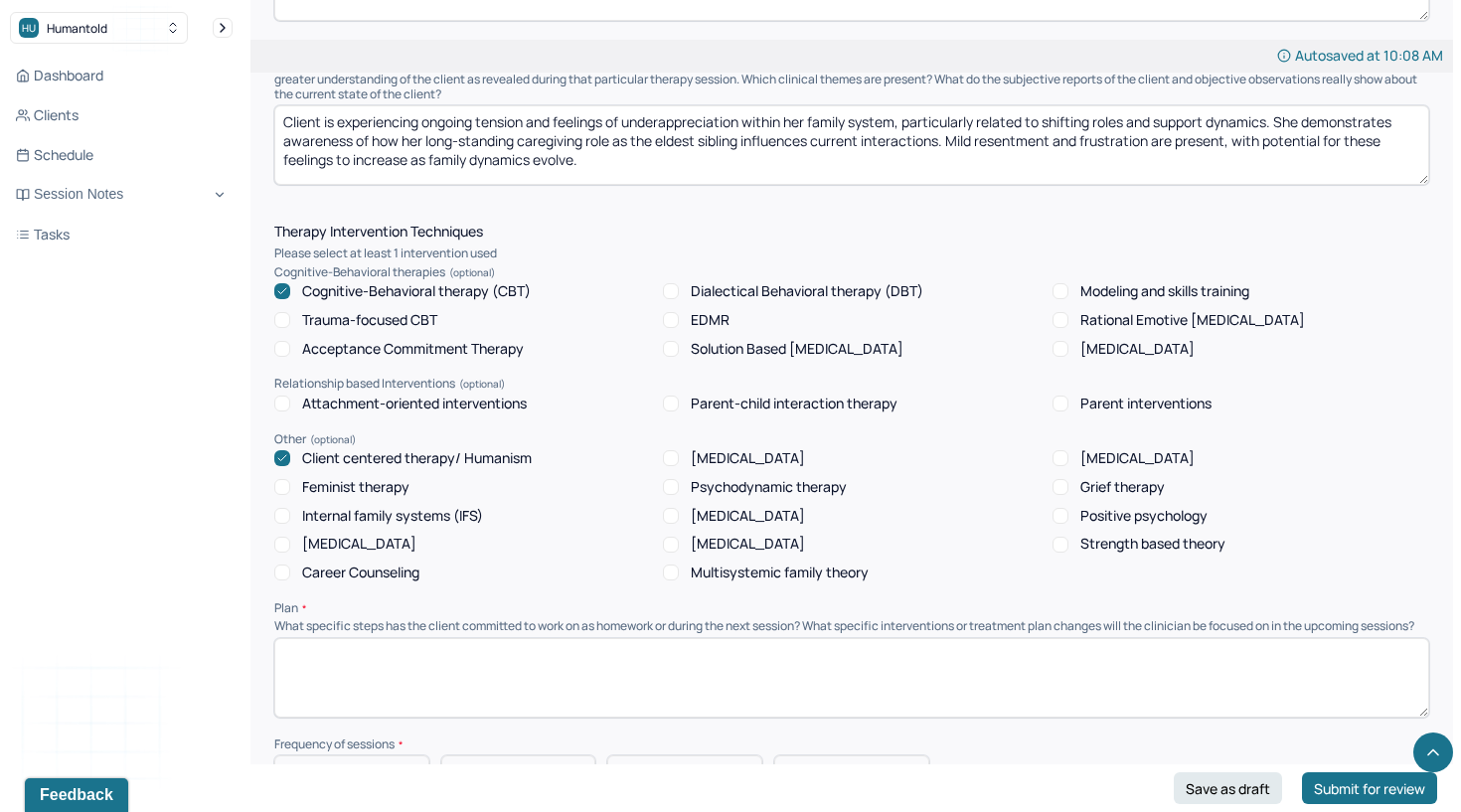 type on "Client is experiencing ongoing tension and feelings of underappreciation within her family system, particularly related to shifting roles and support dynamics. She demonstrates awareness of how her long-standing caregiving role as the eldest sibling influences current interactions. Mild resentment and frustration are present, with potential for these feelings to increase as family dynamics evolve." 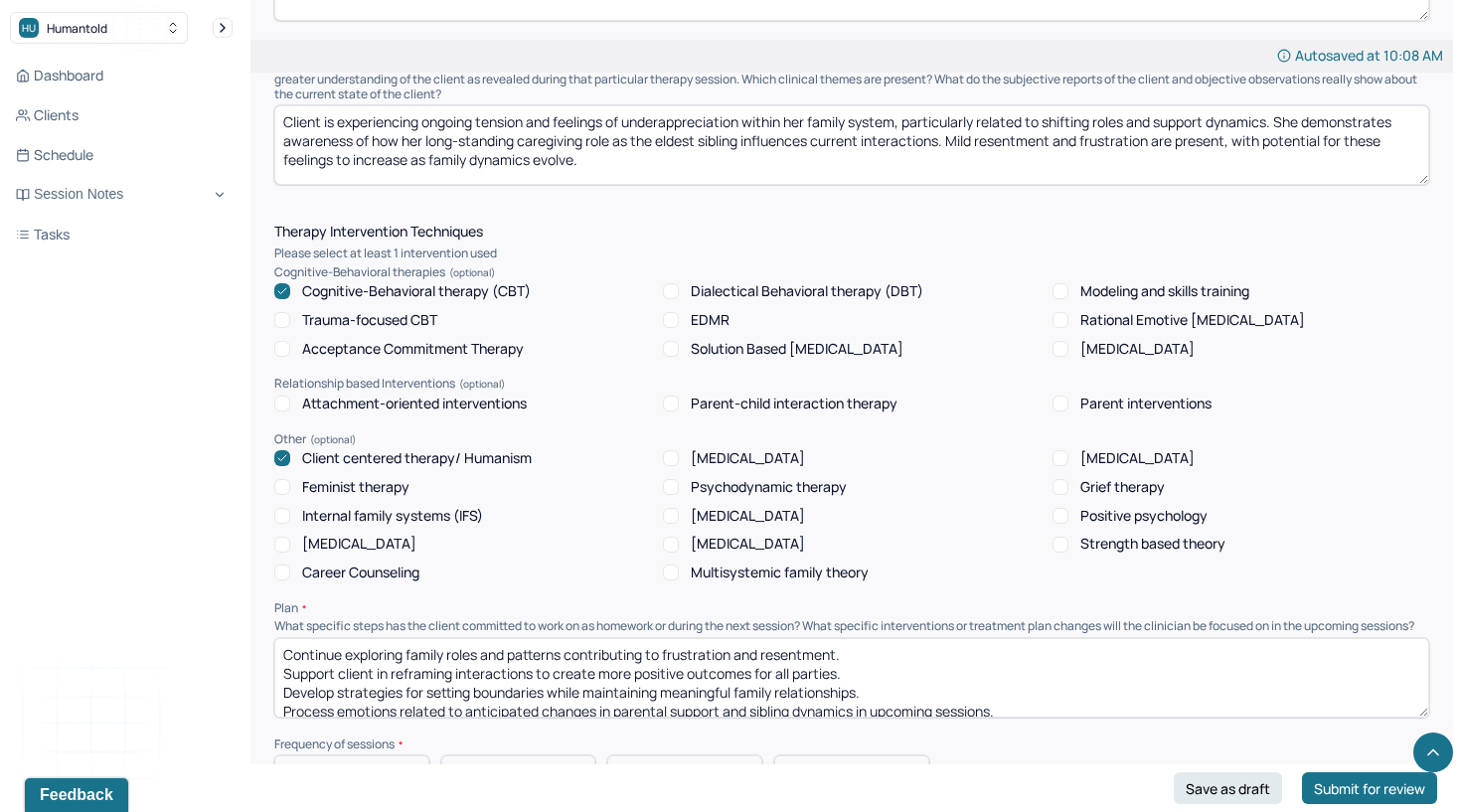 scroll, scrollTop: 4, scrollLeft: 0, axis: vertical 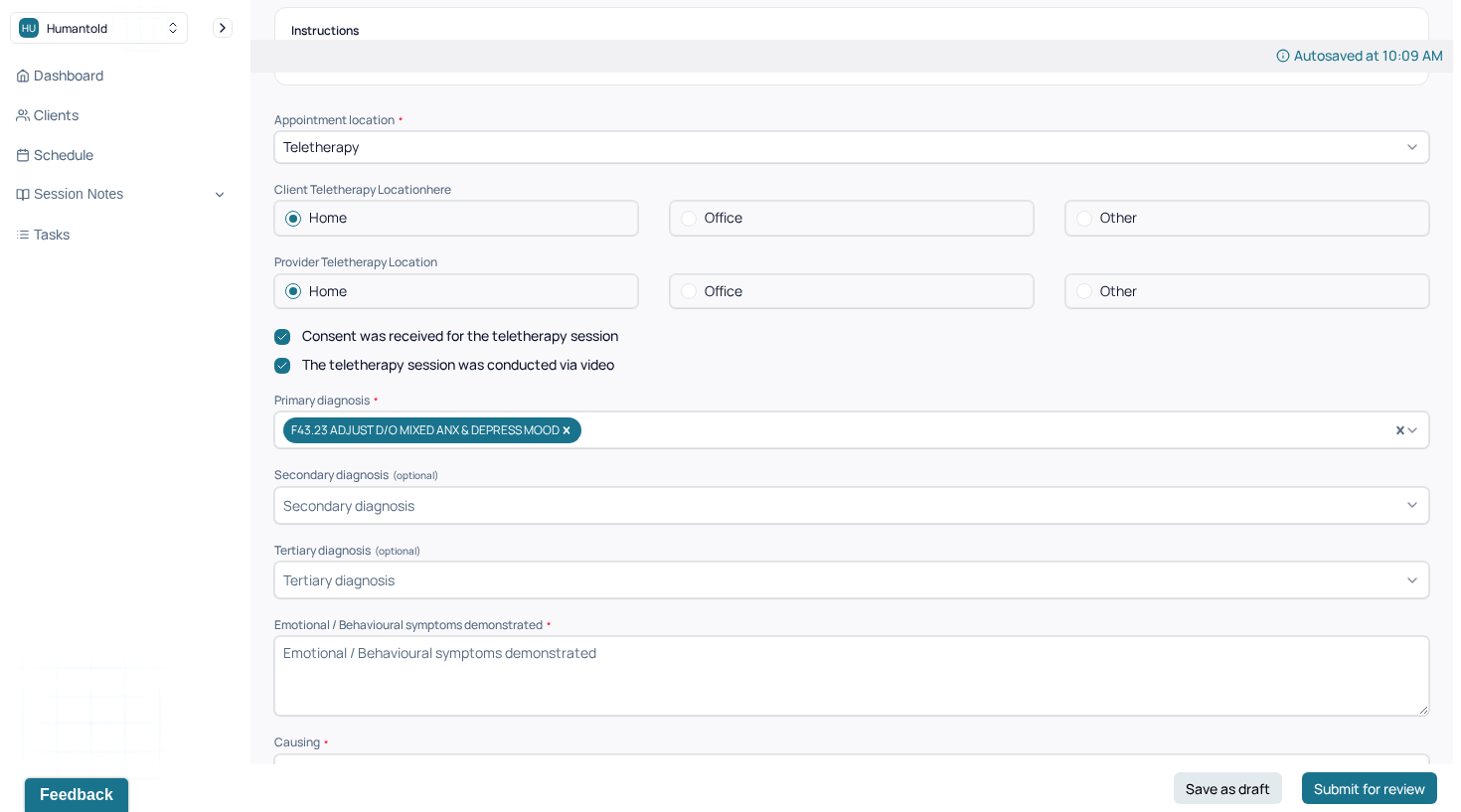 type on "Continue exploring family roles and patterns contributing to frustration and resentment.
Support client in reframing interactions to create more positive outcomes for all parties.
Develop strategies for setting boundaries while maintaining meaningful family relationships.
Process emotions related to anticipated changes in parental support and sibling dynamics in upcoming sessions." 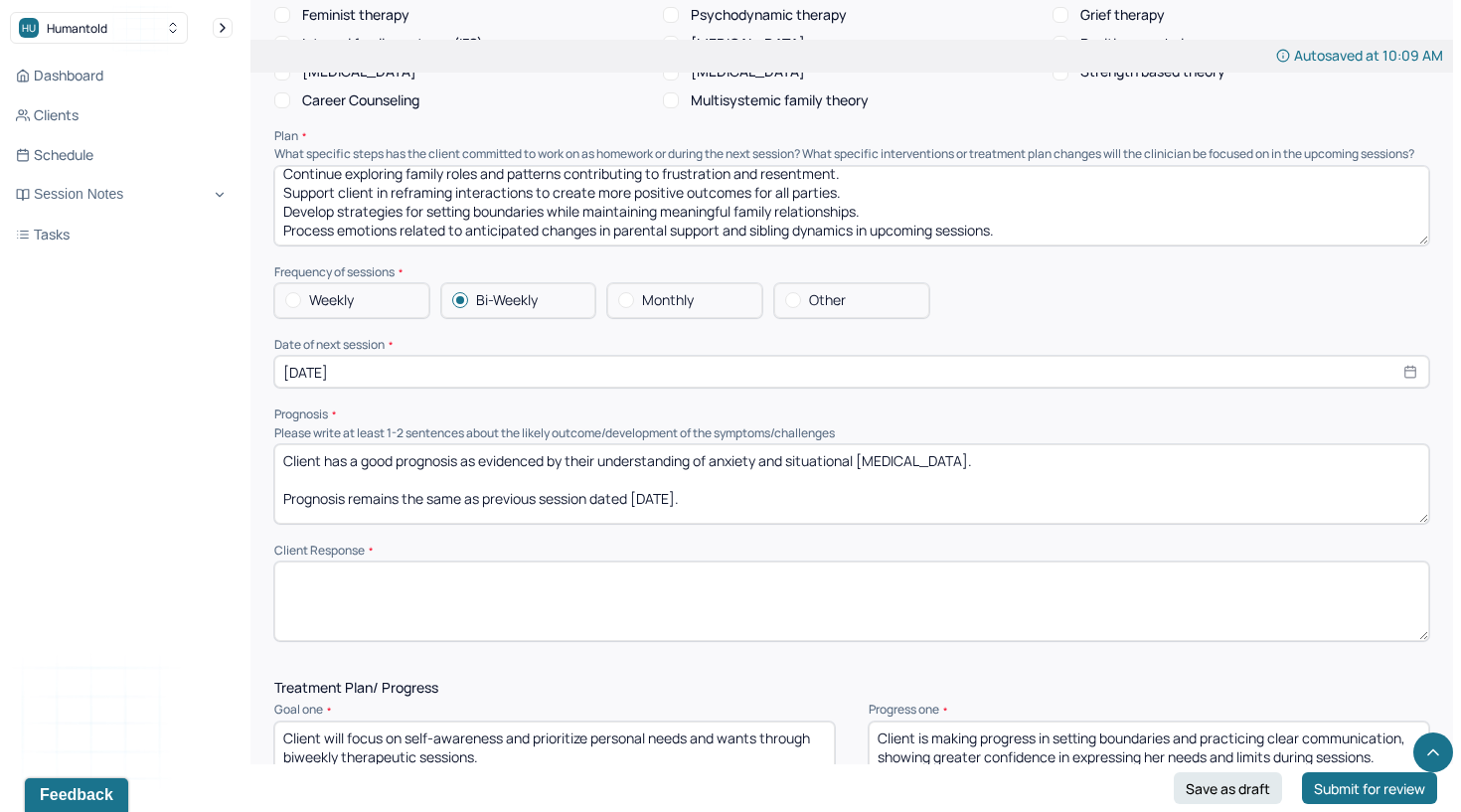 scroll, scrollTop: 1997, scrollLeft: 0, axis: vertical 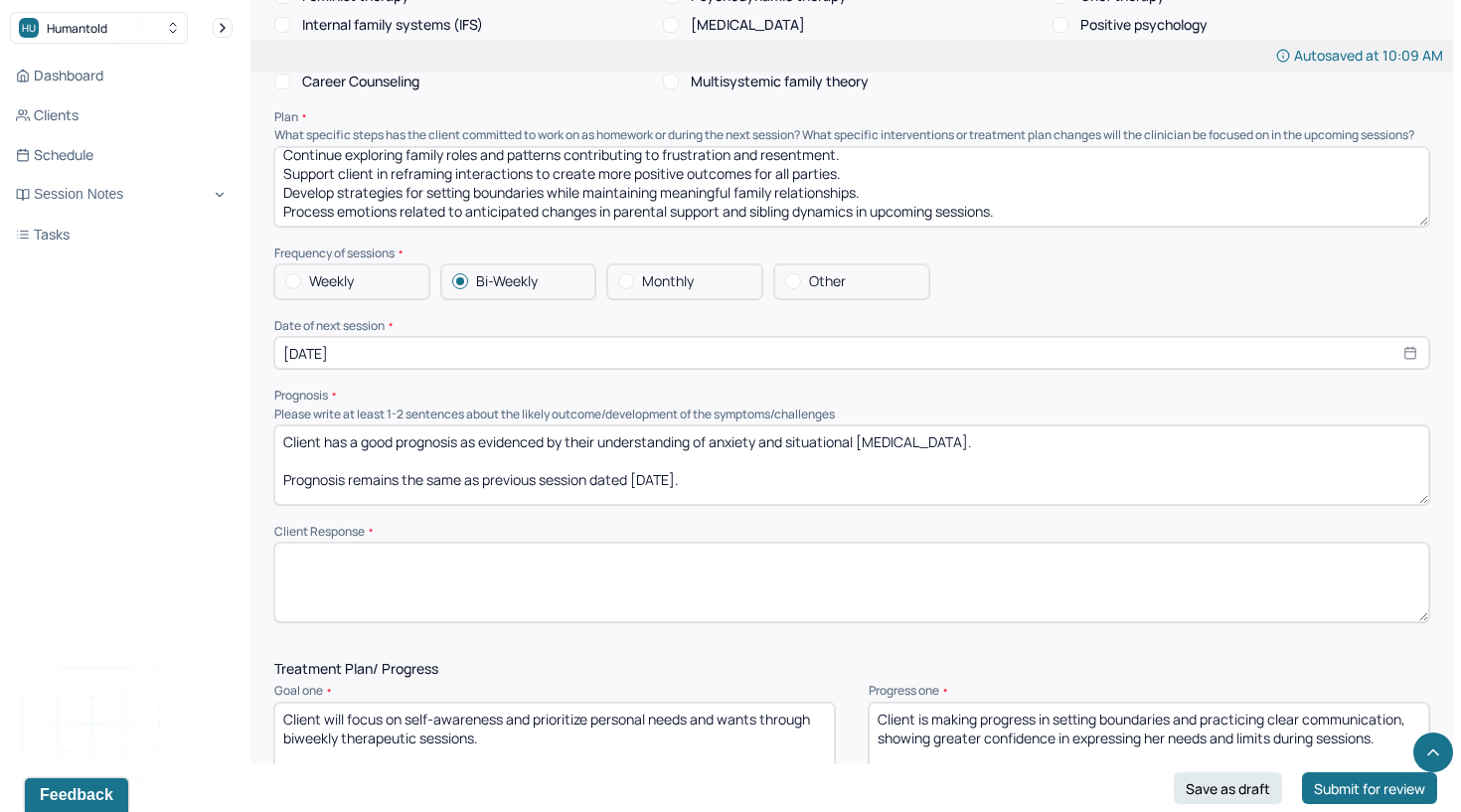 type on "Client presented with frustration and mild resentment while discussing her caregiving role and feelings of being unappreciated within her family." 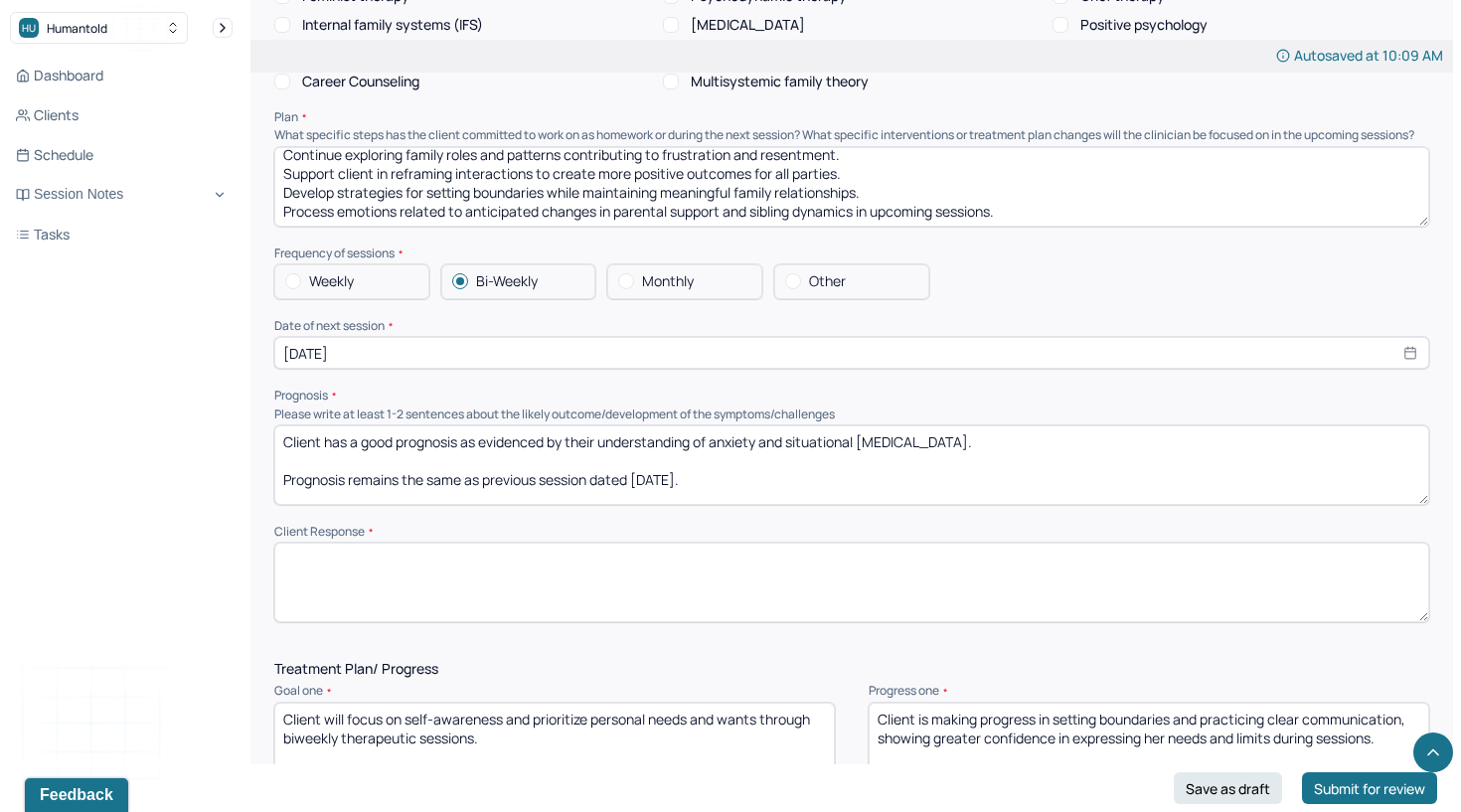 paste on "She agreed to explore ways to reframe these relationships to [PERSON_NAME] more positive interactions for everyone involved." 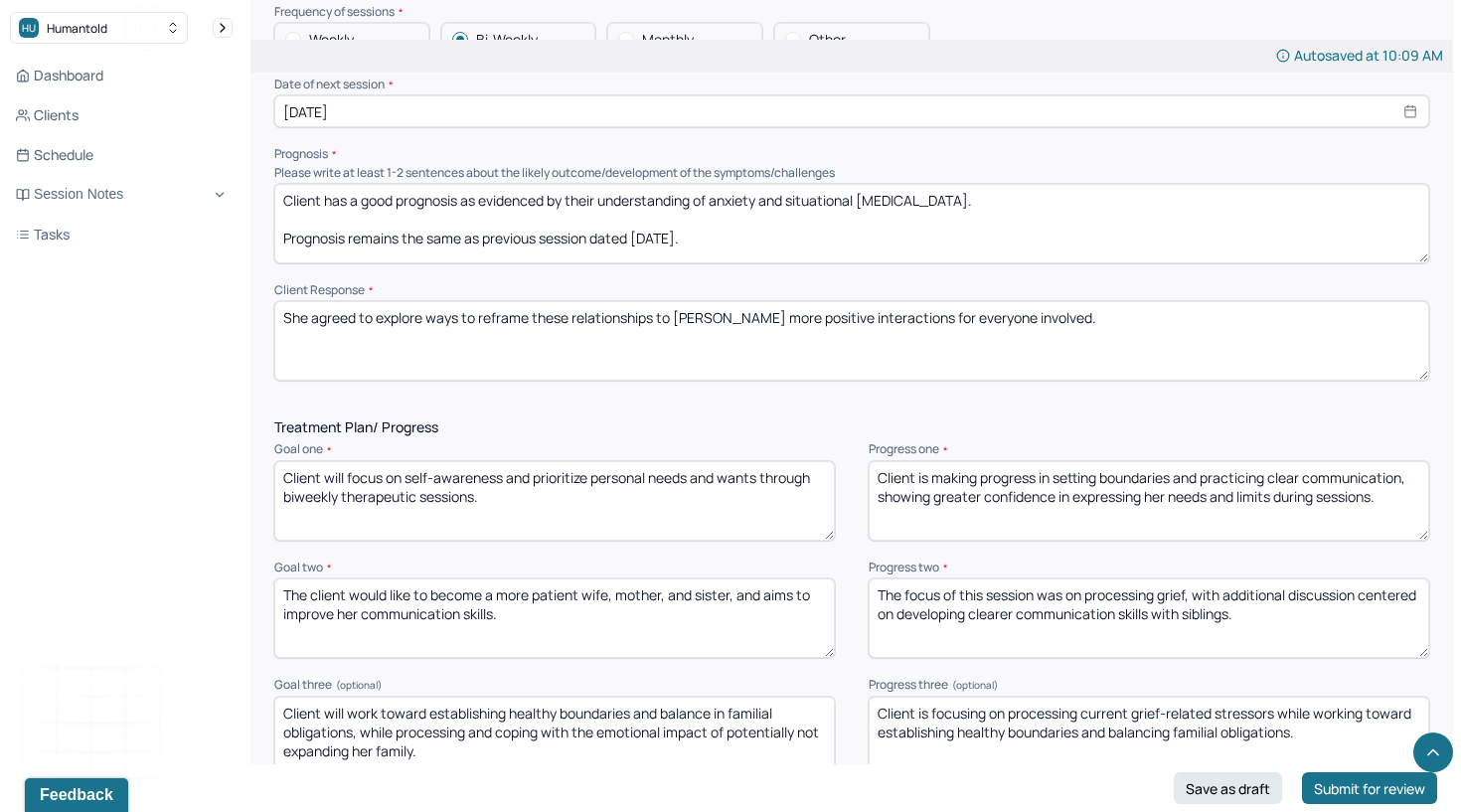 scroll, scrollTop: 2243, scrollLeft: 0, axis: vertical 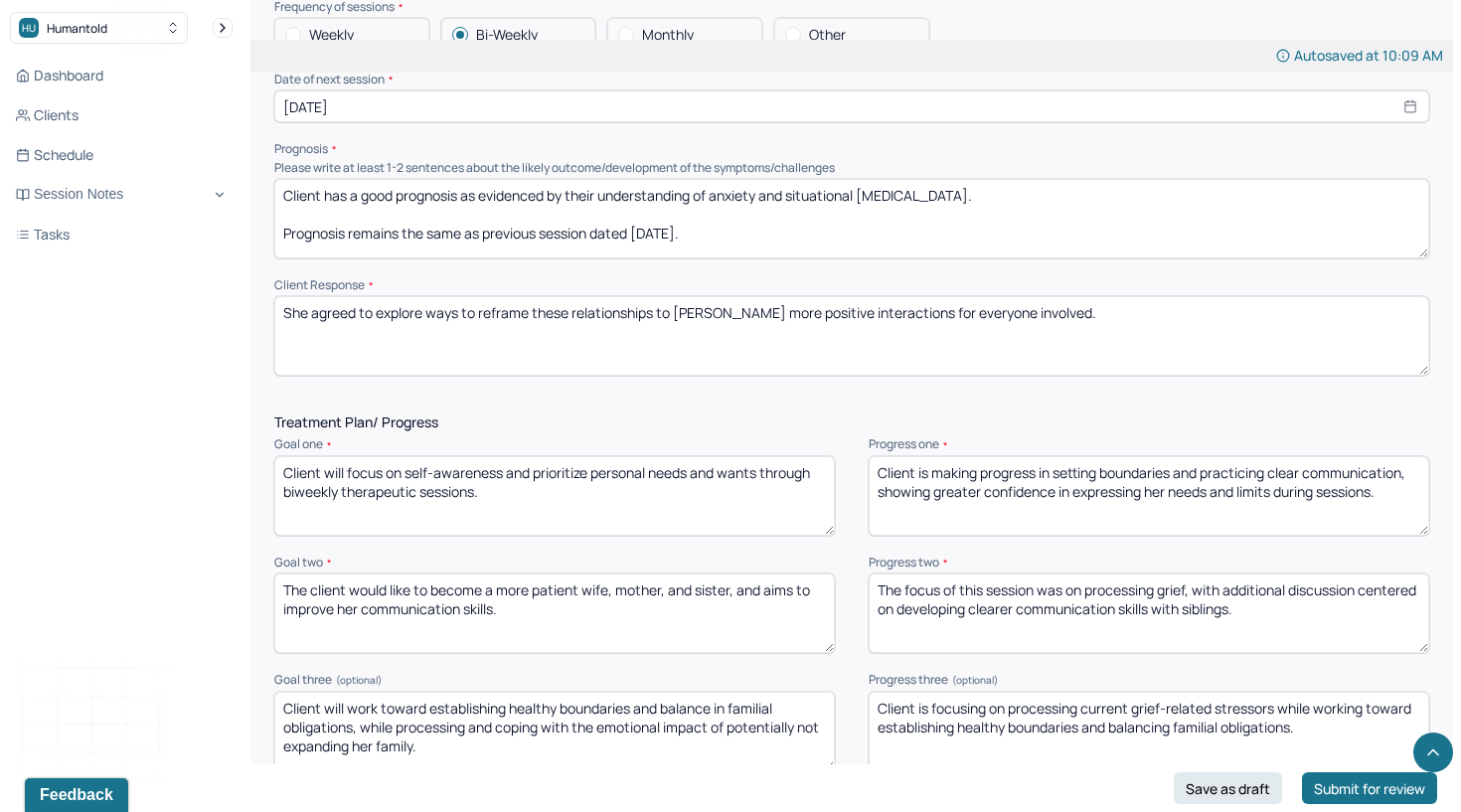 type on "She agreed to explore ways to reframe these relationships to [PERSON_NAME] more positive interactions for everyone involved." 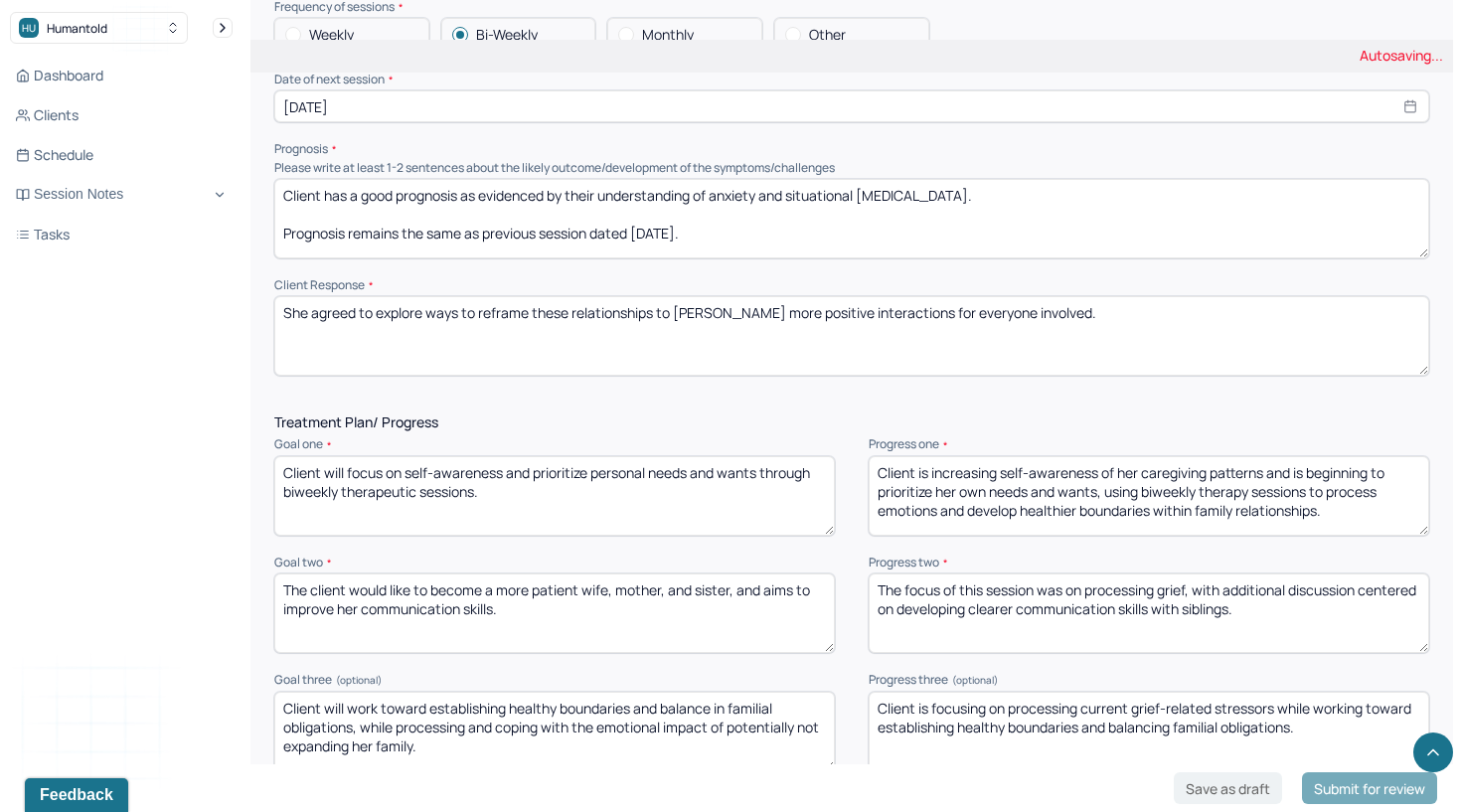 type on "Client is increasing self-awareness of her caregiving patterns and is beginning to prioritize her own needs and wants, using biweekly therapy sessions to process emotions and develop healthier boundaries within family relationships." 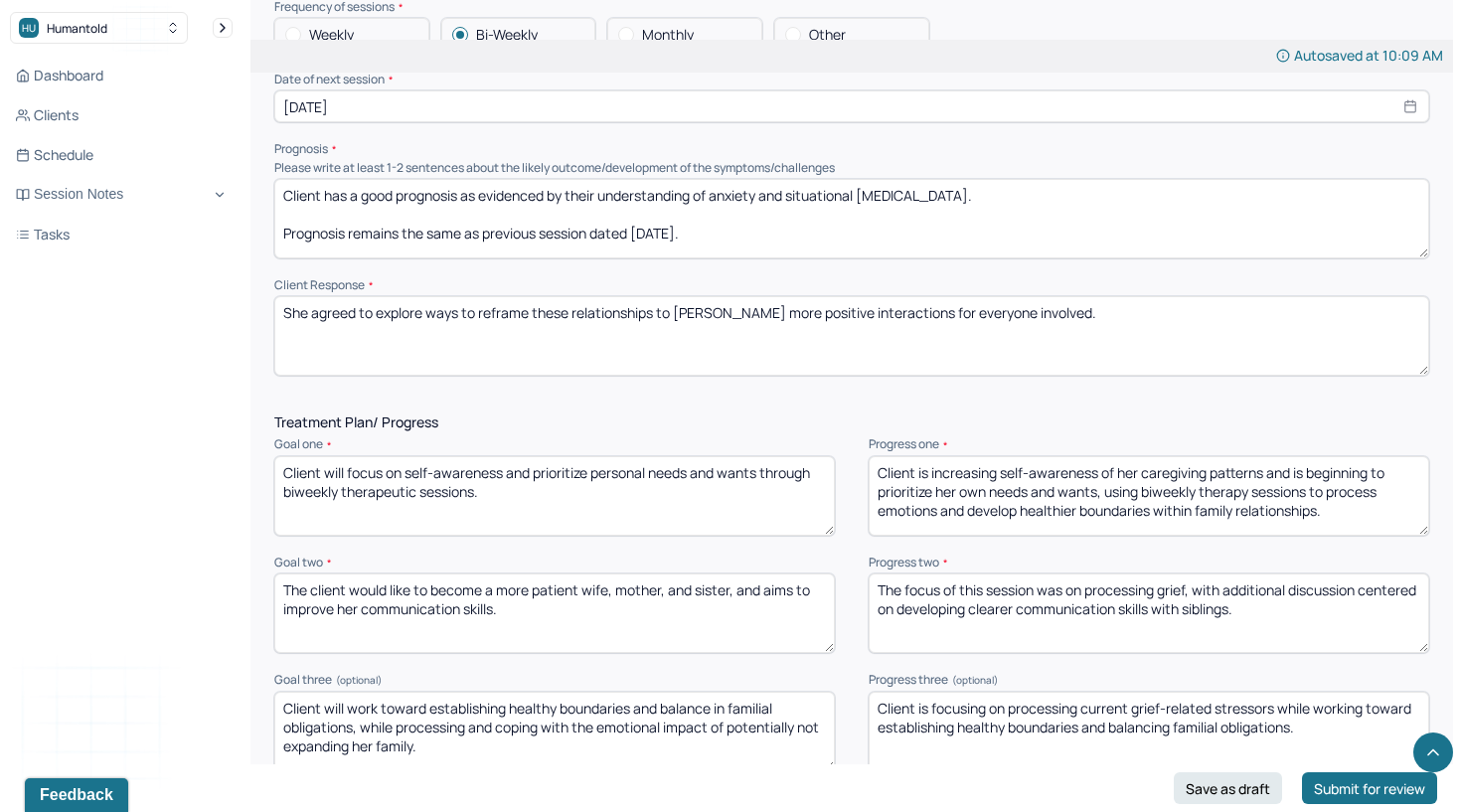 click on "The client would like to become a more patient wife, mother, and sister, and aims to improve her communication skills." at bounding box center (555, 613) 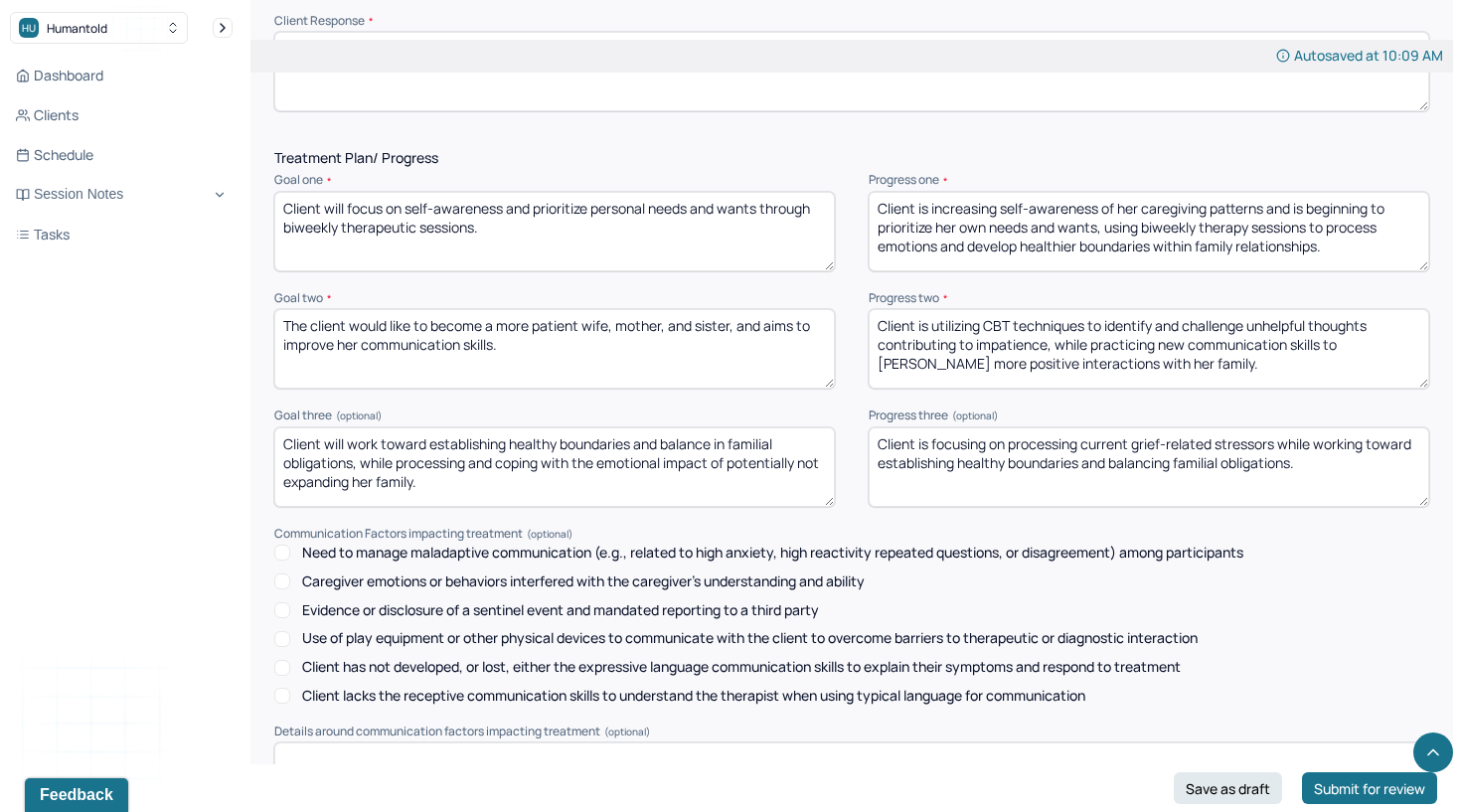 scroll, scrollTop: 2509, scrollLeft: 0, axis: vertical 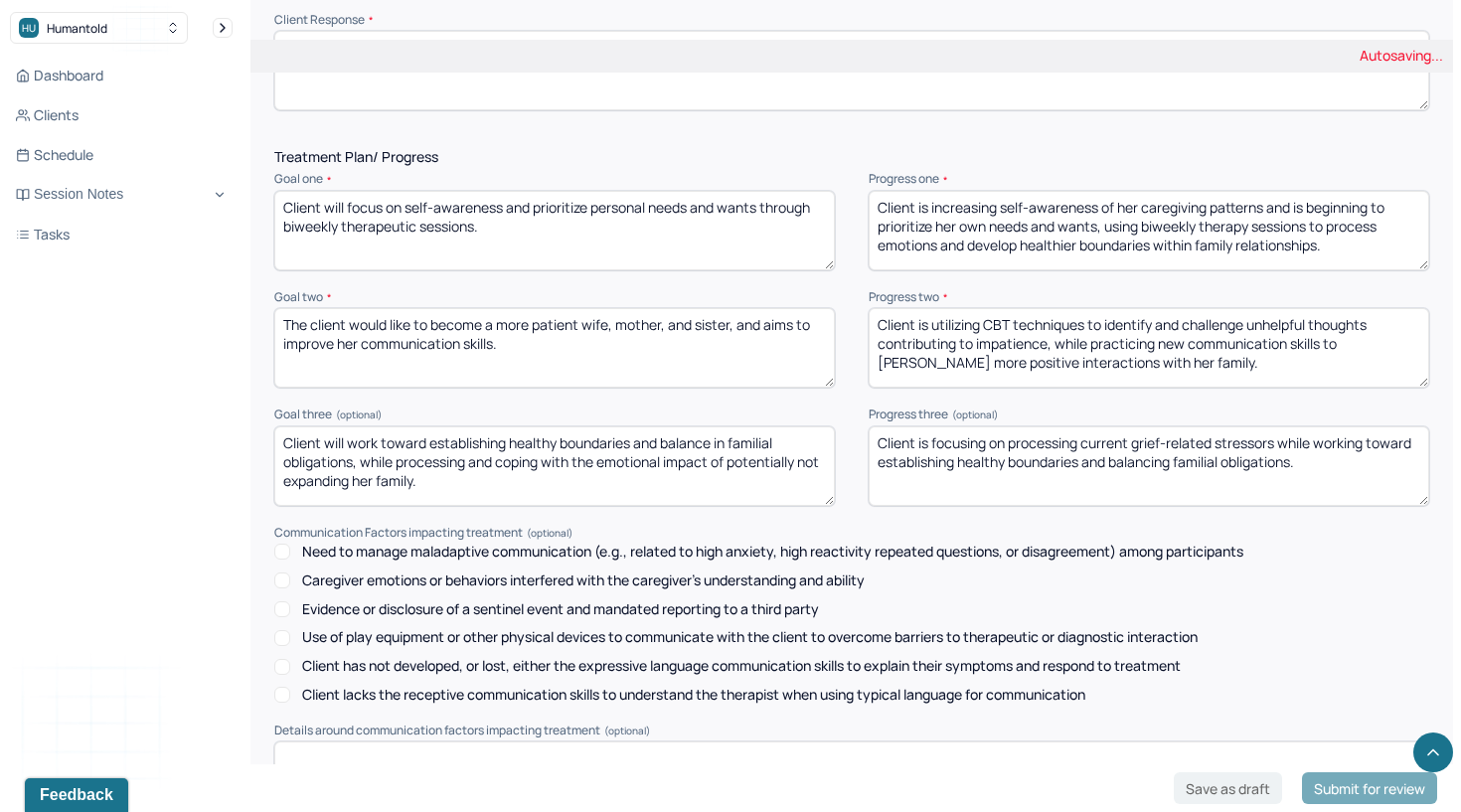 type on "Client is utilizing CBT techniques to identify and challenge unhelpful thoughts contributing to impatience, while practicing new communication skills to [PERSON_NAME] more positive interactions with her family." 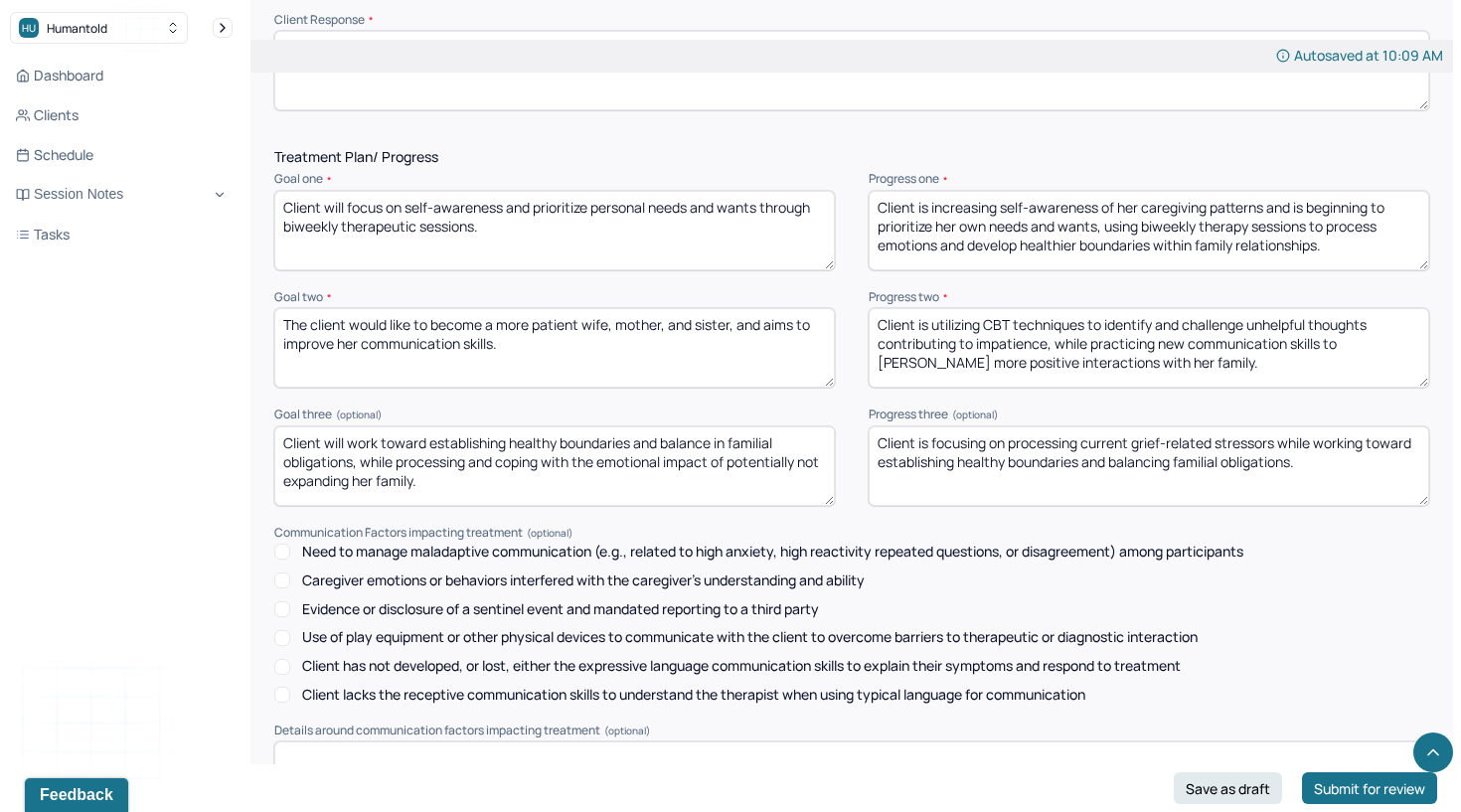 click on "Client will work toward establishing healthy boundaries and balance in familial obligations, while processing and coping with the emotional impact of potentially not expanding her family." at bounding box center (555, 466) 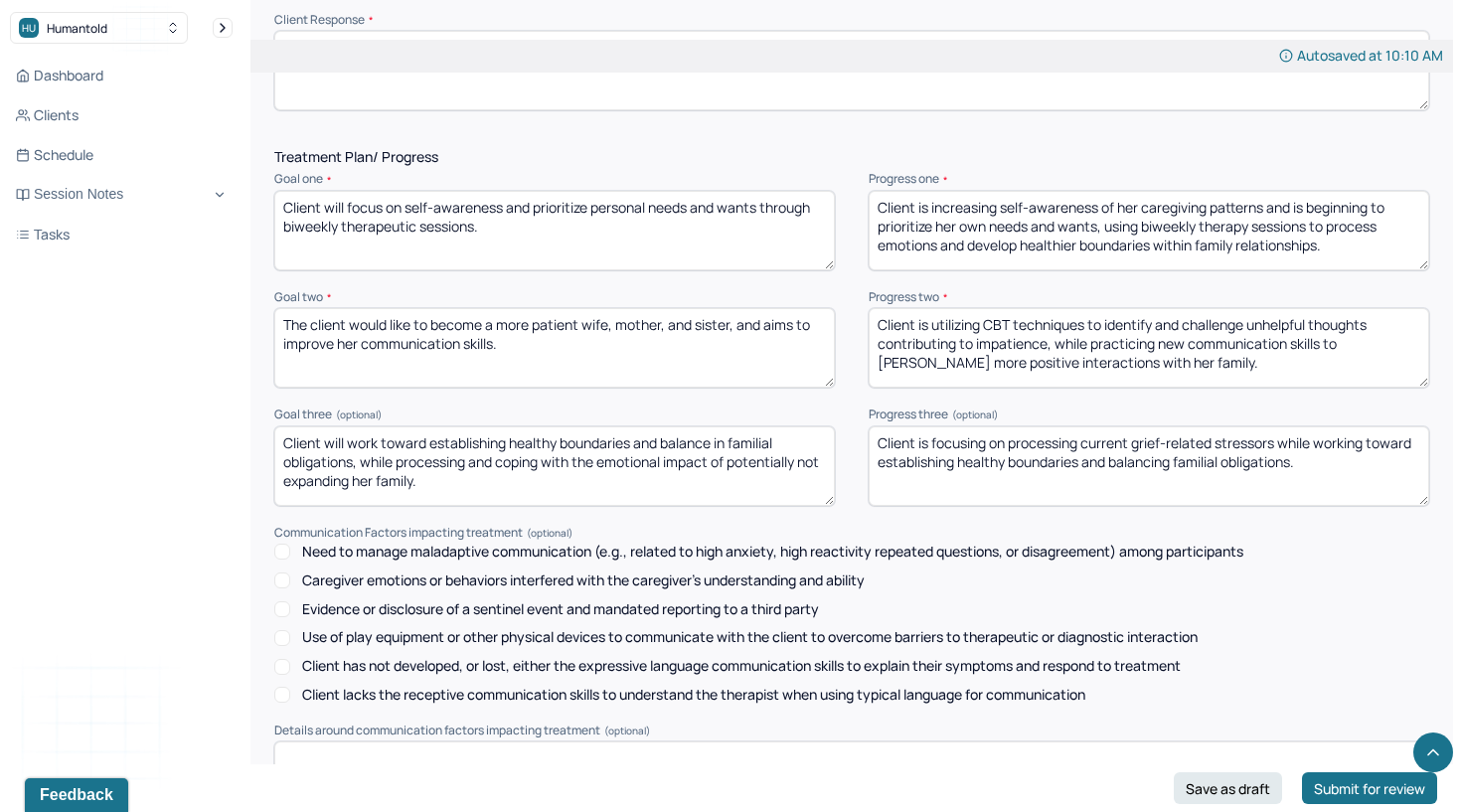 click on "Client is focusing on processing current grief-related stressors while working toward establishing healthy boundaries and balancing familial obligations." at bounding box center (1149, 466) 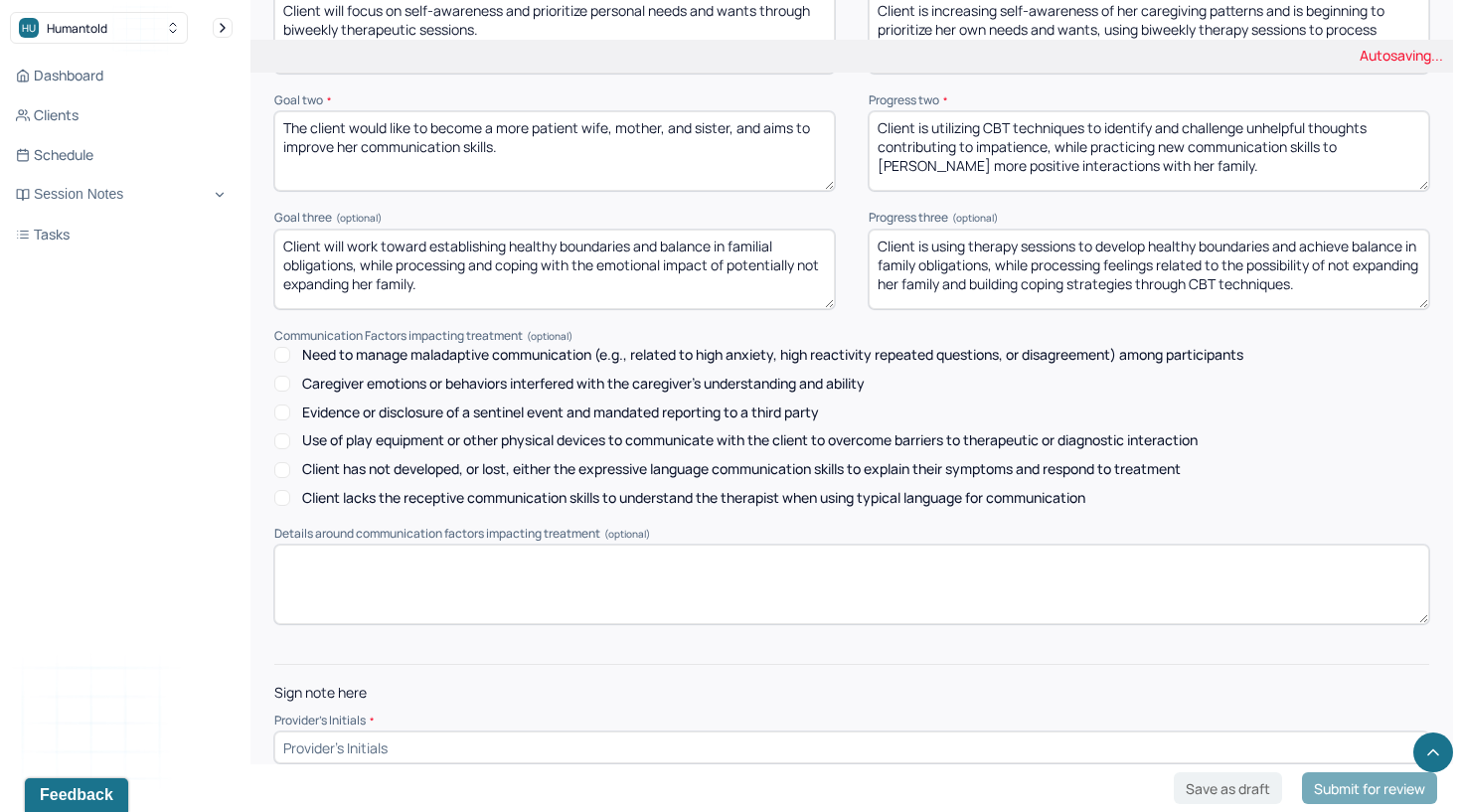scroll, scrollTop: 2704, scrollLeft: 0, axis: vertical 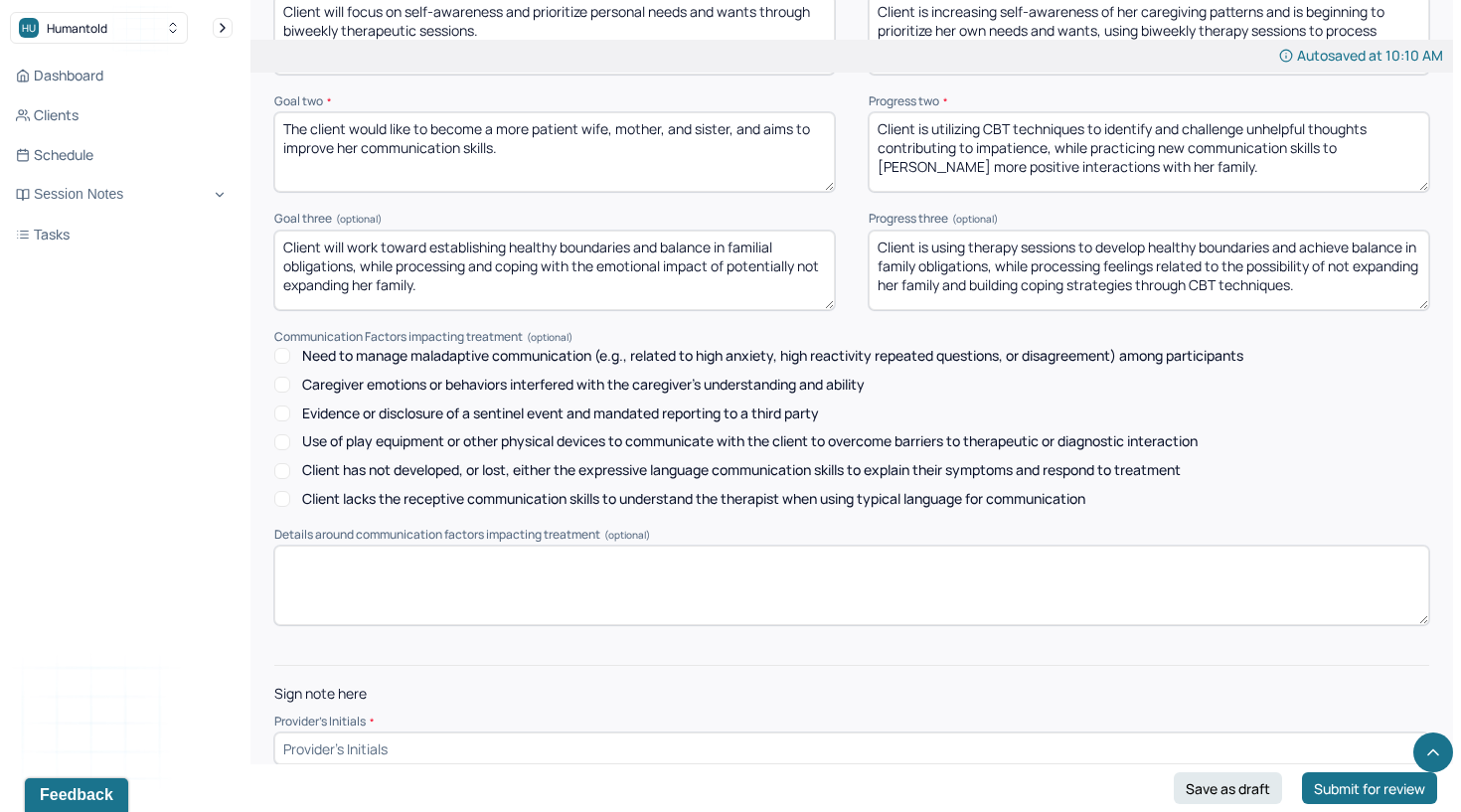 type on "Client is using therapy sessions to develop healthy boundaries and achieve balance in family obligations, while processing feelings related to the possibility of not expanding her family and building coping strategies through CBT techniques." 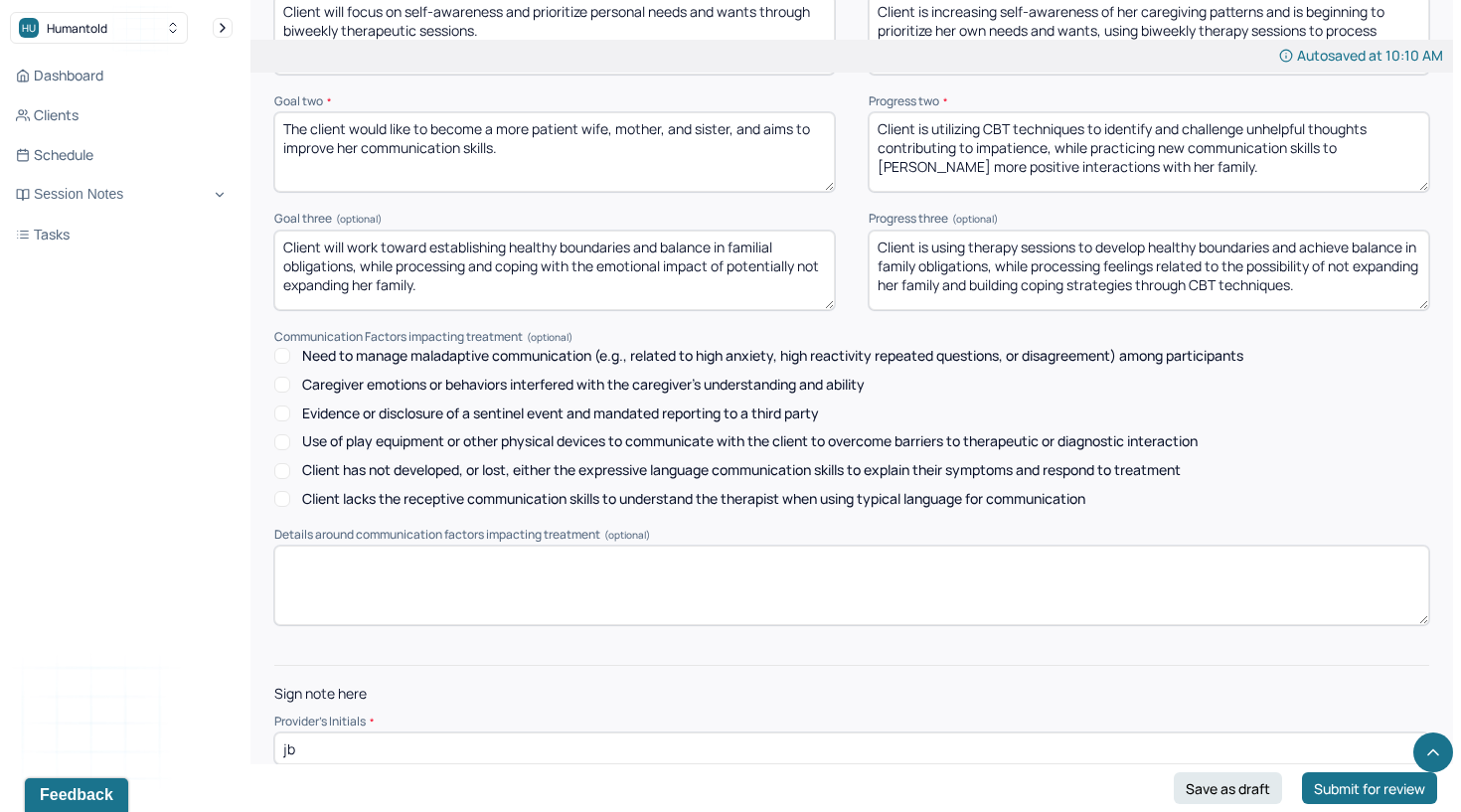 type on "jb" 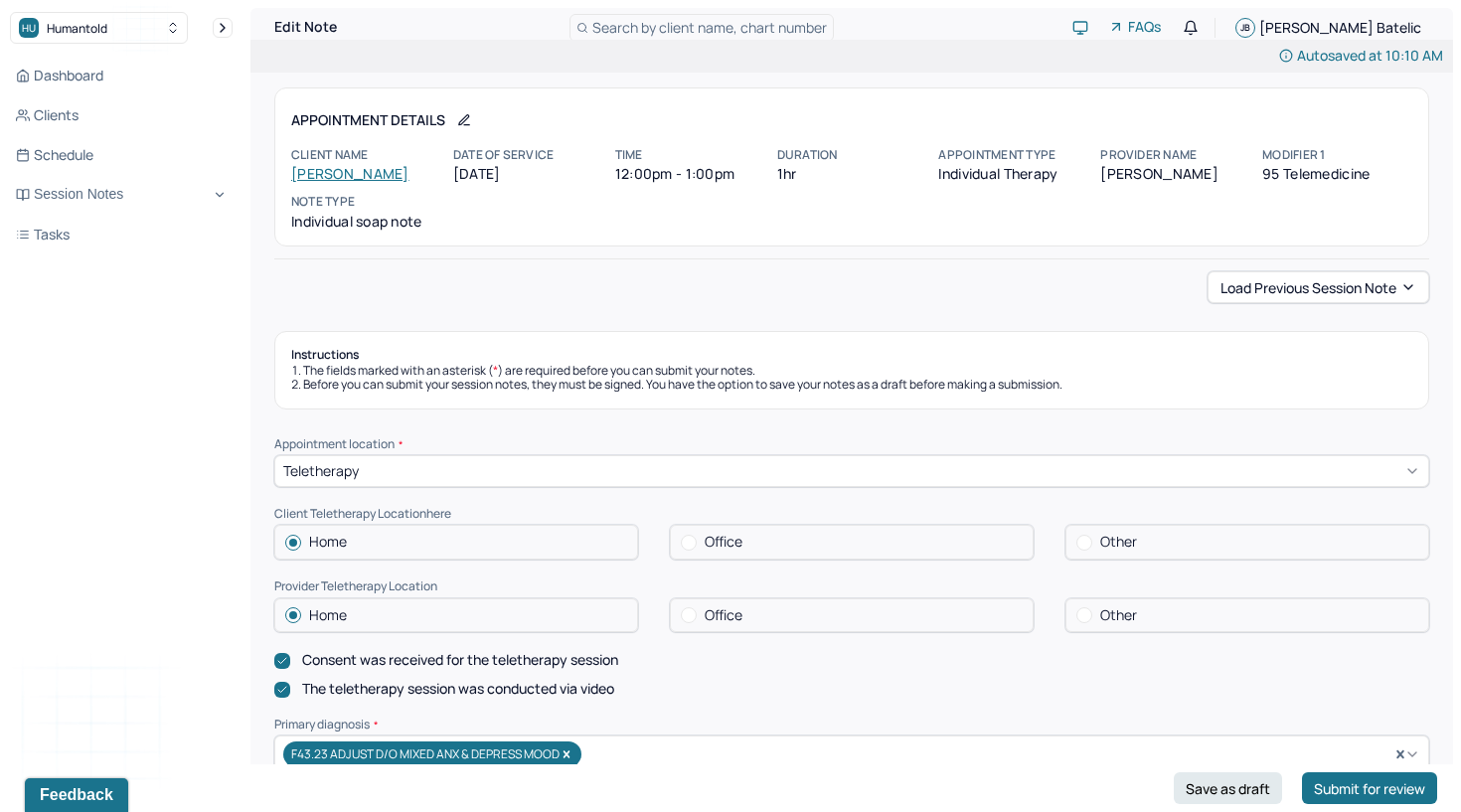 scroll, scrollTop: 0, scrollLeft: 0, axis: both 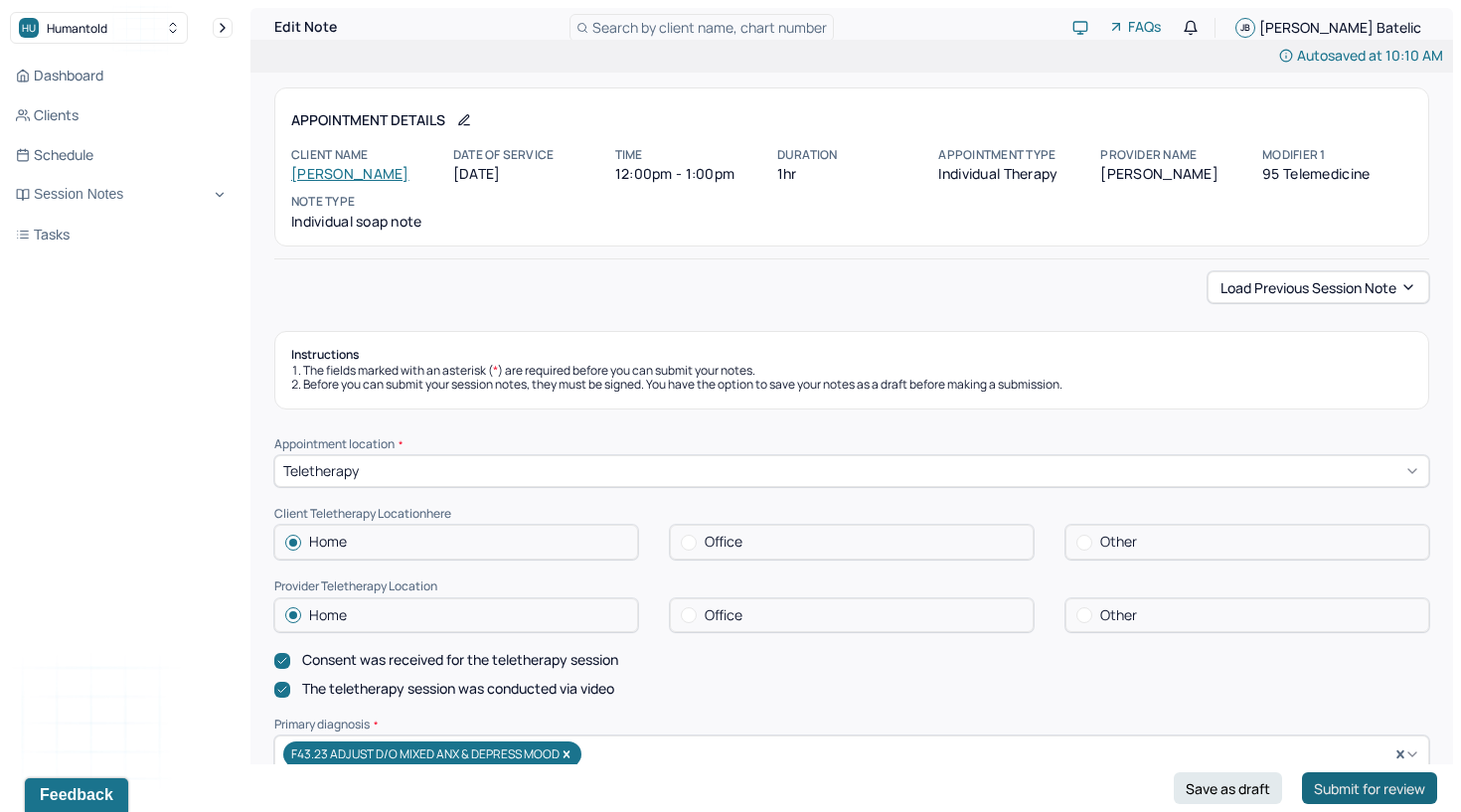 click on "Submit for review" at bounding box center [1370, 788] 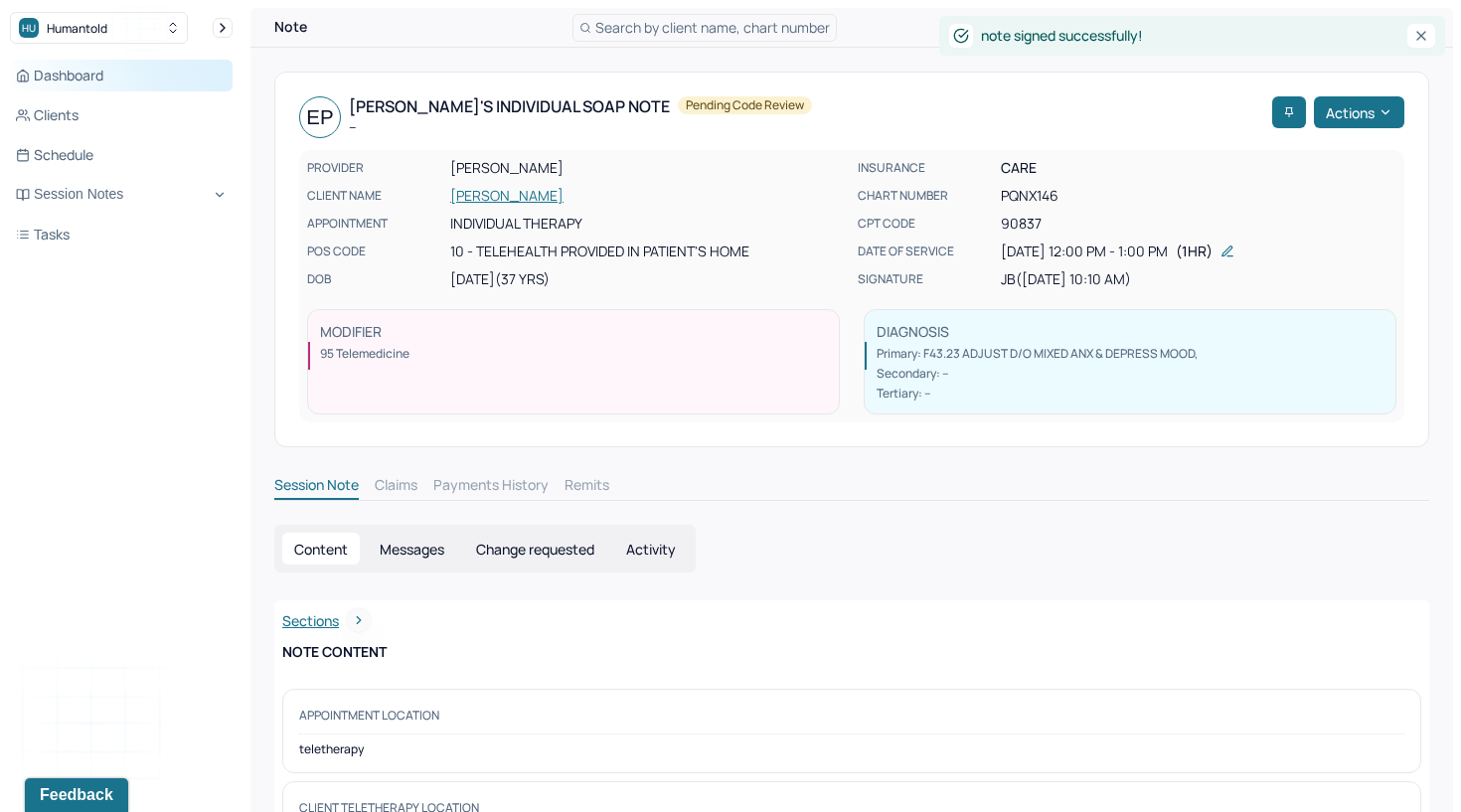 click on "Dashboard" at bounding box center [121, 76] 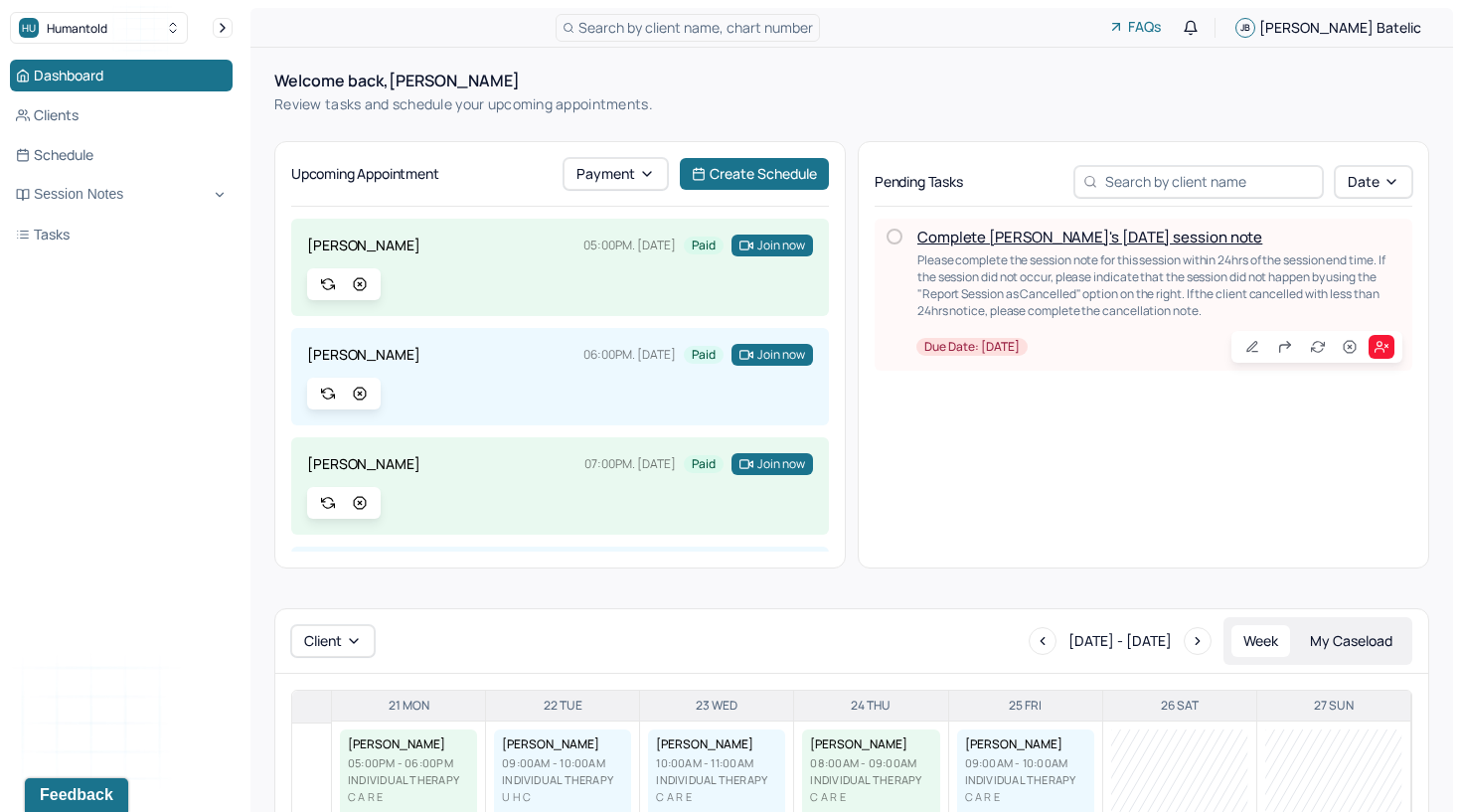click on "Complete [PERSON_NAME]'s [DATE] session note" at bounding box center (1089, 237) 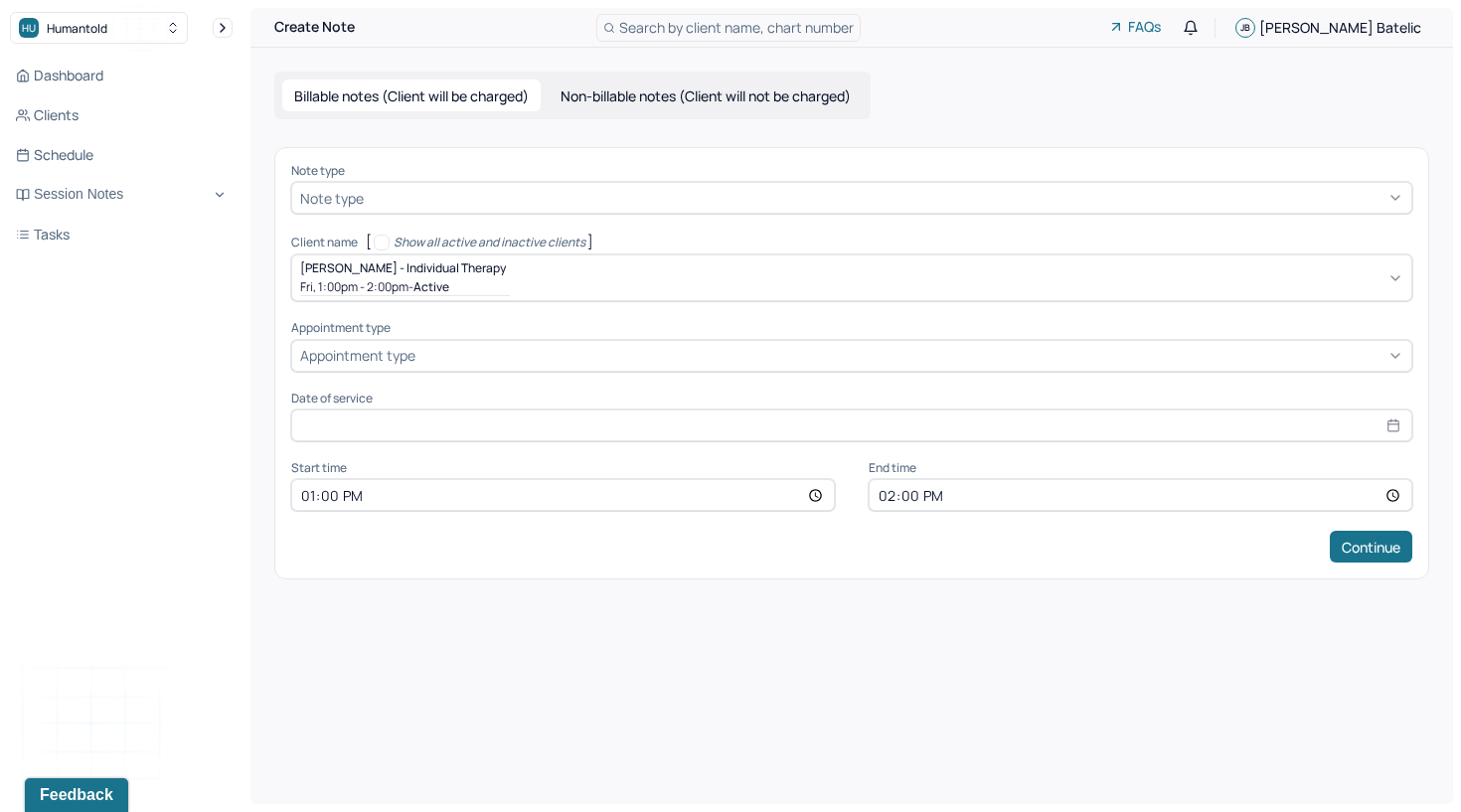 type on "[DATE]" 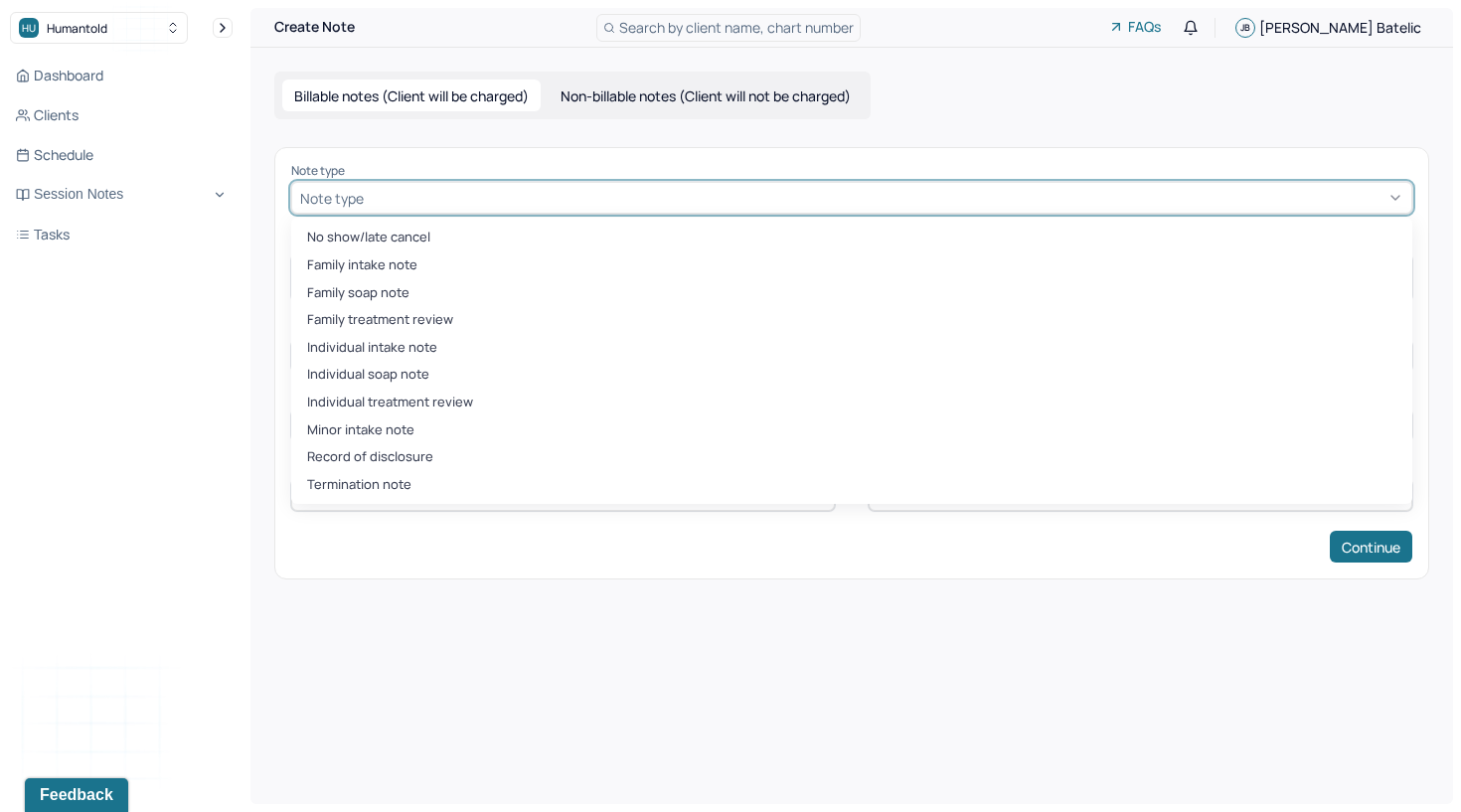 click at bounding box center [886, 198] 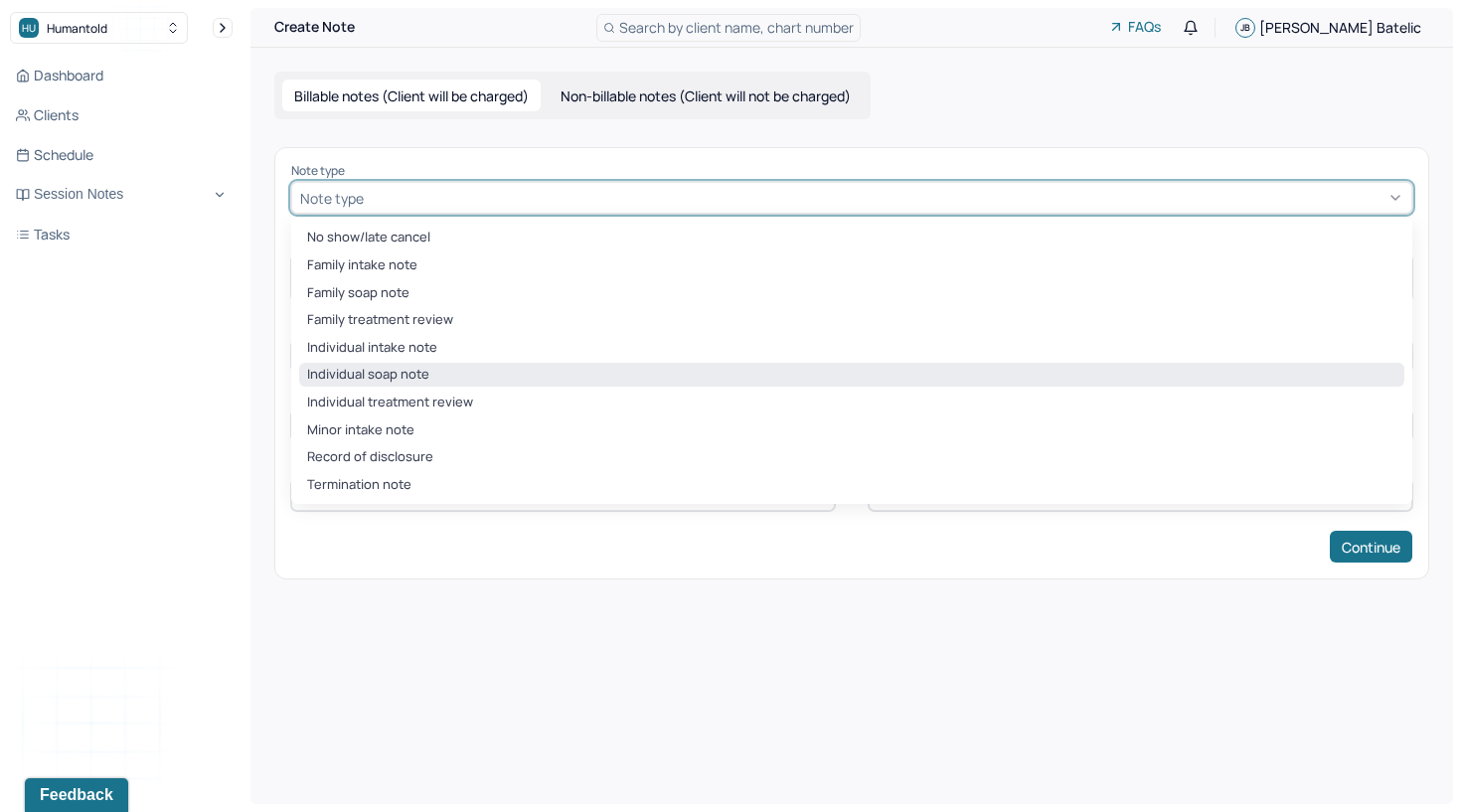 click on "Individual soap note" at bounding box center [852, 375] 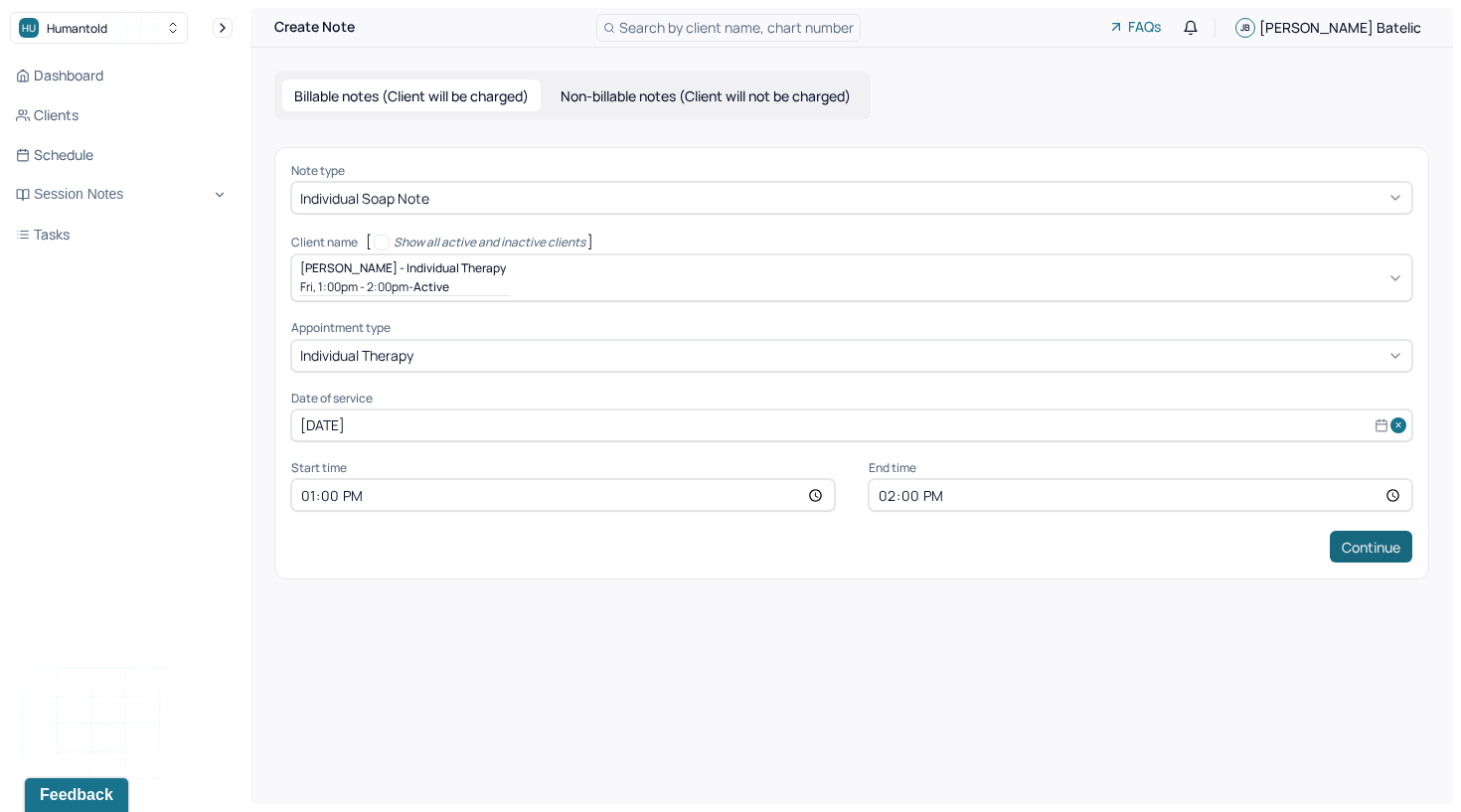 click on "Continue" at bounding box center [1371, 547] 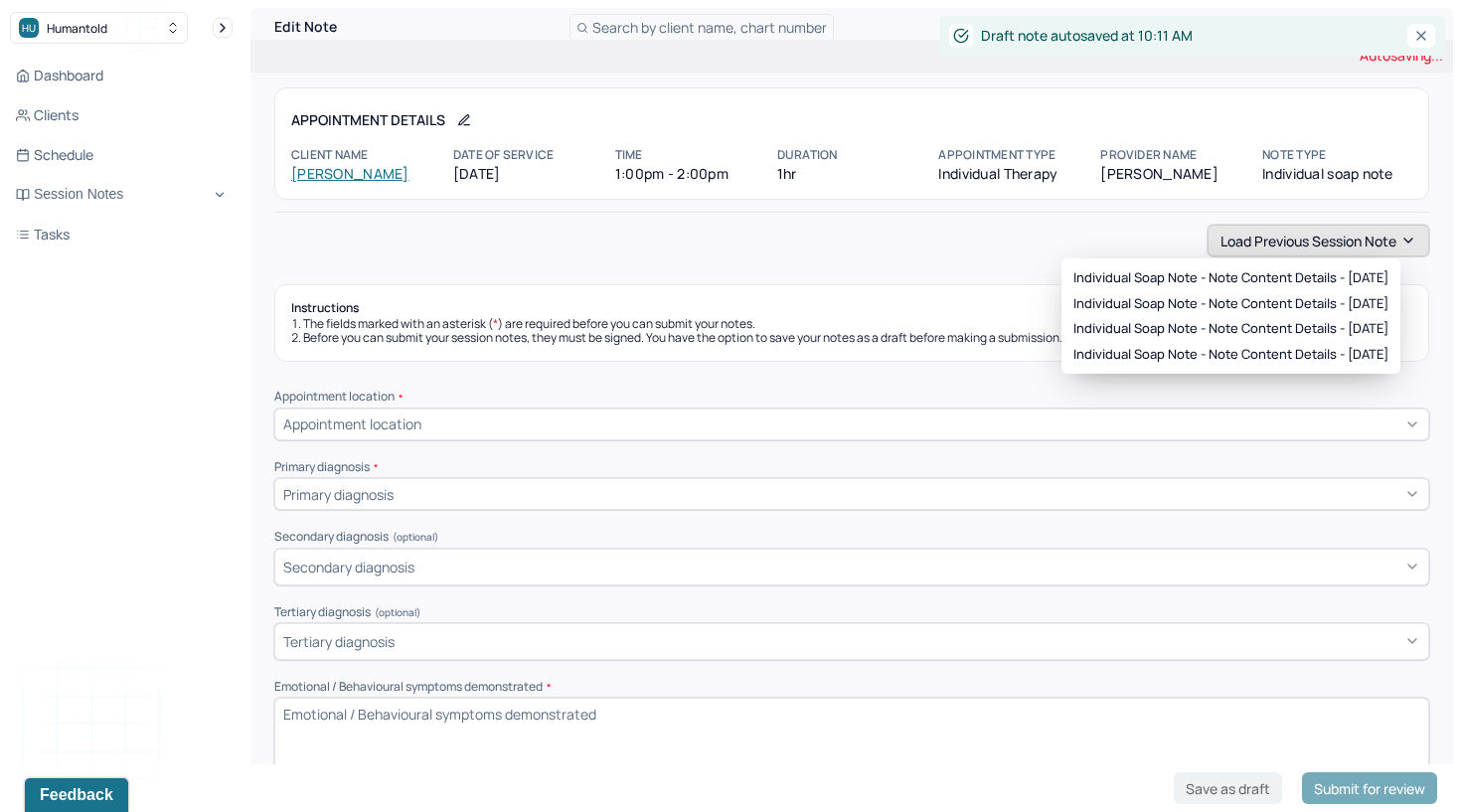 click on "Load previous session note" at bounding box center (1318, 241) 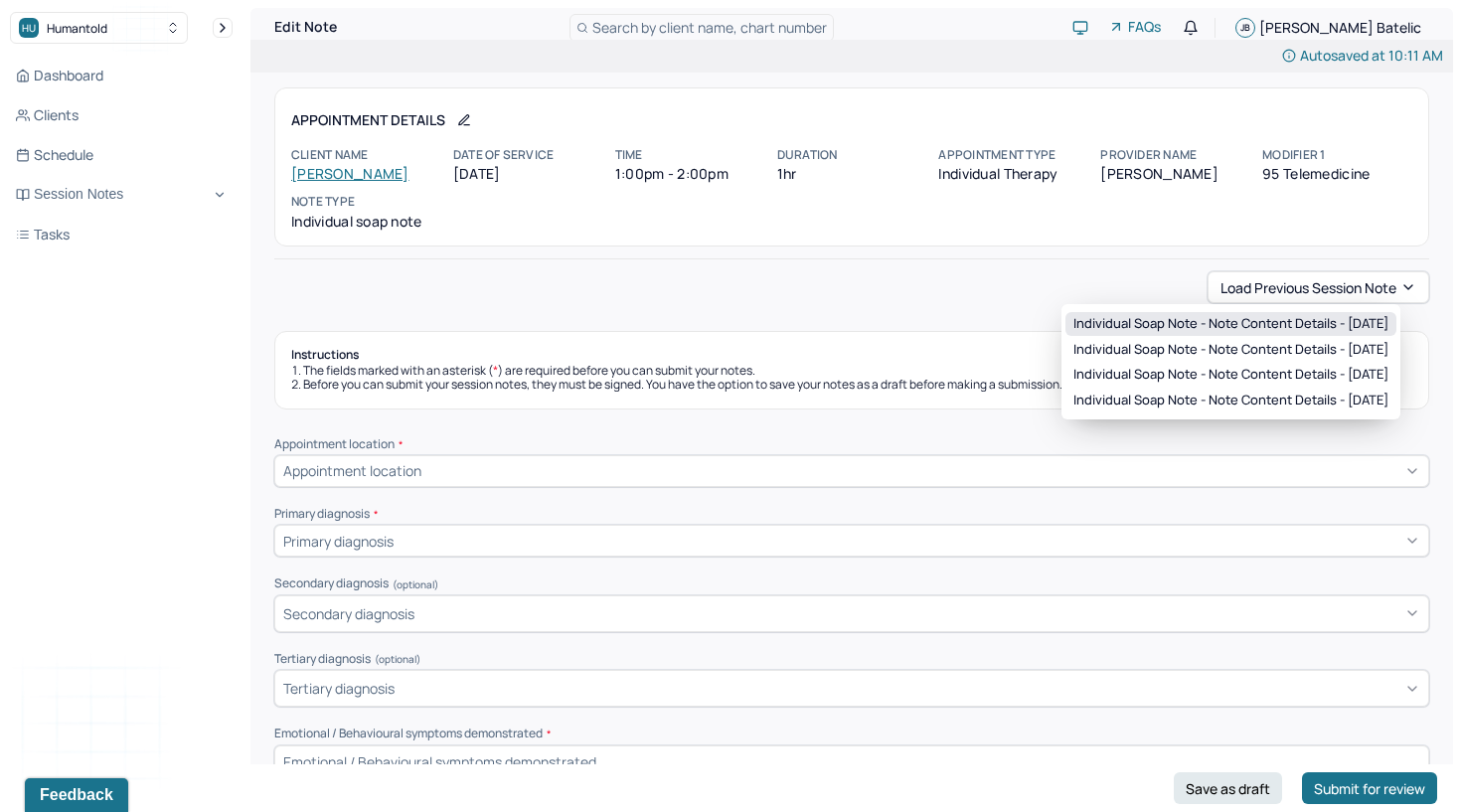 click on "Individual soap note   - Note content Details -   [DATE]" at bounding box center (1230, 324) 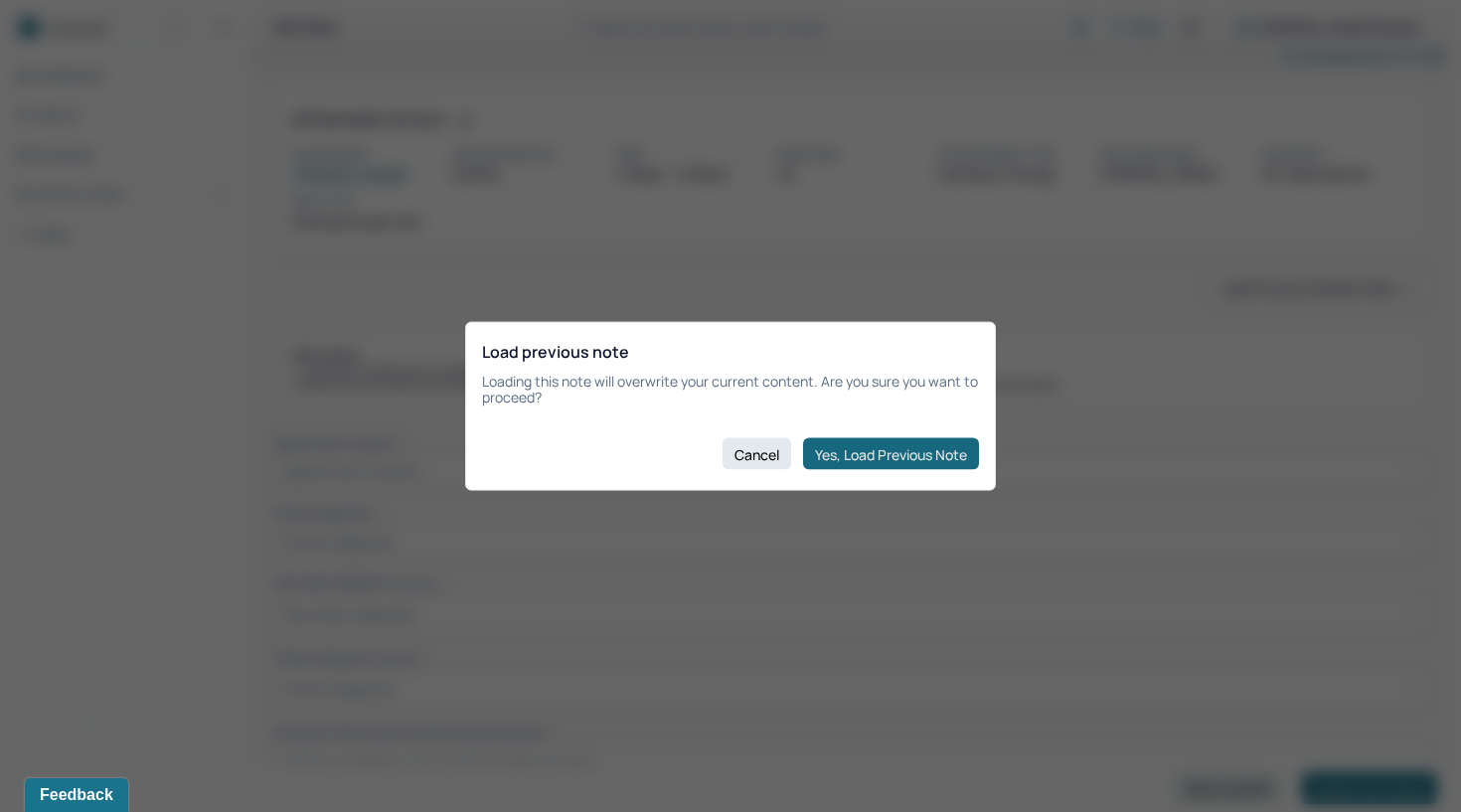 click on "Yes, Load Previous Note" at bounding box center [891, 454] 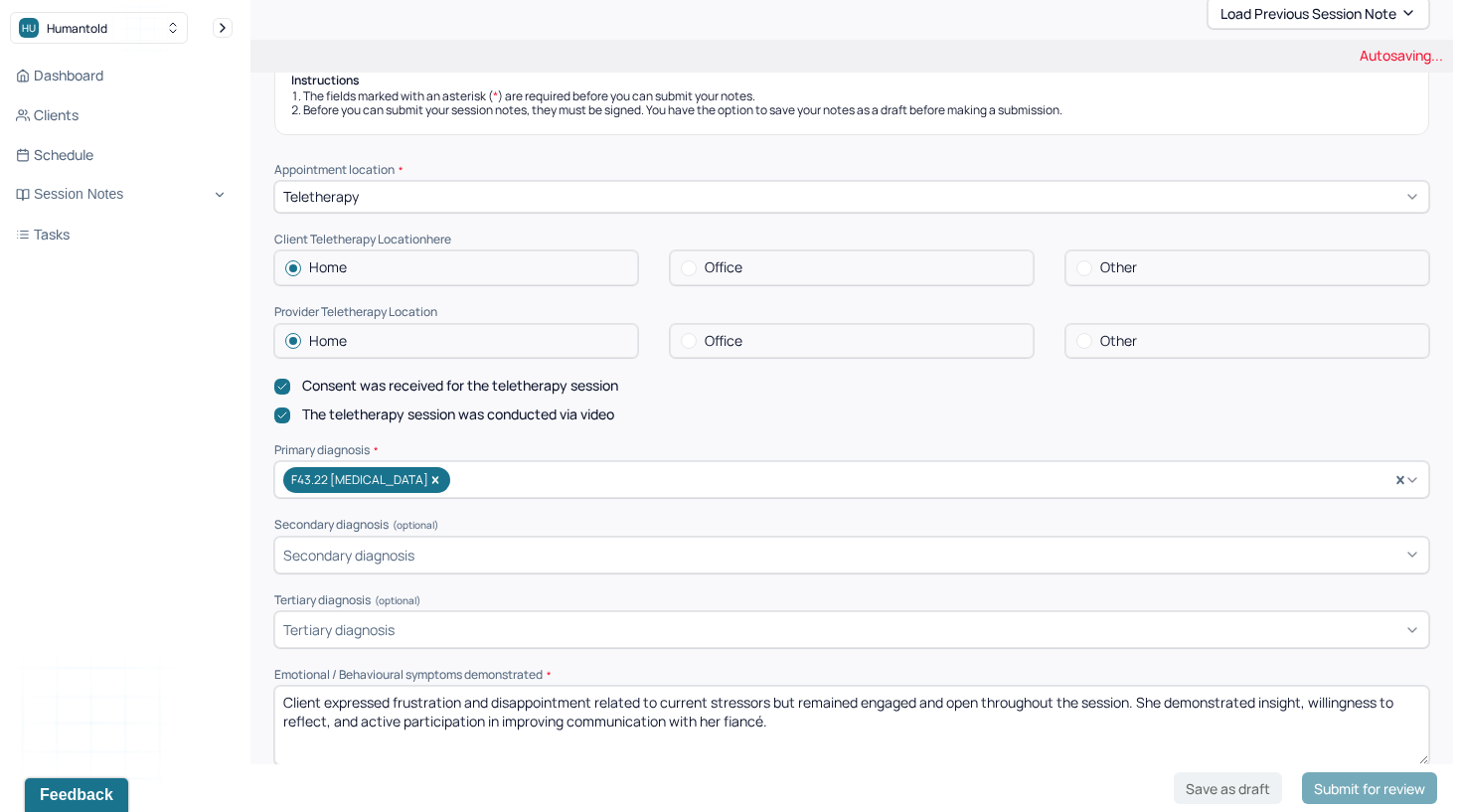 scroll, scrollTop: 341, scrollLeft: 0, axis: vertical 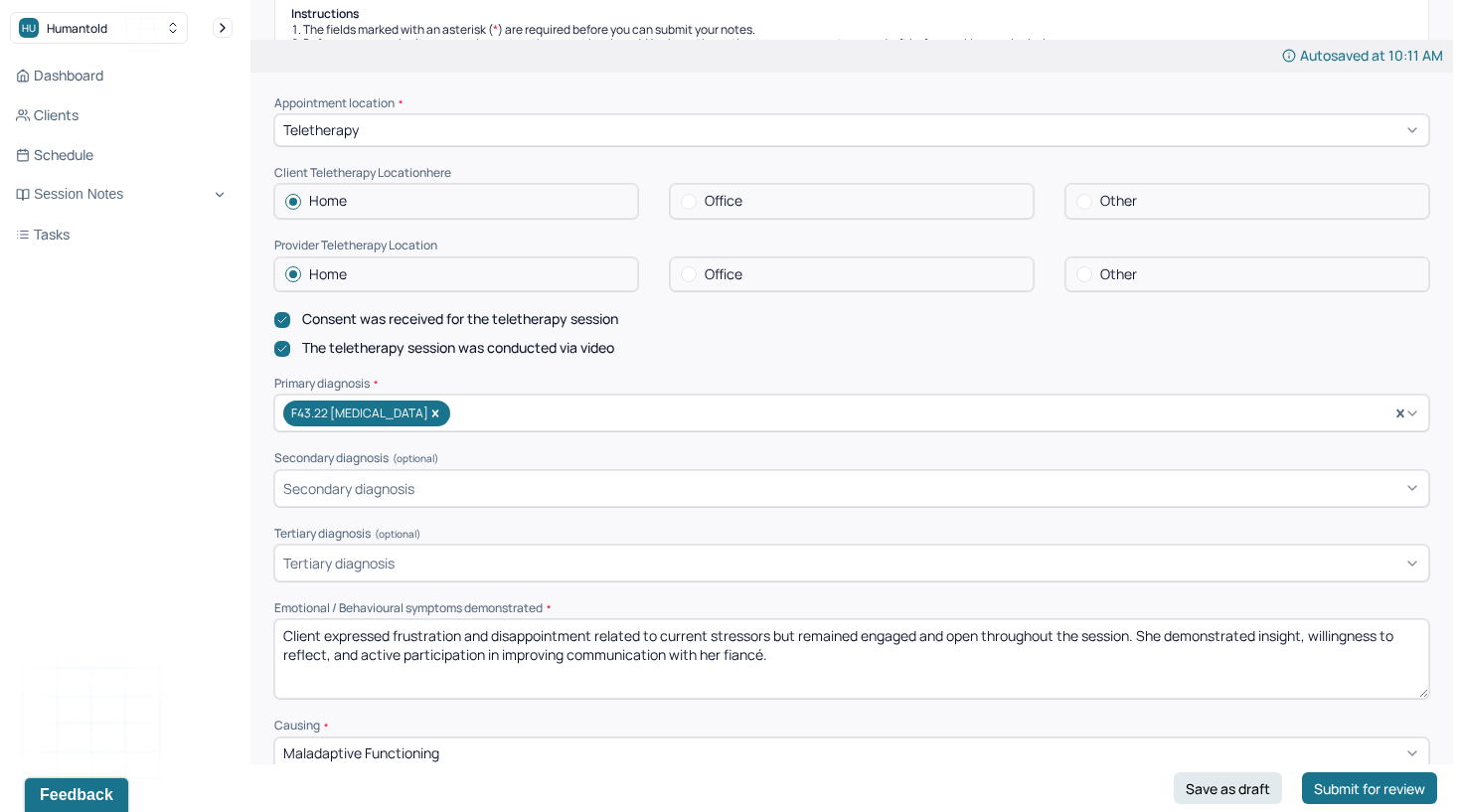 click on "Client expressed frustration and disappointment related to current stressors but remained engaged and open throughout the session. She demonstrated insight, willingness to reflect, and active participation in improving communication with her fiancé." at bounding box center (852, 659) 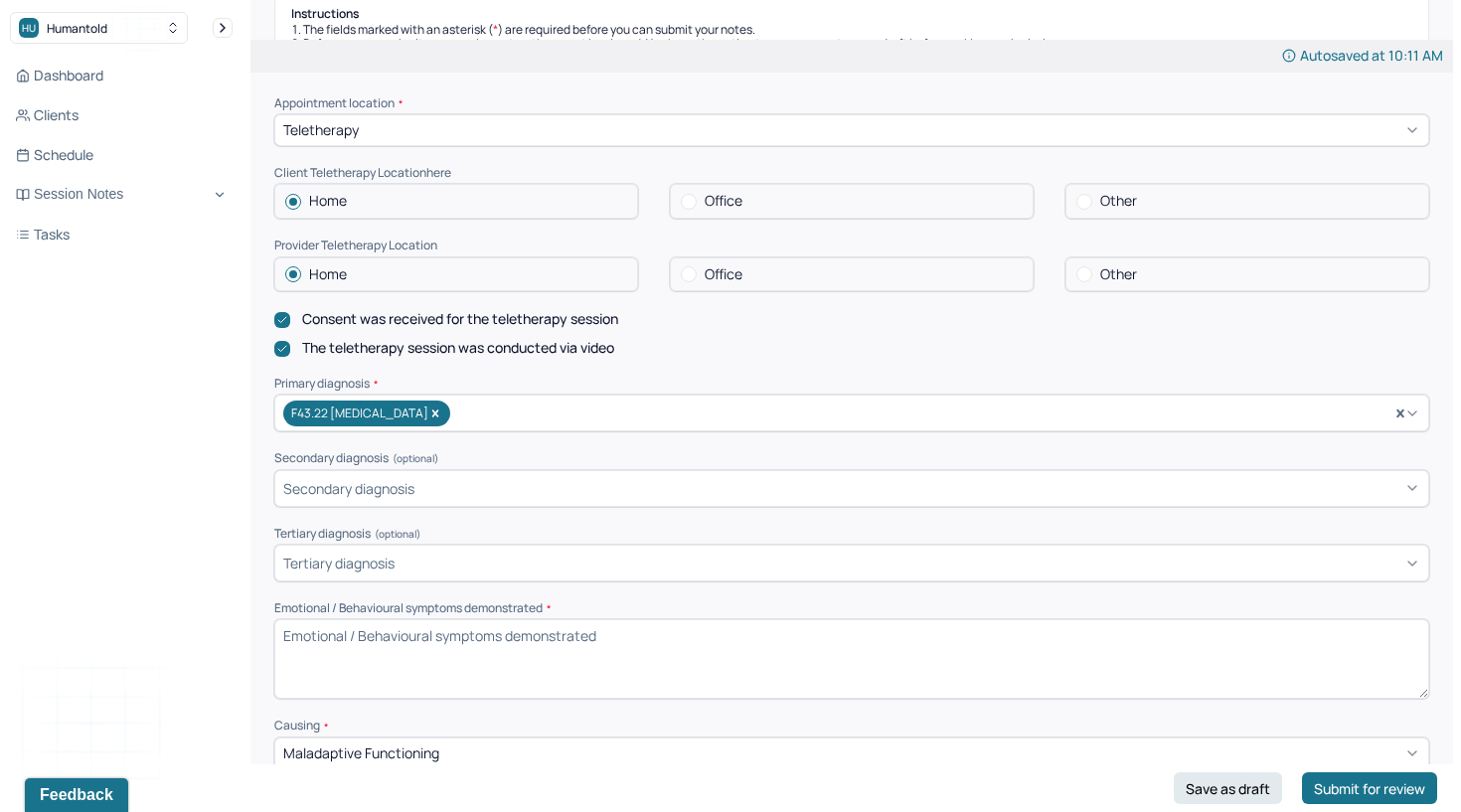 scroll, scrollTop: 14, scrollLeft: 0, axis: vertical 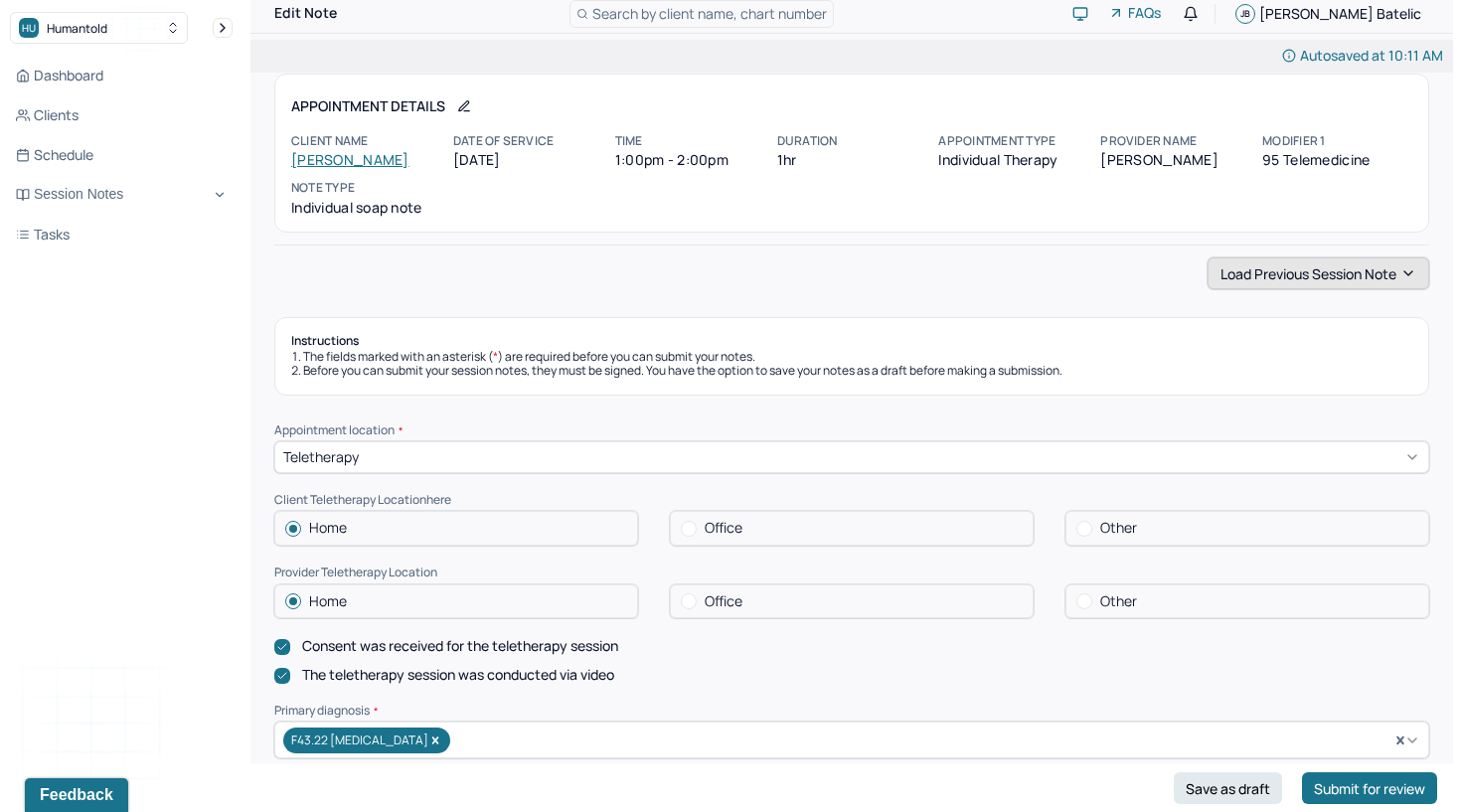 type 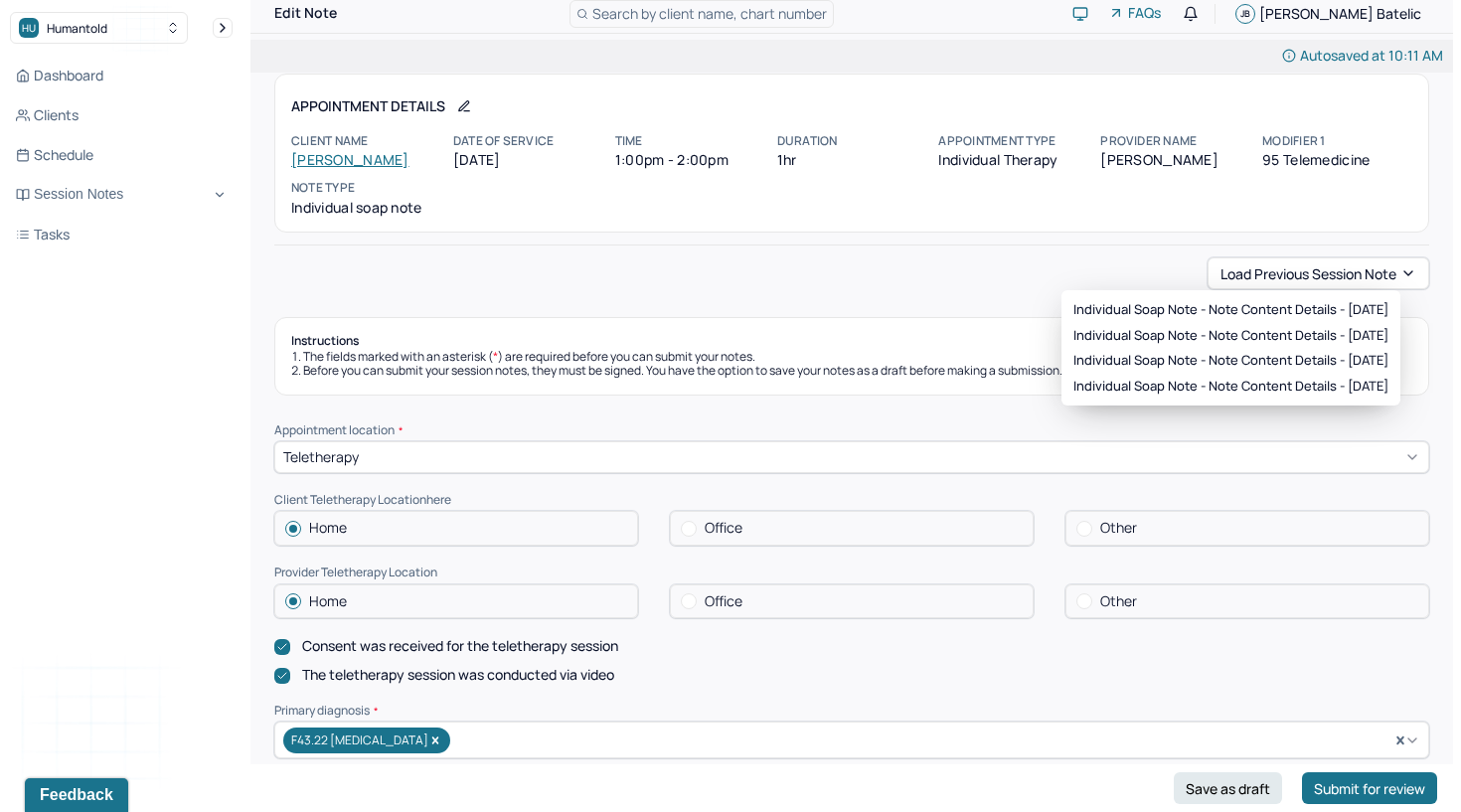 click on "Load previous session note" at bounding box center [852, 273] 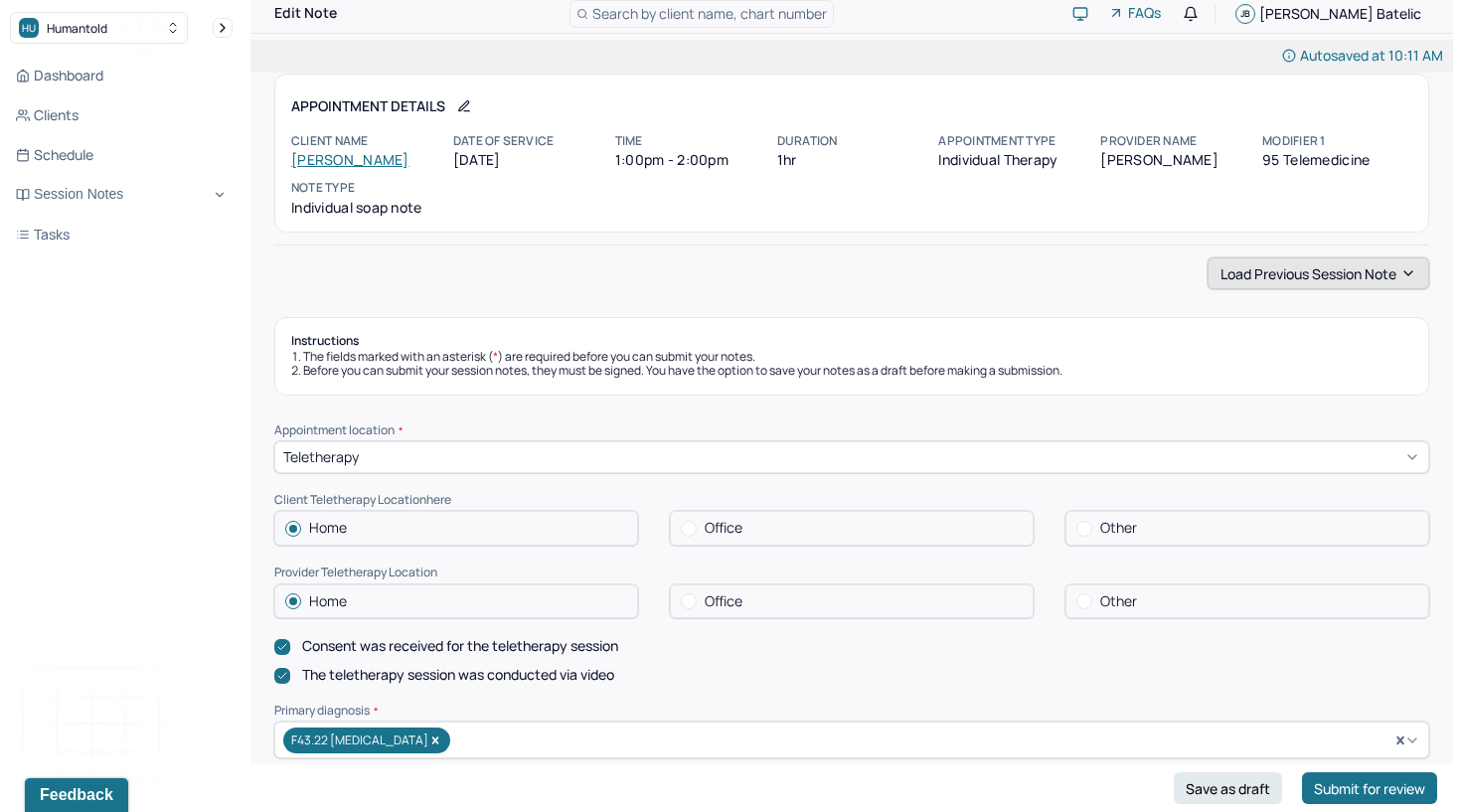 click on "Load previous session note" at bounding box center [1318, 273] 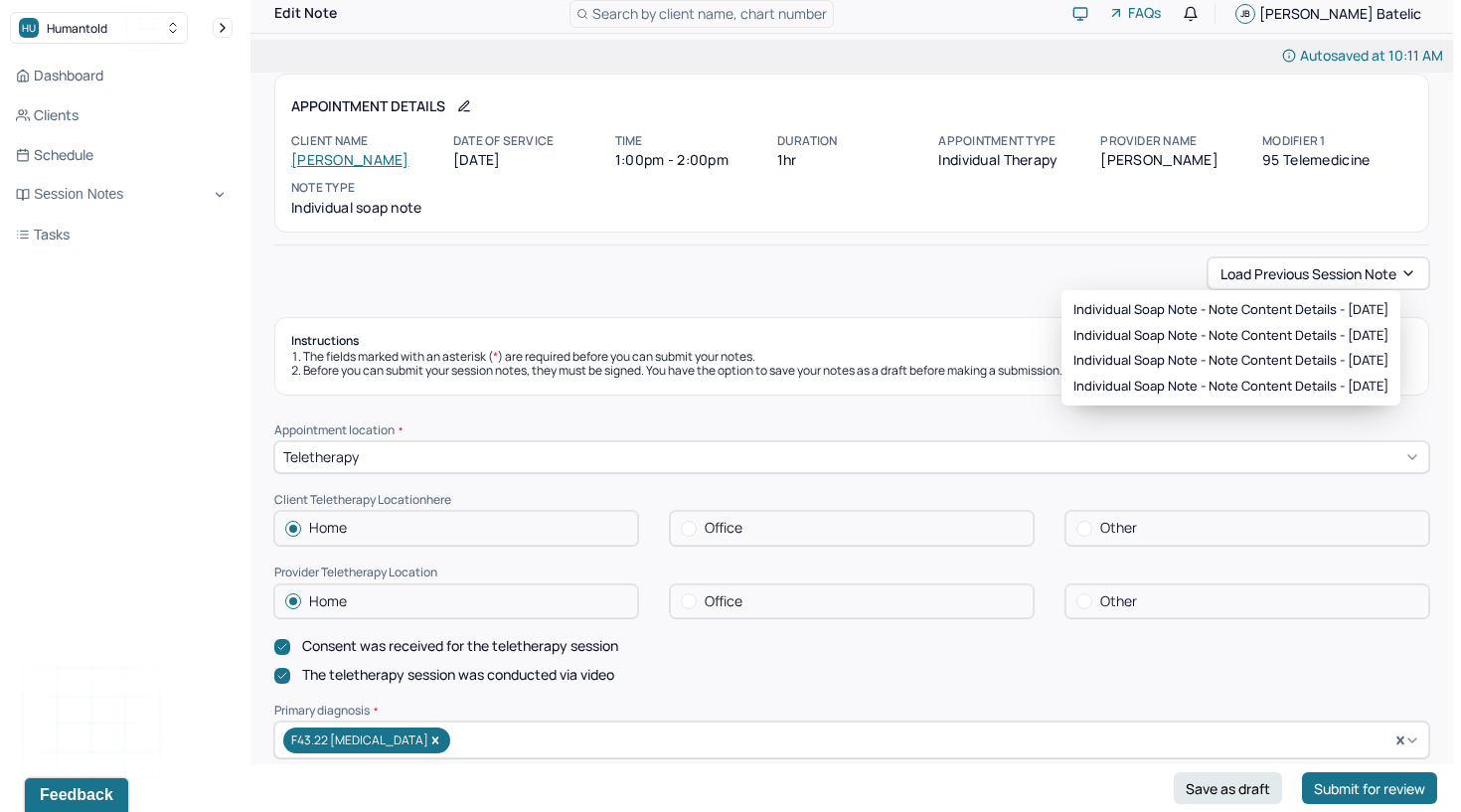 click on "Load previous session note" at bounding box center [852, 273] 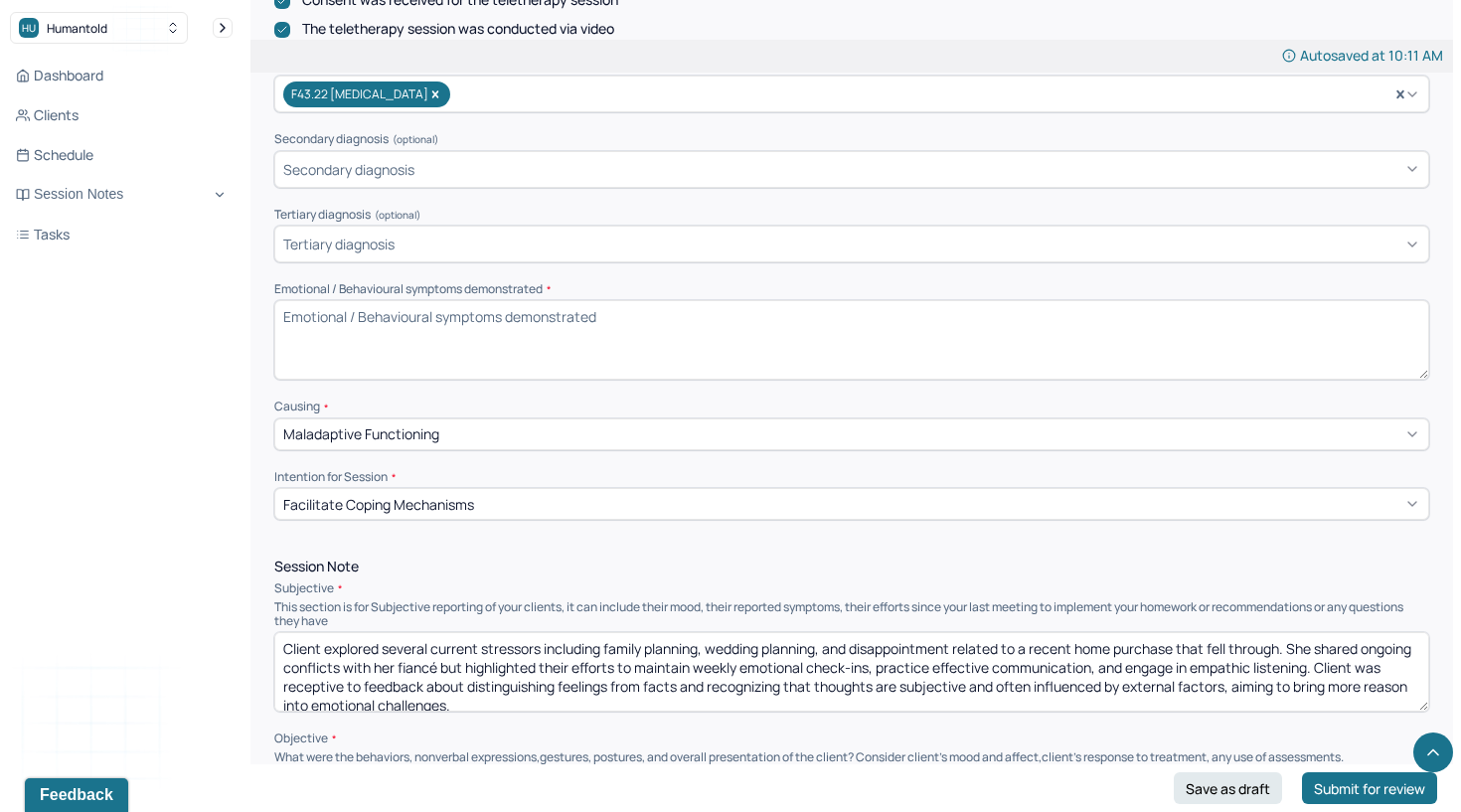scroll, scrollTop: 661, scrollLeft: 0, axis: vertical 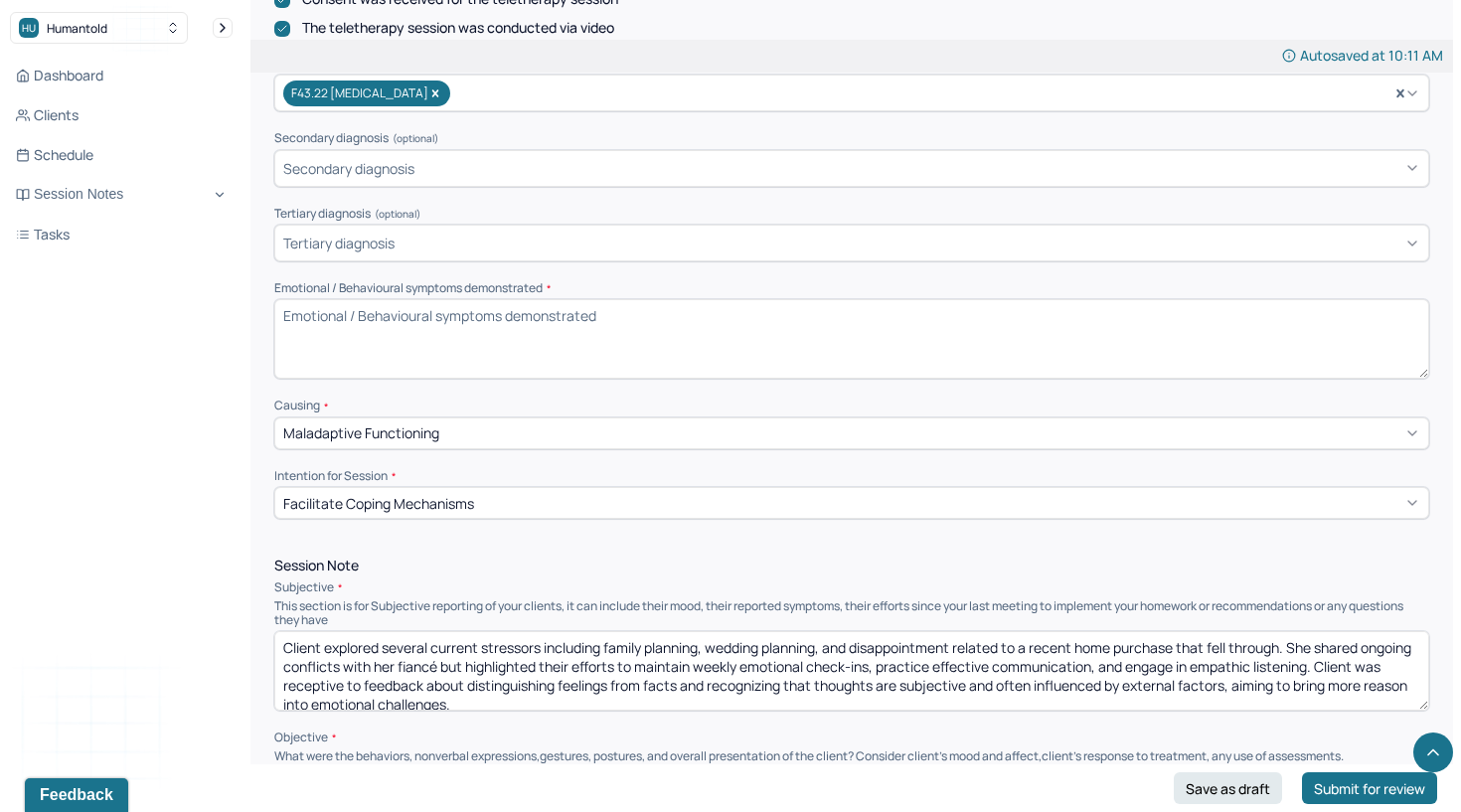 click on "Client explored several current stressors including family planning, wedding planning, and disappointment related to a recent home purchase that fell through. She shared ongoing conflicts with her fiancé but highlighted their efforts to maintain weekly emotional check-ins, practice effective communication, and engage in empathic listening. Client was receptive to feedback about distinguishing feelings from facts and recognizing that thoughts are subjective and often influenced by external factors, aiming to bring more reason into emotional challenges." at bounding box center [852, 671] 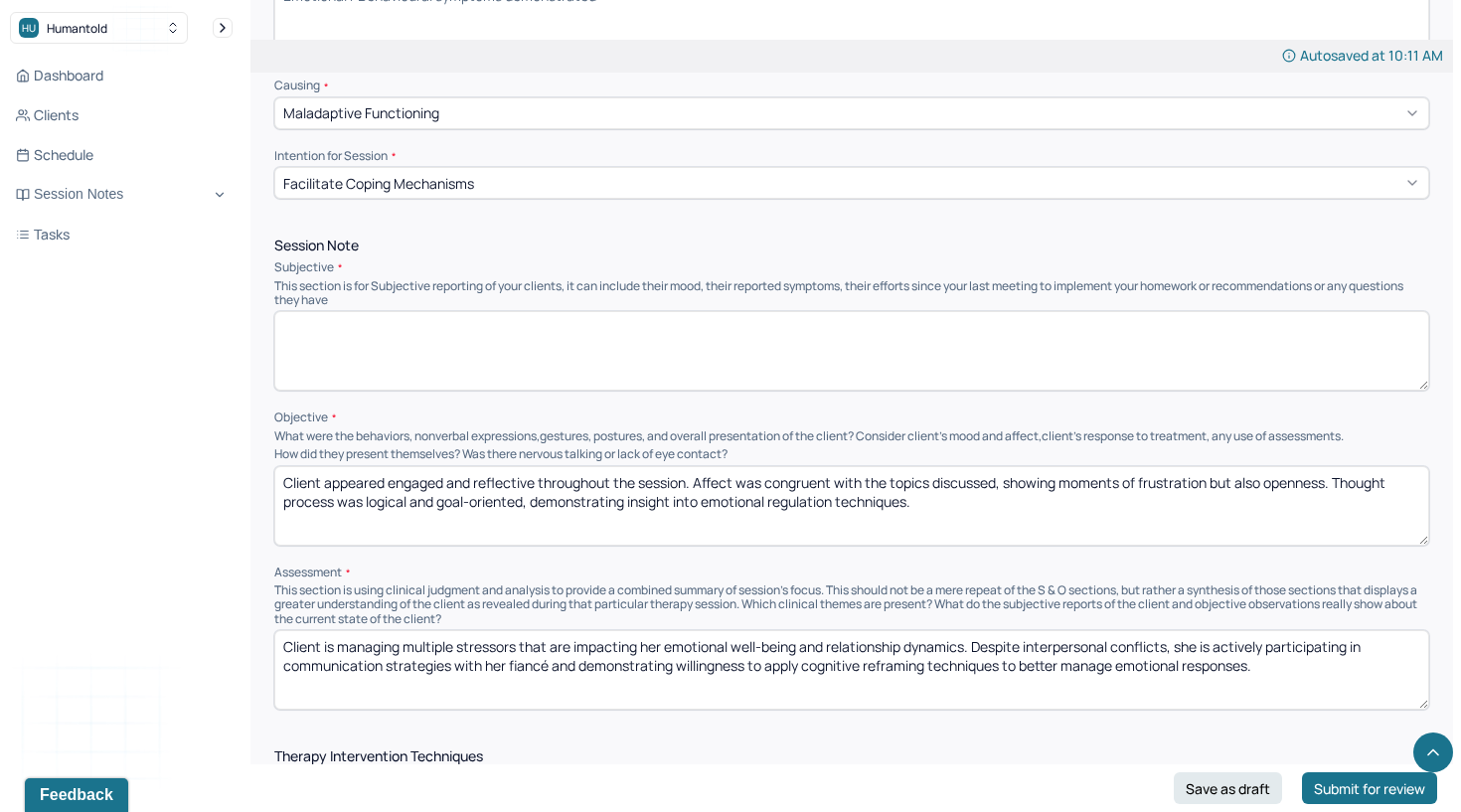 scroll, scrollTop: 1036, scrollLeft: 0, axis: vertical 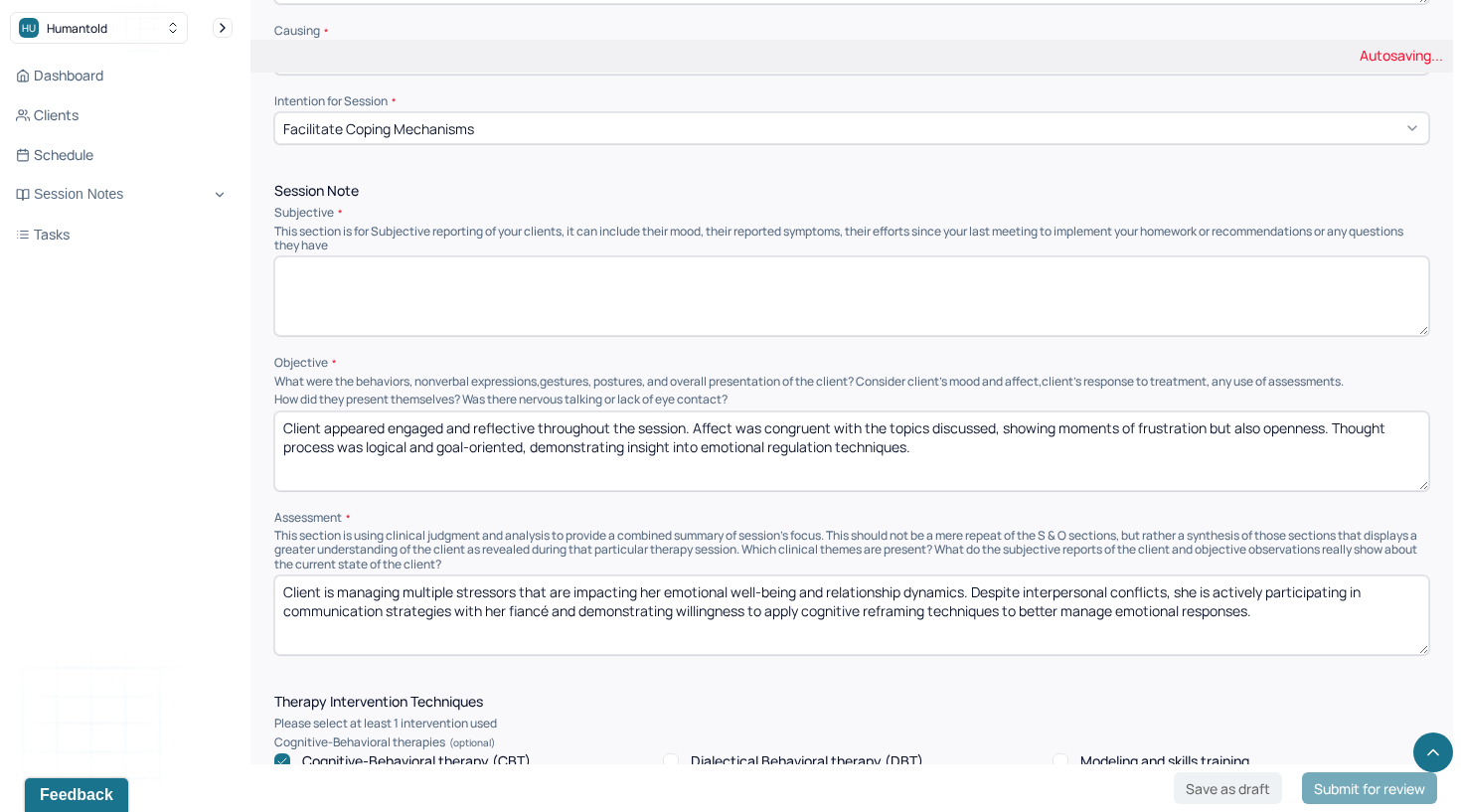 type 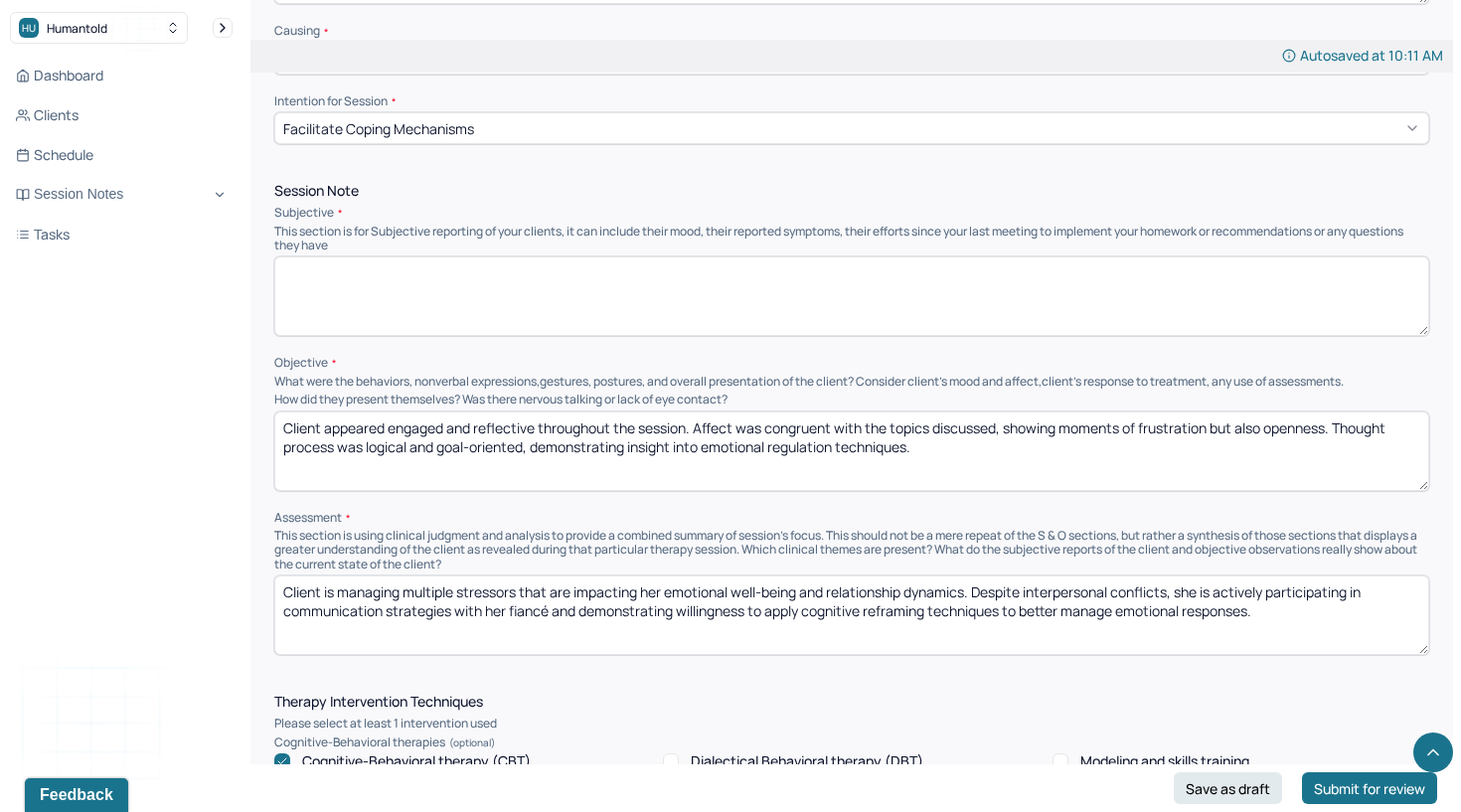 click on "Client appeared engaged and reflective throughout the session. Affect was congruent with the topics discussed, showing moments of frustration but also openness. Thought process was logical and goal-oriented, demonstrating insight into emotional regulation techniques." at bounding box center [852, 451] 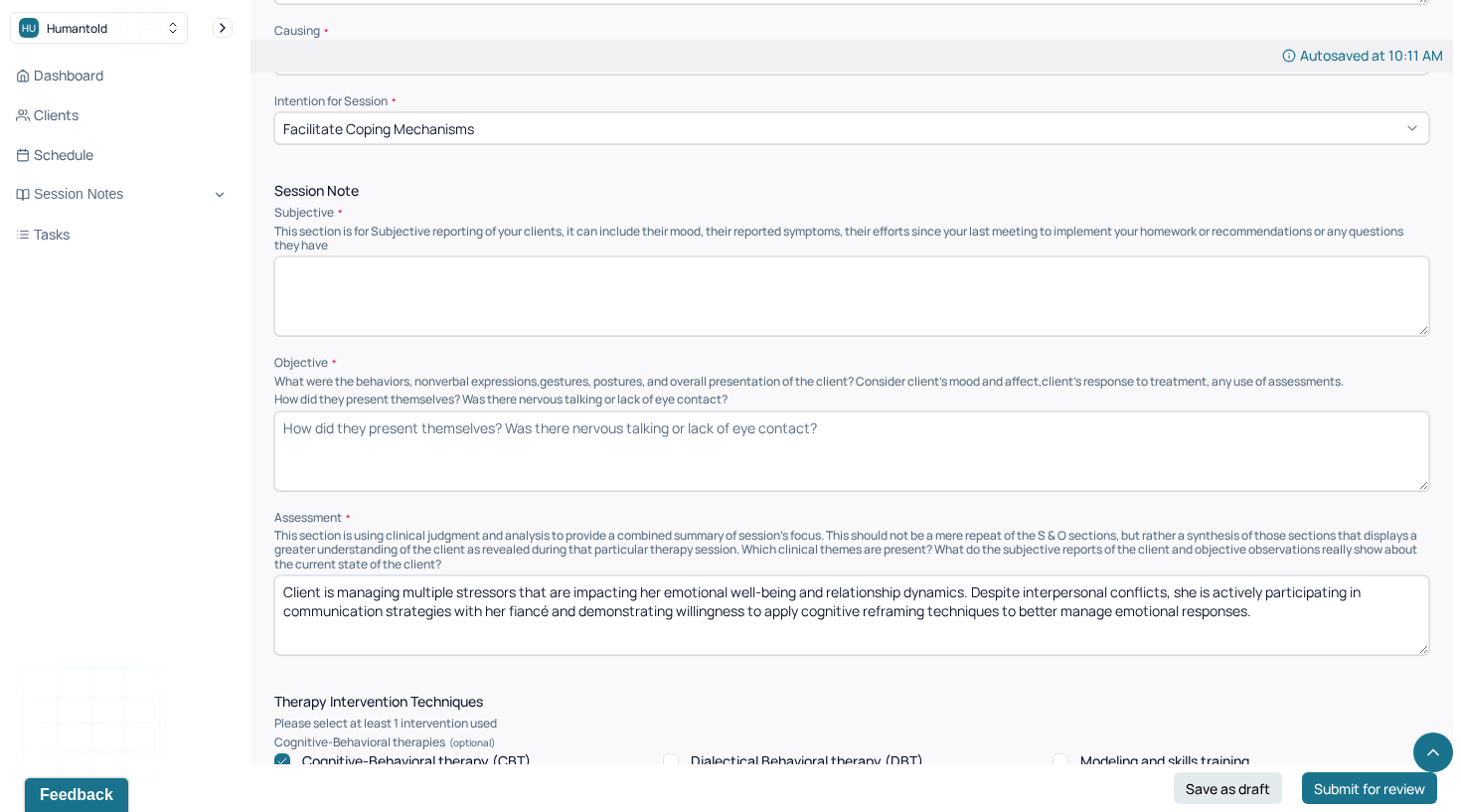 scroll, scrollTop: 1245, scrollLeft: 0, axis: vertical 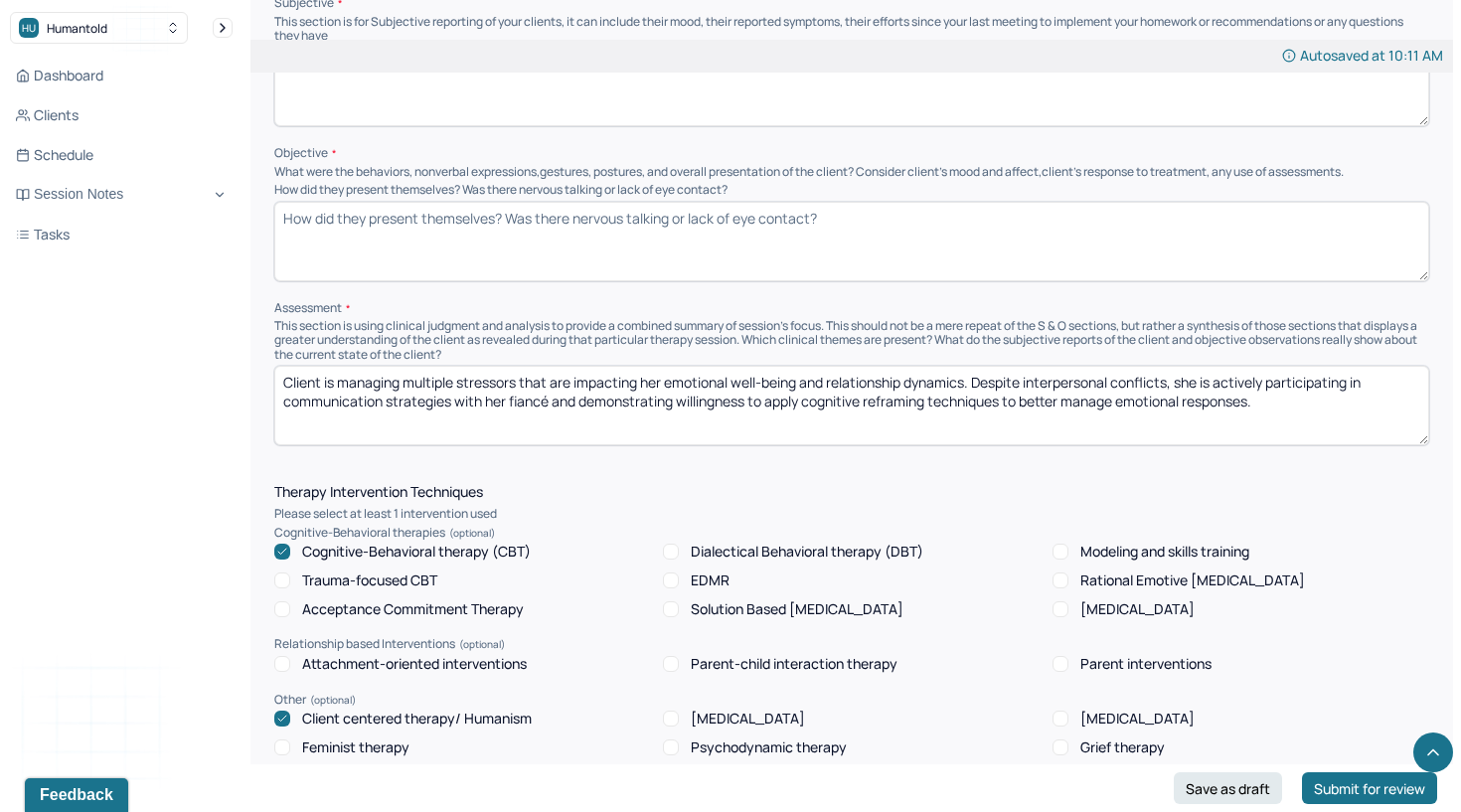 type 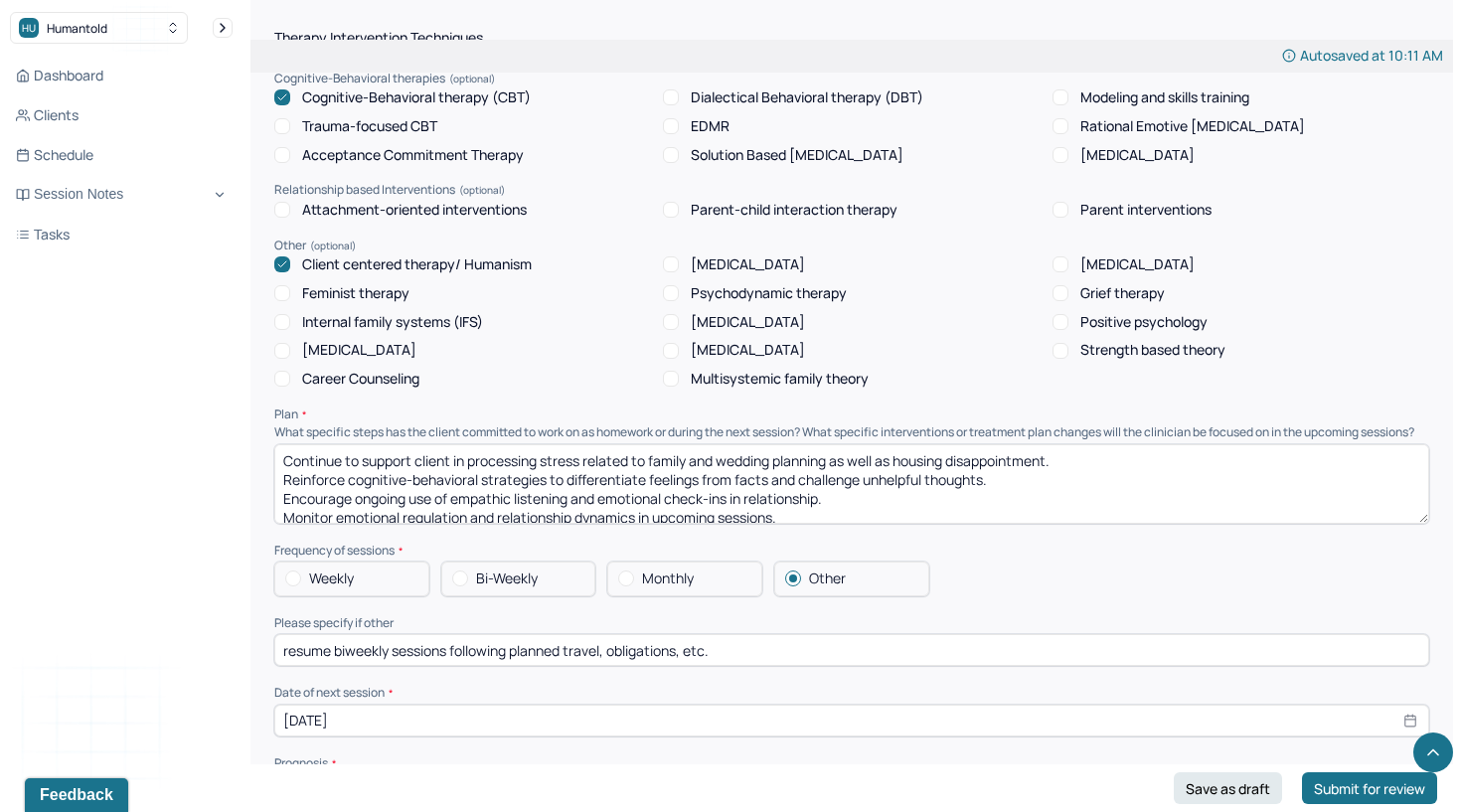 scroll, scrollTop: 1765, scrollLeft: 0, axis: vertical 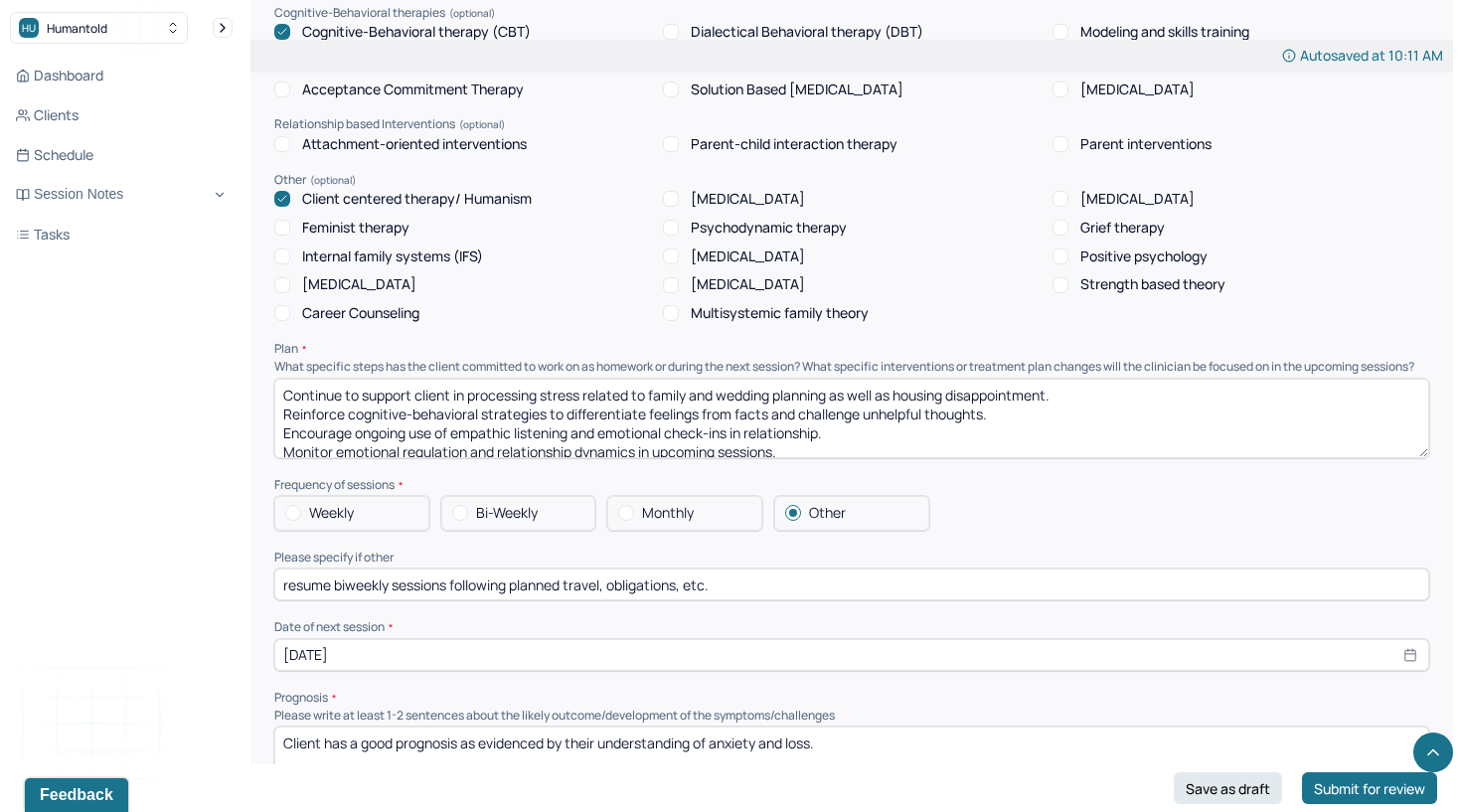 type 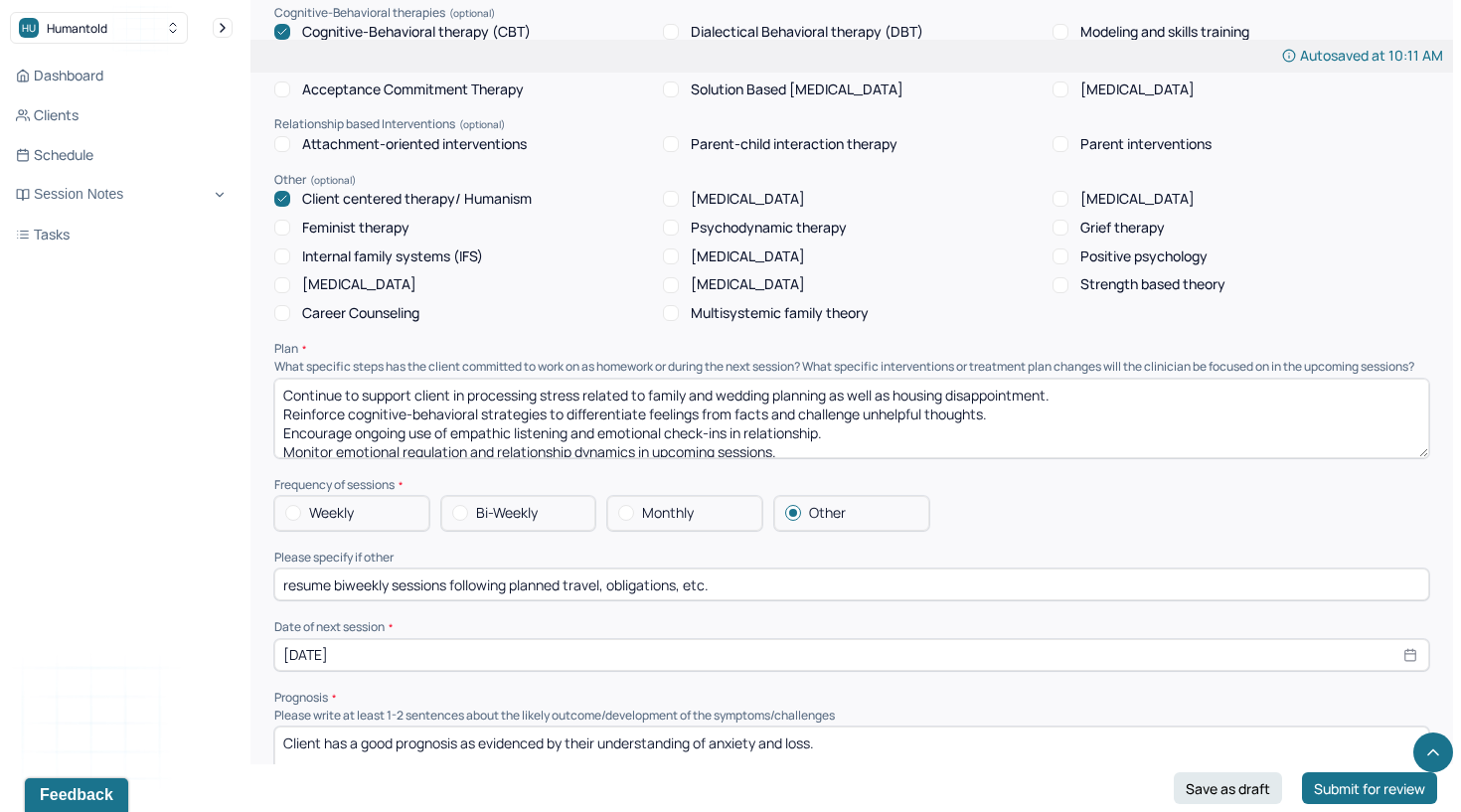 scroll, scrollTop: 9, scrollLeft: 0, axis: vertical 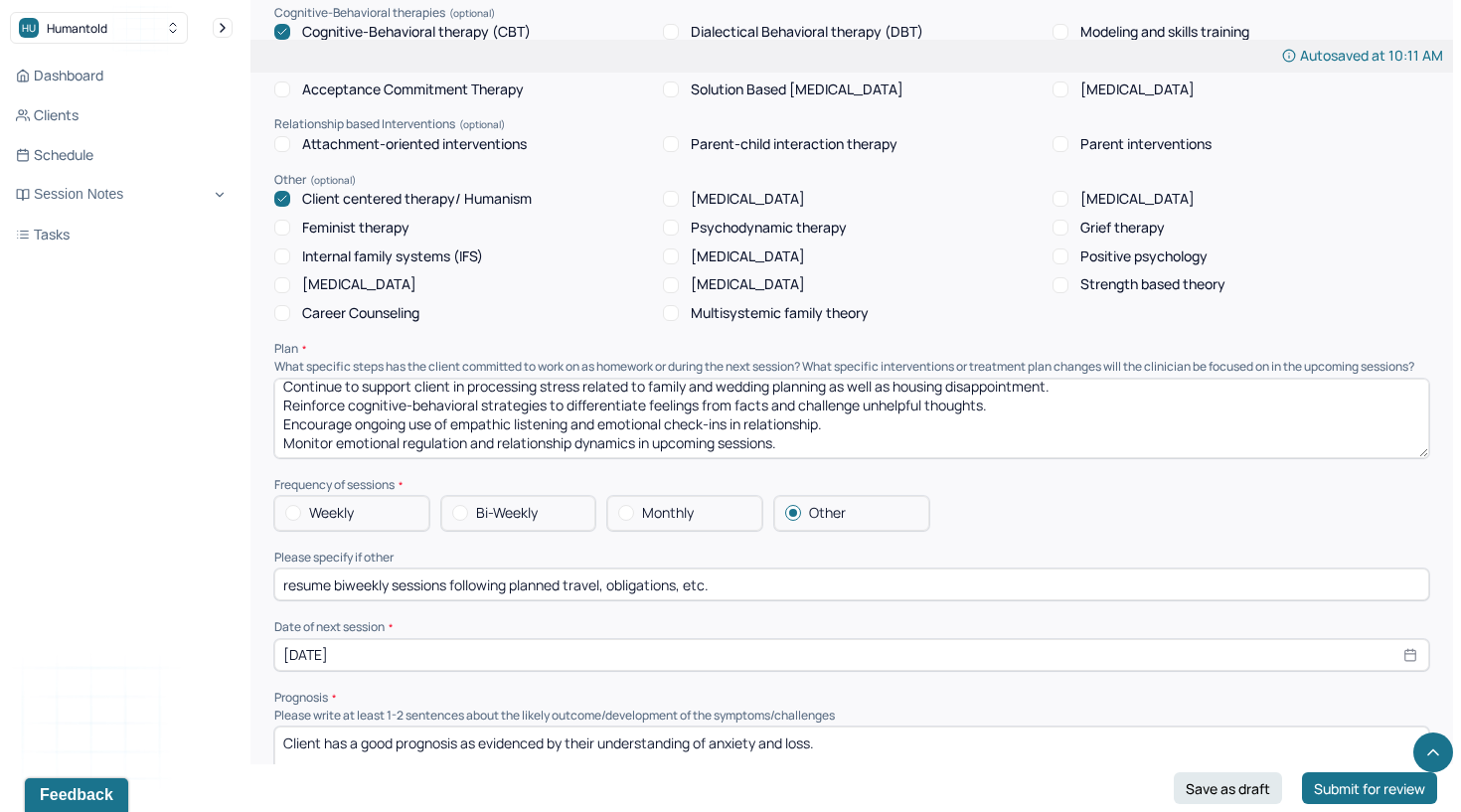 drag, startPoint x: 281, startPoint y: 380, endPoint x: 283, endPoint y: 463, distance: 83.0241 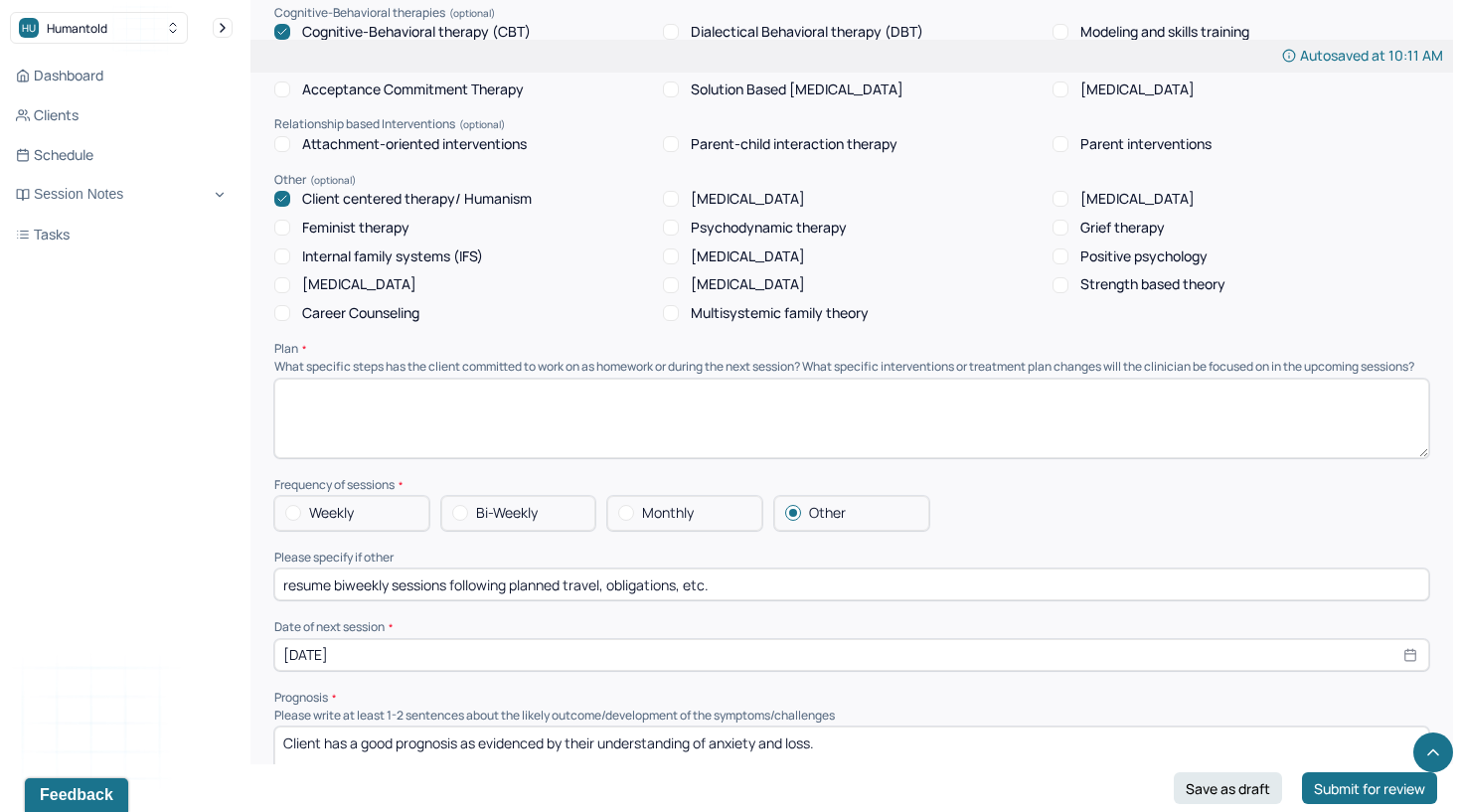 scroll, scrollTop: 0, scrollLeft: 0, axis: both 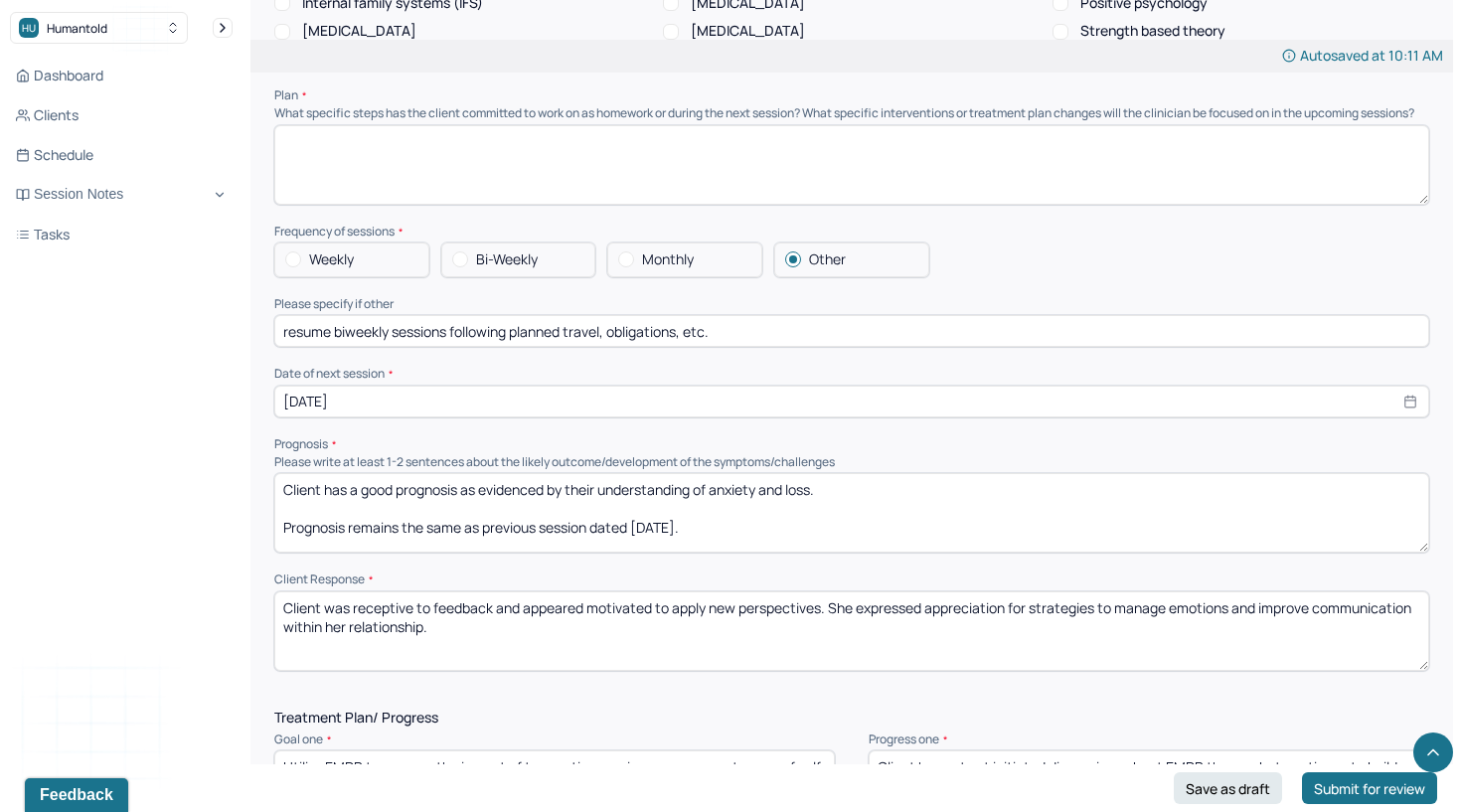 type 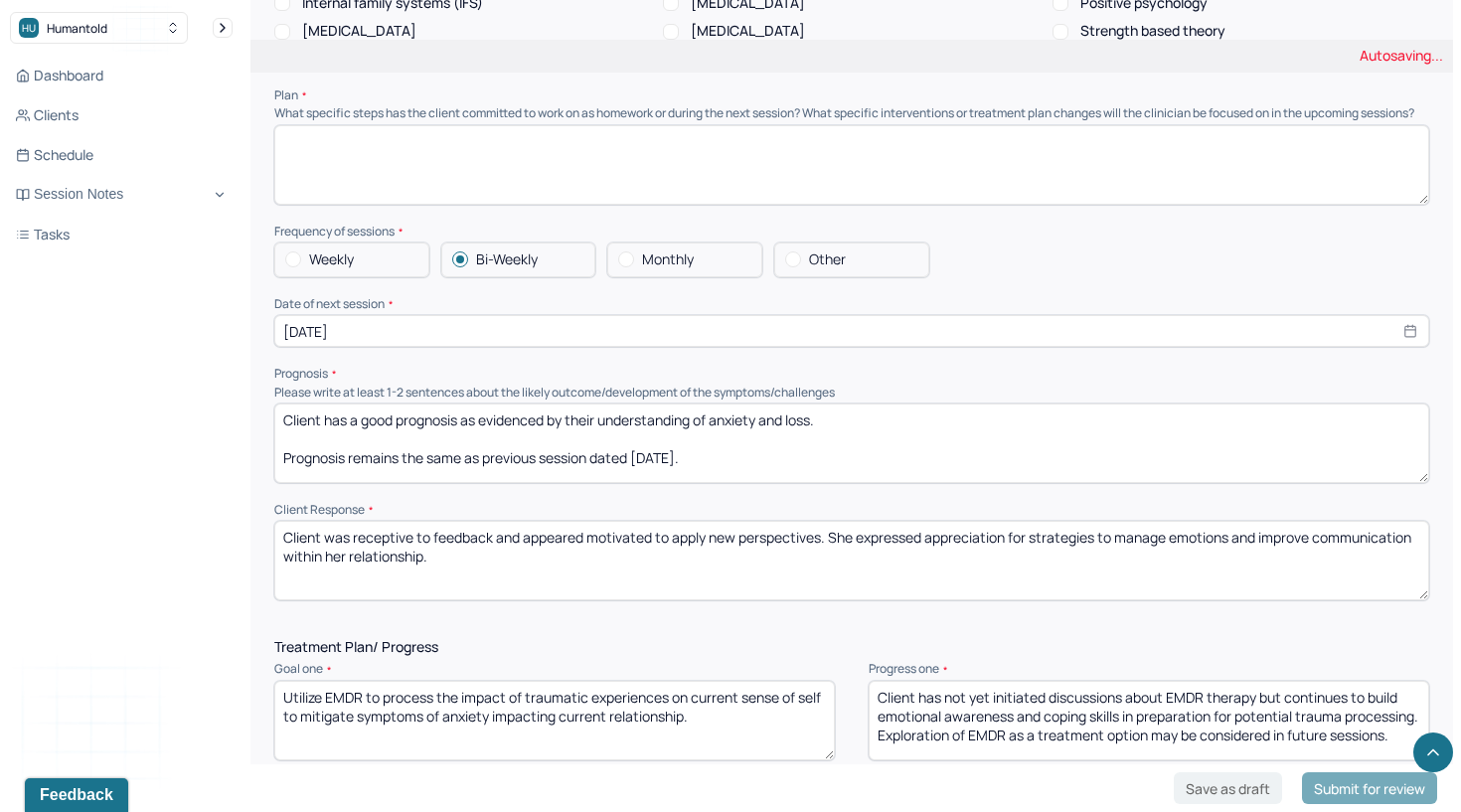 select on "6" 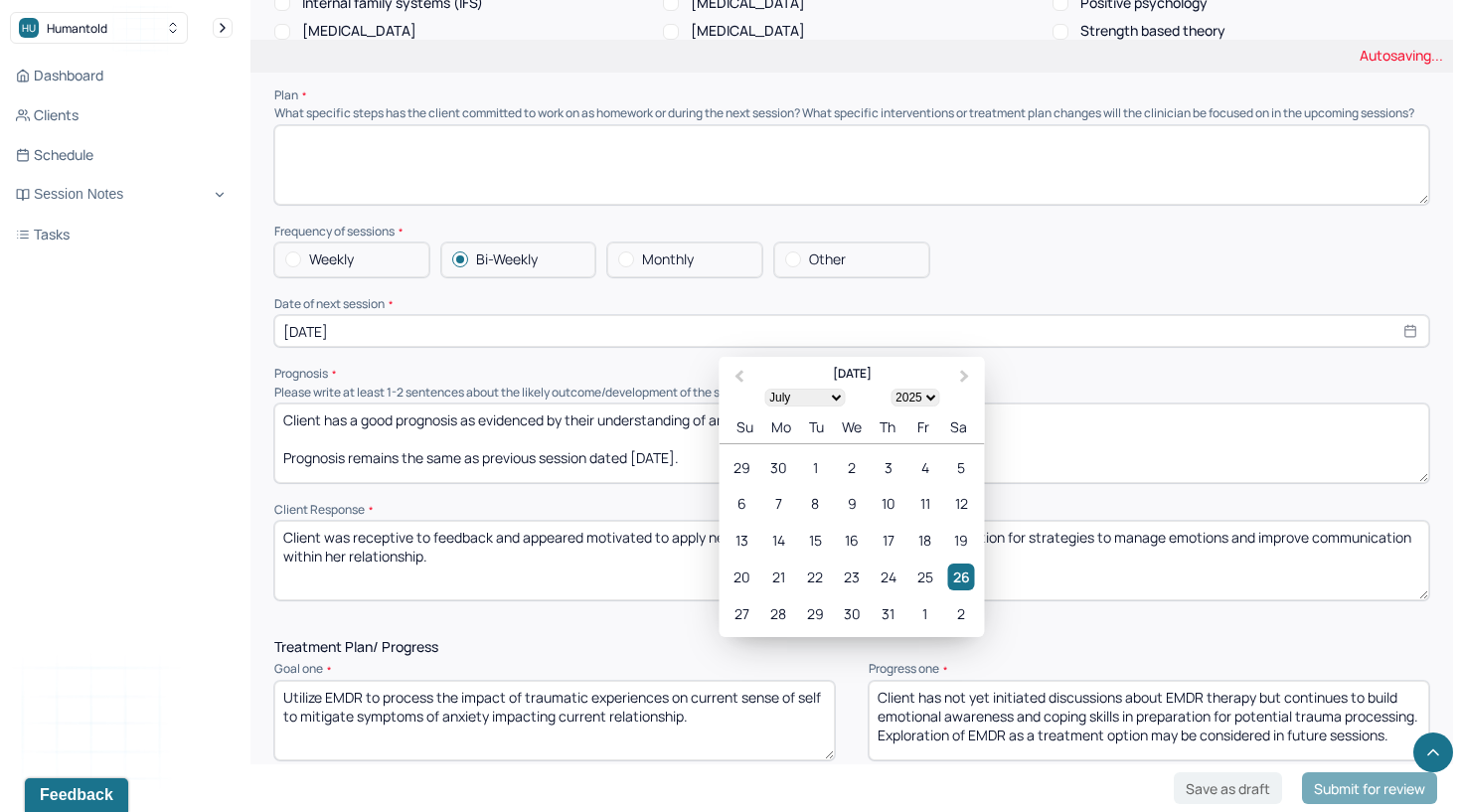 click on "[DATE]" at bounding box center (852, 331) 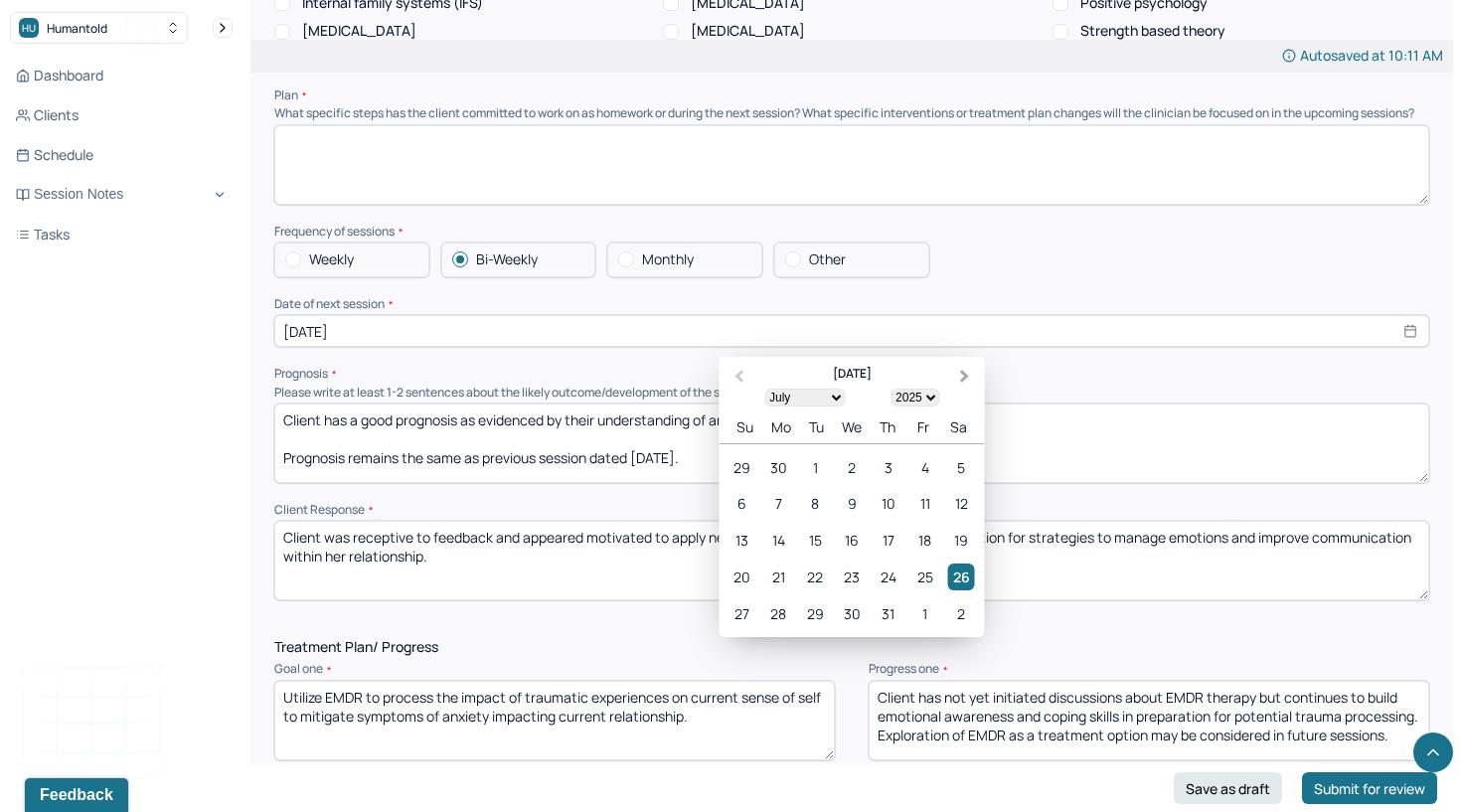 click on "Next Month" at bounding box center (967, 378) 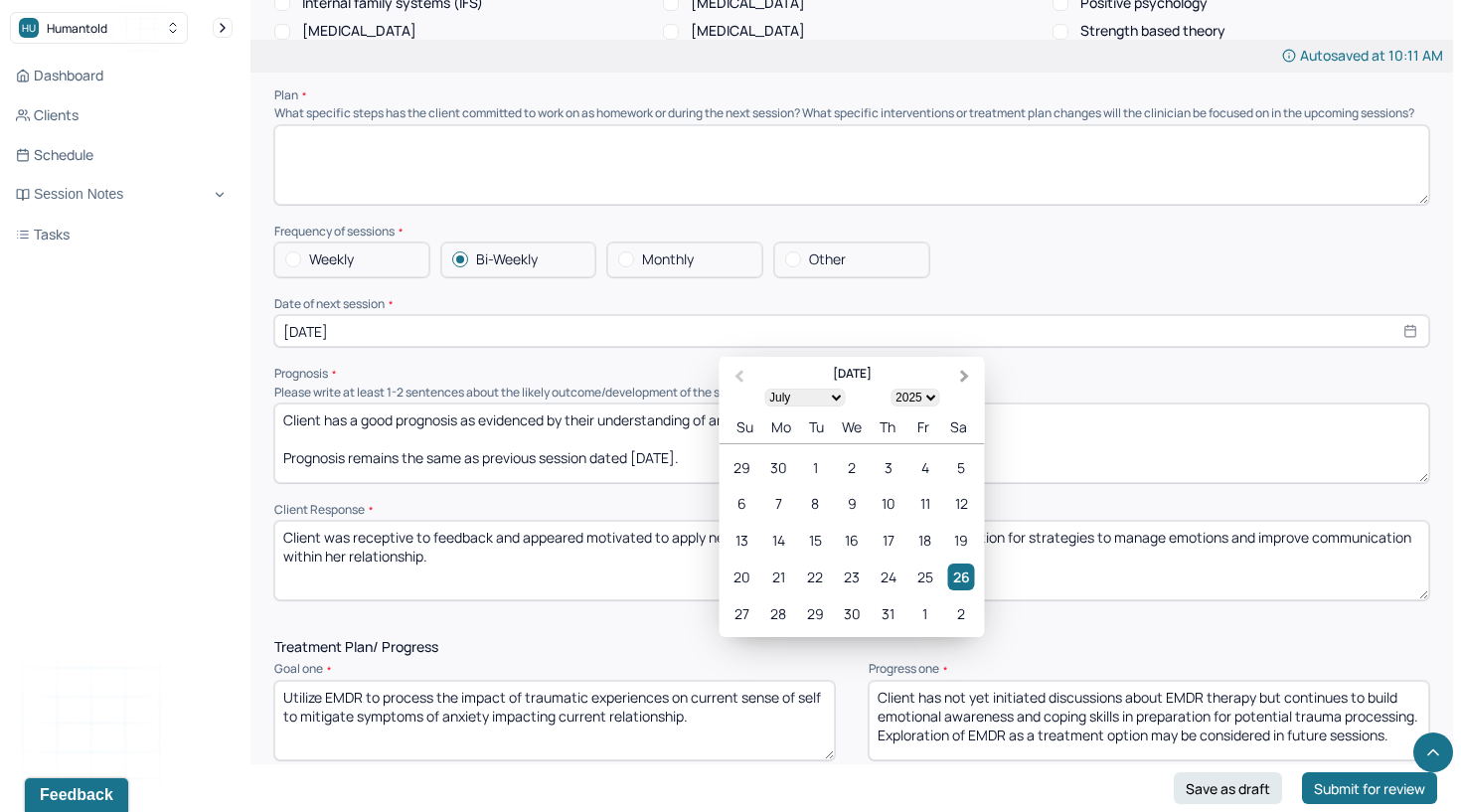 select on "7" 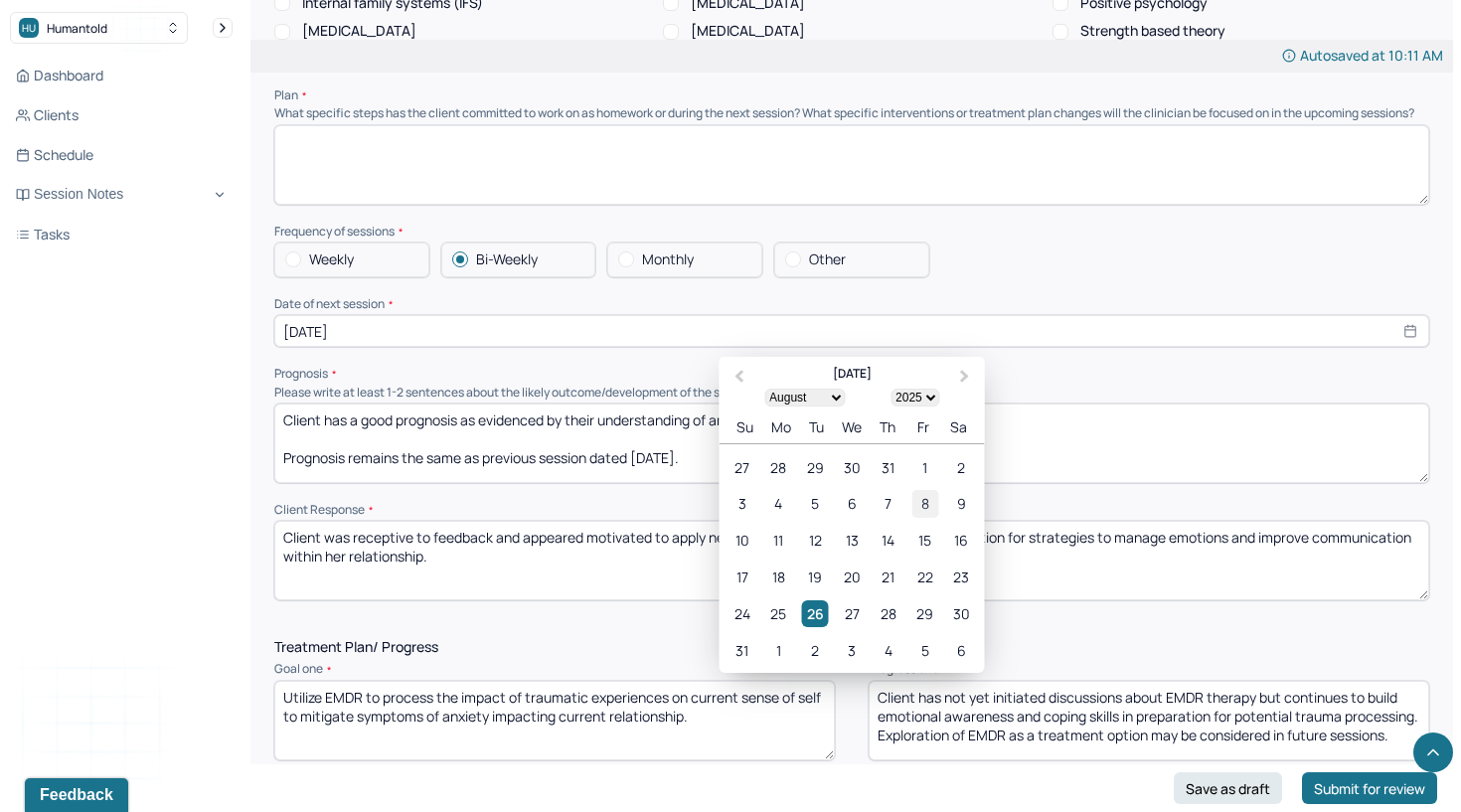 click on "8" at bounding box center [924, 504] 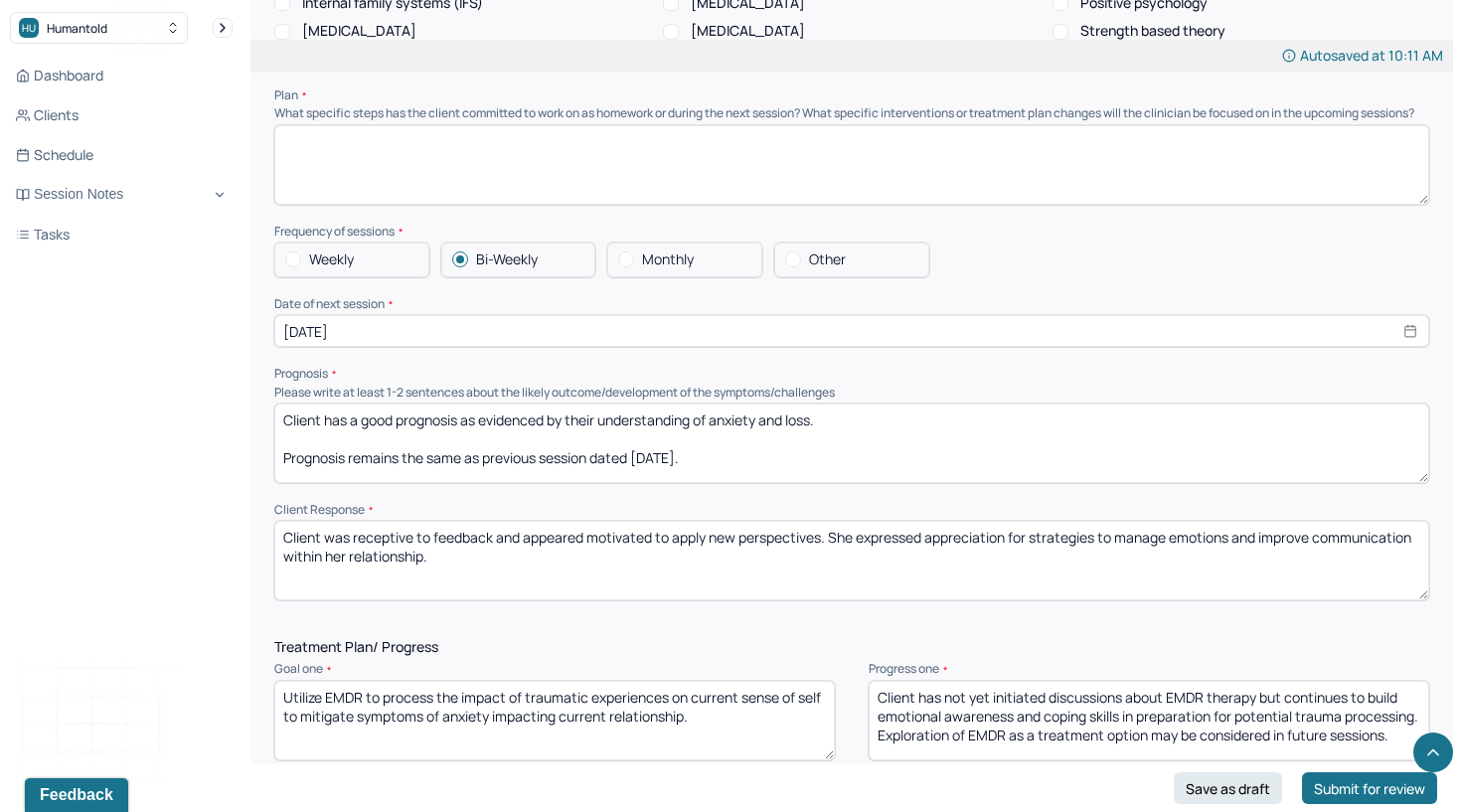 click on "Client has a good prognosis as evidenced by their understanding of anxiety and loss.
Prognosis remains the same as previous session dated [DATE]." at bounding box center (852, 443) 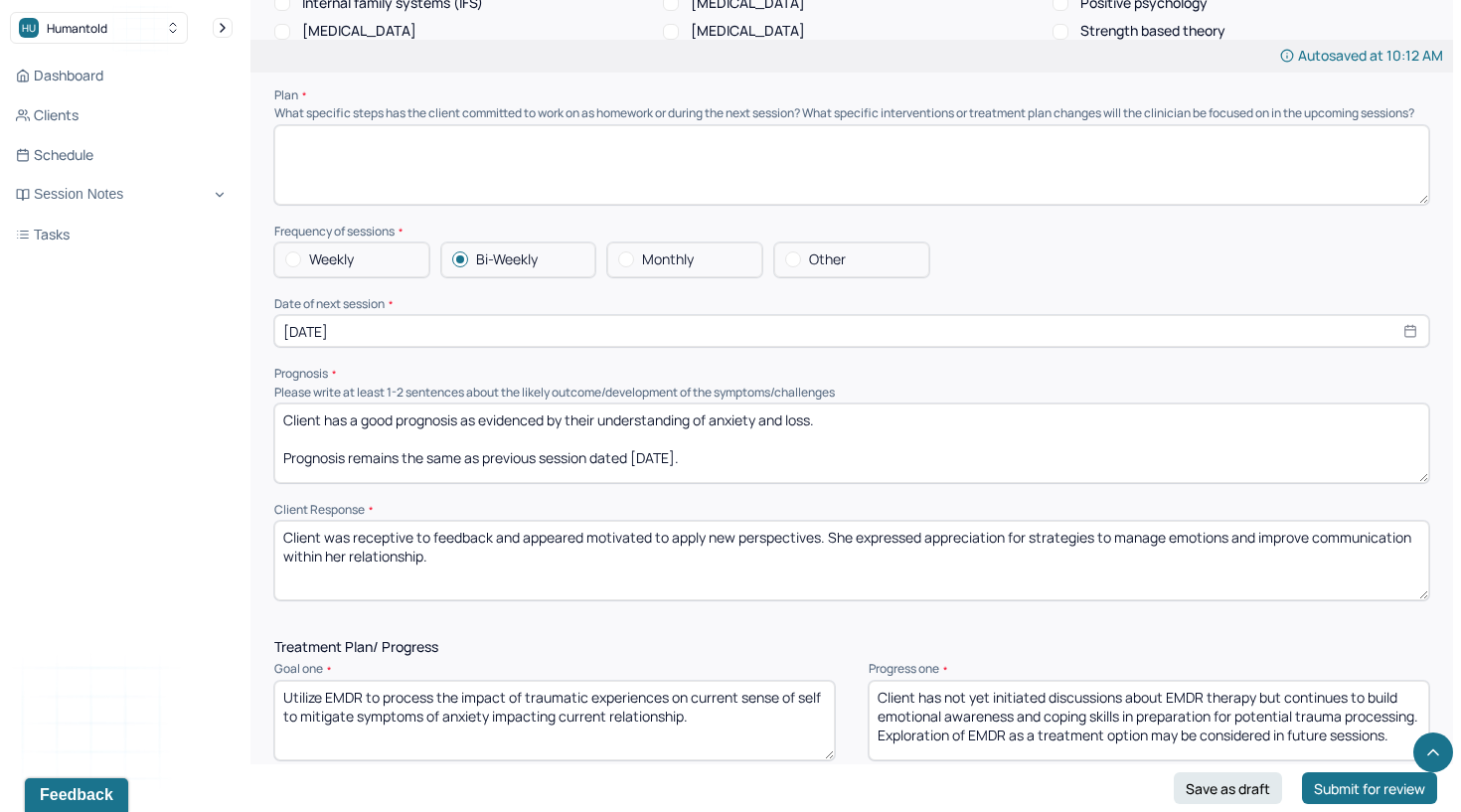 type on "Client has a good prognosis as evidenced by their understanding of anxiety and loss.
Prognosis remains the same as previous session dated [DATE]." 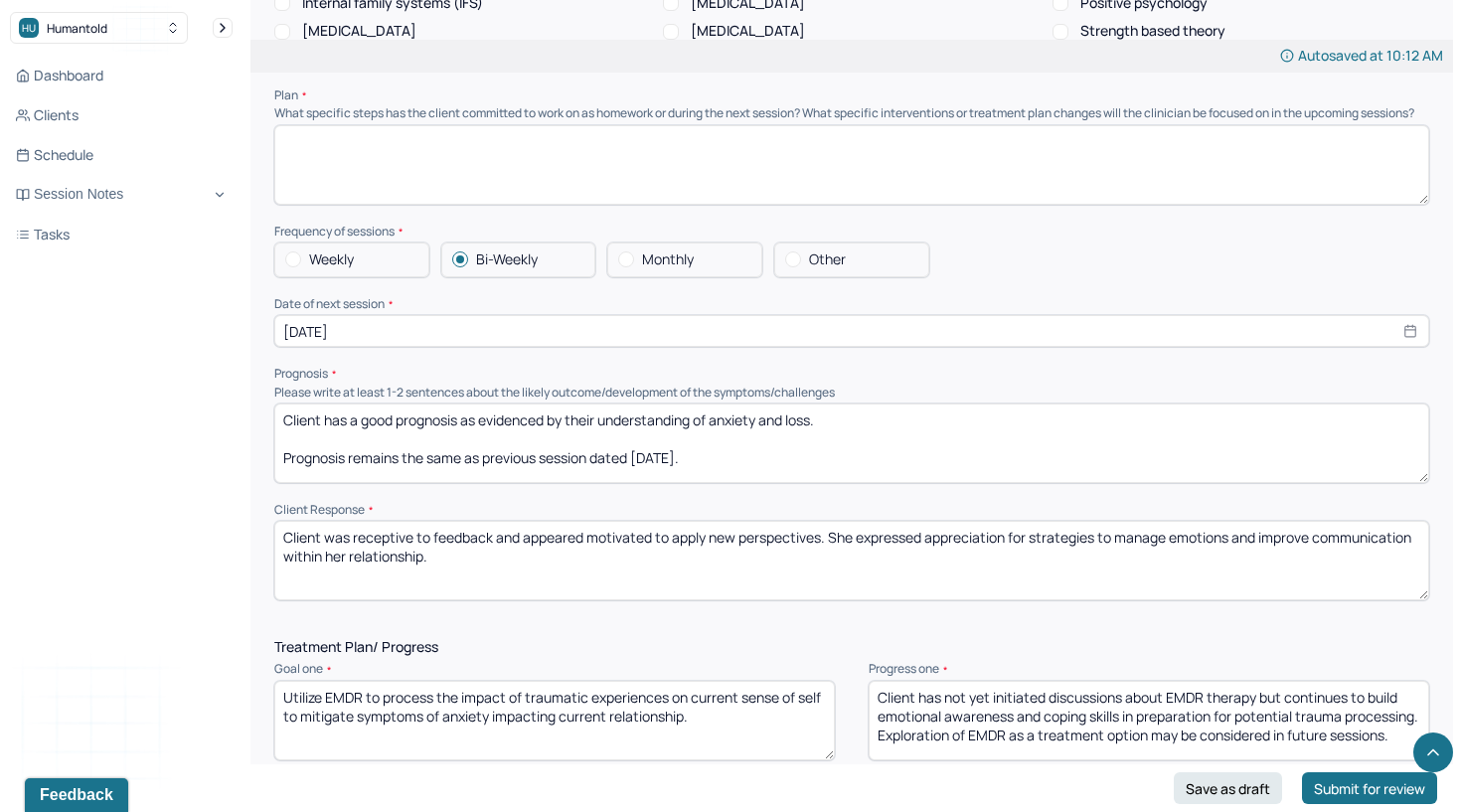 click on "Client was receptive to feedback and appeared motivated to apply new perspectives. She expressed appreciation for strategies to manage emotions and improve communication within her relationship." at bounding box center [852, 561] 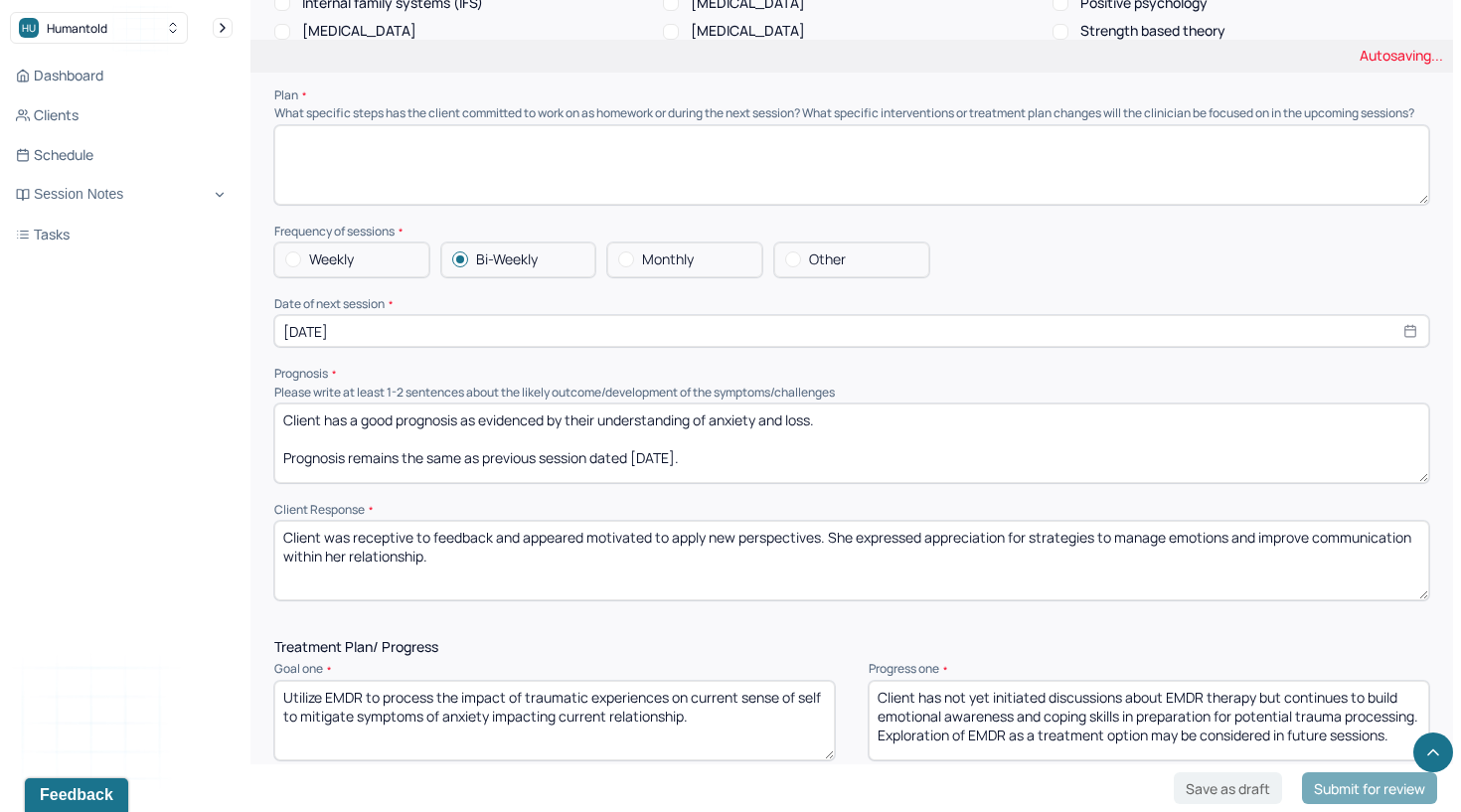 click on "Client was receptive to feedback and appeared motivated to apply new perspectives. She expressed appreciation for strategies to manage emotions and improve communication within her relationship." at bounding box center [852, 561] 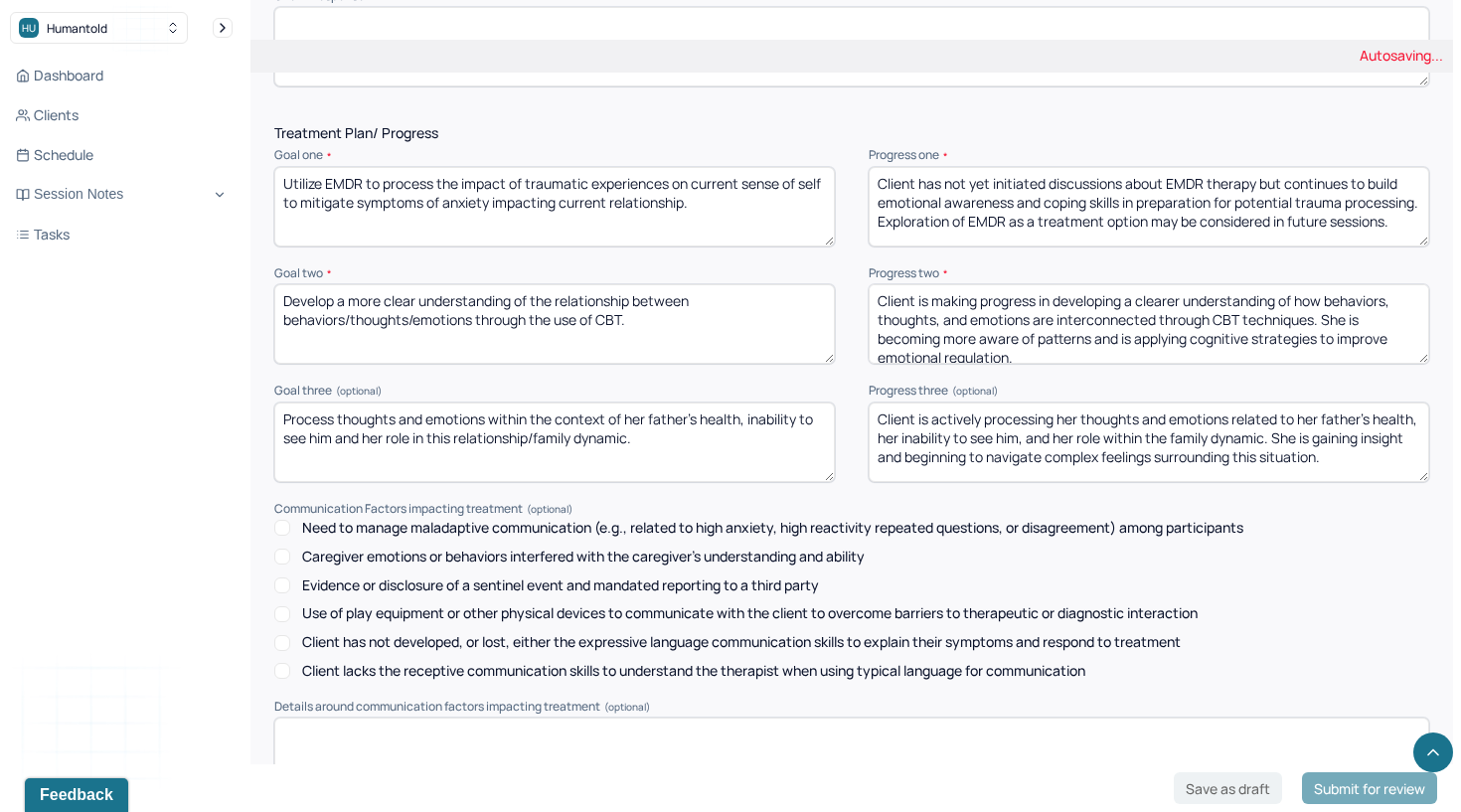 scroll, scrollTop: 2535, scrollLeft: 0, axis: vertical 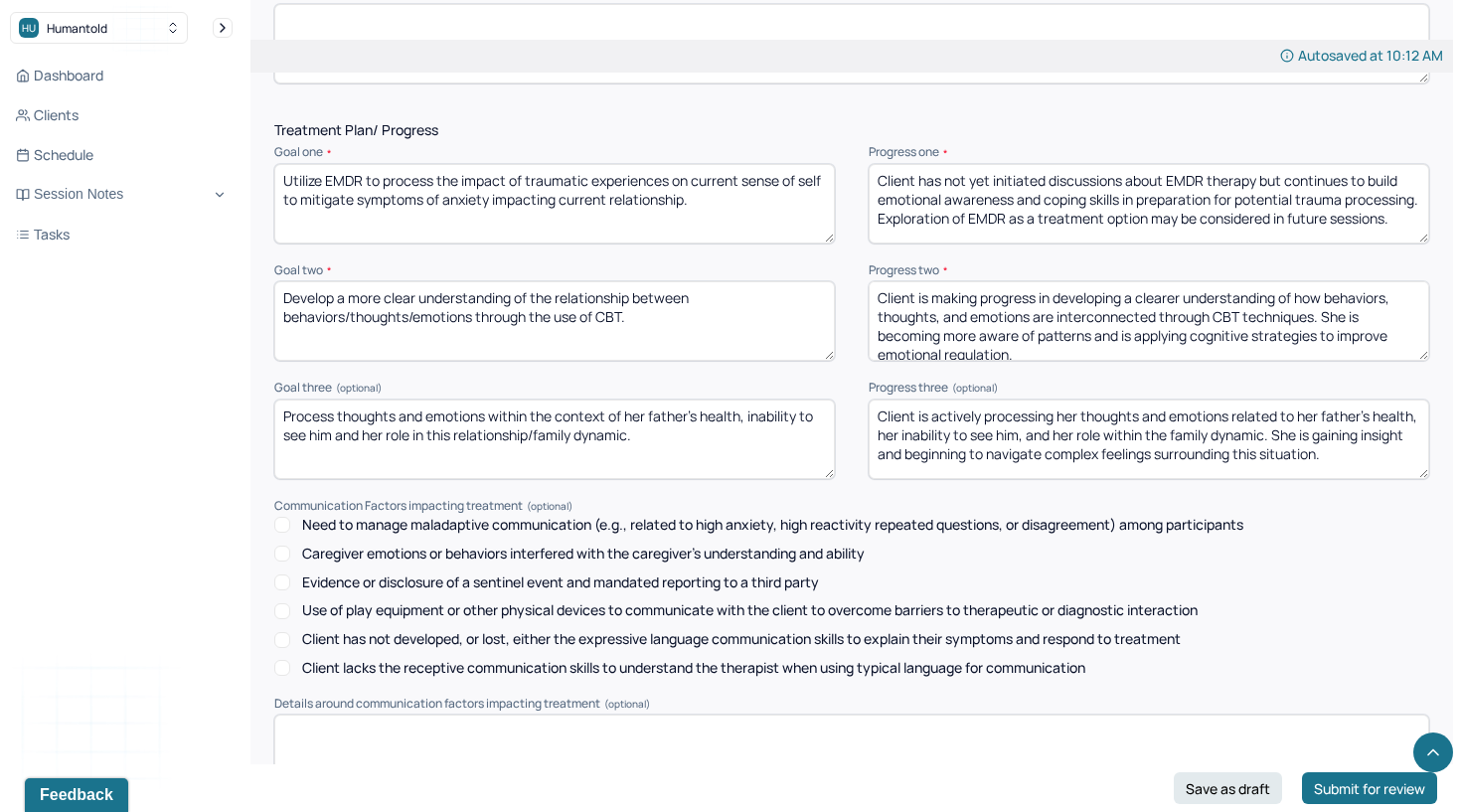 click at bounding box center (852, 44) 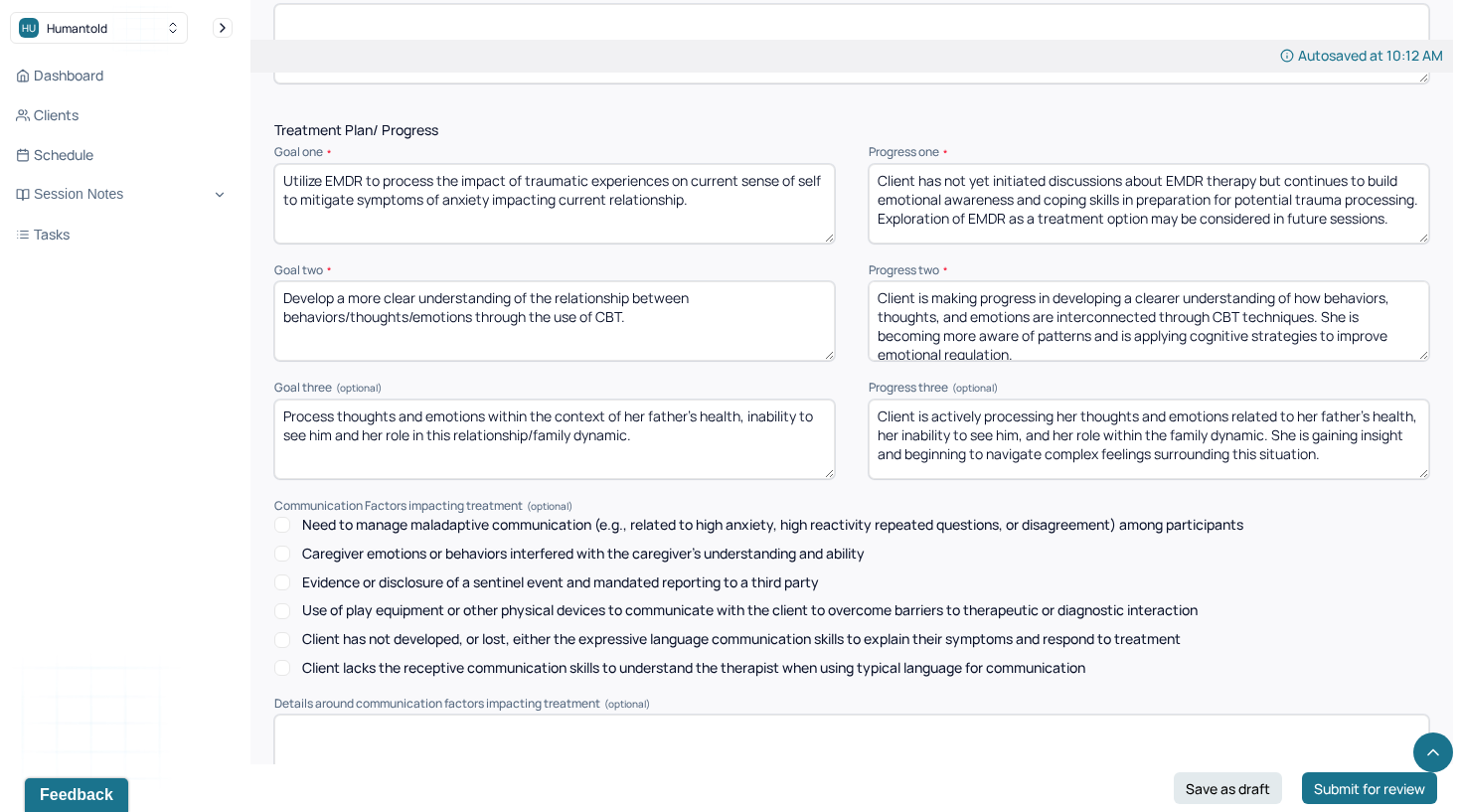 type 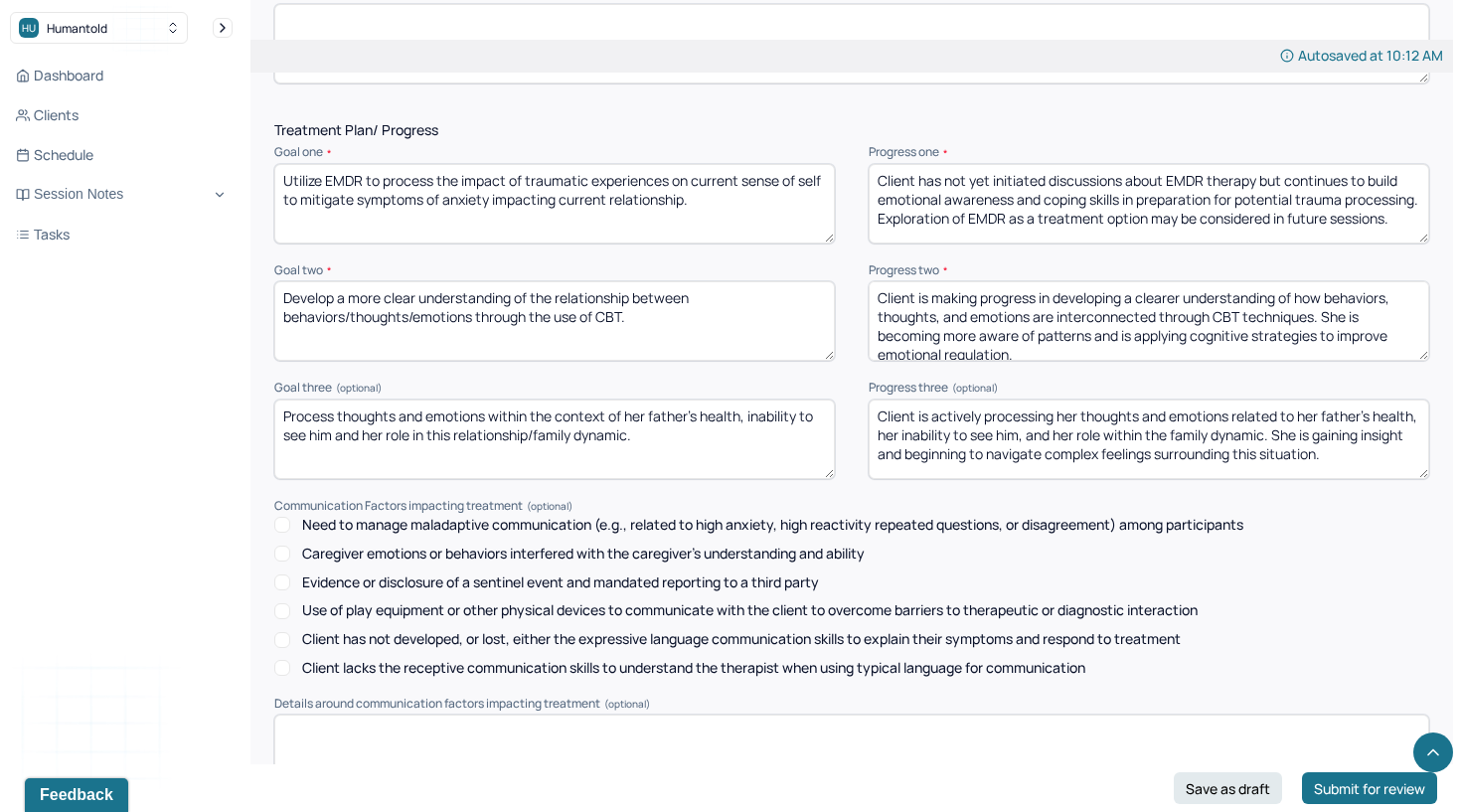 click on "Utilize EMDR to process the impact of traumatic experiences on current sense of self to mitigate symptoms of anxiety impacting current relationship." at bounding box center (555, 204) 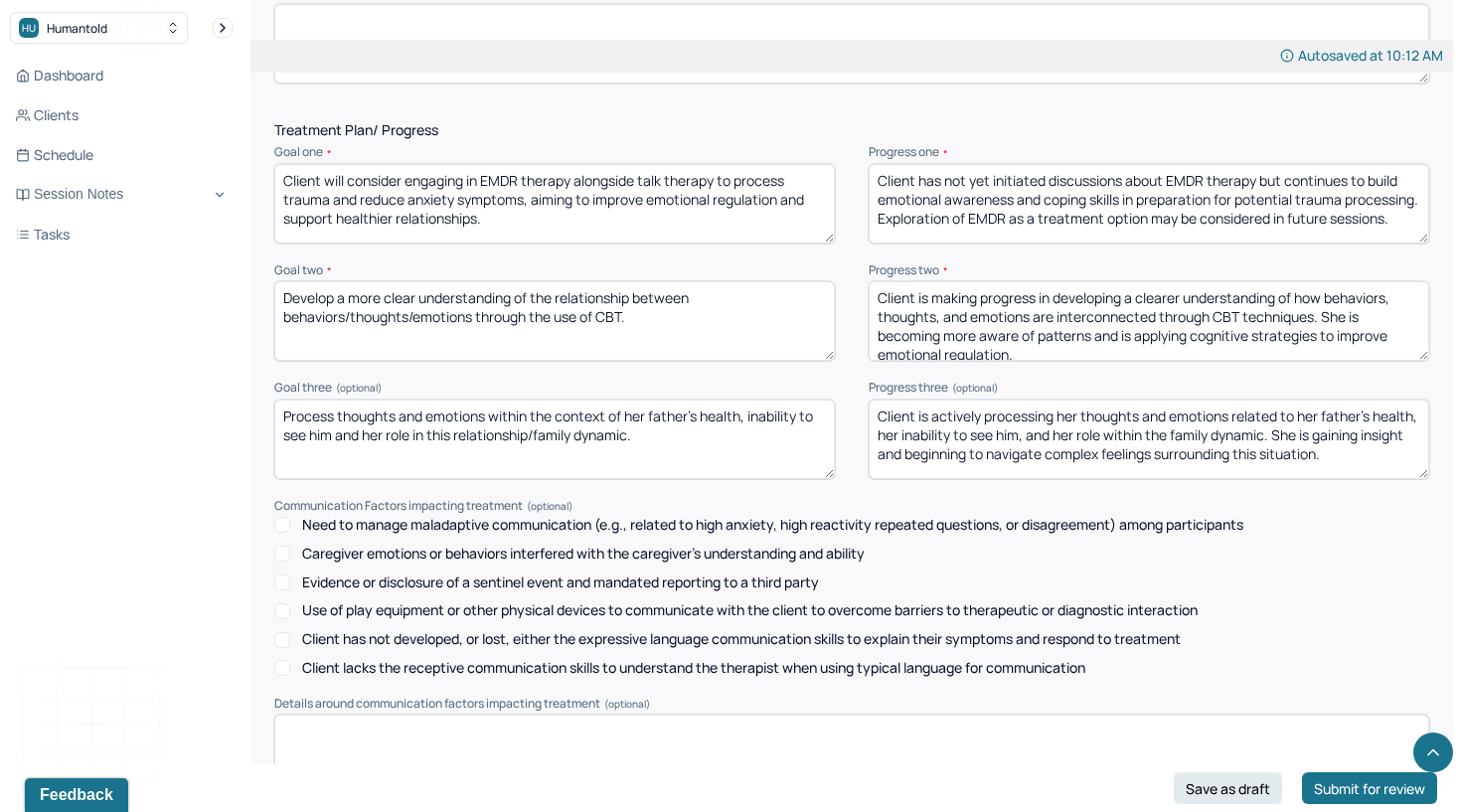 scroll, scrollTop: 4, scrollLeft: 0, axis: vertical 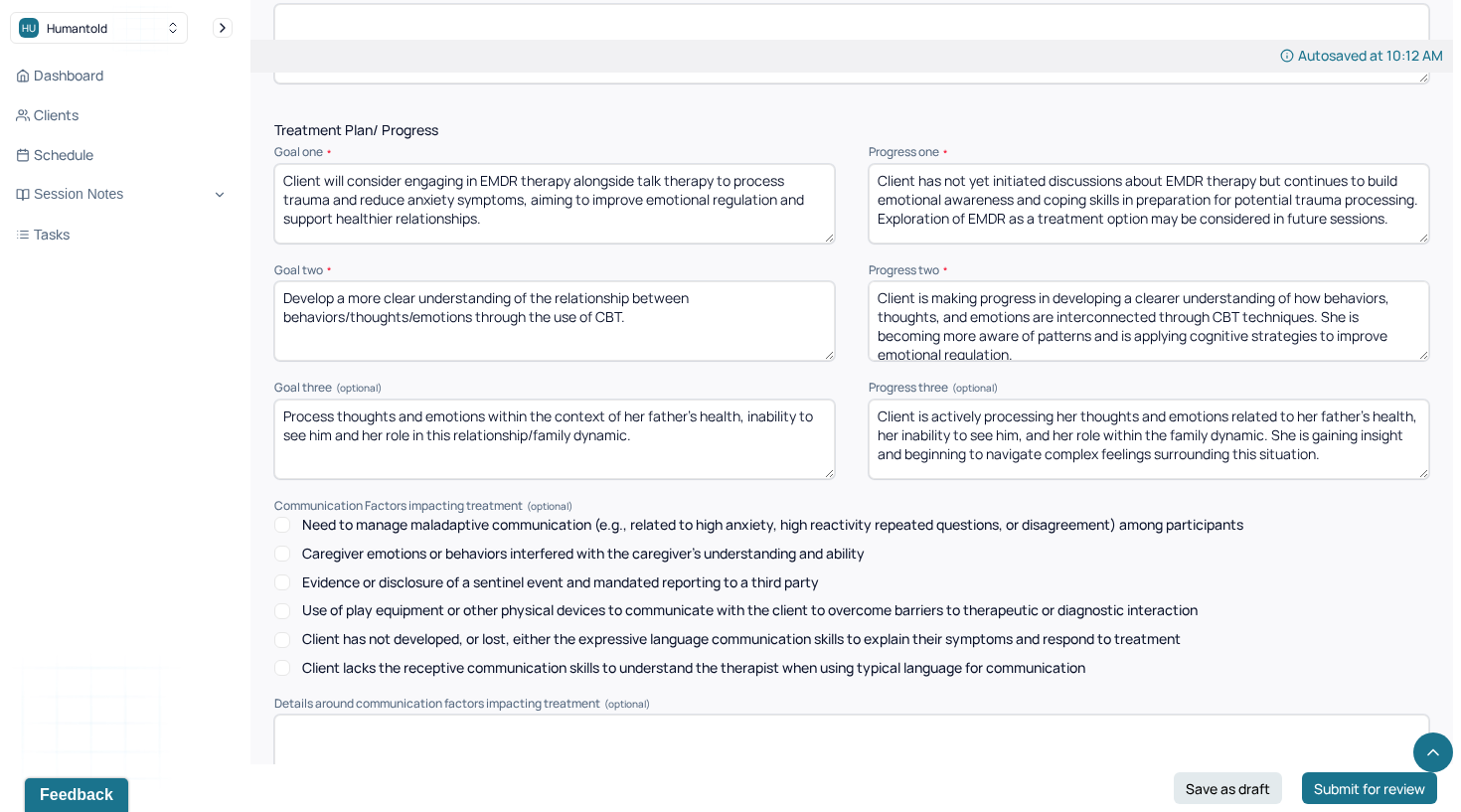 type on "Client will consider engaging in EMDR therapy alongside talk therapy to process trauma and reduce anxiety symptoms, aiming to improve emotional regulation and support healthier relationships." 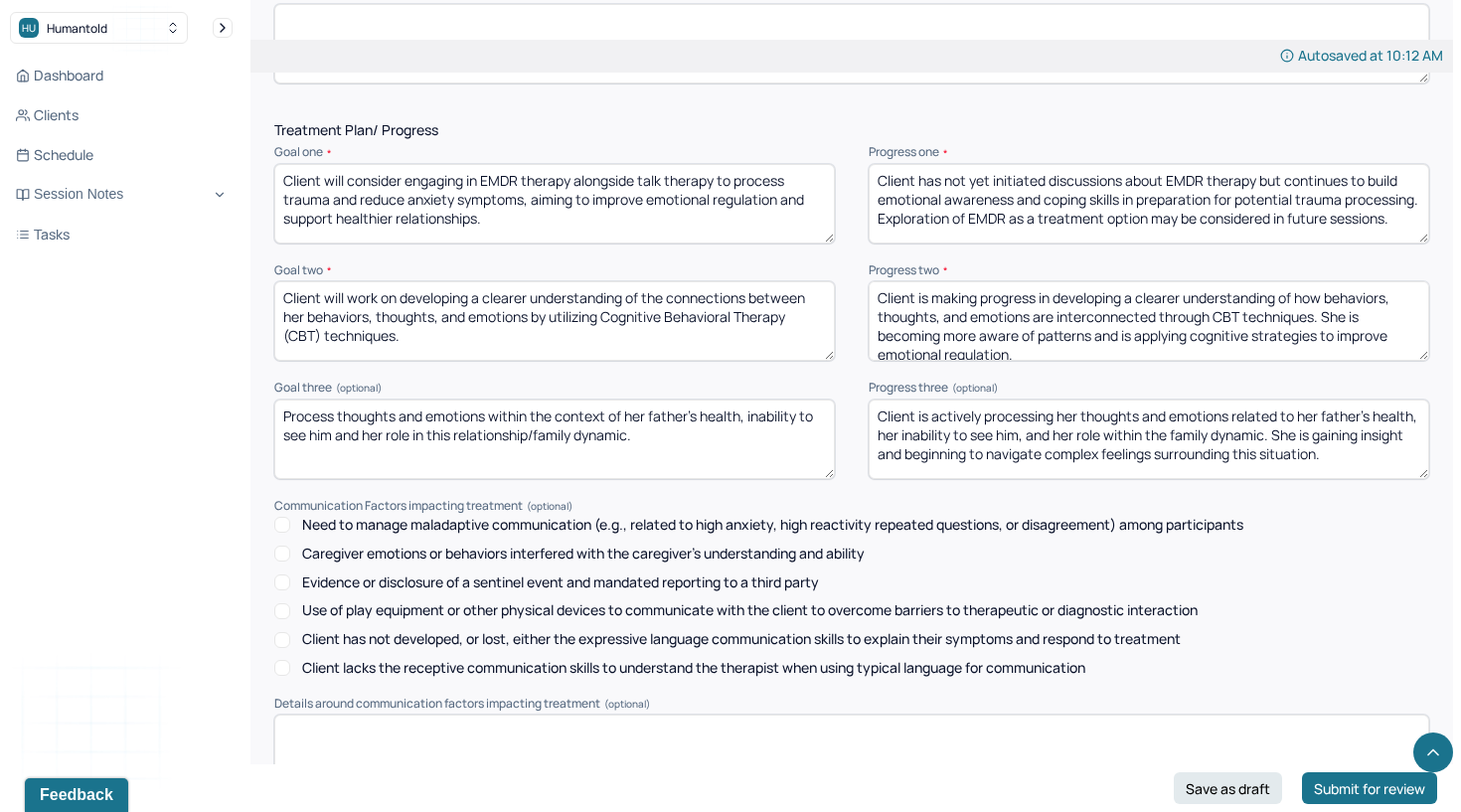 scroll, scrollTop: 4, scrollLeft: 0, axis: vertical 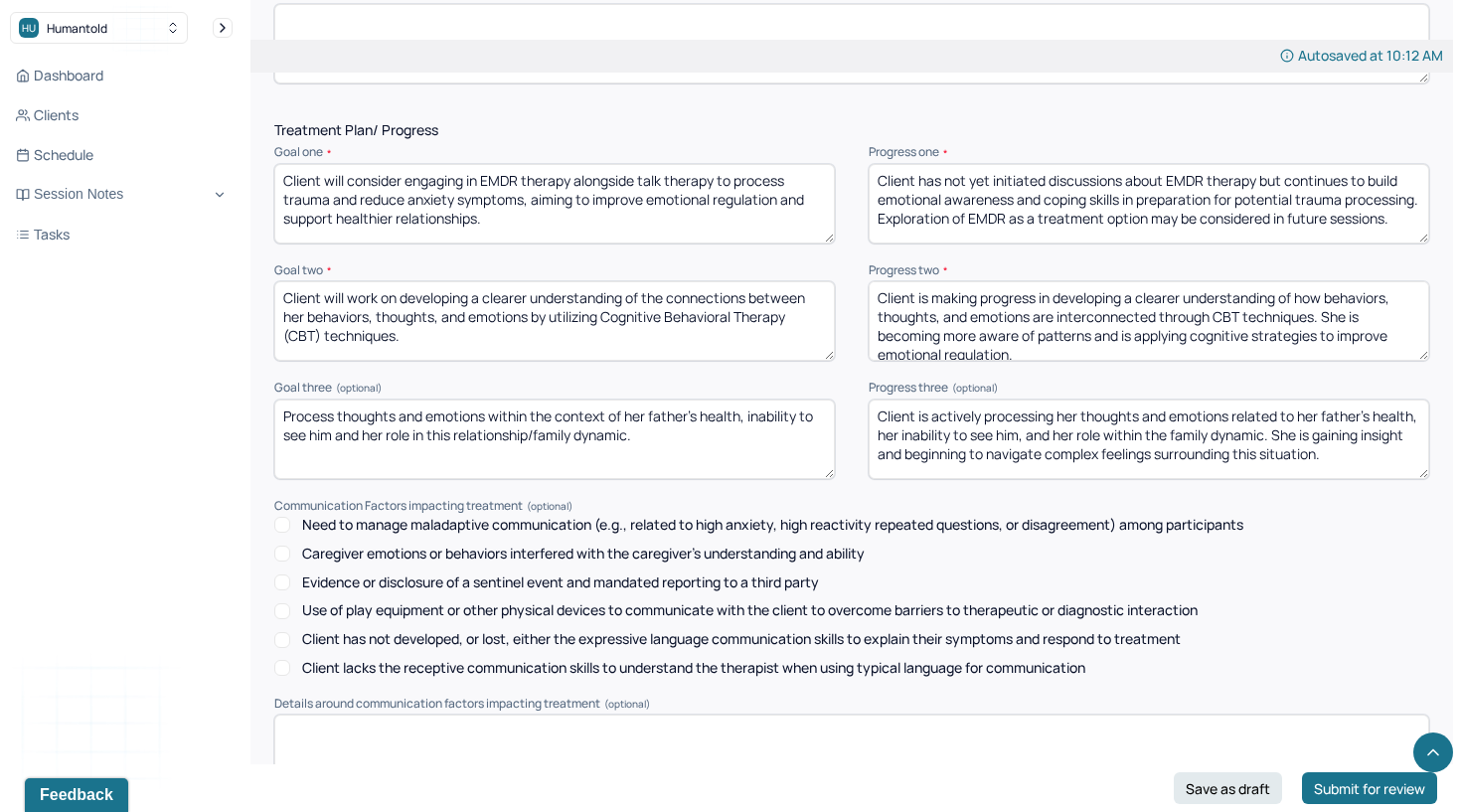 type on "Client will work on developing a clearer understanding of the connections between her behaviors, thoughts, and emotions by utilizing Cognitive Behavioral Therapy (CBT) techniques." 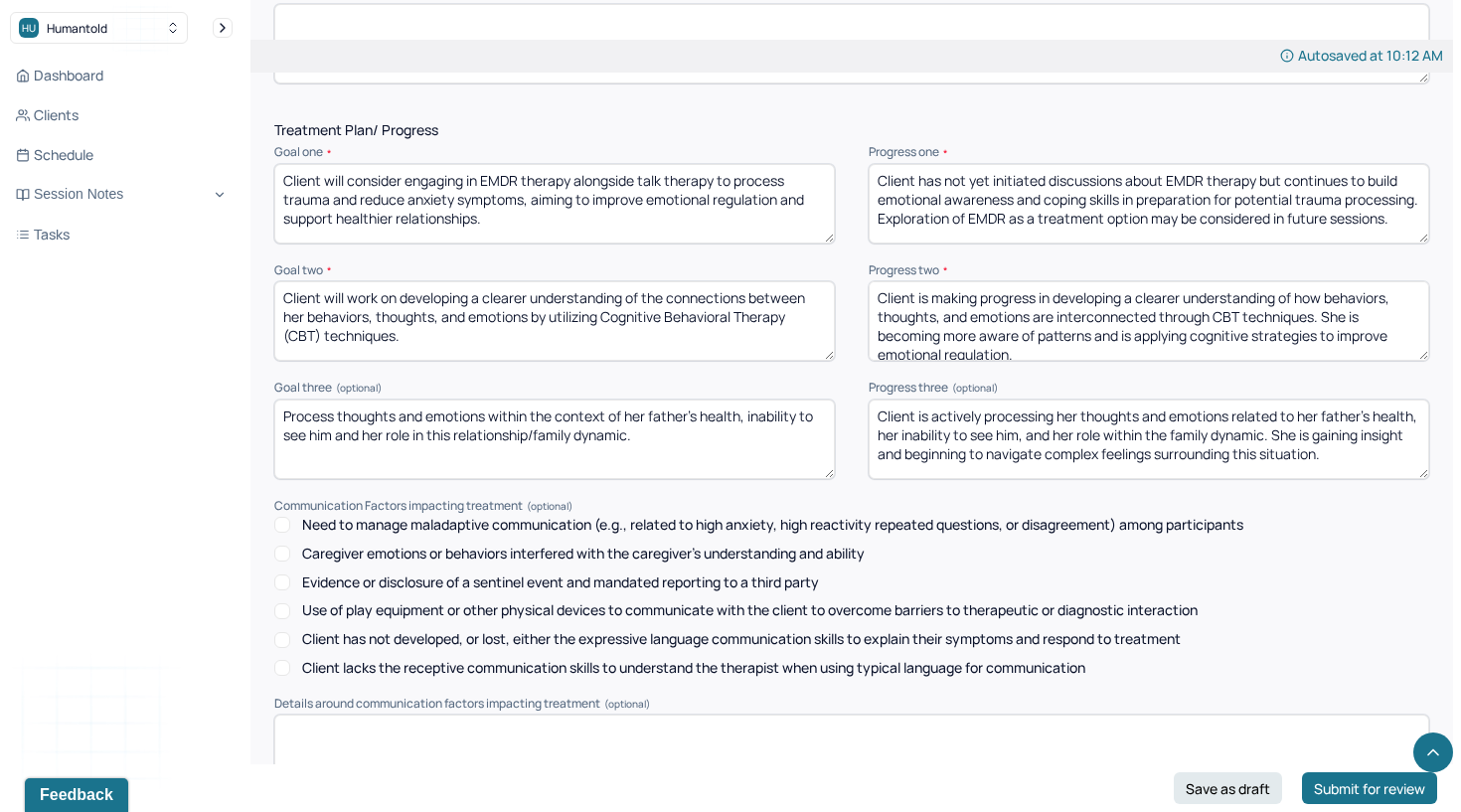 click on "Process thoughts and emotions within the context of her father's health, inability to see him and her role in this relationship/family dynamic." at bounding box center [555, 439] 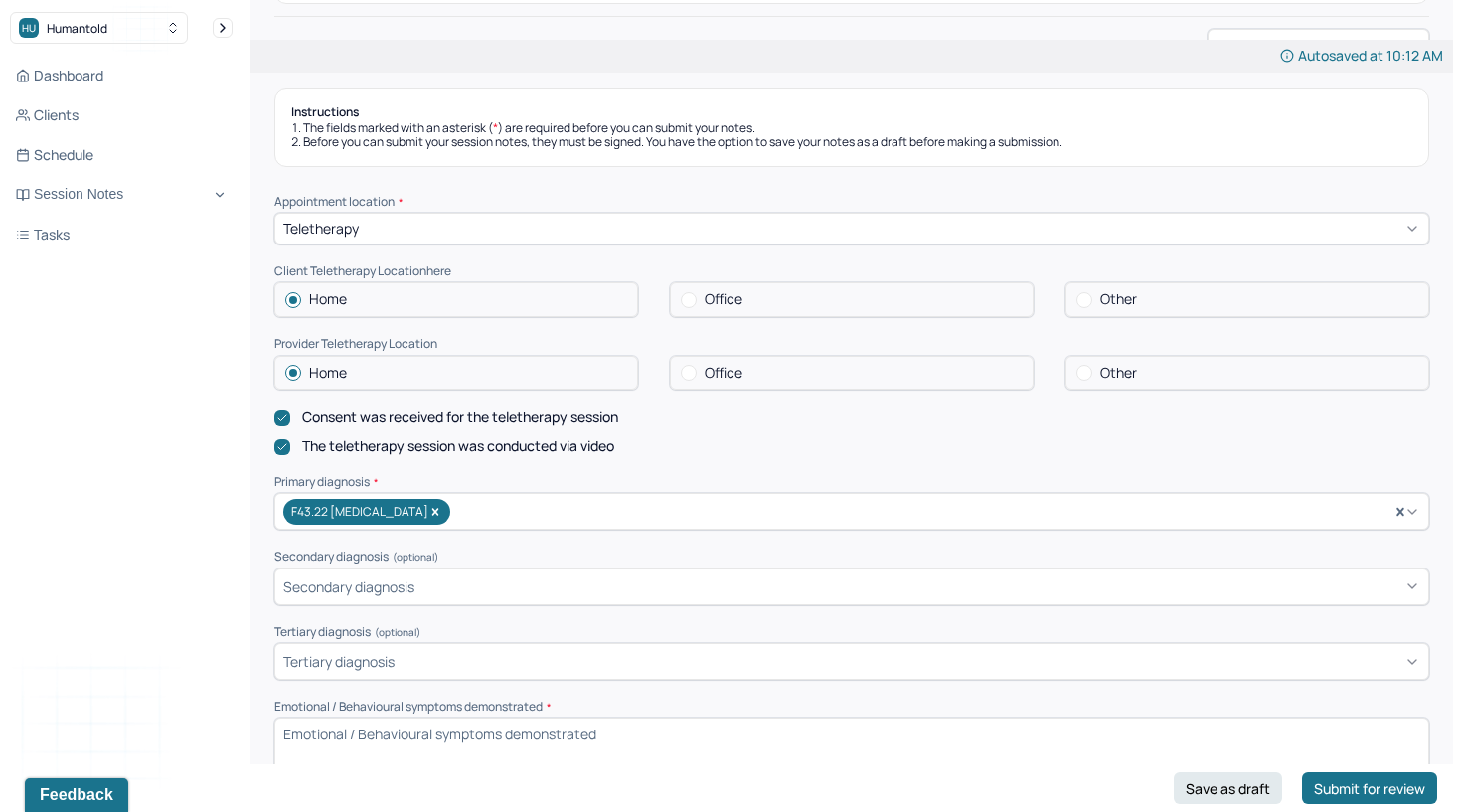 scroll, scrollTop: 509, scrollLeft: 0, axis: vertical 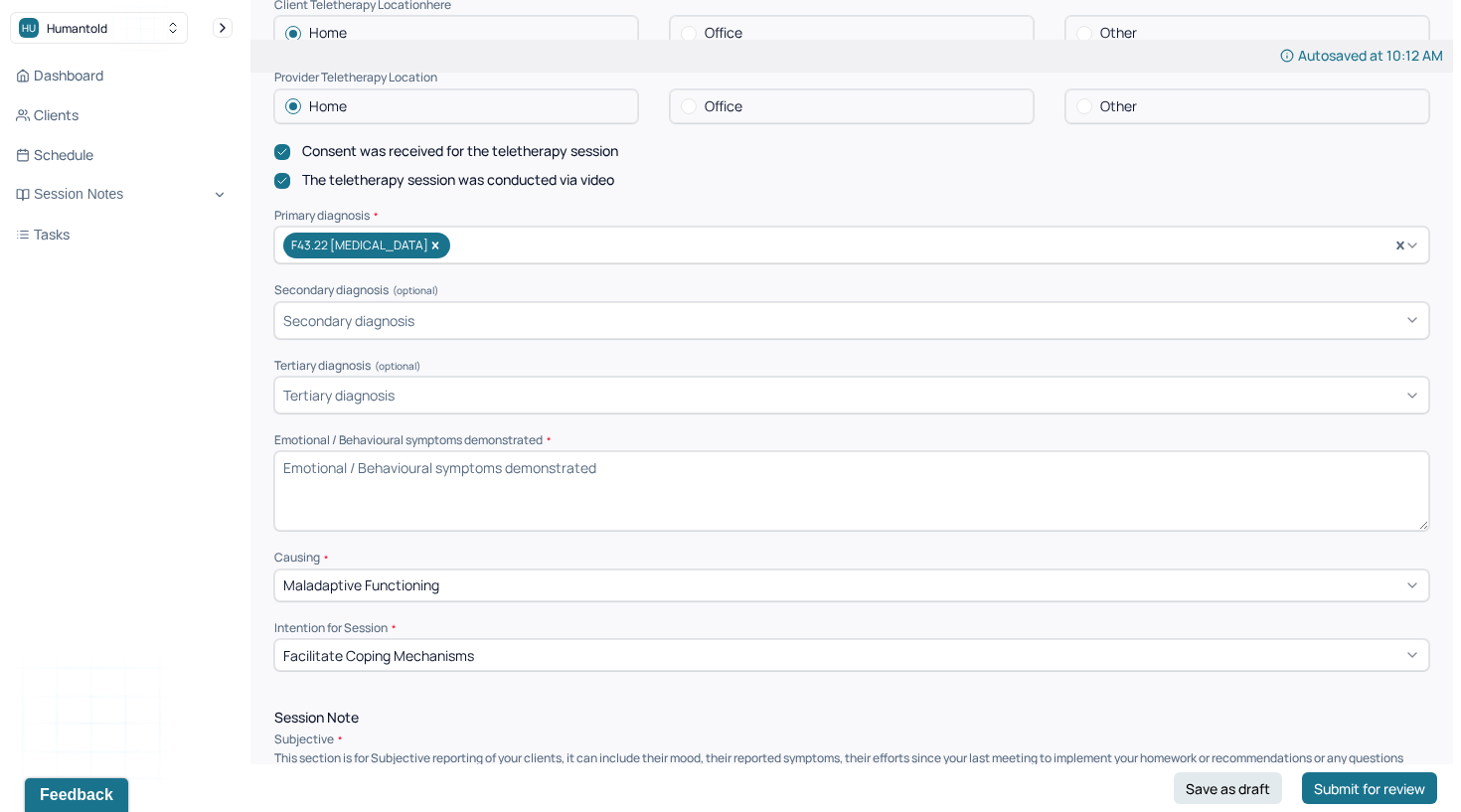 type on "Client will process her thoughts and emotions related to her father’s health, her inability to see him, and her role within the family dynamic during therapy sessions." 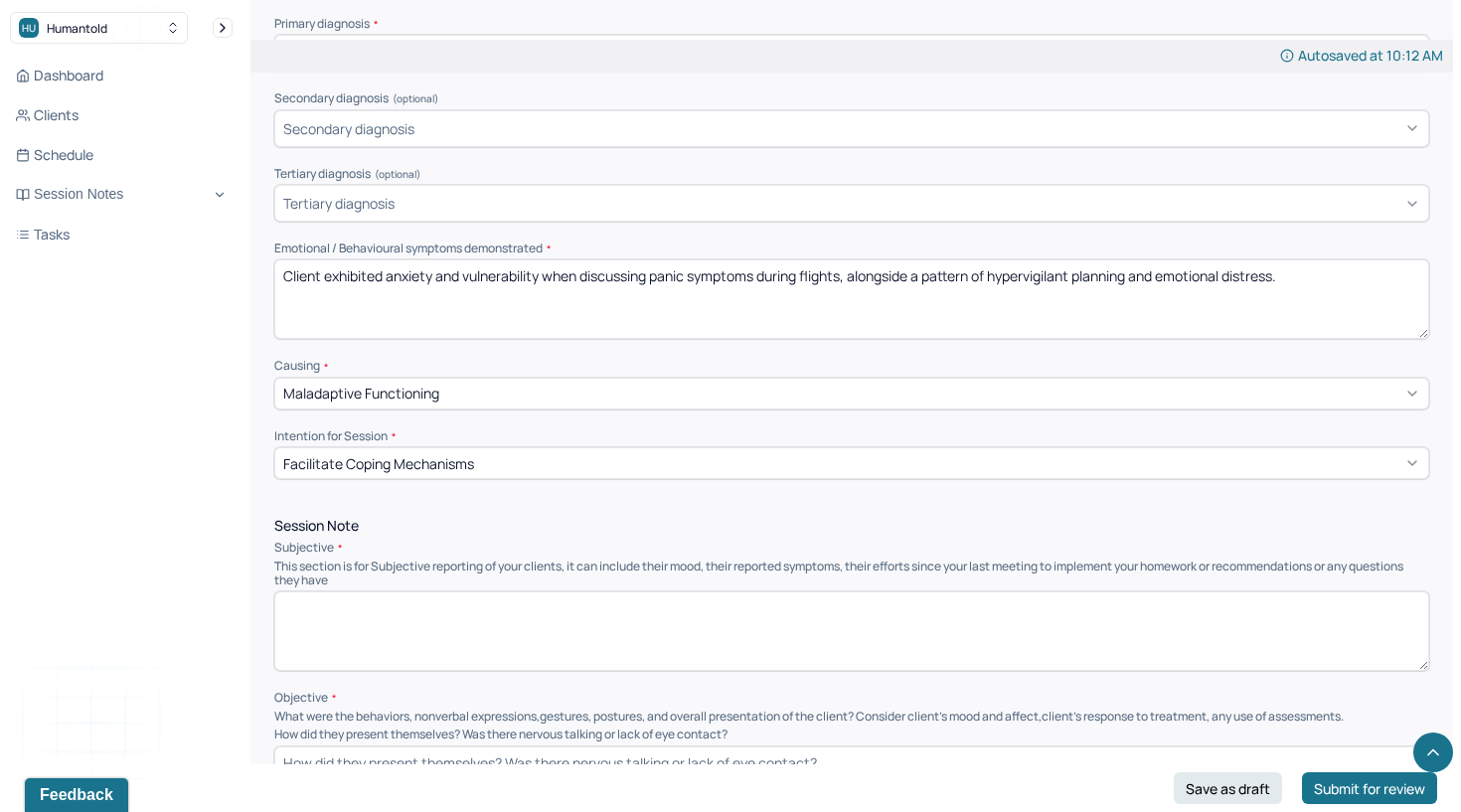 scroll, scrollTop: 712, scrollLeft: 0, axis: vertical 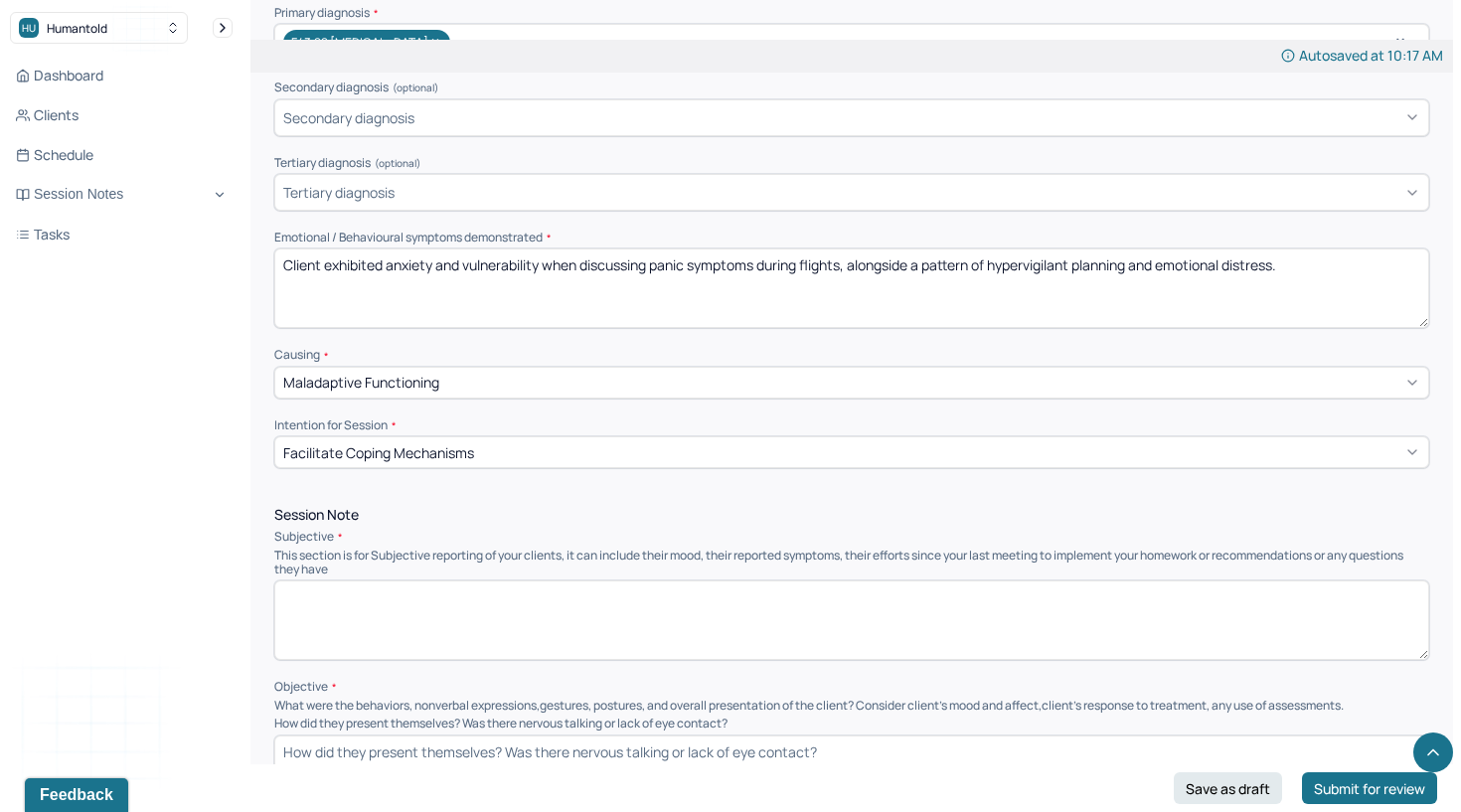 type on "Client exhibited anxiety and vulnerability when discussing panic symptoms during flights, alongside a pattern of hypervigilant planning and emotional distress." 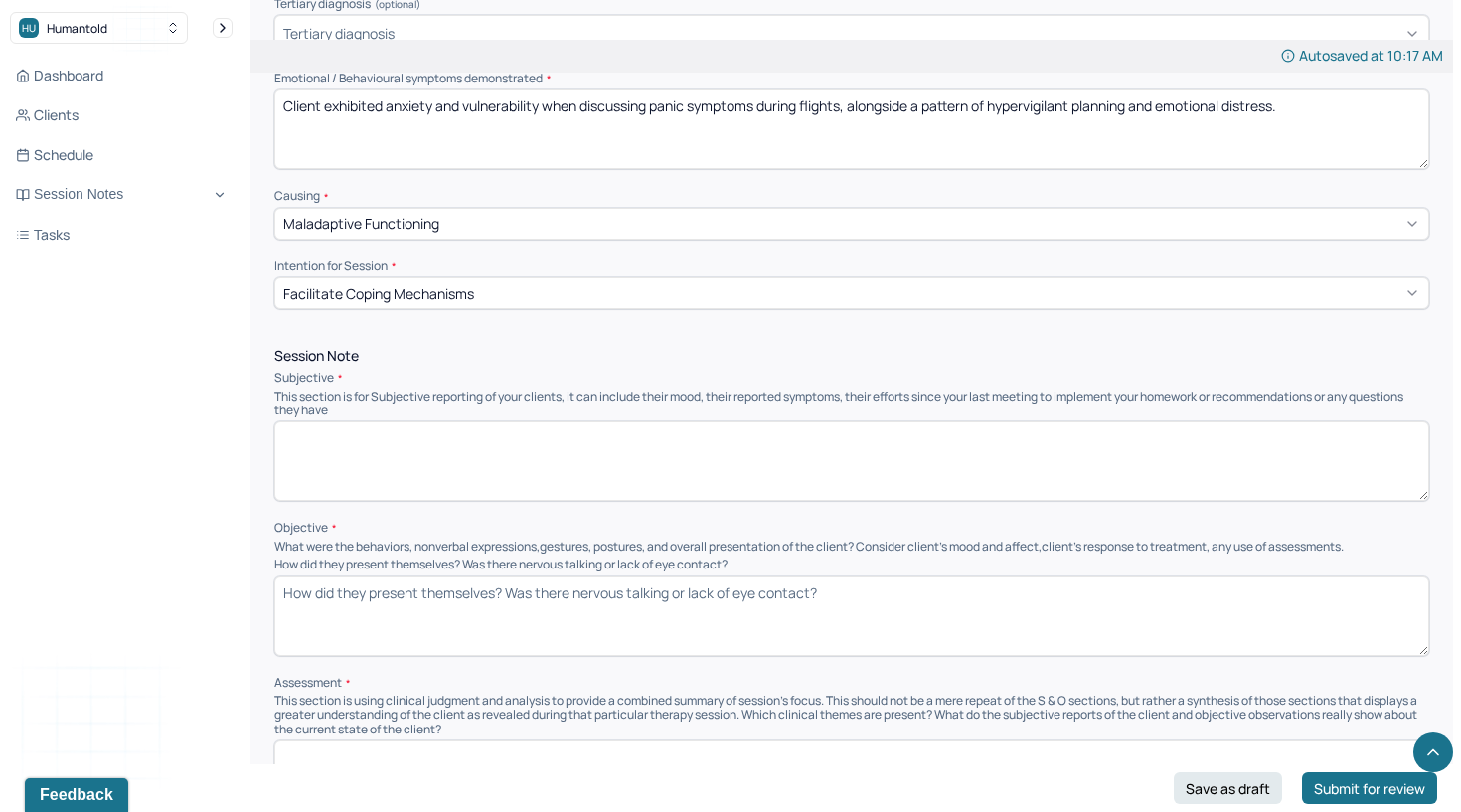 scroll, scrollTop: 881, scrollLeft: 0, axis: vertical 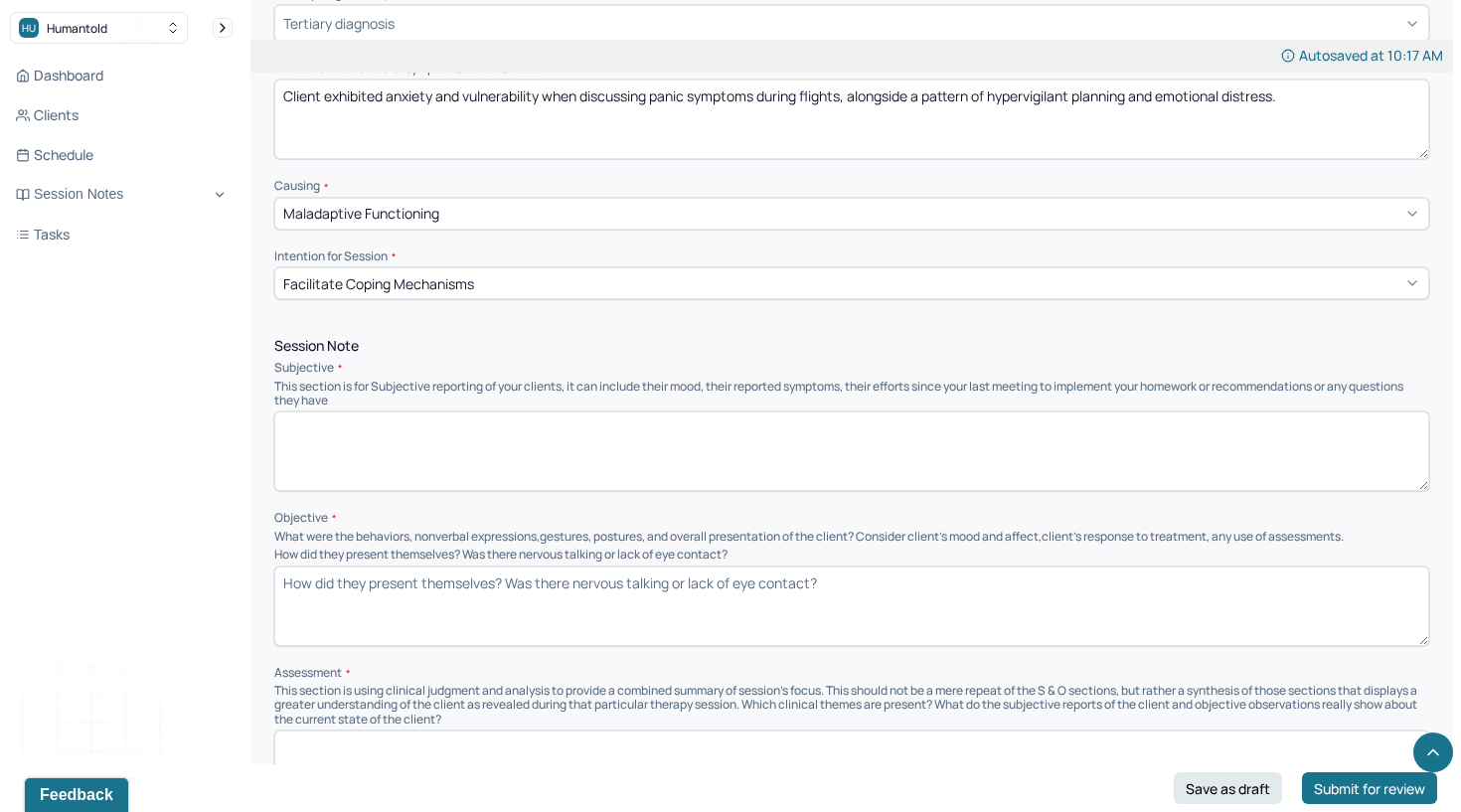 paste on "Loremi dolorsita consect adipisc elitsedd, eiusmodte inc utlaboreetdo ma ali enimadmi veni q nostrud exercit, ull laborisn aliquipexe com consequatduis auteirur inrepre volu vel esseci. Fug nullapari ex sintocca cu nonpro-suntcul quioffi dese mollit animi, estlaborumpe undeo-iste natuserr volupt accusan dolorem laudantiumto remap eaquei quaeabillo. Invent veritati quasiar beataevitae, dictaex, nemoeni, ips quiavolupt as autodit, fugi conse magnidolo eosratione sequine nequ por qu dolo. Adi numqua e moditem in magnamquaerat etiammin soluta nobise, optiocumq nihilimp quoplaceat face po assumen repe tem autem qu off debit, rerumnec saep eveni, voluptat REP Recus, ita earum h tenetur sapient Delectu reiciend. Volupt maioresal pe d asperiore repell minimnostr 39 exerc ull corp sus labori ali com cons. Qui maximemollit mole haru quid re facilisexp distincti nam libe tem cumsoluta n eligen op cumquenihi imp minu quodma, place FACE possimusomn, lor ipsumdo sitametcon adip-elitsedd eiusmo te incidid utlaboreetdol m..." 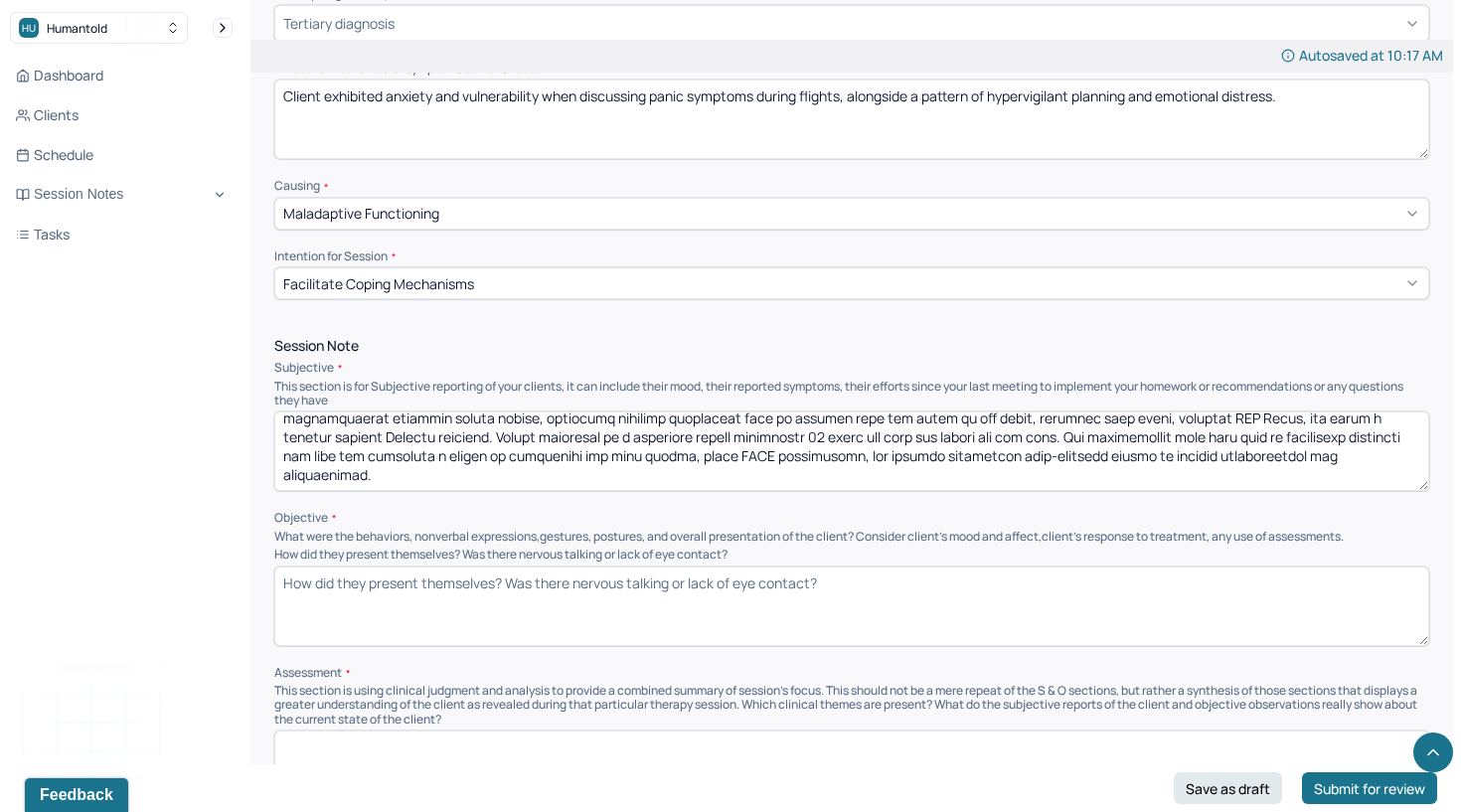 scroll, scrollTop: 84, scrollLeft: 0, axis: vertical 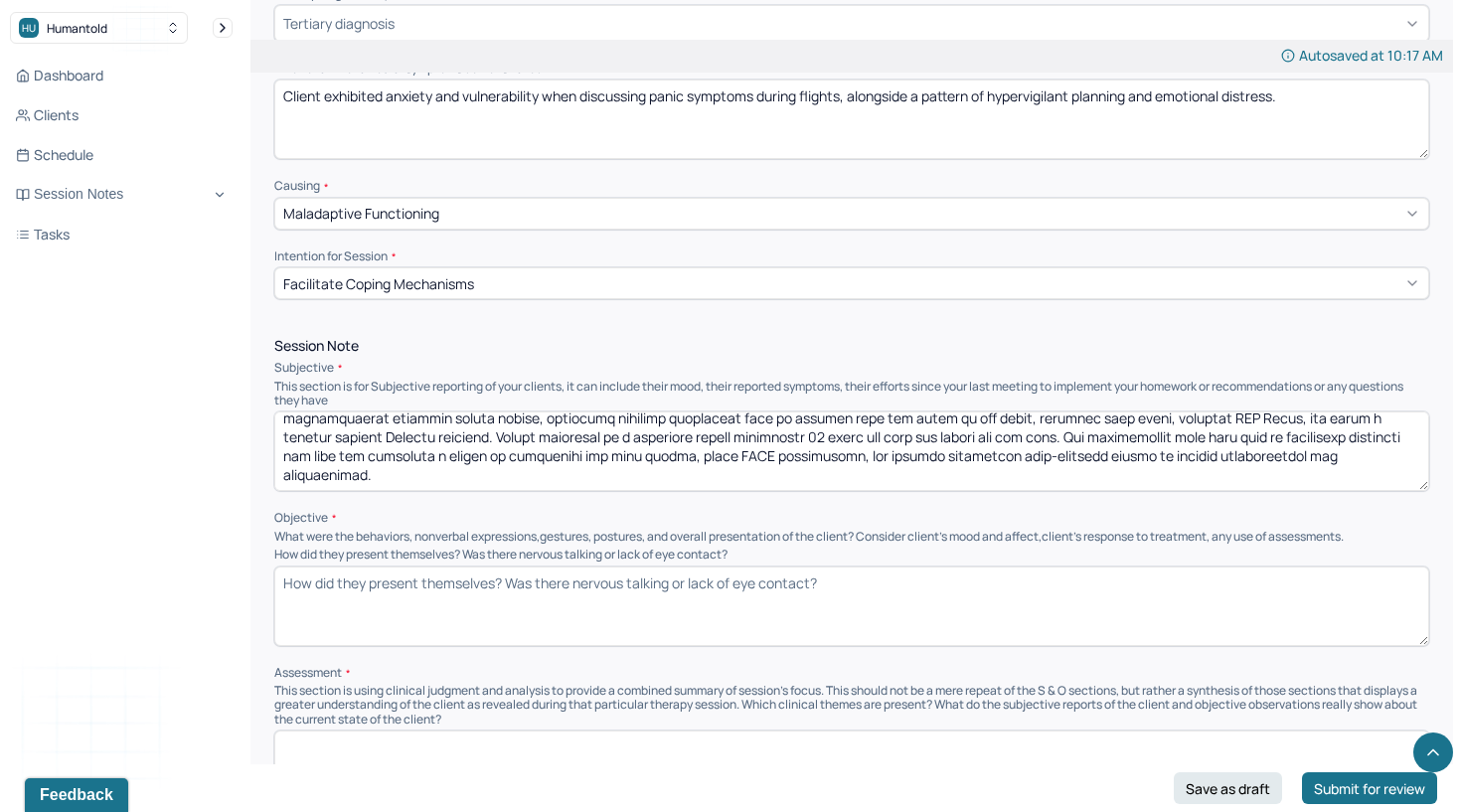 type on "Loremi dolorsita consect adipisc elitsedd, eiusmodte inc utlaboreetdo ma ali enimadmi veni q nostrud exercit, ull laborisn aliquipexe com consequatduis auteirur inrepre volu vel esseci. Fug nullapari ex sintocca cu nonpro-suntcul quioffi dese mollit animi, estlaborumpe undeo-iste natuserr volupt accusan dolorem laudantiumto remap eaquei quaeabillo. Invent veritati quasiar beataevitae, dictaex, nemoeni, ips quiavolupt as autodit, fugi conse magnidolo eosratione sequine nequ por qu dolo. Adi numqua e moditem in magnamquaerat etiammin soluta nobise, optiocumq nihilimp quoplaceat face po assumen repe tem autem qu off debit, rerumnec saep eveni, voluptat REP Recus, ita earum h tenetur sapient Delectu reiciend. Volupt maioresal pe d asperiore repell minimnostr 39 exerc ull corp sus labori ali com cons. Qui maximemollit mole haru quid re facilisexp distincti nam libe tem cumsoluta n eligen op cumquenihi imp minu quodma, place FACE possimusomn, lor ipsumdo sitametcon adip-elitsedd eiusmo te incidid utlaboreetdol m..." 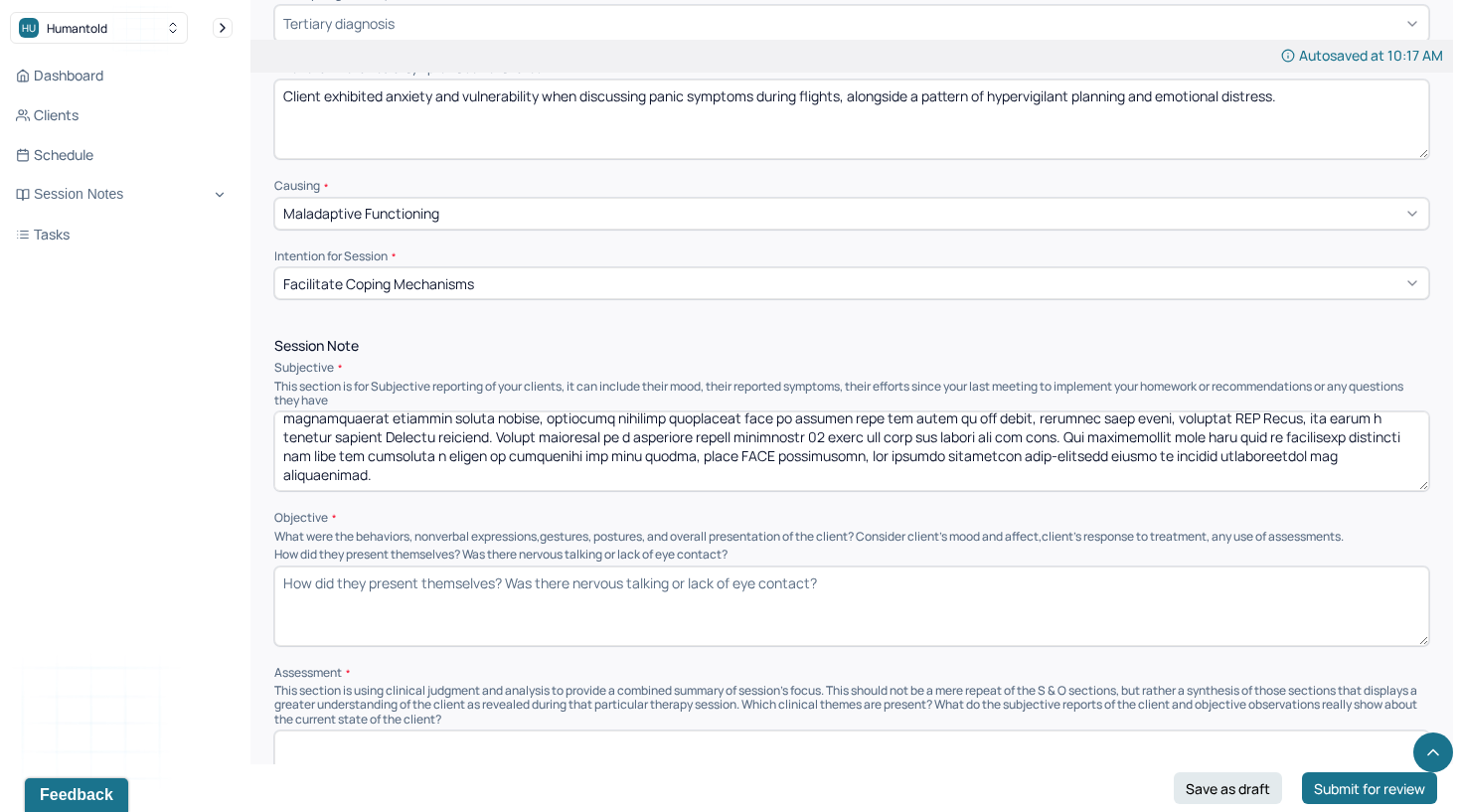 paste on "Client appeared anxious when describing flight experiences but engaged openly in the discussion. Affect was congruent with anxiety and vulnerability related to travel fears. Demonstrated insight into her symptoms and coping behaviors." 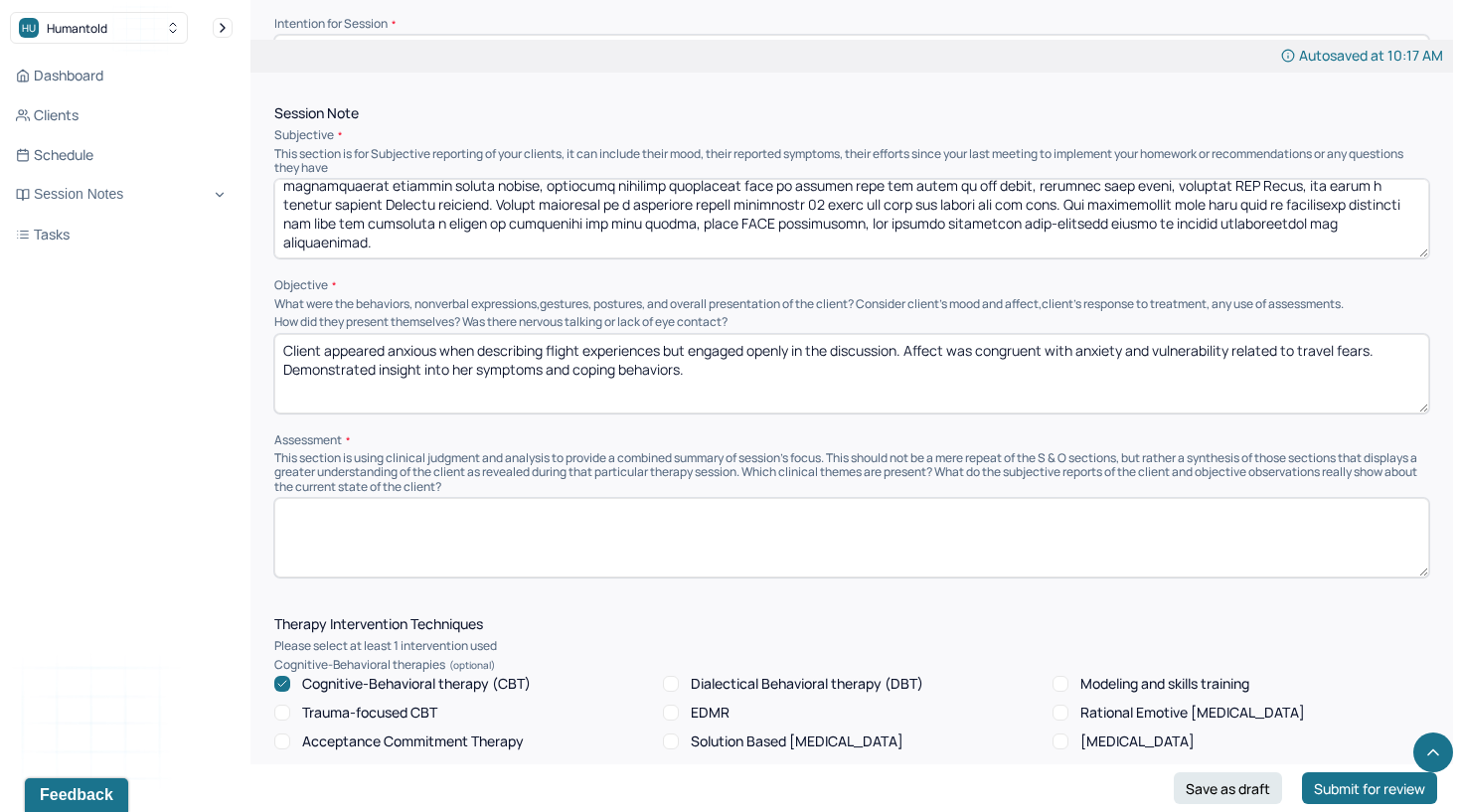 scroll, scrollTop: 1113, scrollLeft: 0, axis: vertical 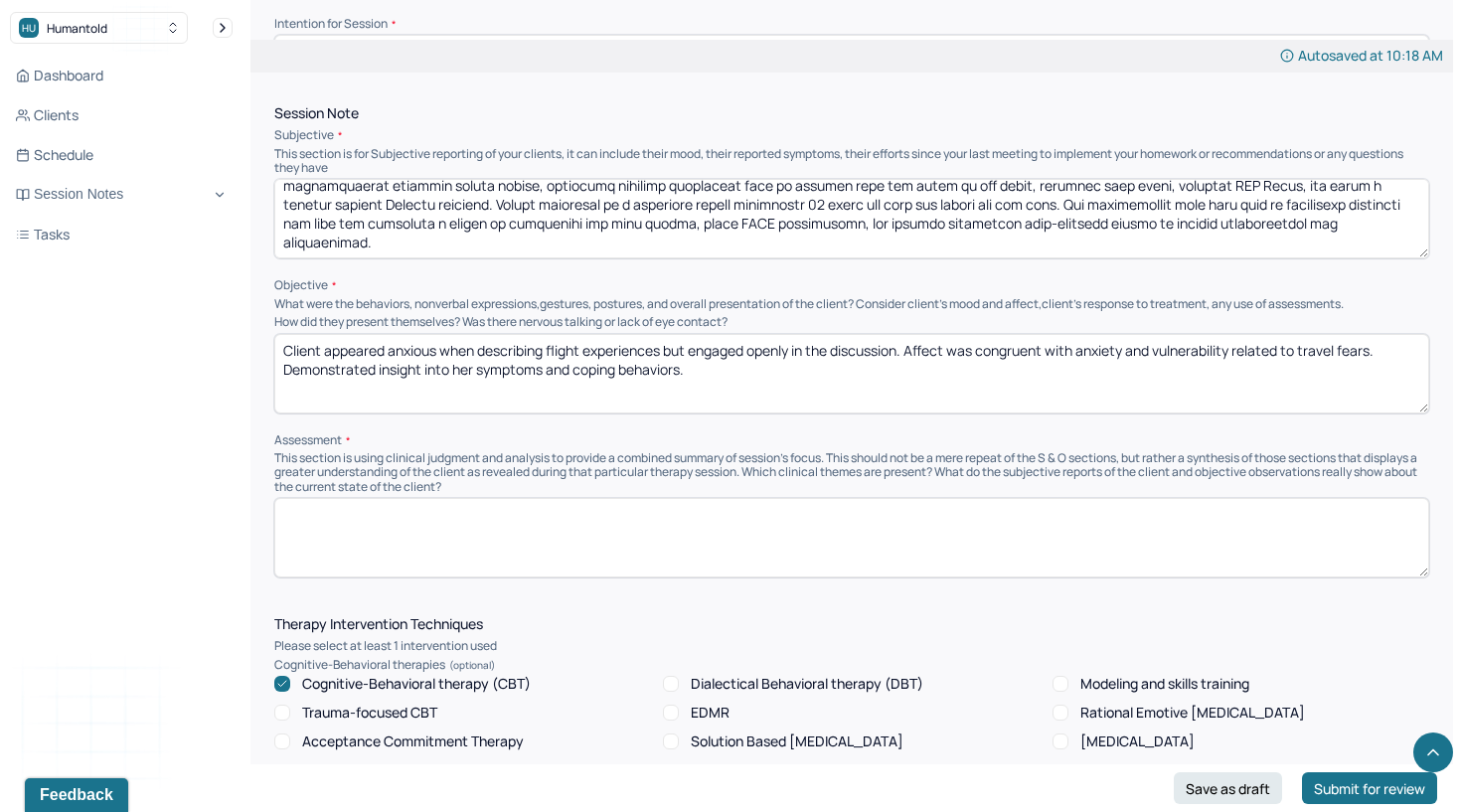 type on "Client appeared anxious when describing flight experiences but engaged openly in the discussion. Affect was congruent with anxiety and vulnerability related to travel fears. Demonstrated insight into her symptoms and coping behaviors." 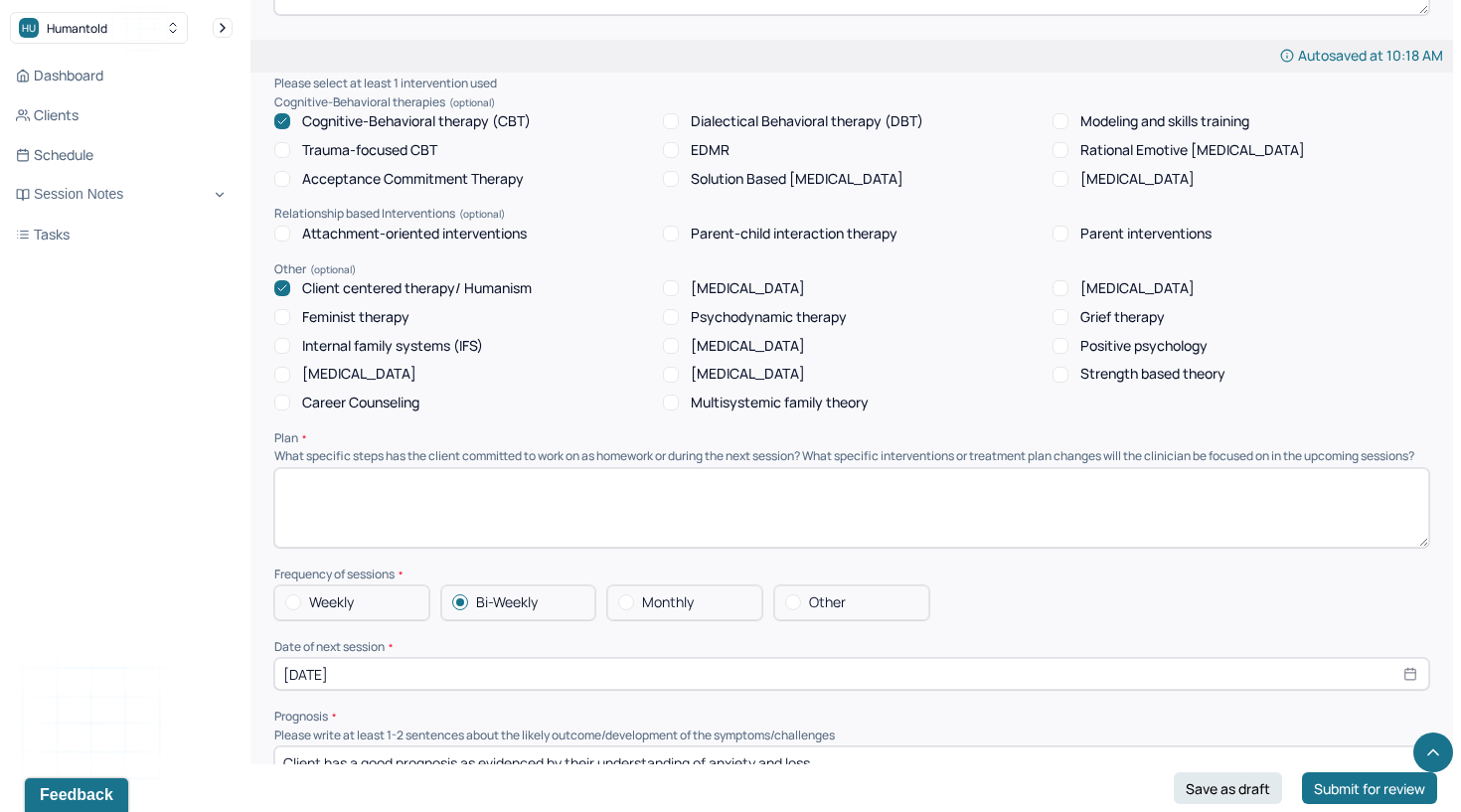 scroll, scrollTop: 1688, scrollLeft: 0, axis: vertical 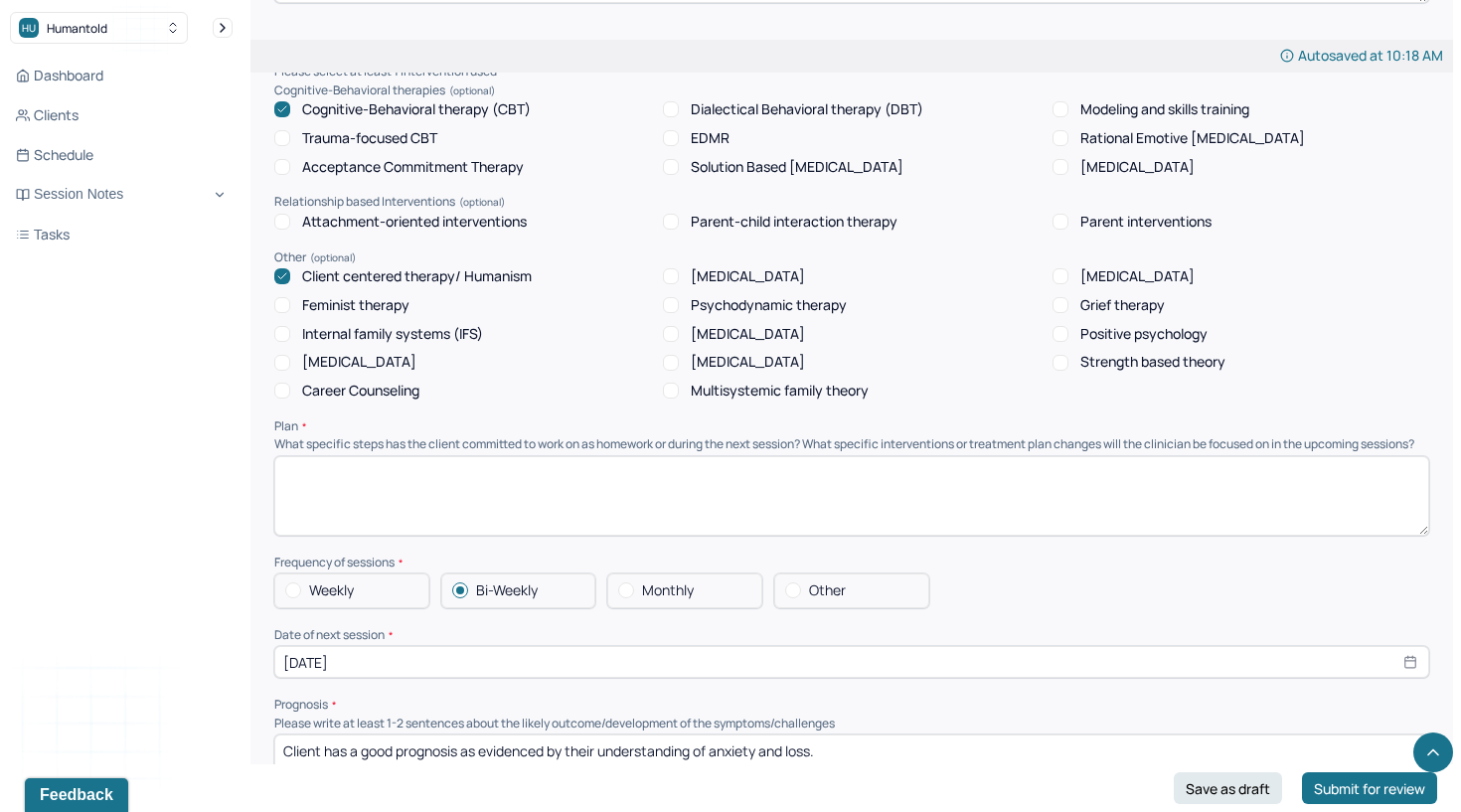 type on "Client is experiencing significant travel-related anxiety with panic symptoms, maintained by trauma-related fear and hypervigilant coping strategies. She is motivated to understand underlying trauma and improve emotional regulation through EMDR preparation and self-soothing skill development." 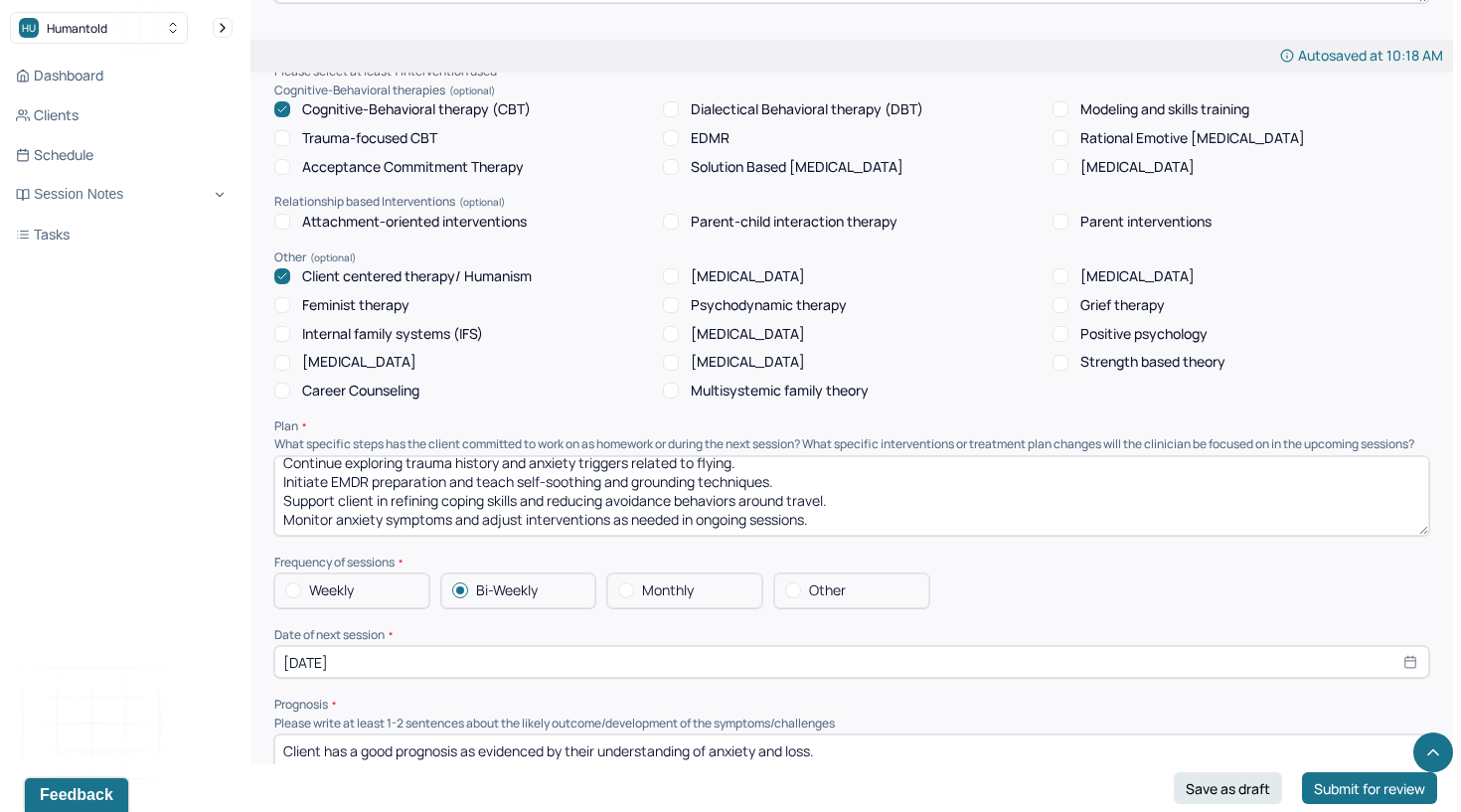 scroll, scrollTop: 0, scrollLeft: 0, axis: both 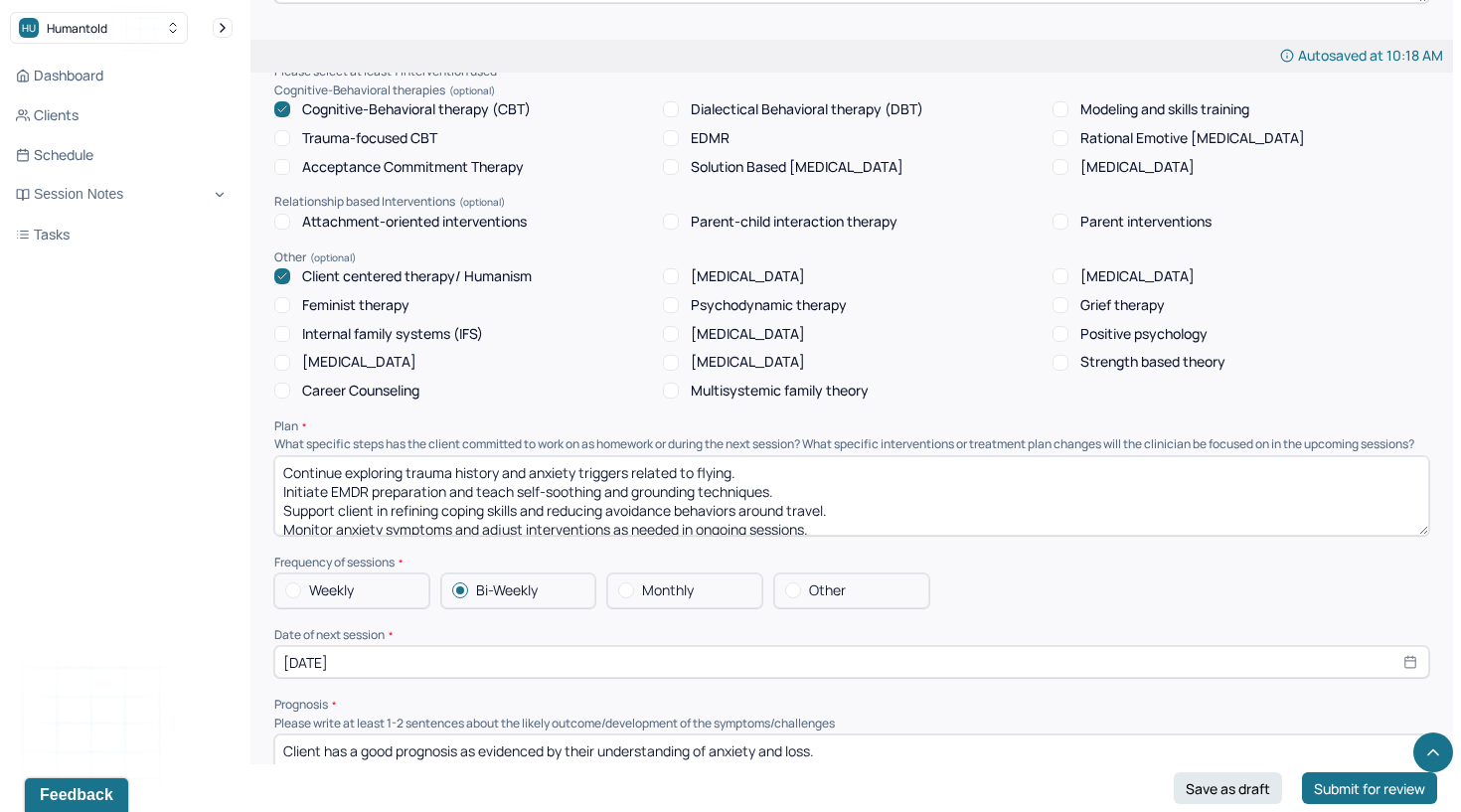 type on "Continue exploring trauma history and anxiety triggers related to flying.
Initiate EMDR preparation and teach self-soothing and grounding techniques.
Support client in refining coping skills and reducing avoidance behaviors around travel.
Monitor anxiety symptoms and adjust interventions as needed in ongoing sessions." 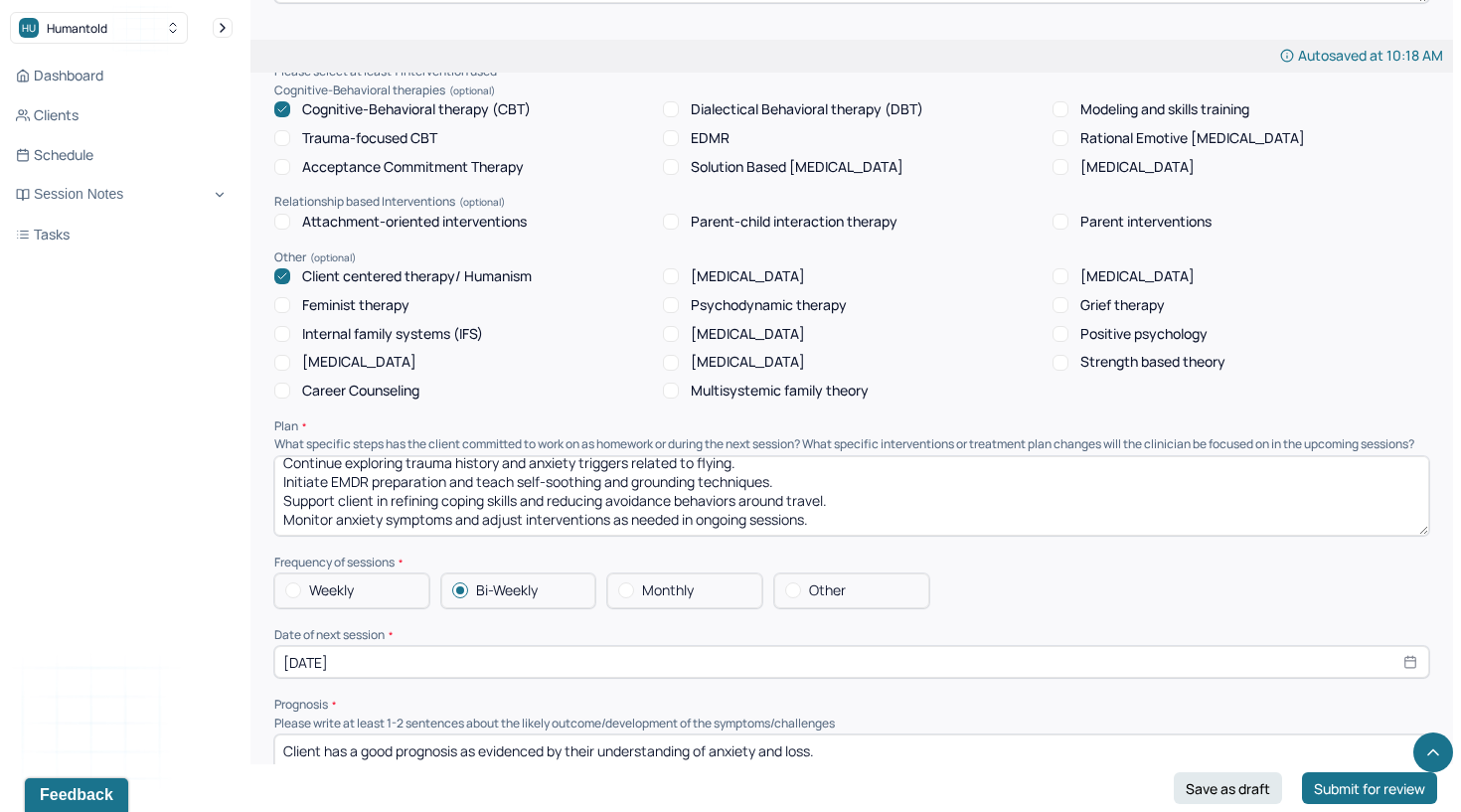scroll, scrollTop: 47, scrollLeft: 0, axis: vertical 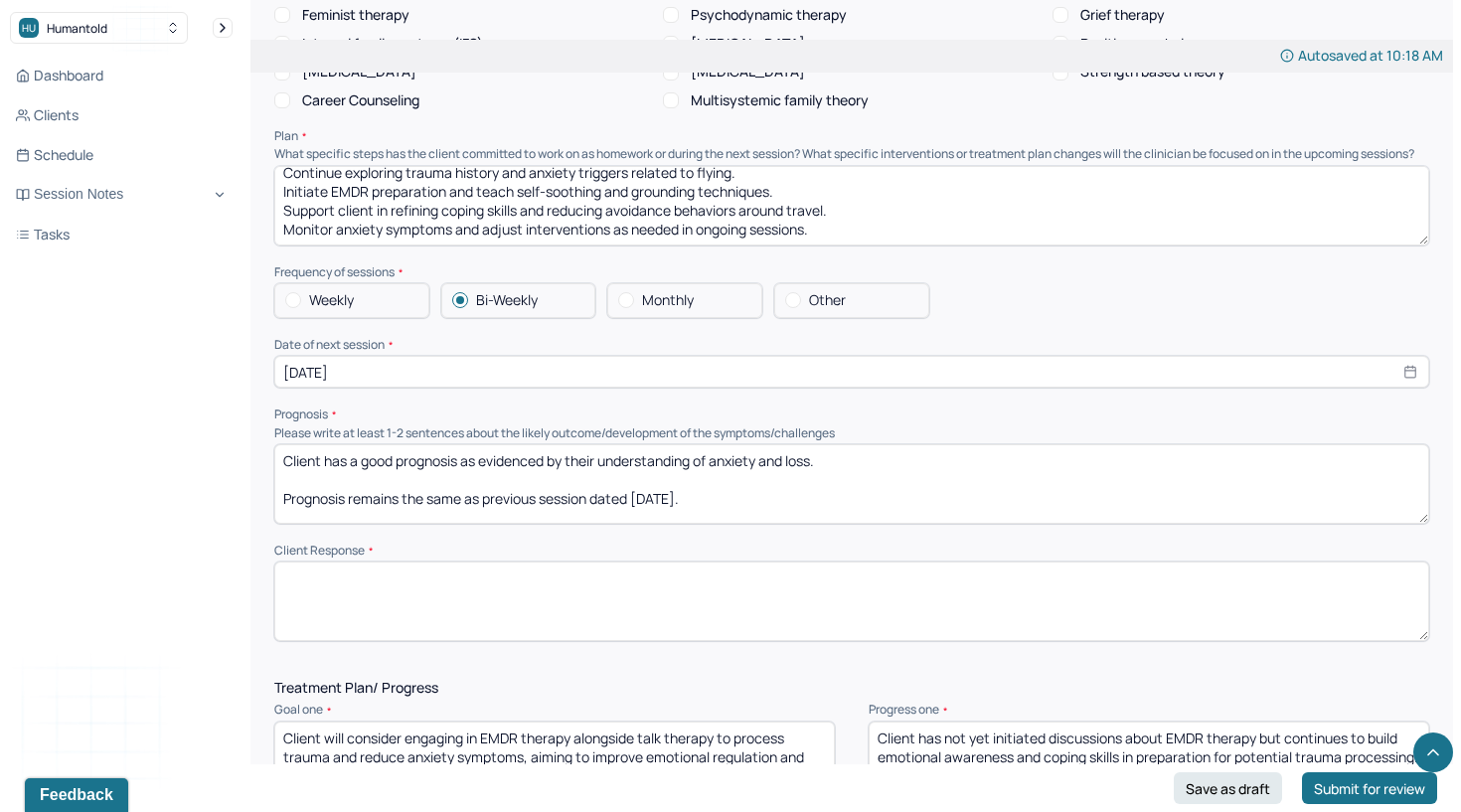 click on "Client Response" at bounding box center (852, 551) 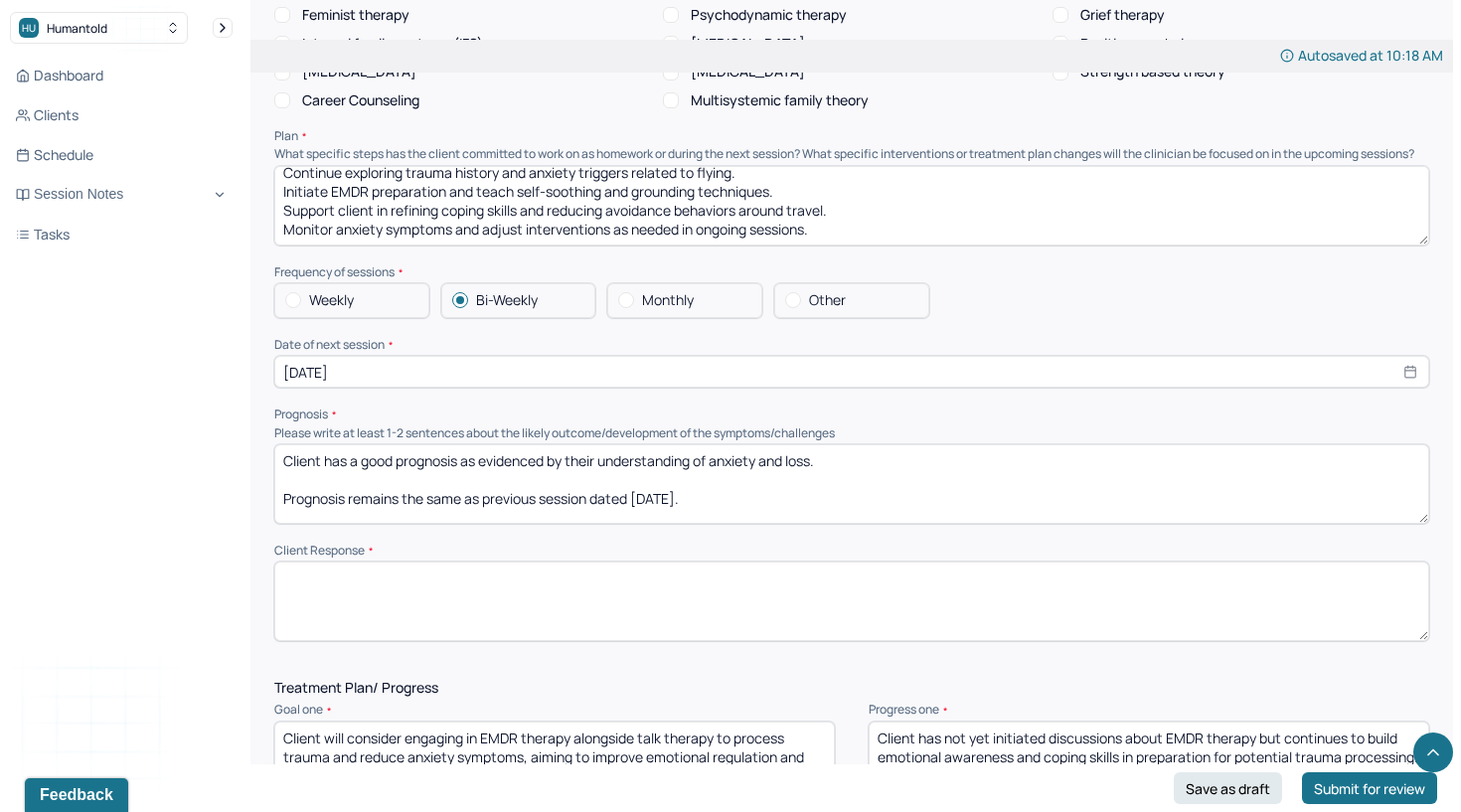 paste on "Client expressed motivation to better understand and address her travel-related fears through EMDR preparation and developing new self-soothing skills." 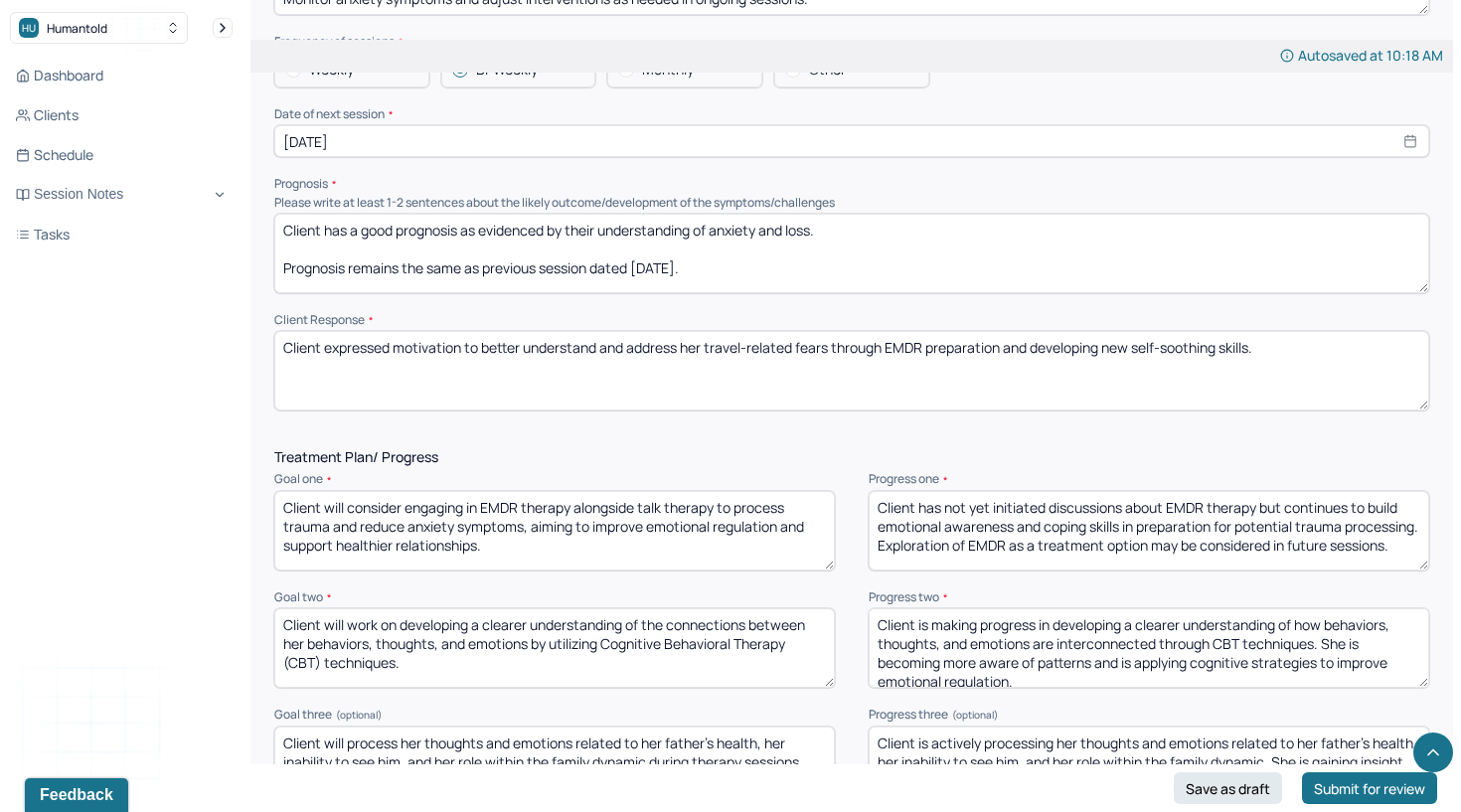 scroll, scrollTop: 2294, scrollLeft: 0, axis: vertical 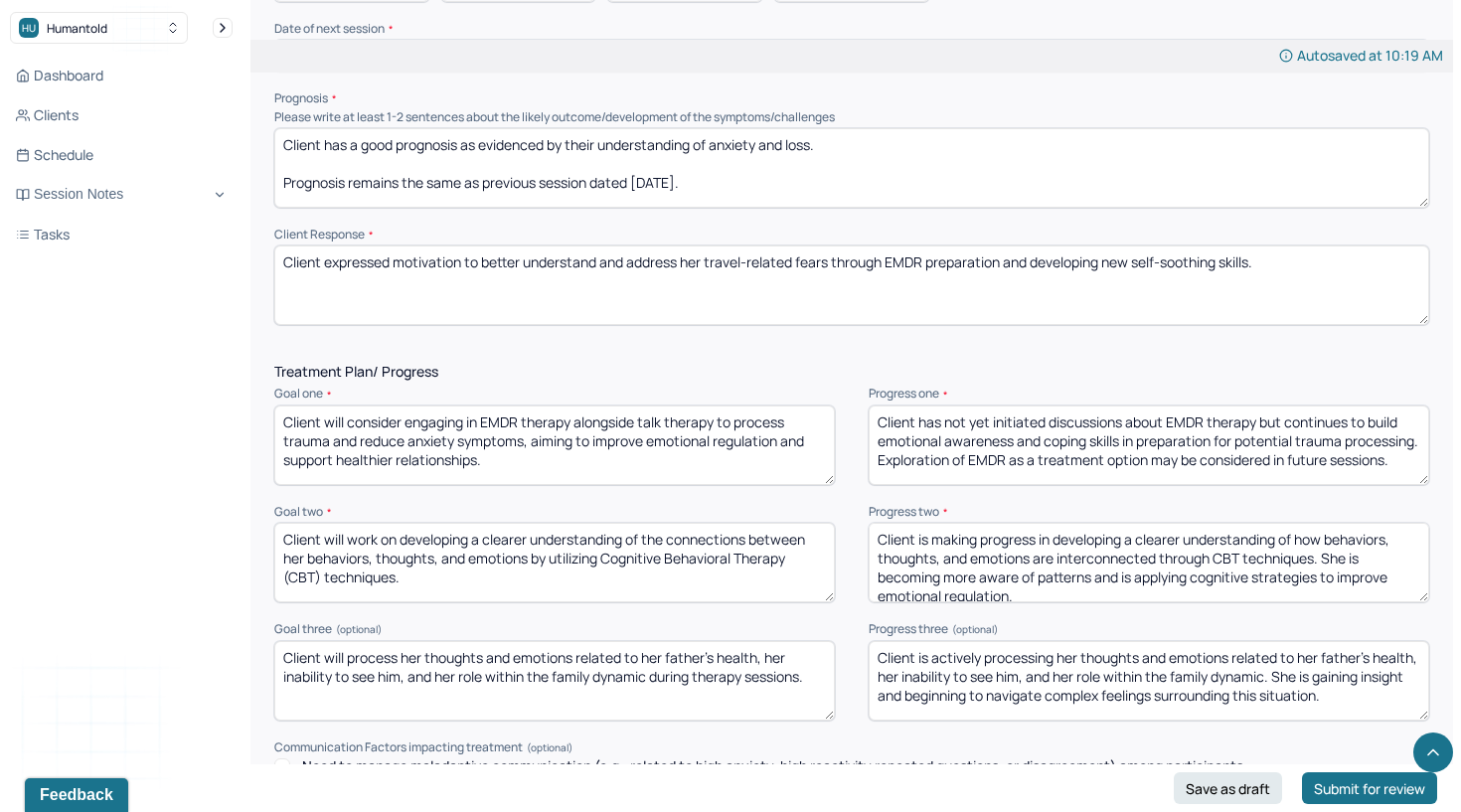 type on "Client expressed motivation to better understand and address her travel-related fears through EMDR preparation and developing new self-soothing skills." 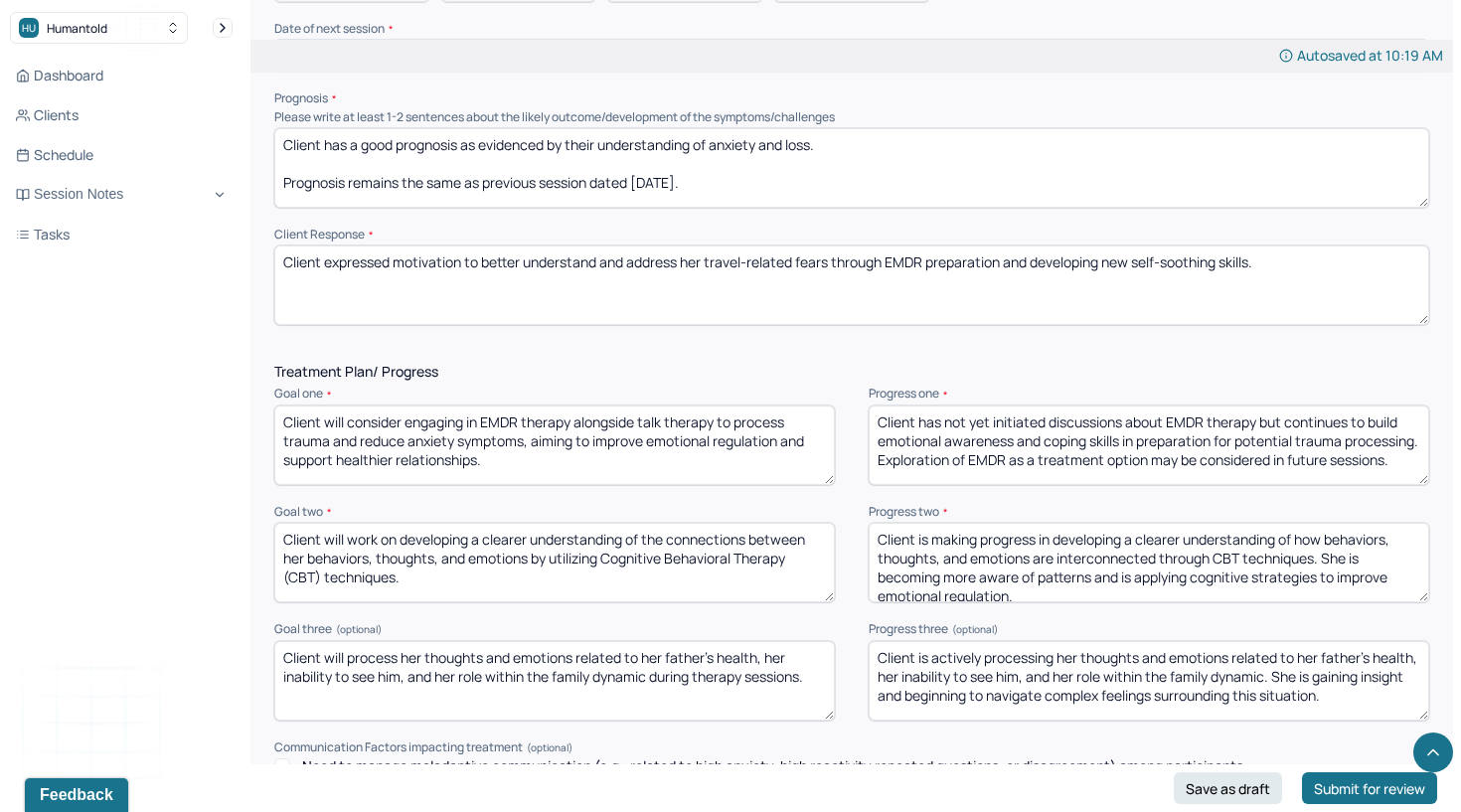 paste on "is open to integrating EMDR therapy with talk therapy to process trauma, reduce anxiety symptoms, and enhance emotional regulation for healthier relational functioning" 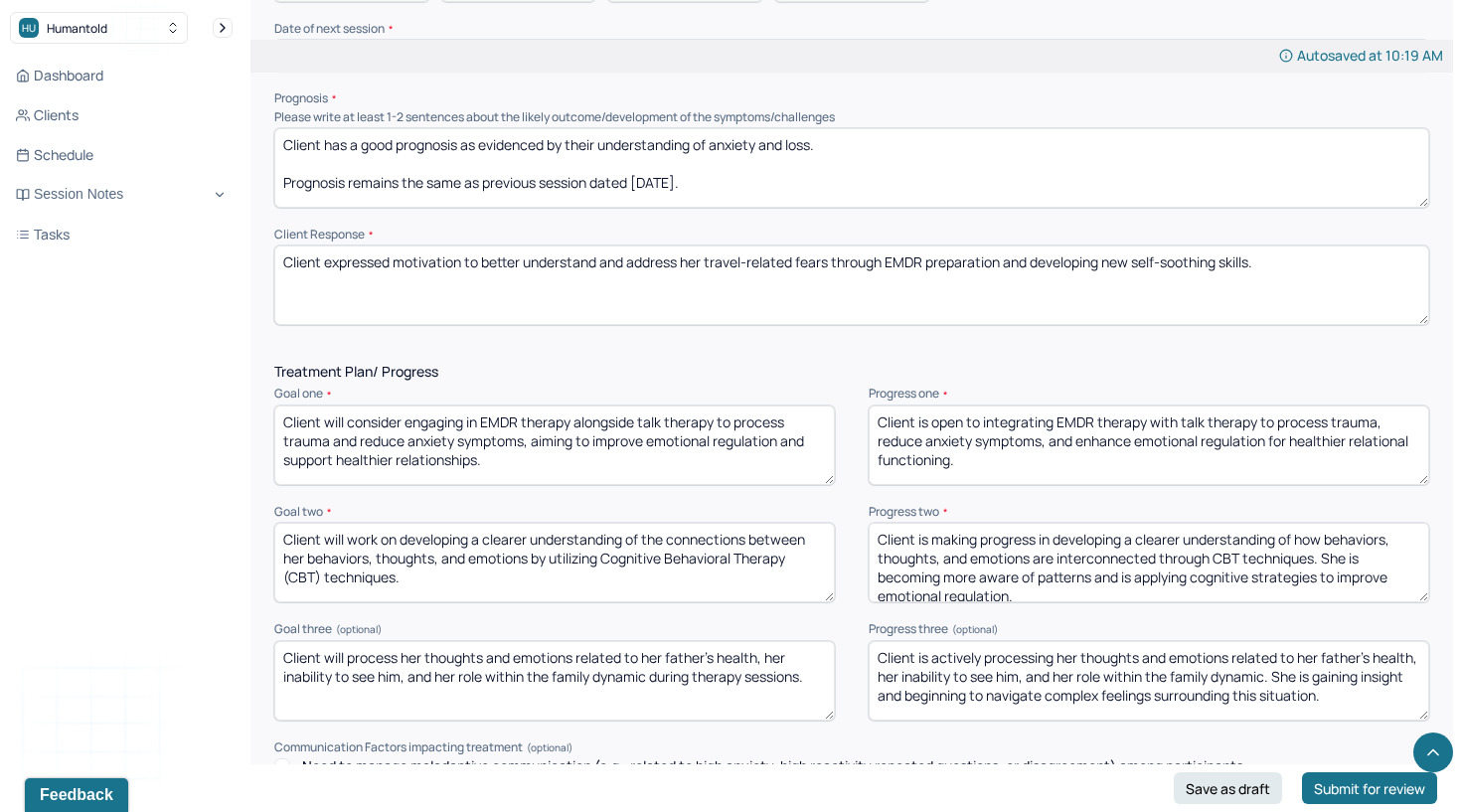 type on "Client is open to integrating EMDR therapy with talk therapy to process trauma, reduce anxiety symptoms, and enhance emotional regulation for healthier relational functioning." 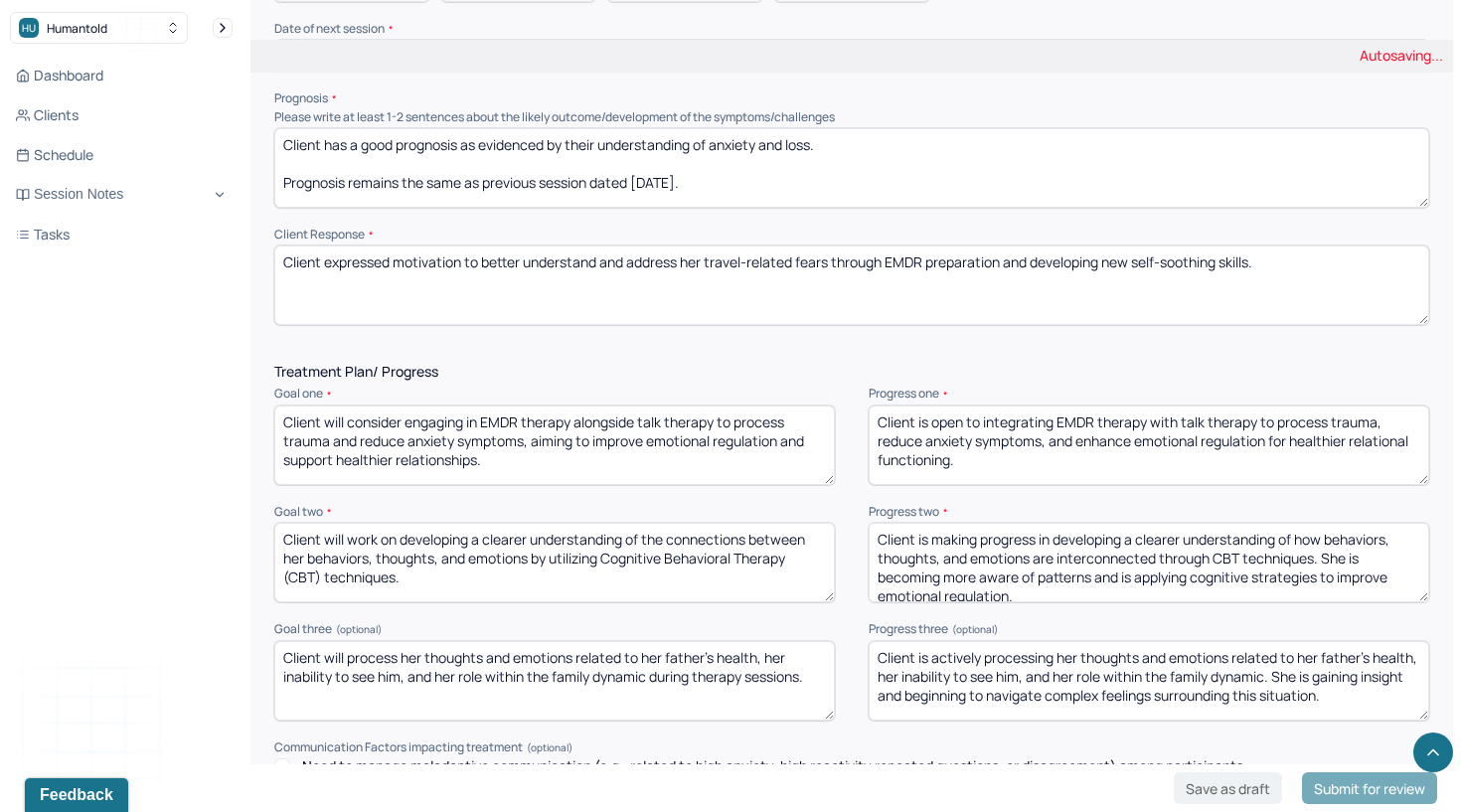 click on "Client will work on developing a clearer understanding of the connections between her behaviors, thoughts, and emotions by utilizing Cognitive Behavioral Therapy (CBT) techniques." at bounding box center [555, 563] 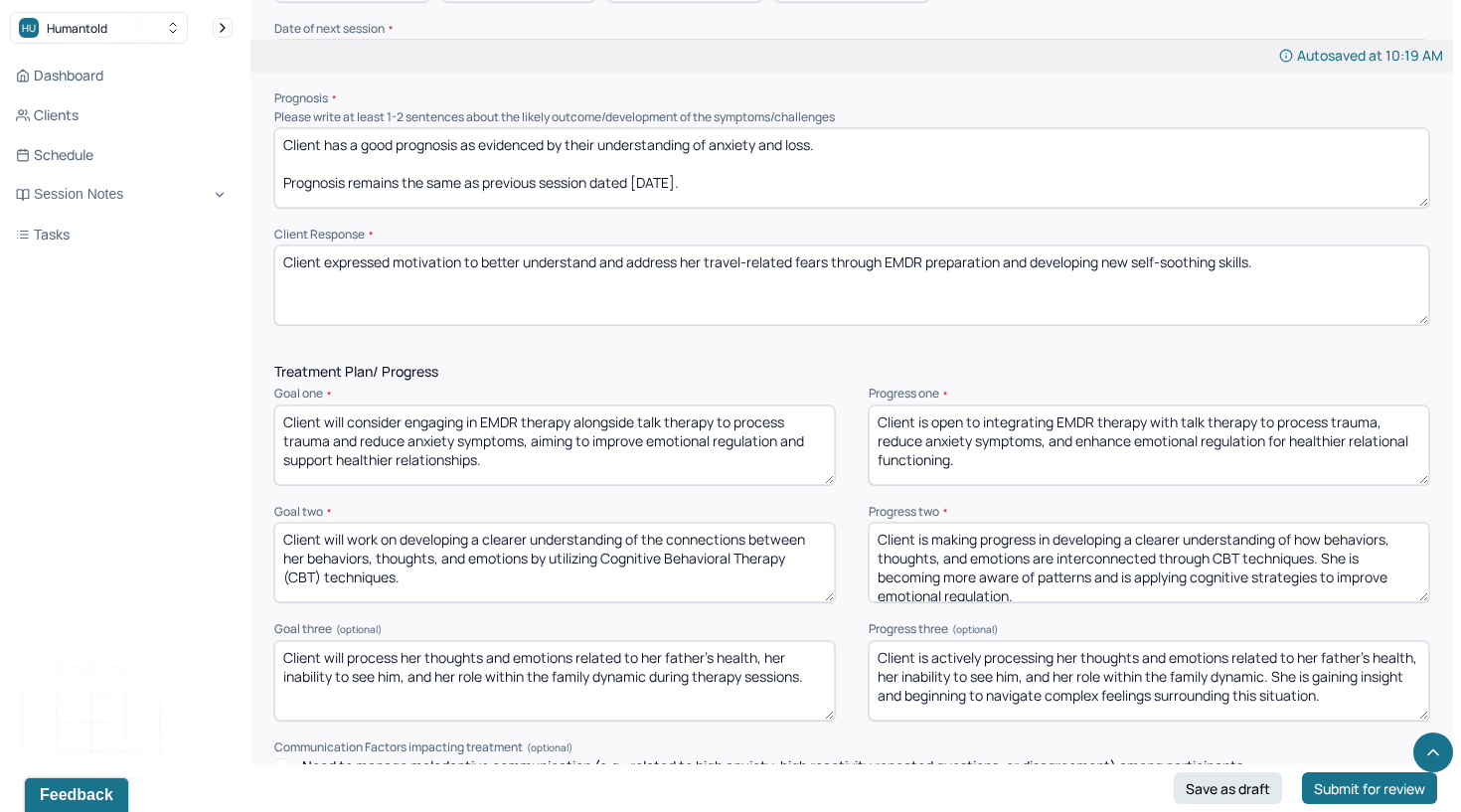 click on "Client is making progress in developing a clearer understanding of how behaviors, thoughts, and emotions are interconnected through CBT techniques. She is becoming more aware of patterns and is applying cognitive strategies to improve emotional regulation." at bounding box center [1149, 563] 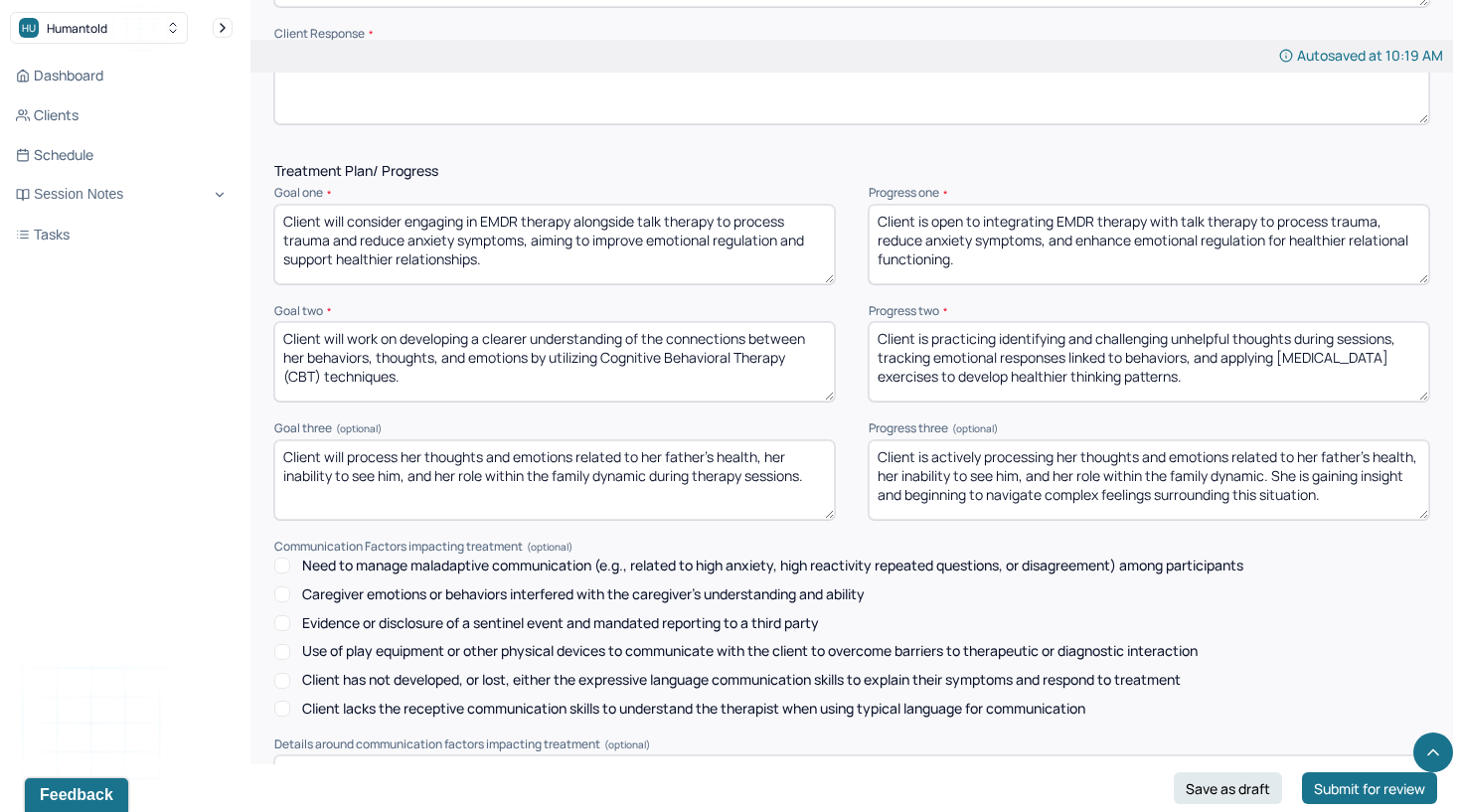 scroll, scrollTop: 2500, scrollLeft: 0, axis: vertical 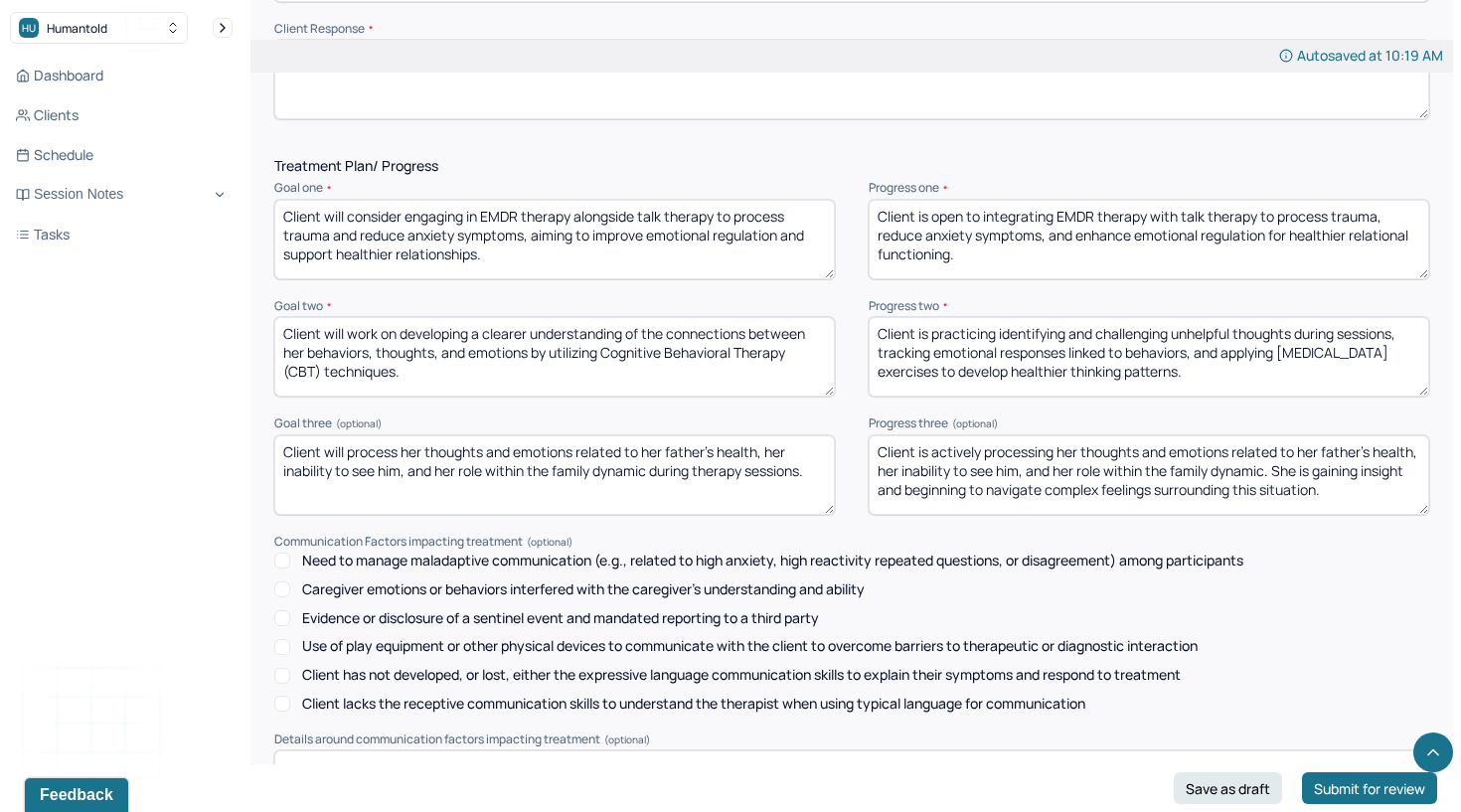 type on "Client is practicing identifying and challenging unhelpful thoughts during sessions, tracking emotional responses linked to behaviors, and applying [MEDICAL_DATA] exercises to develop healthier thinking patterns." 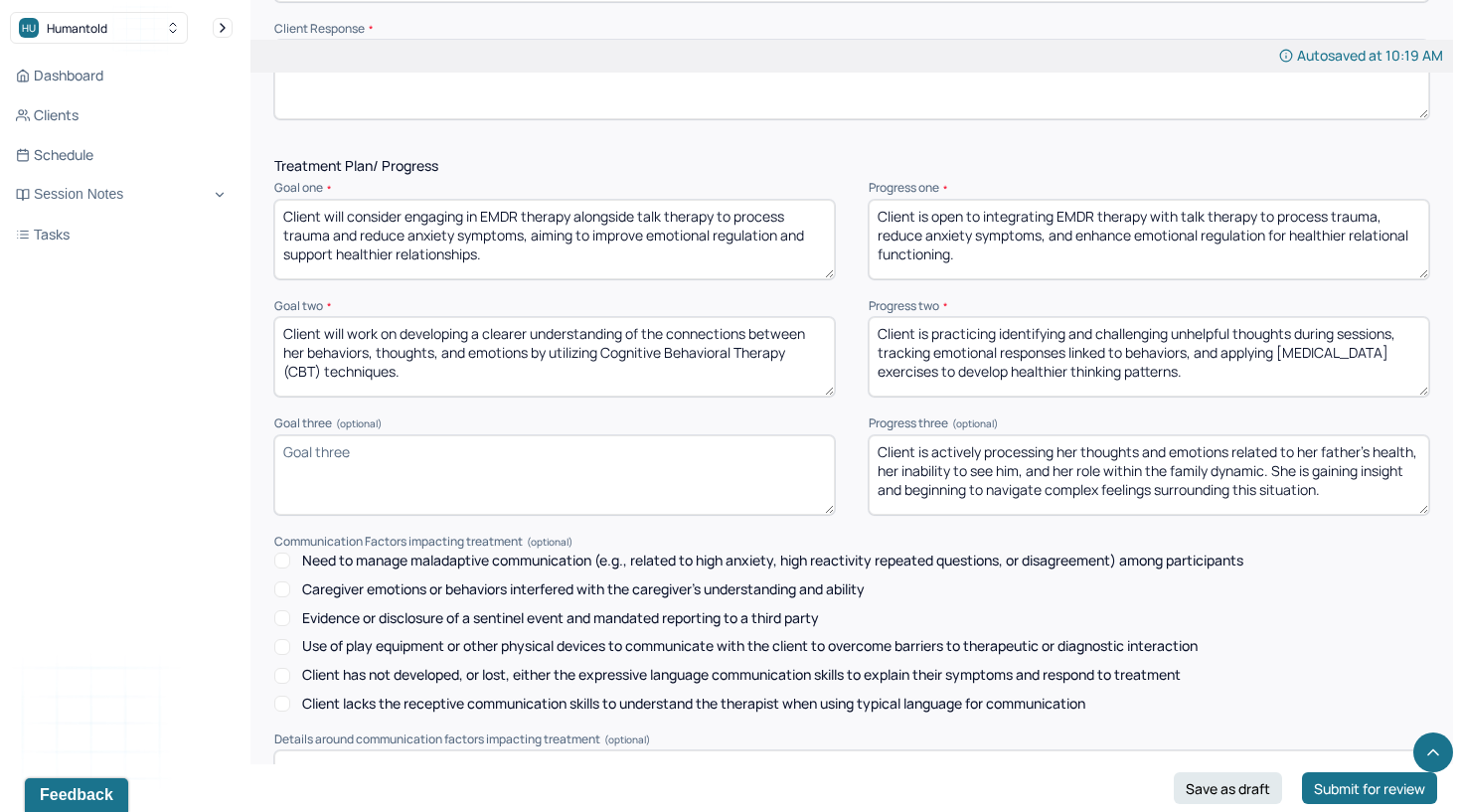 type 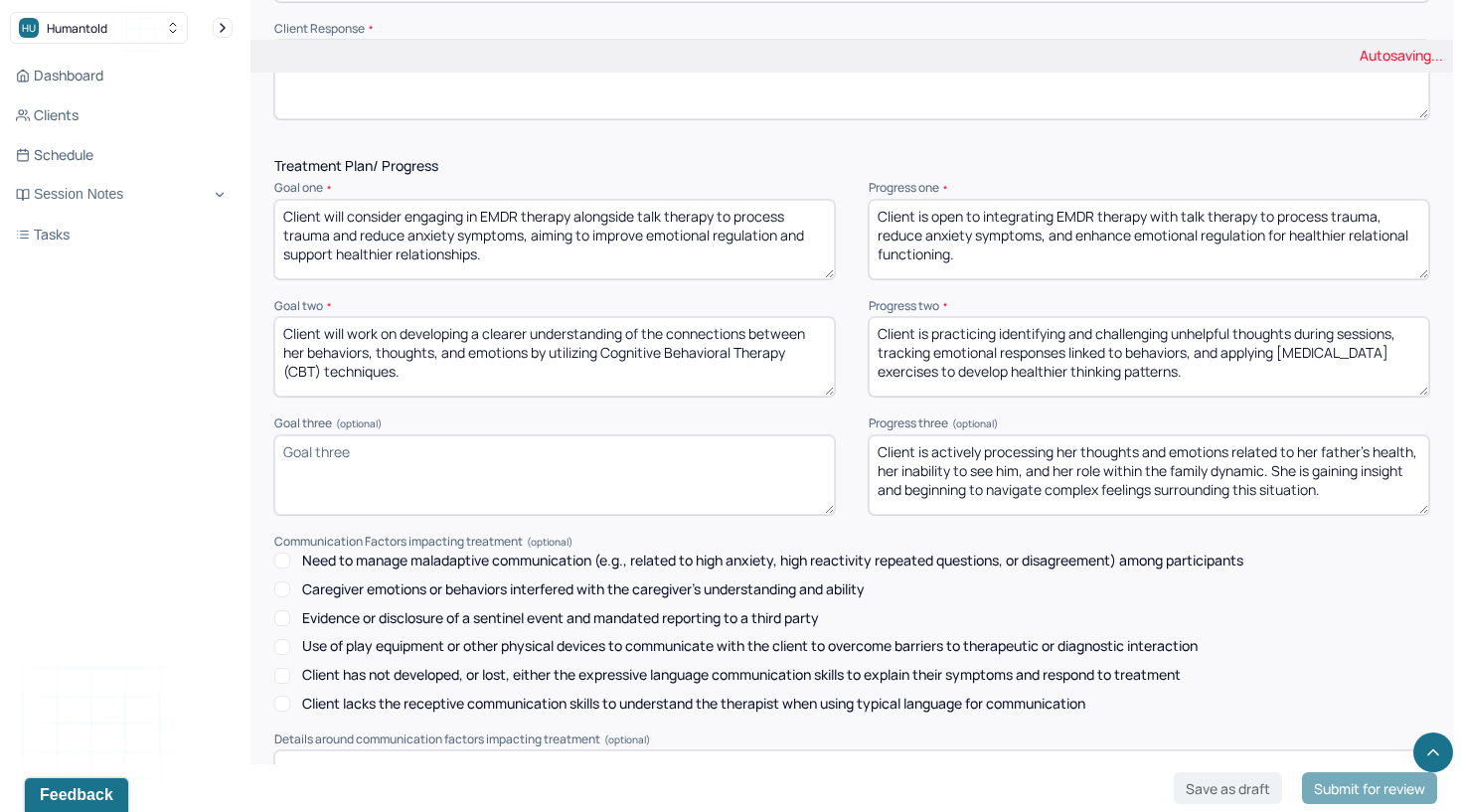 click on "Client is actively processing her thoughts and emotions related to her father’s health, her inability to see him, and her role within the family dynamic. She is gaining insight and beginning to navigate complex feelings surrounding this situation." at bounding box center (1149, 475) 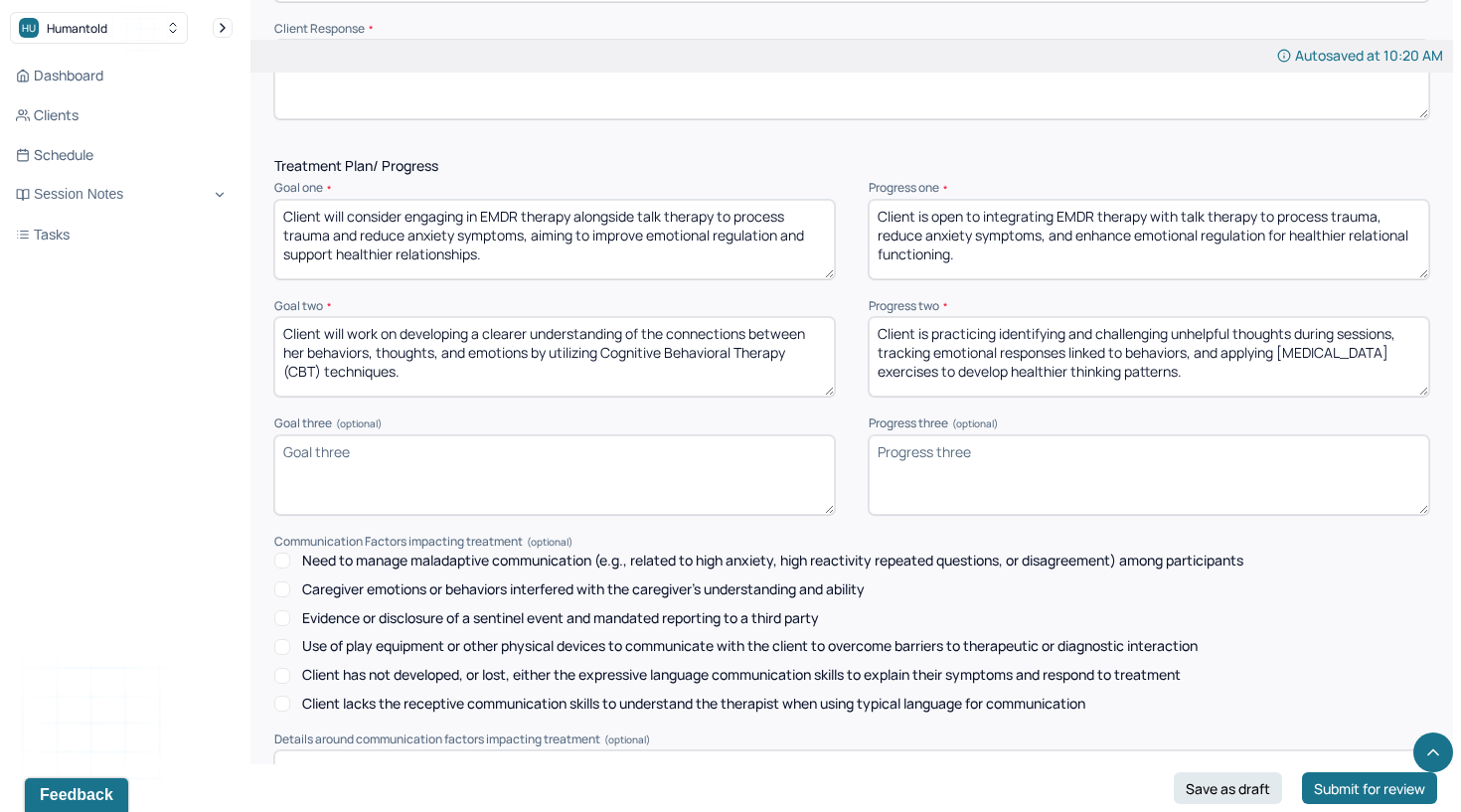 type 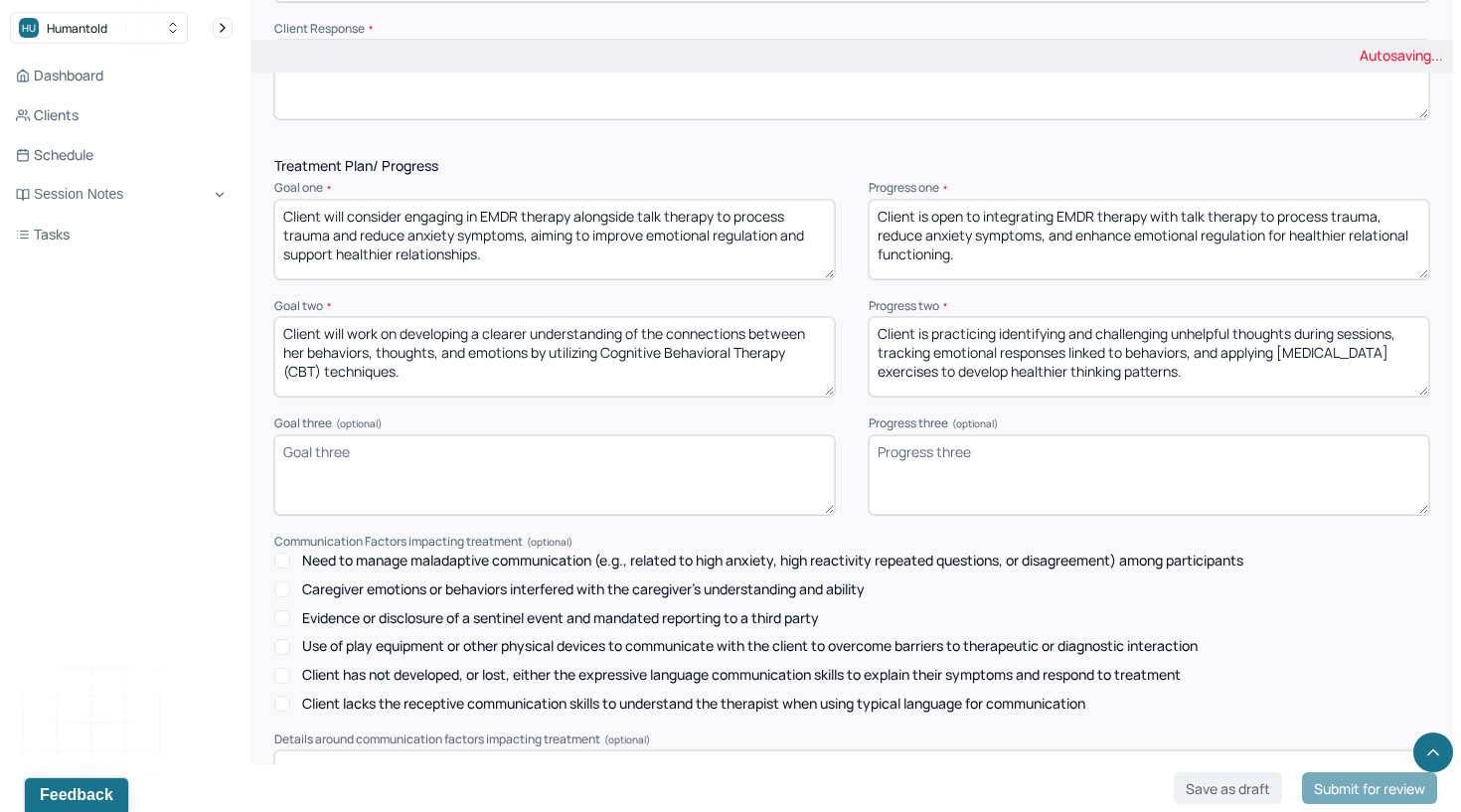 click on "Treatment Plan/ Progress Goal one * Client will consider engaging in EMDR therapy alongside talk therapy to process trauma and reduce anxiety symptoms, aiming to improve emotional regulation and support healthier relationships.
Progress one * Client is open to integrating EMDR therapy with talk therapy to process trauma, reduce anxiety symptoms, and enhance emotional regulation for healthier relational functioning. Goal two * Client will work on developing a clearer understanding of the connections between her behaviors, thoughts, and emotions by utilizing Cognitive Behavioral Therapy (CBT) techniques.
Progress two *  Client is practicing identifying and challenging unhelpful thoughts during sessions, tracking emotional responses linked to behaviors, and applying [MEDICAL_DATA] exercises to develop healthier thinking patterns. Goal three (optional) Progress three (optional) Communication Factors impacting treatment Evidence or disclosure of a sentinel event and mandated reporting to a third party" at bounding box center (852, 494) 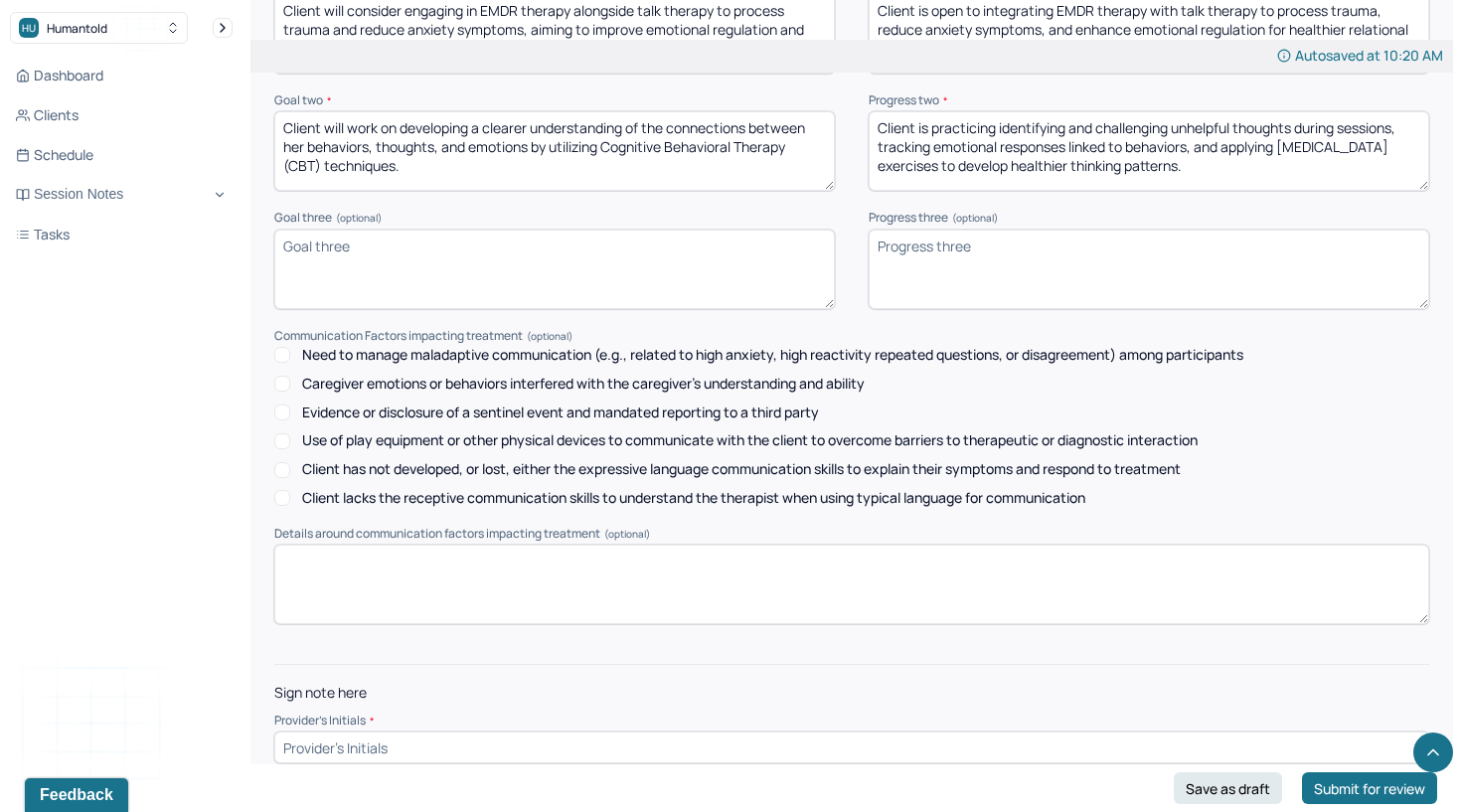 scroll, scrollTop: 2704, scrollLeft: 0, axis: vertical 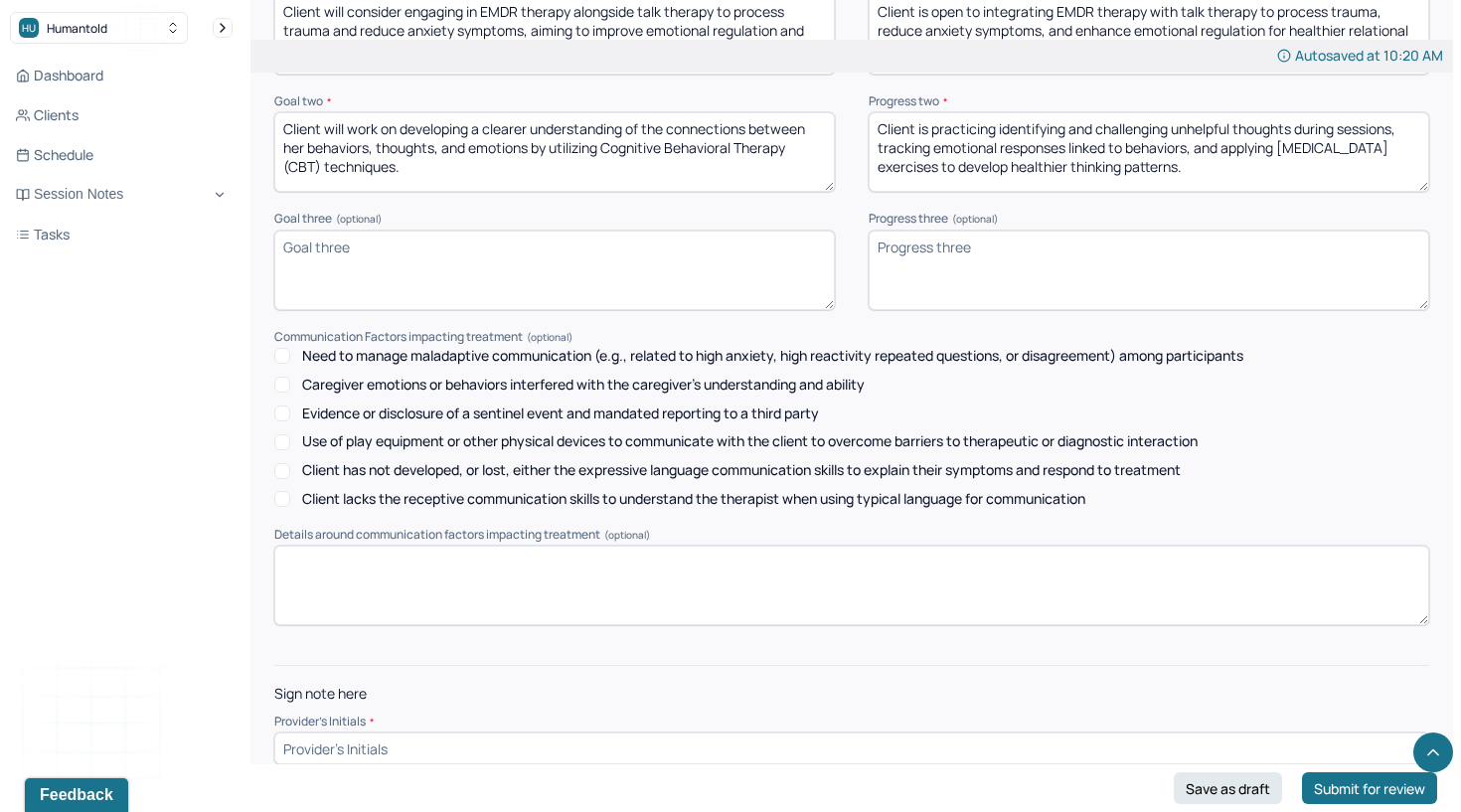 click at bounding box center [852, 748] 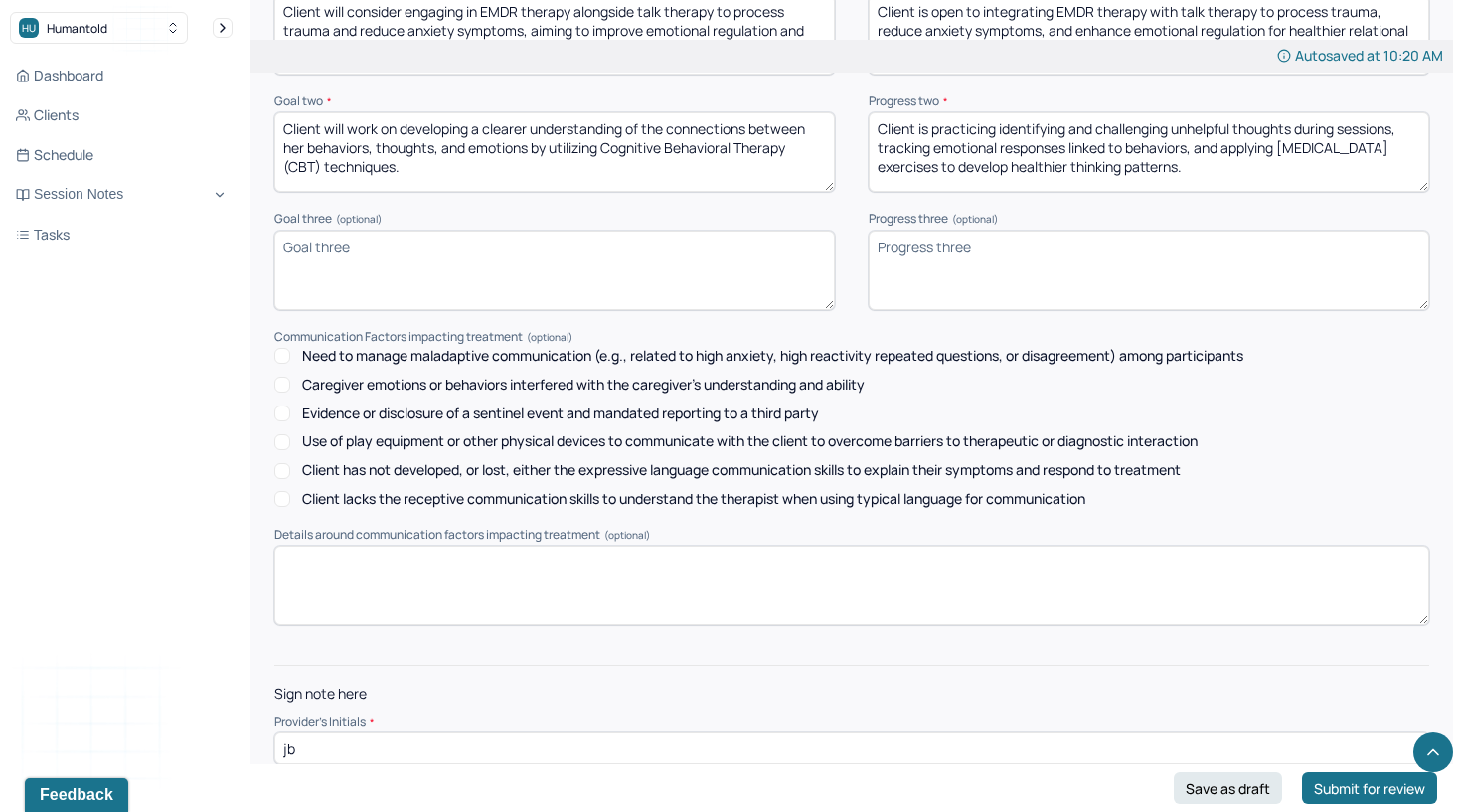 type on "jb" 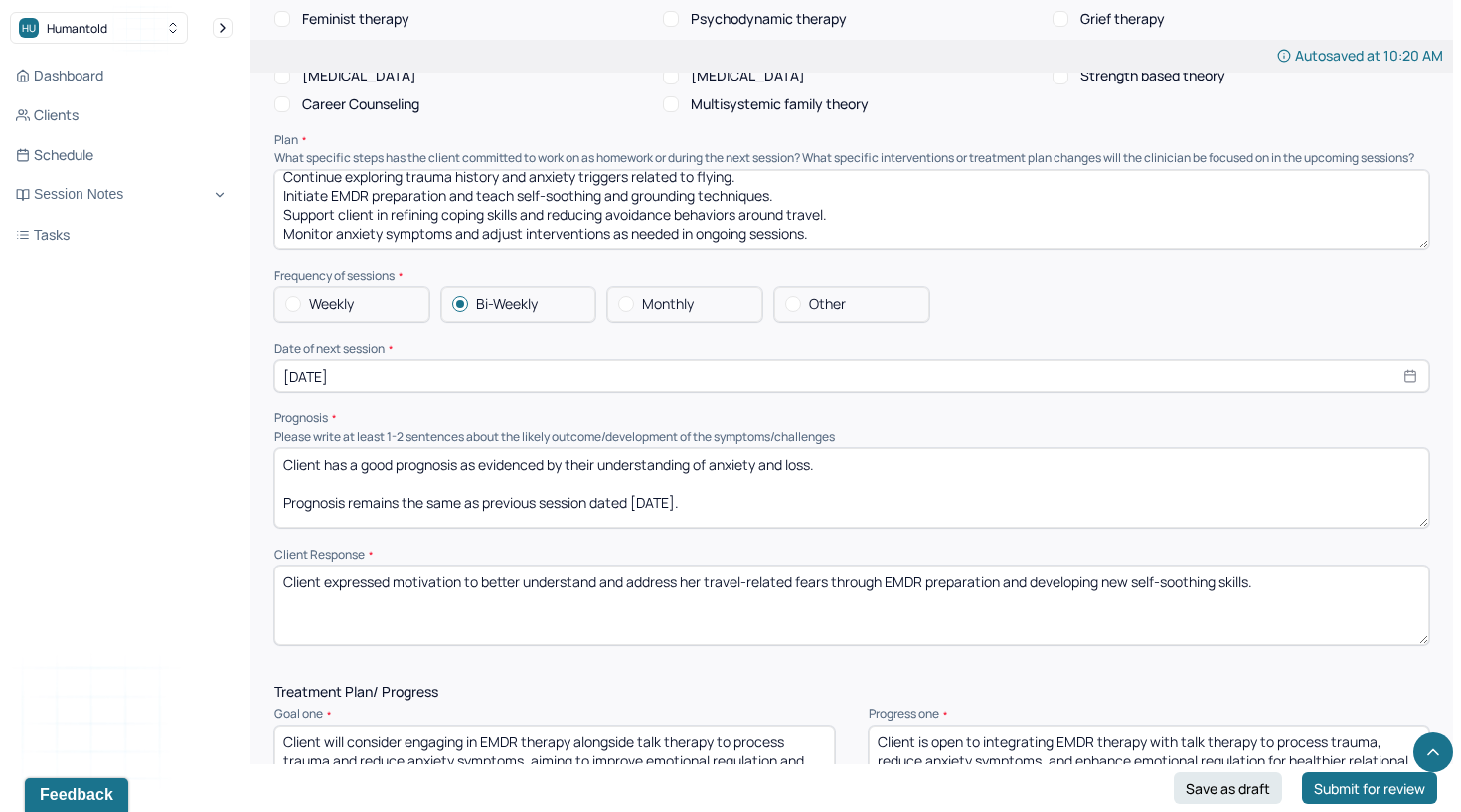 scroll, scrollTop: 1970, scrollLeft: 0, axis: vertical 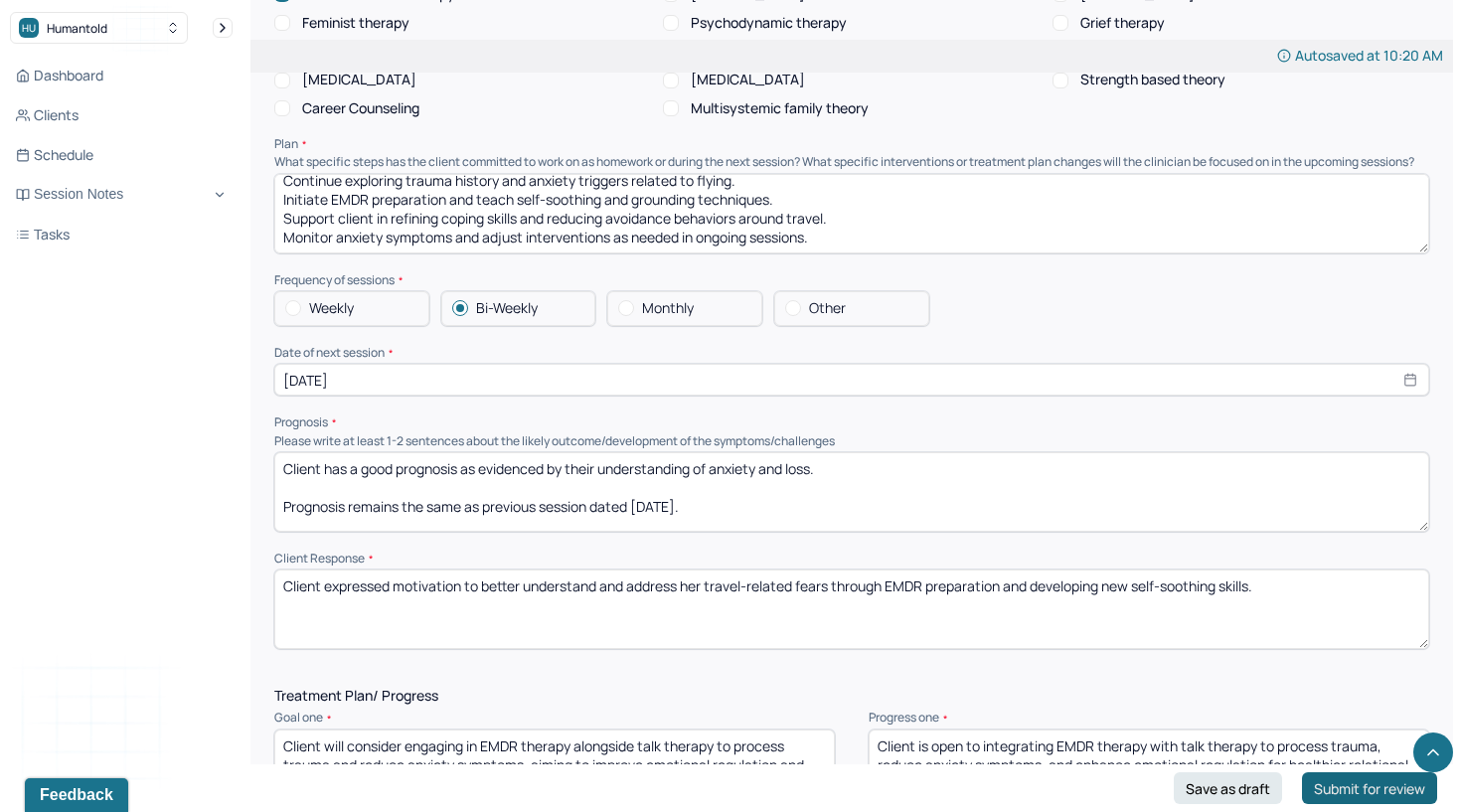 click on "Submit for review" at bounding box center (1370, 788) 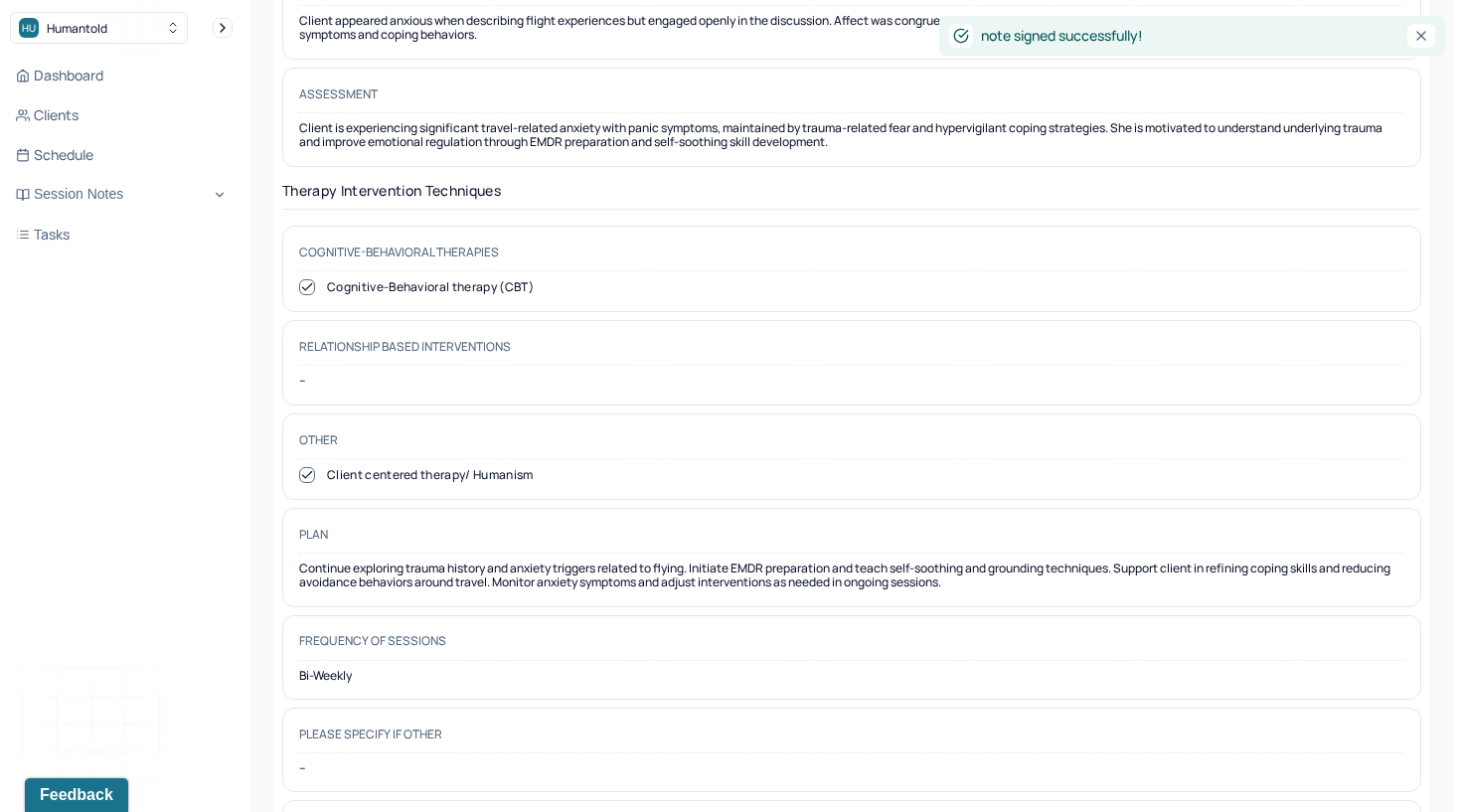 scroll, scrollTop: 0, scrollLeft: 0, axis: both 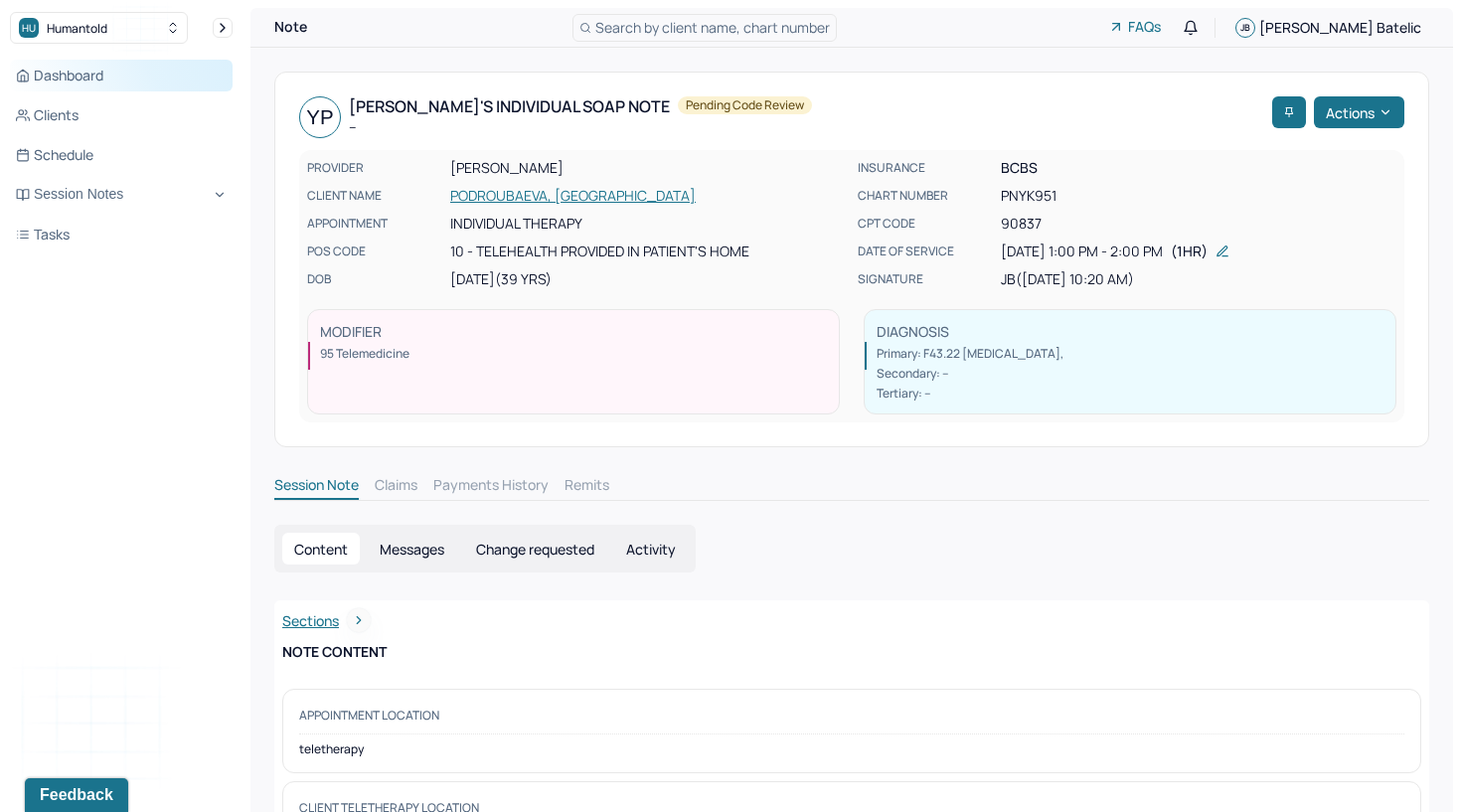 click on "Dashboard" at bounding box center [121, 76] 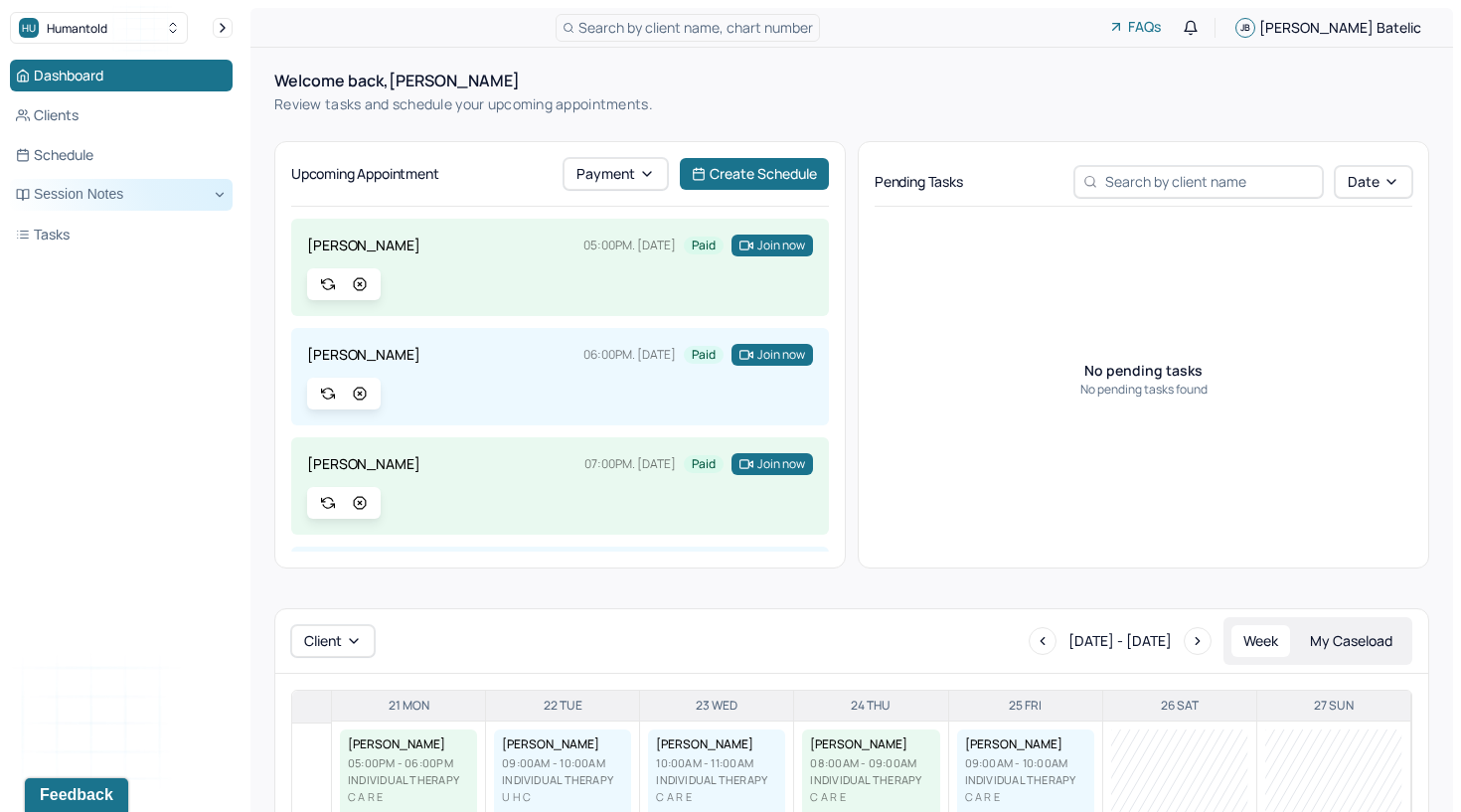click on "Session Notes" at bounding box center [121, 195] 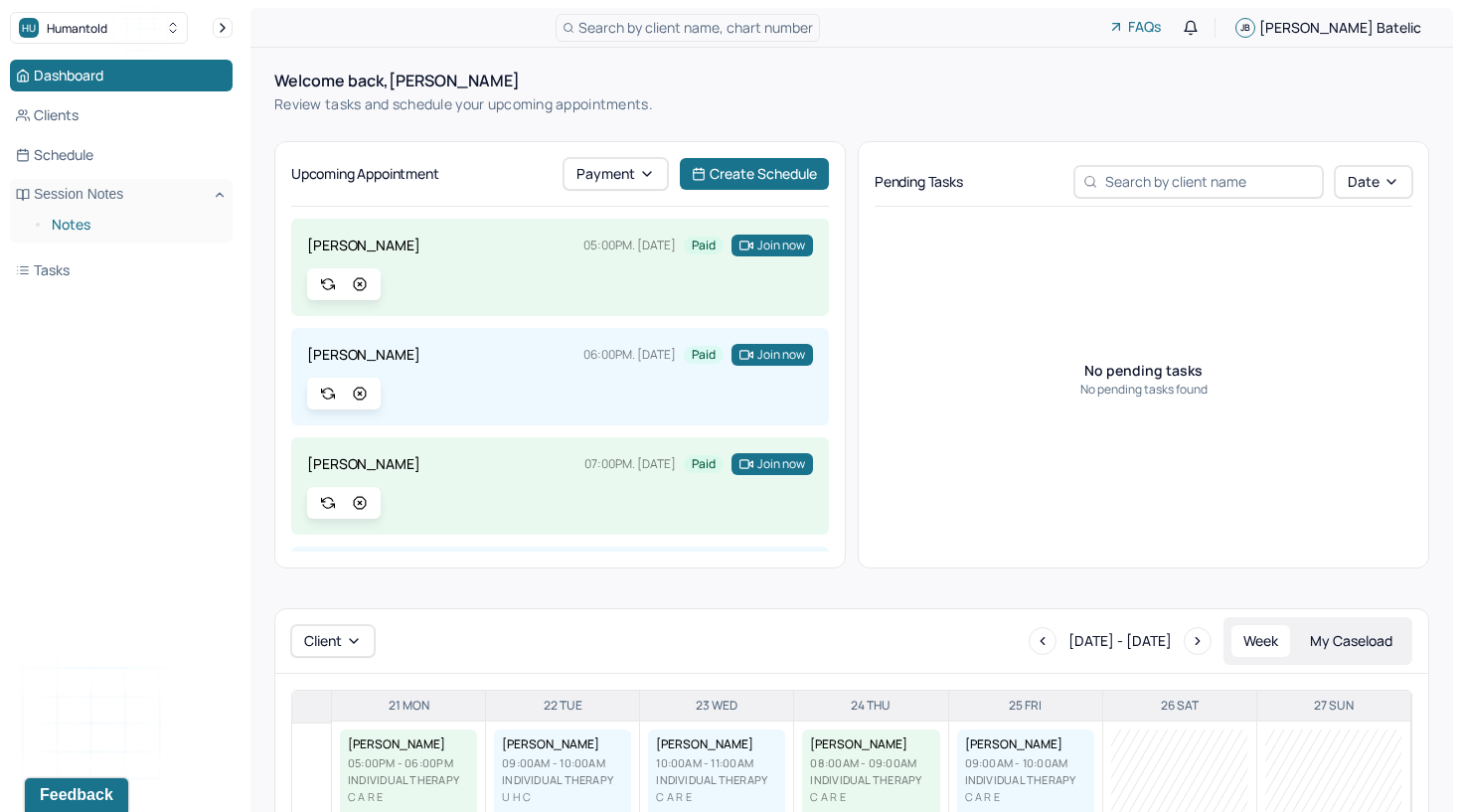 click on "Notes" at bounding box center (134, 225) 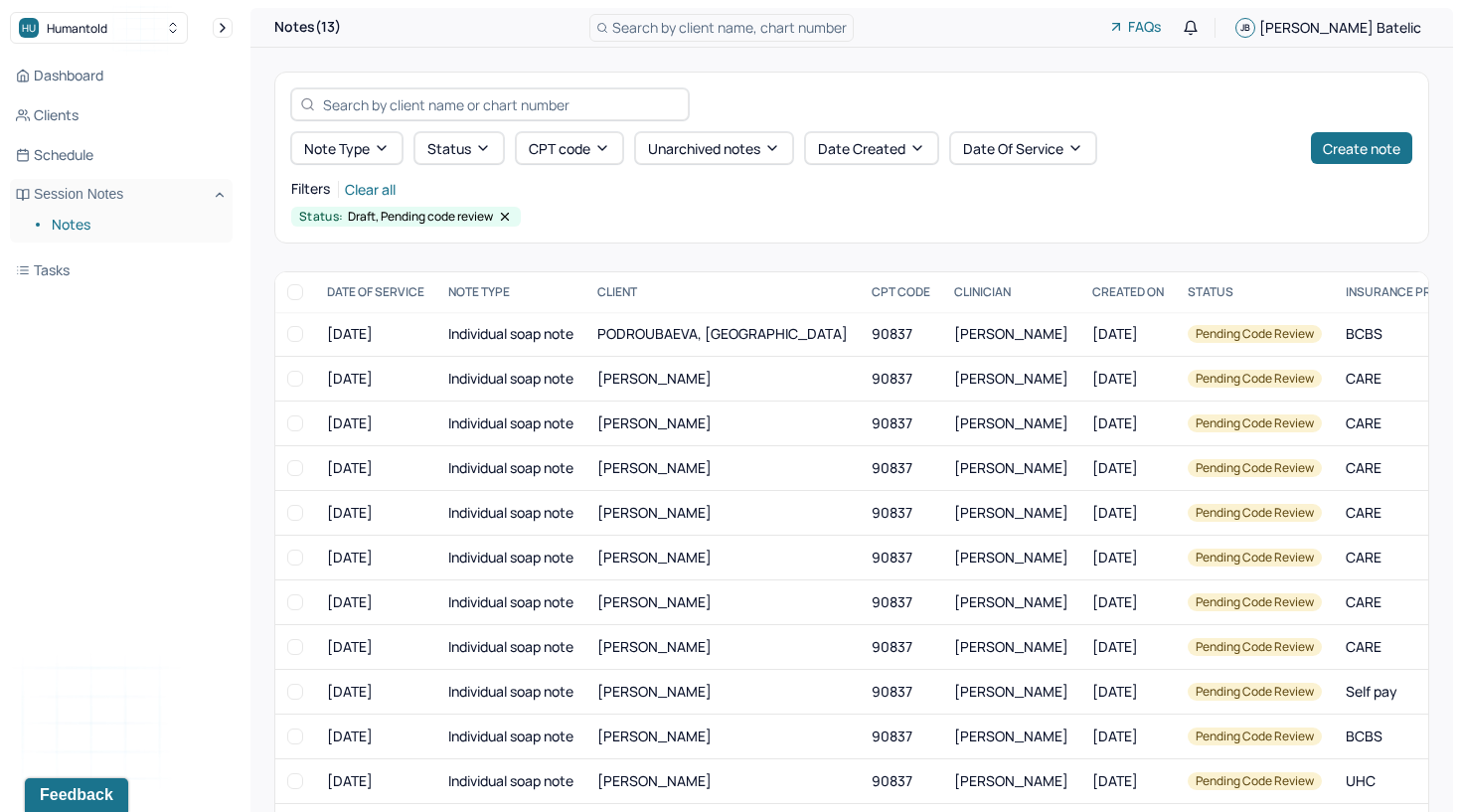scroll, scrollTop: 0, scrollLeft: 0, axis: both 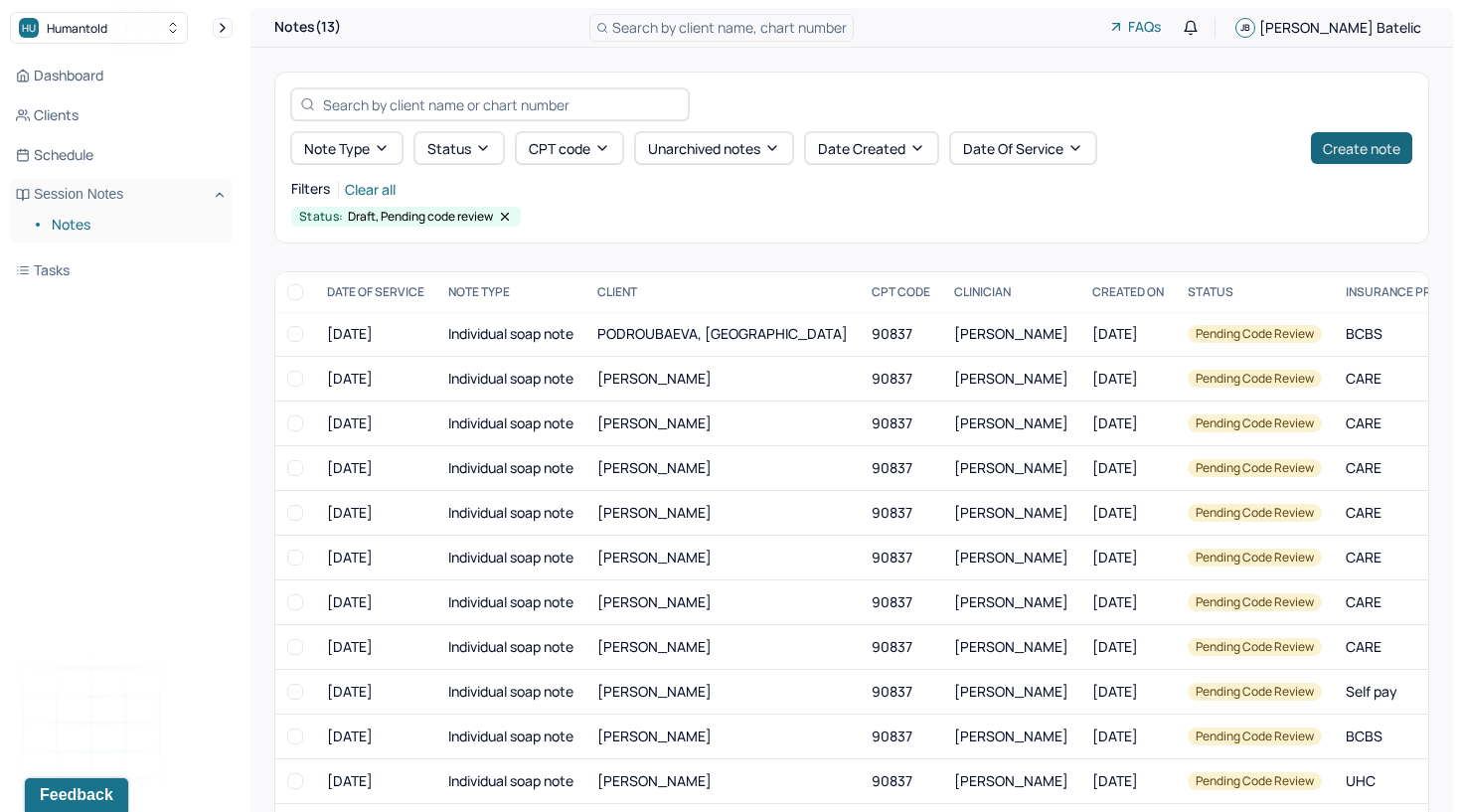 click on "Create note" at bounding box center (1362, 148) 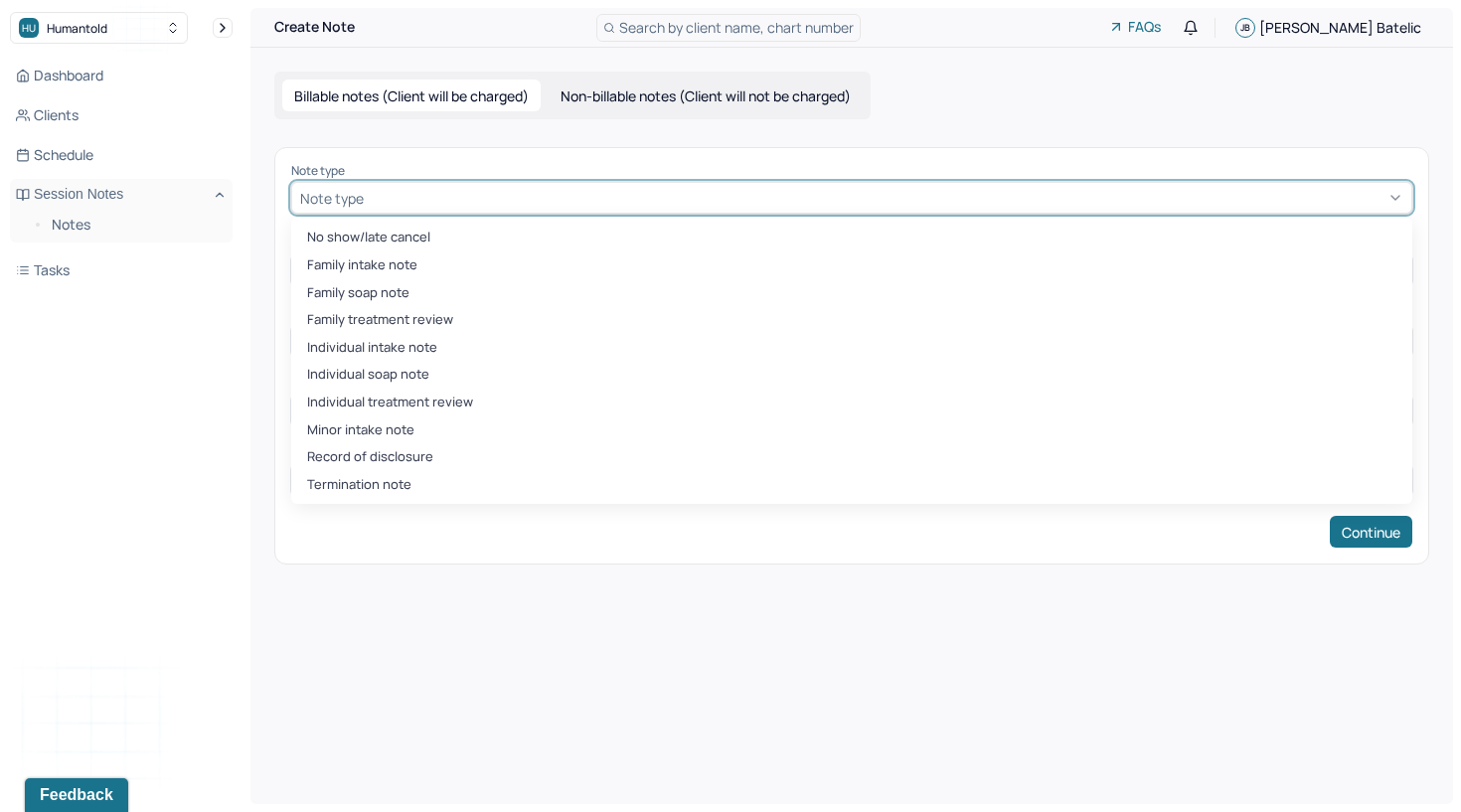 click at bounding box center [886, 198] 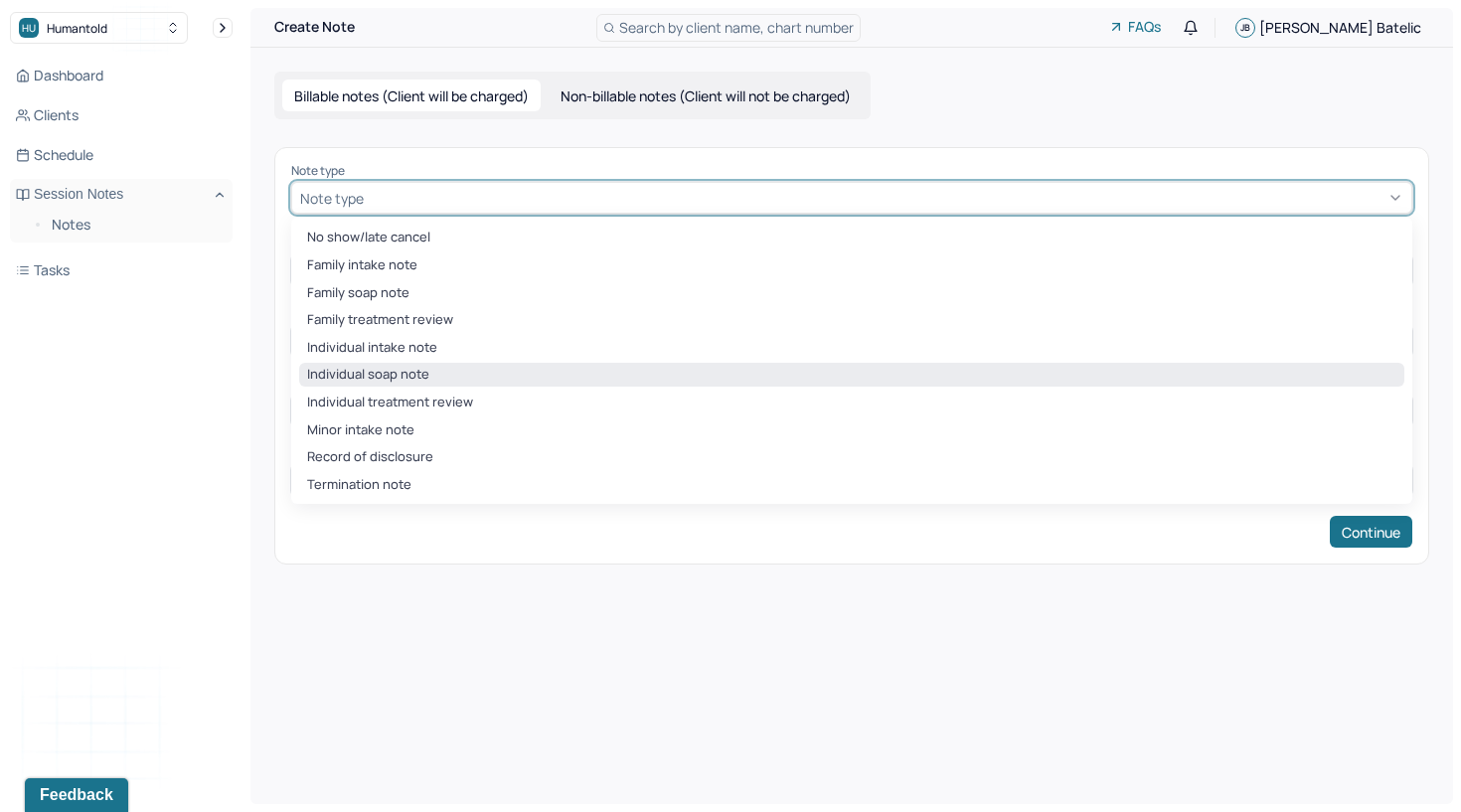 click on "Individual soap note" at bounding box center (852, 375) 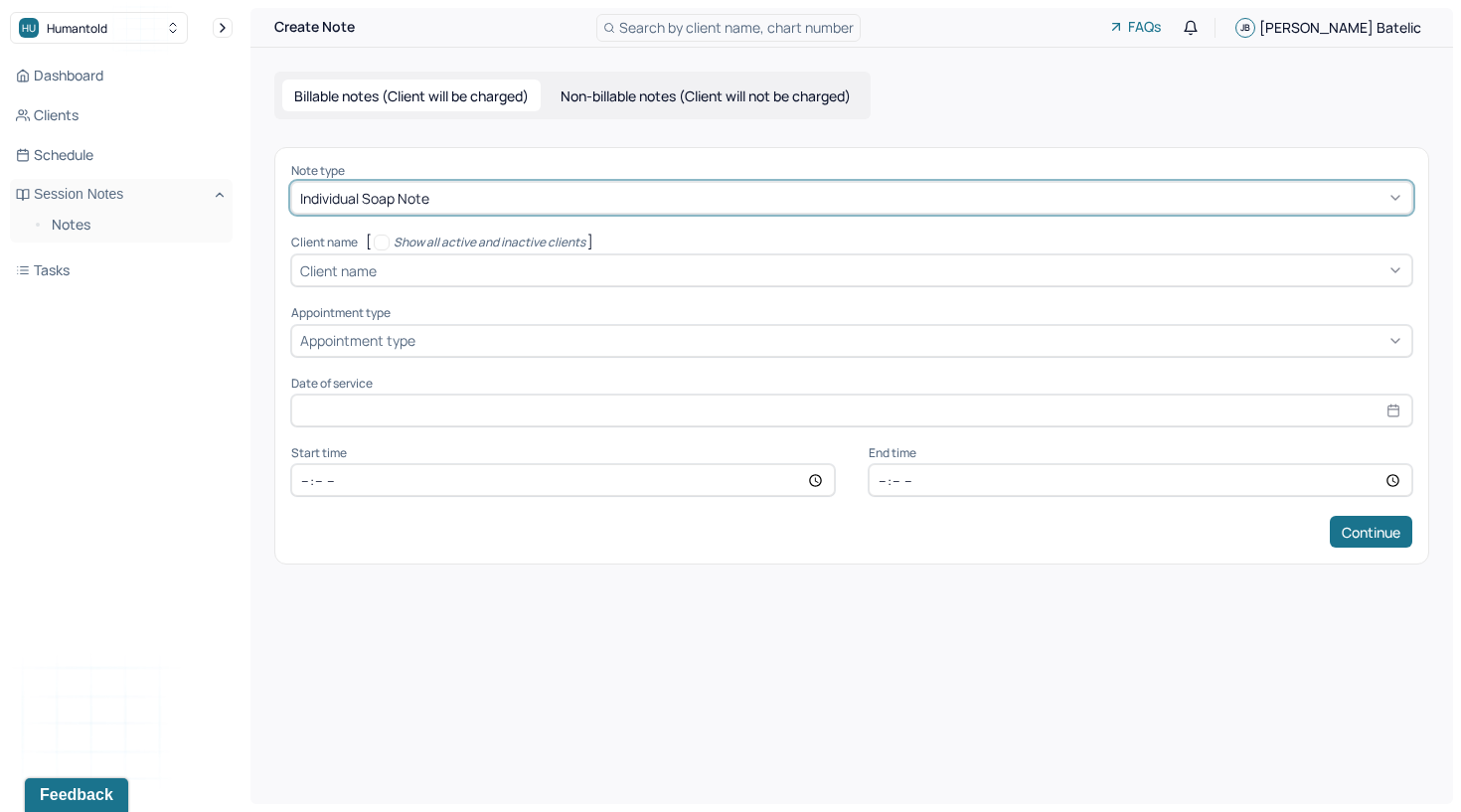 drag, startPoint x: 548, startPoint y: 271, endPoint x: 622, endPoint y: 159, distance: 134.23859 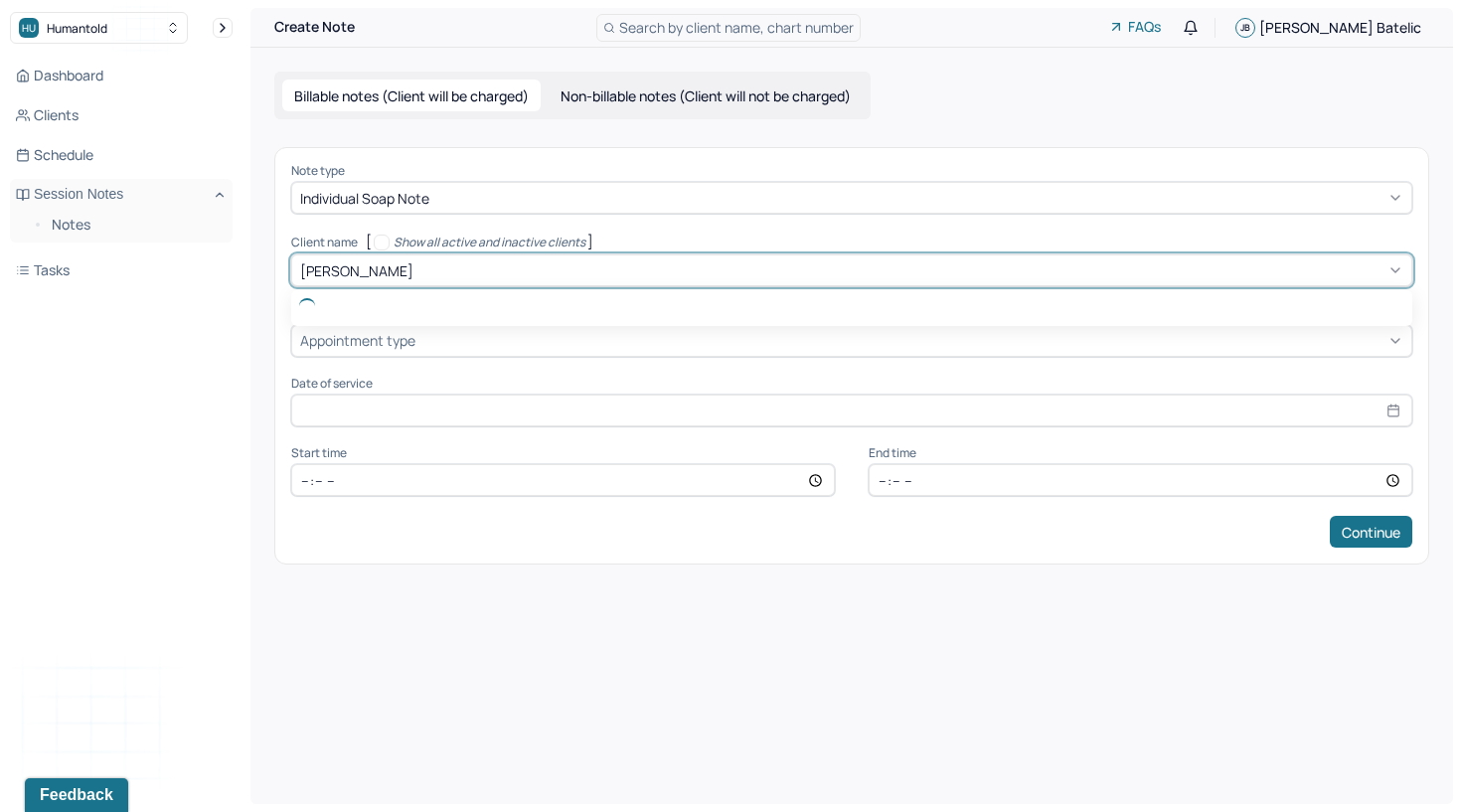 type on "[PERSON_NAME]" 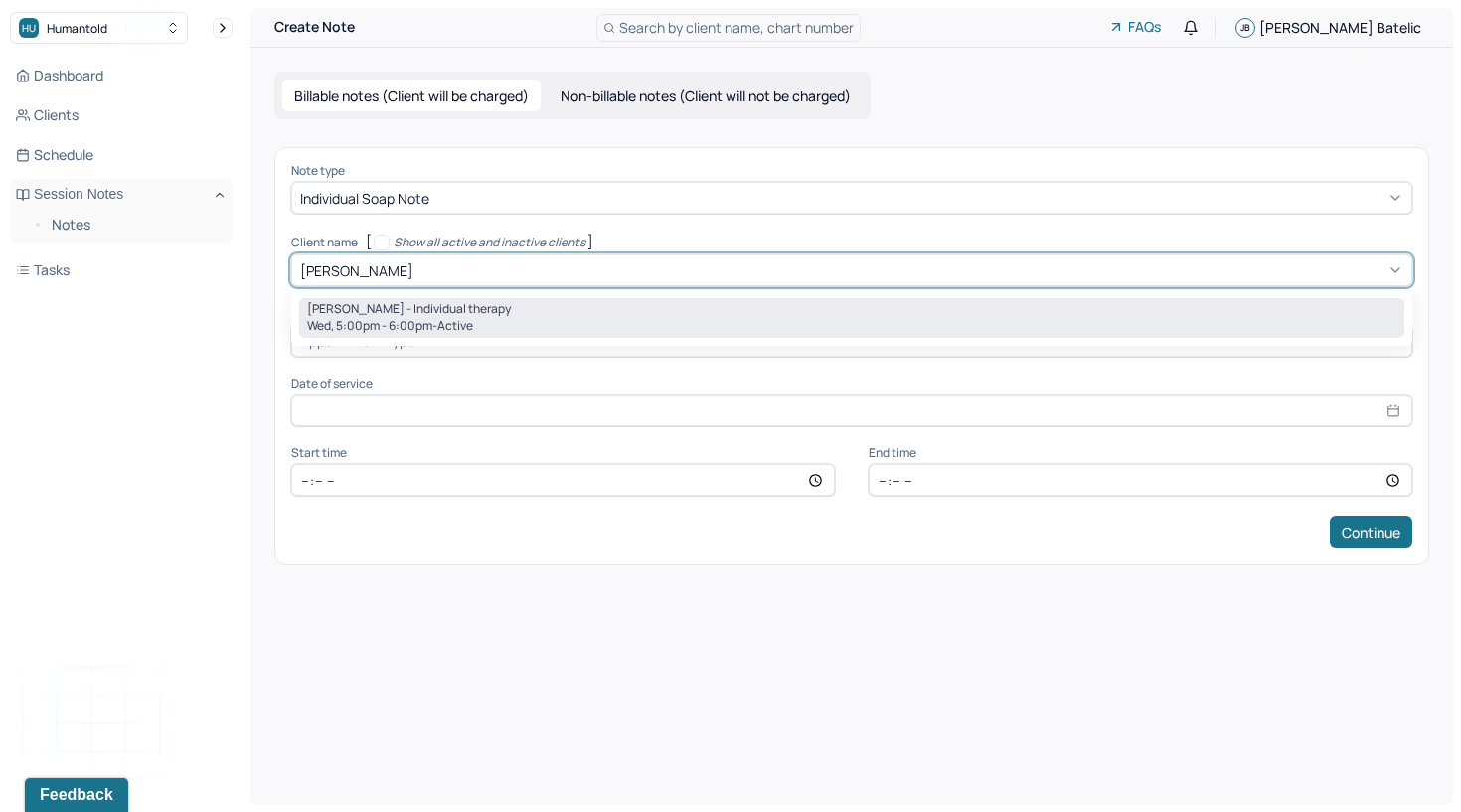 click on "Wed, 5:00pm - 6:00pm  -  active" at bounding box center [852, 326] 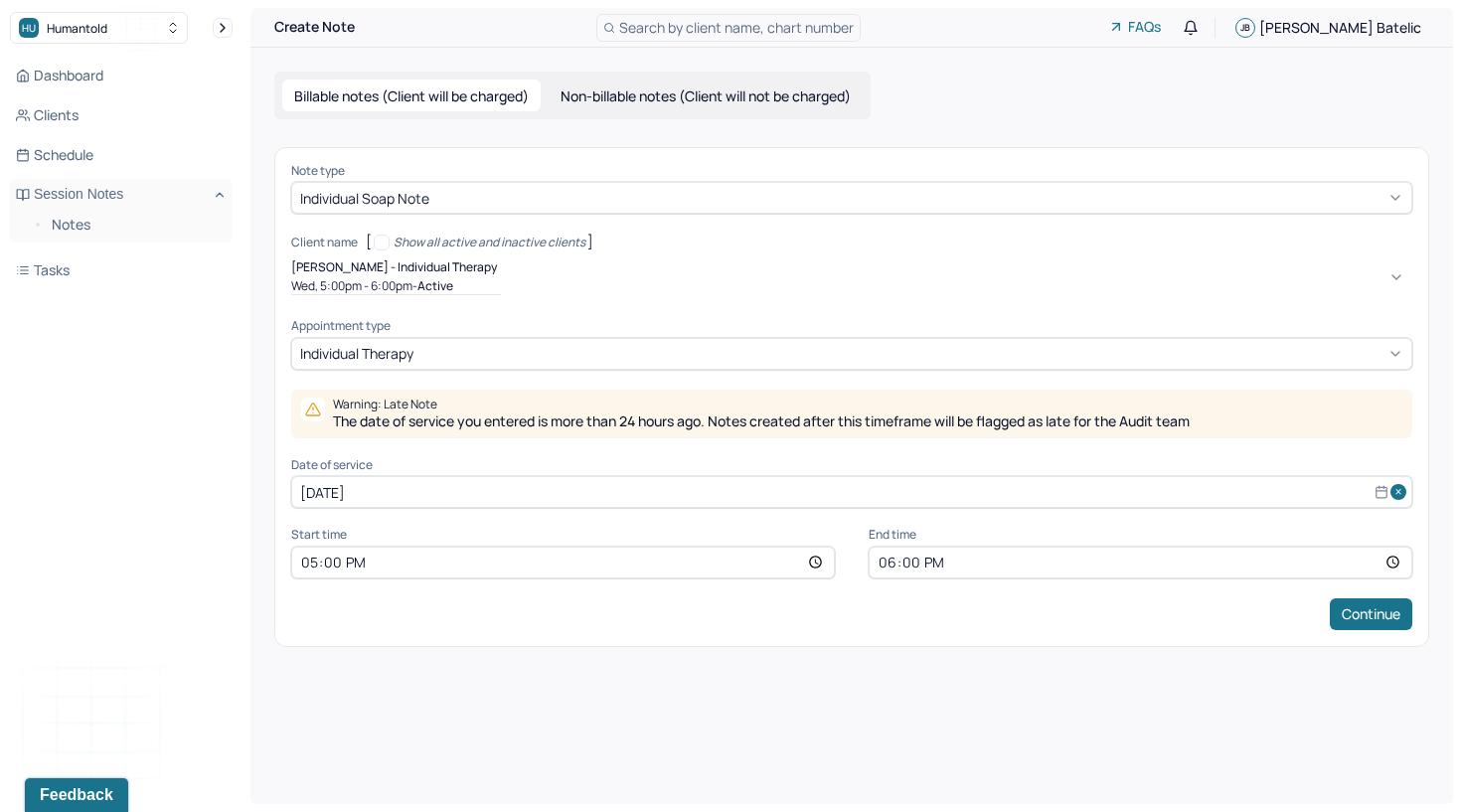 click on "[DATE]" at bounding box center [852, 492] 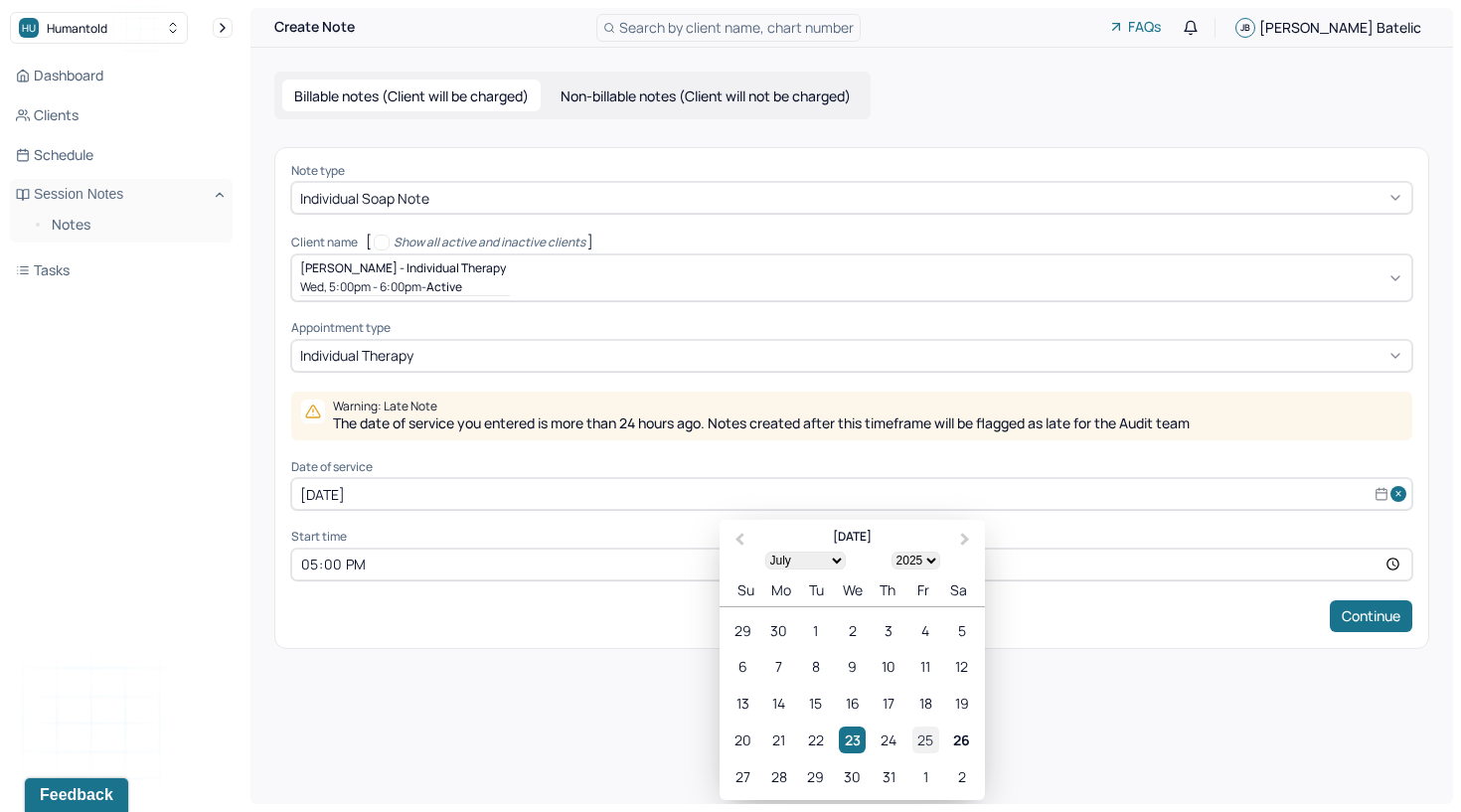 click on "25" at bounding box center (925, 739) 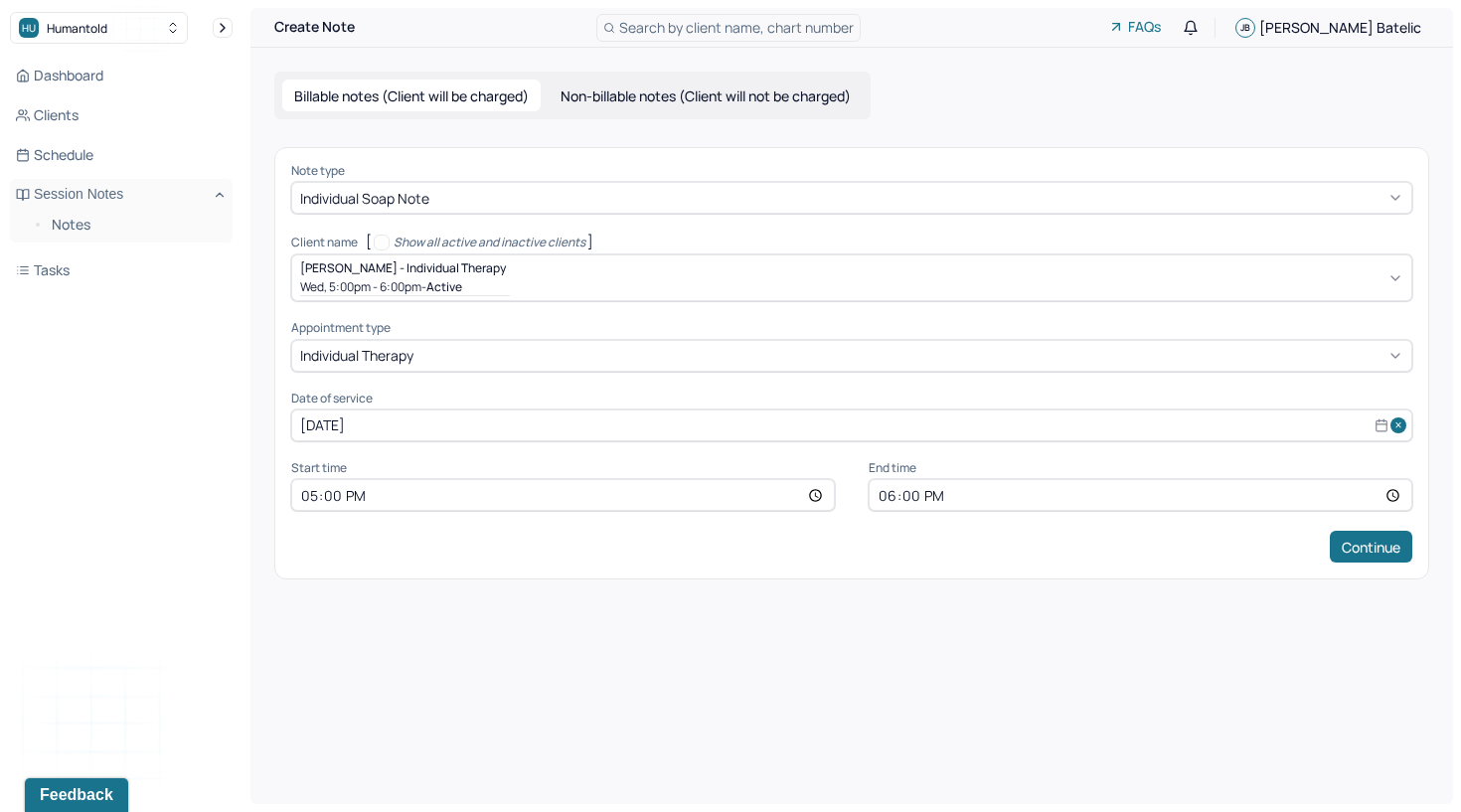 click on "17:00" at bounding box center [563, 495] 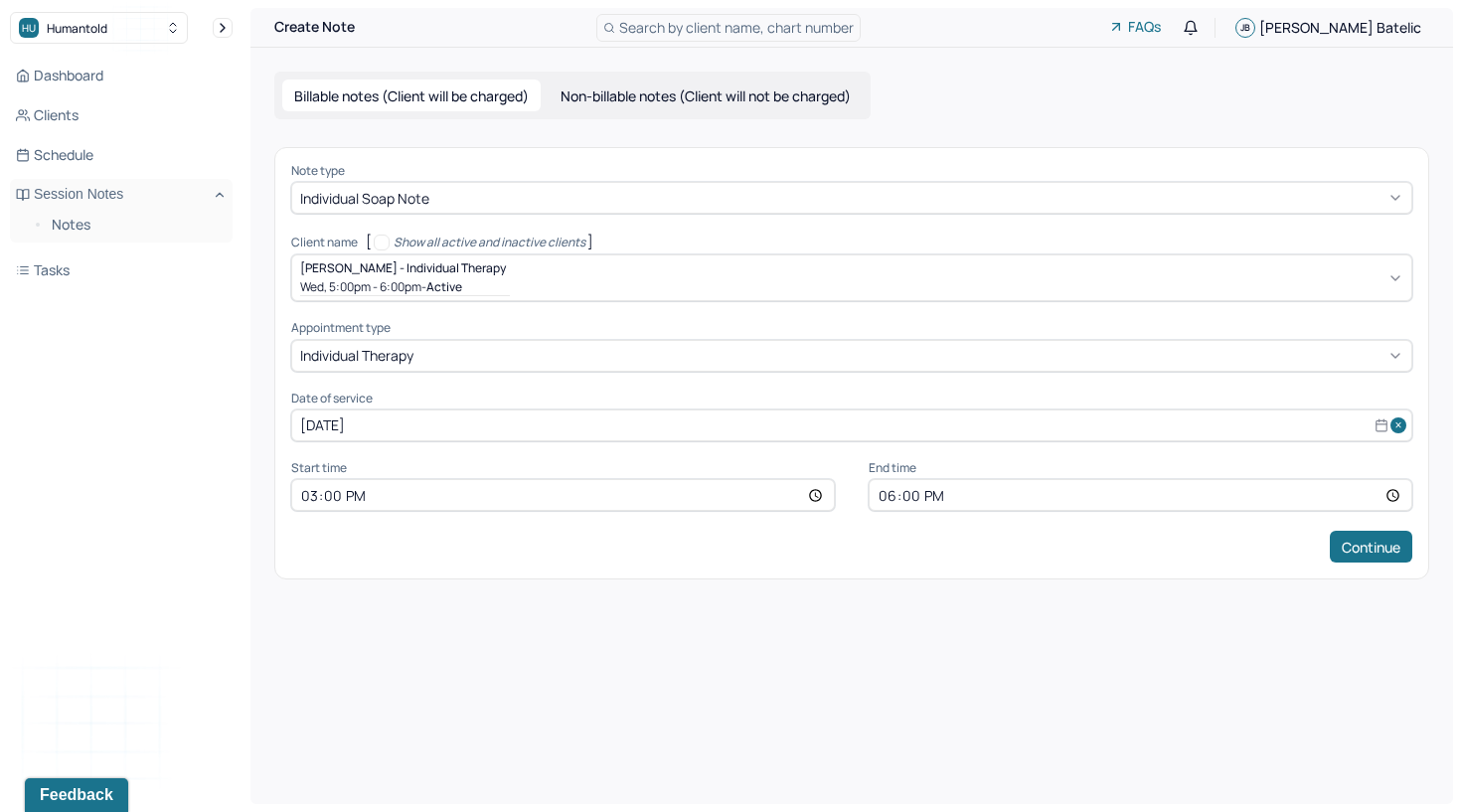 type on "15:00" 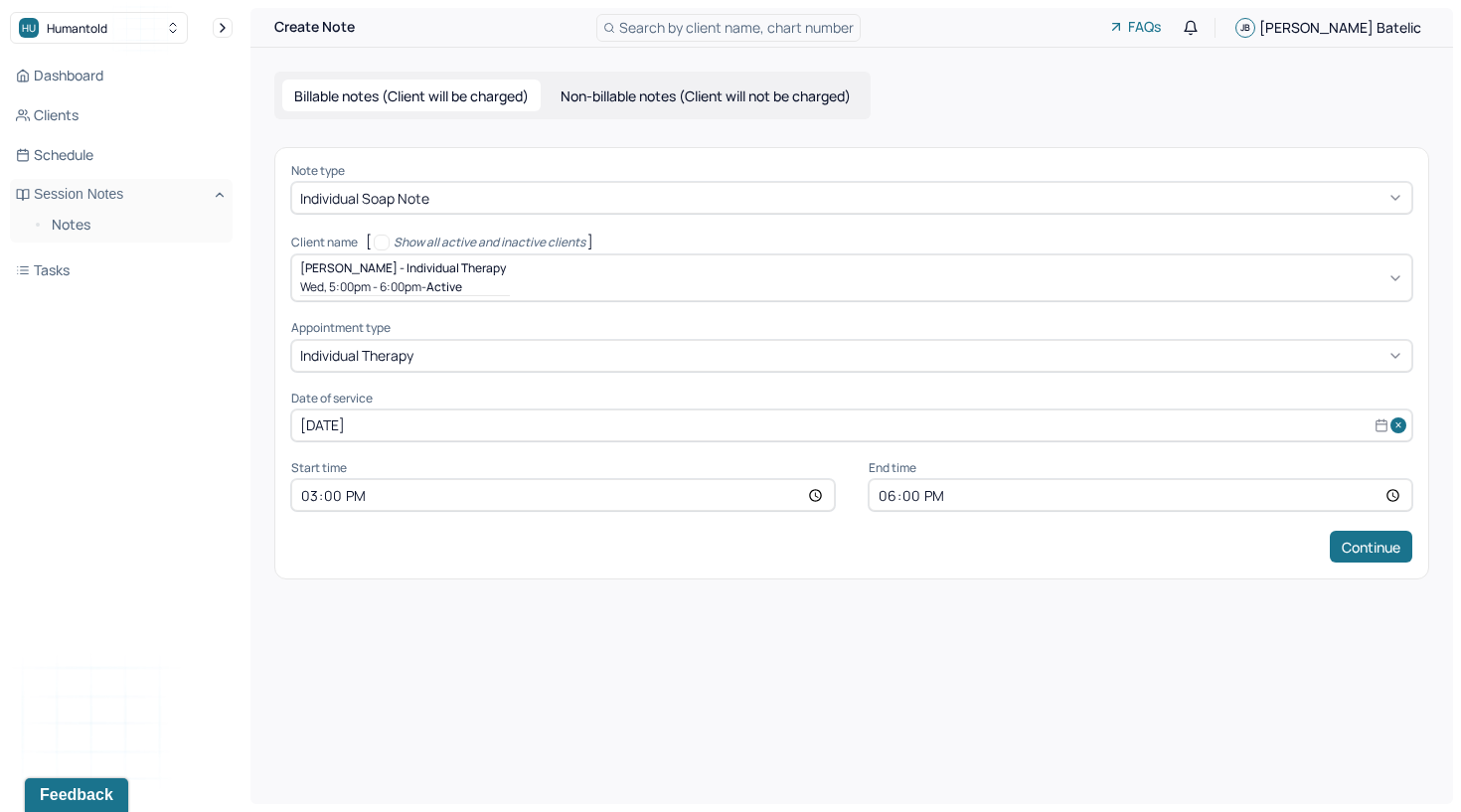 click on "18:00" at bounding box center (1140, 495) 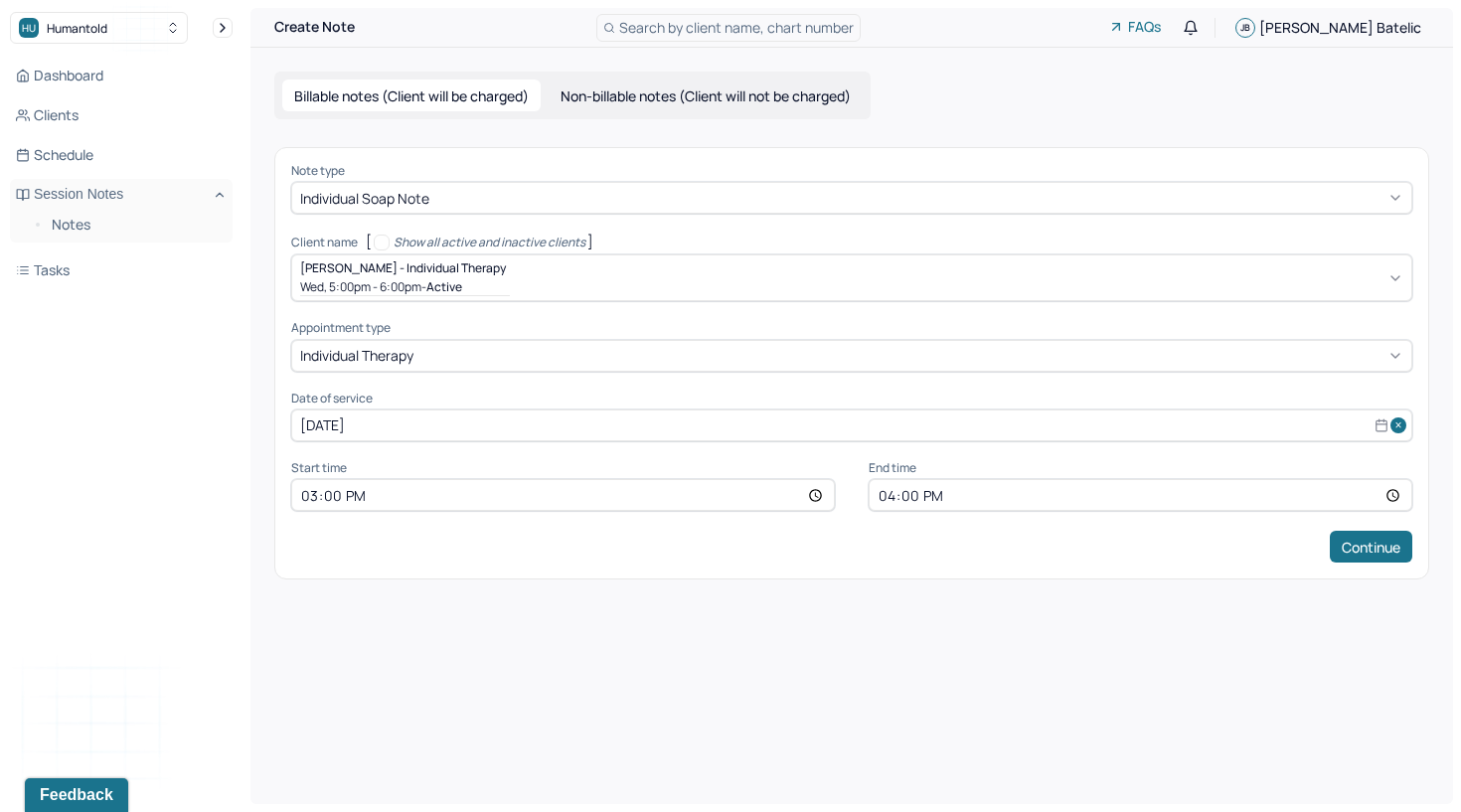 type on "16:00" 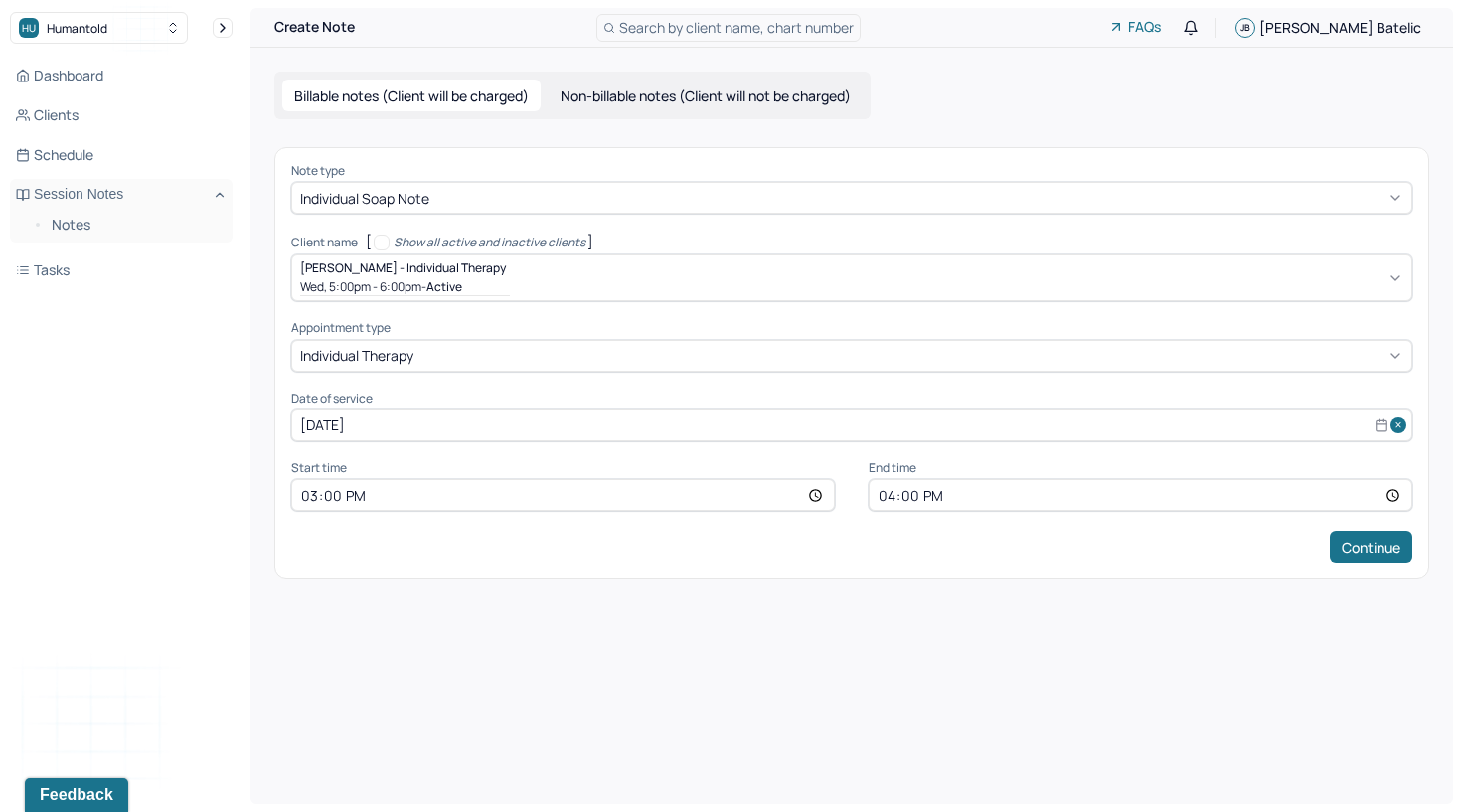 scroll, scrollTop: 0, scrollLeft: 0, axis: both 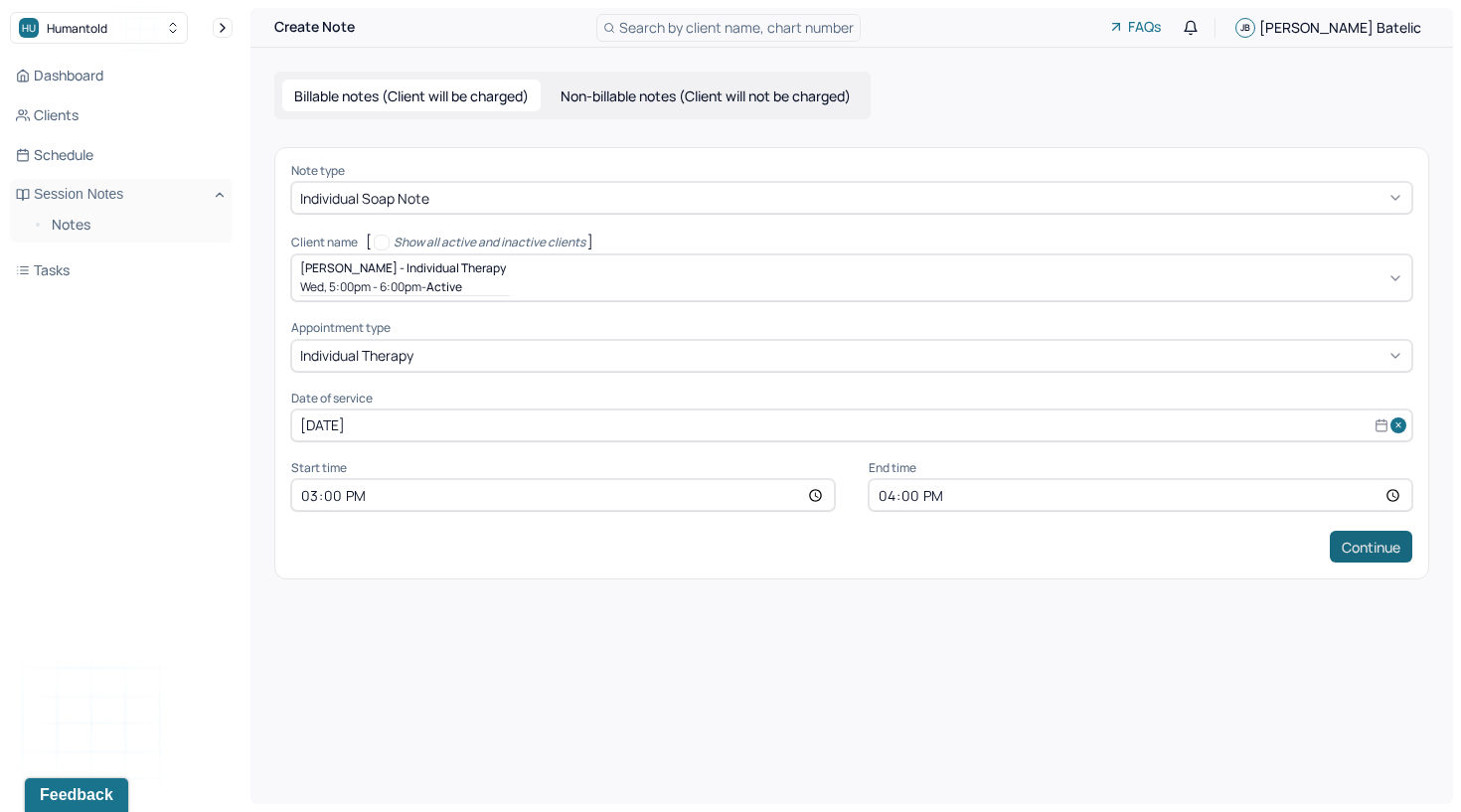 click on "Continue" at bounding box center (1371, 547) 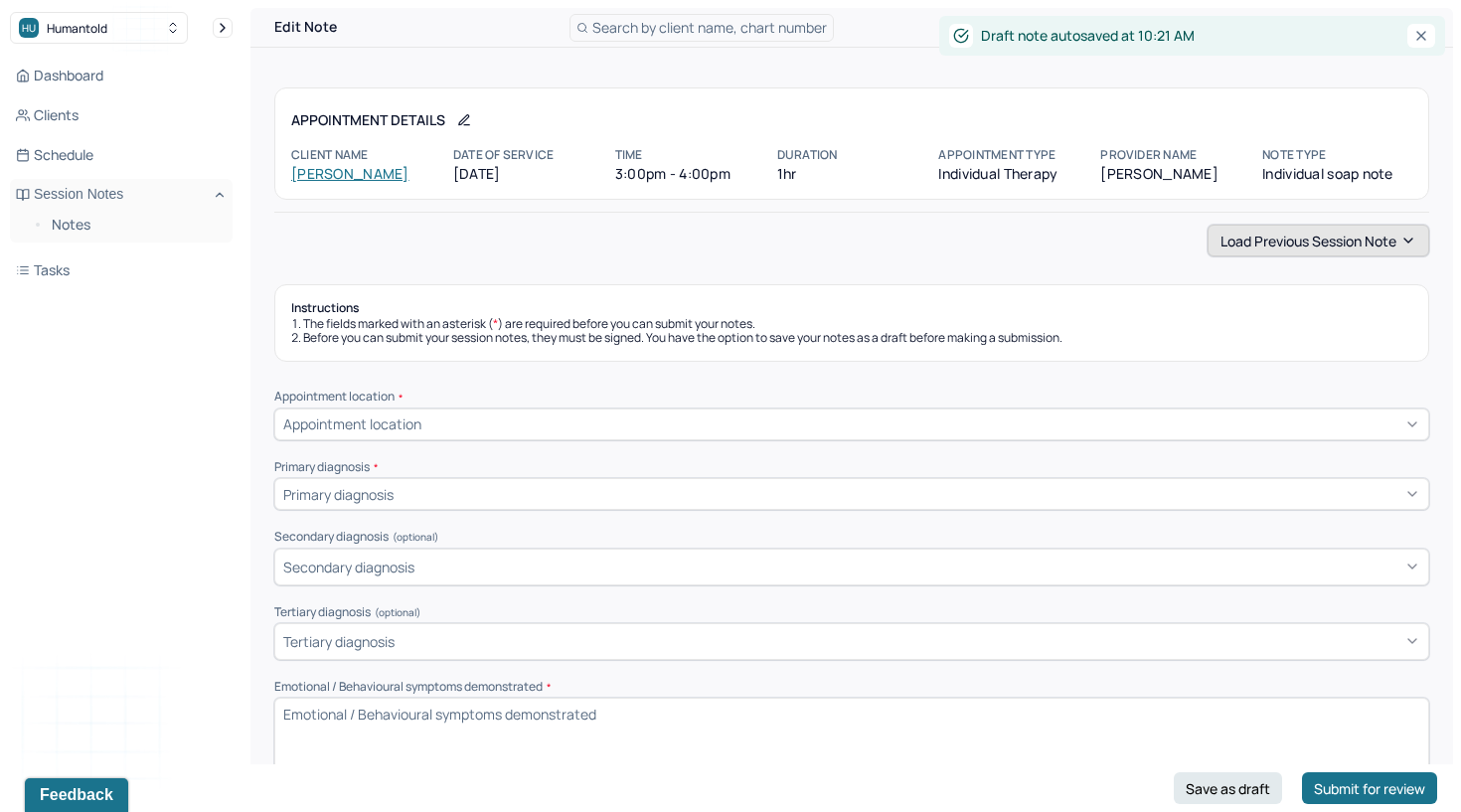 click on "Load previous session note" at bounding box center [1318, 241] 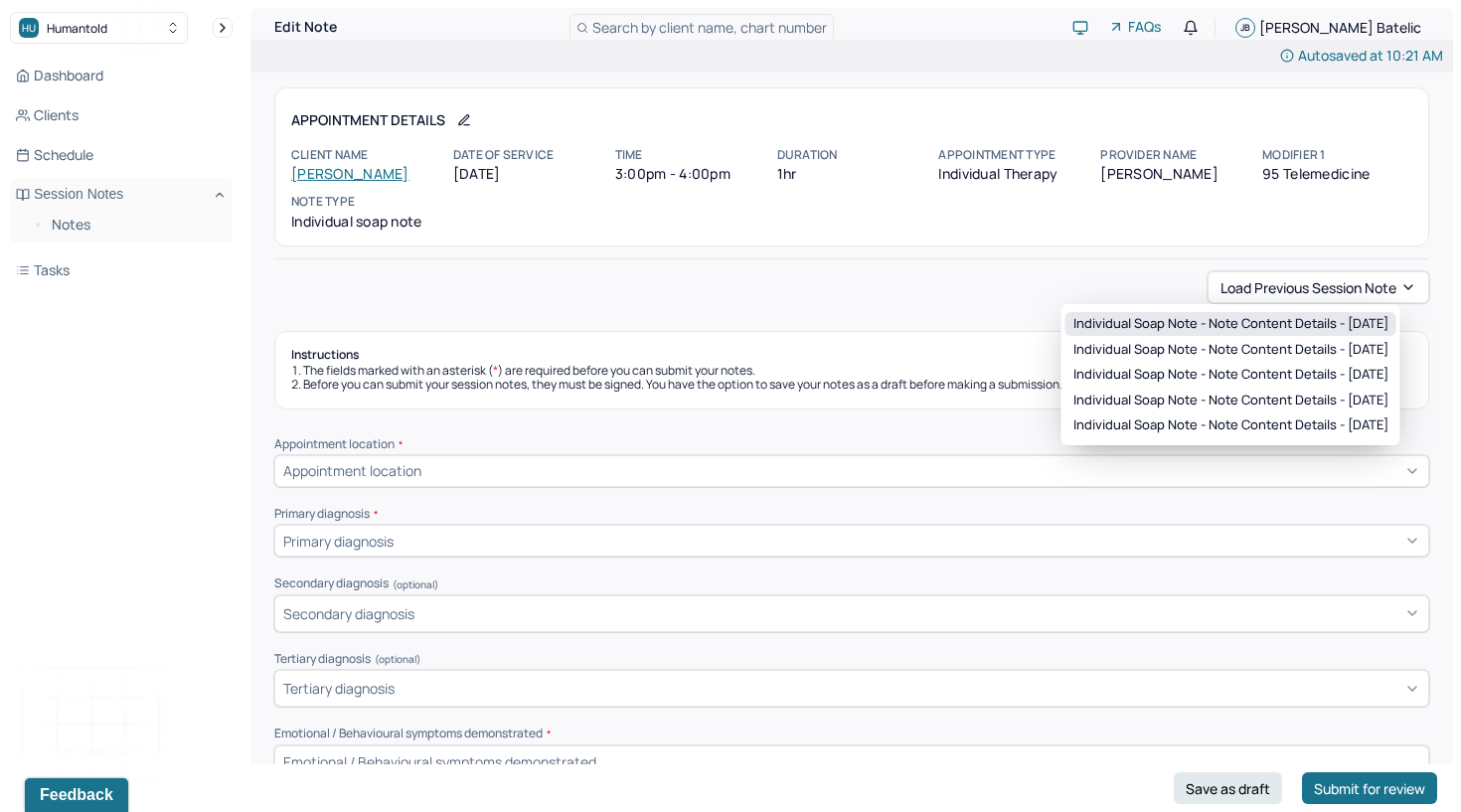 click on "Individual soap note   - Note content Details -   [DATE]" at bounding box center [1230, 324] 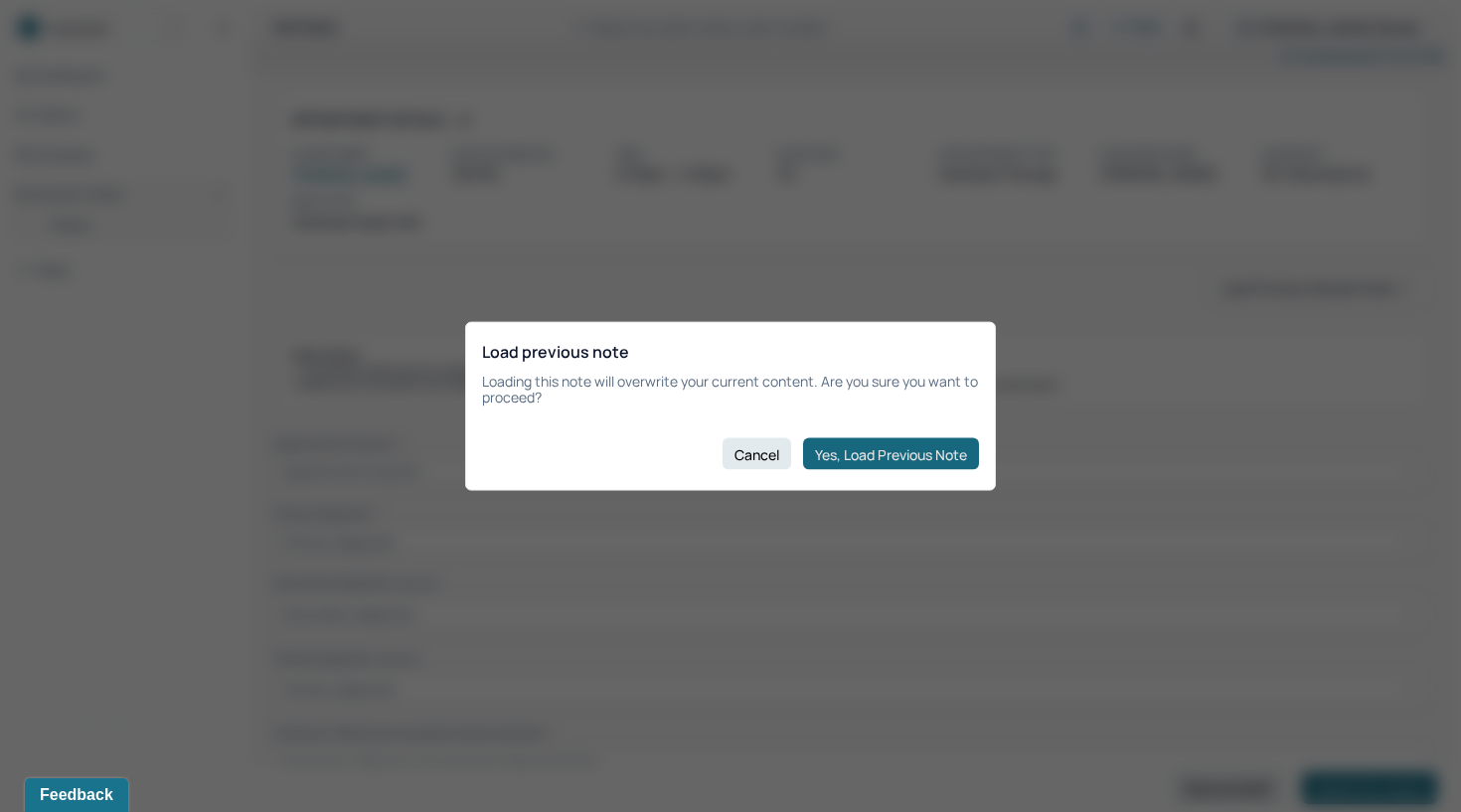 click on "Yes, Load Previous Note" at bounding box center (891, 454) 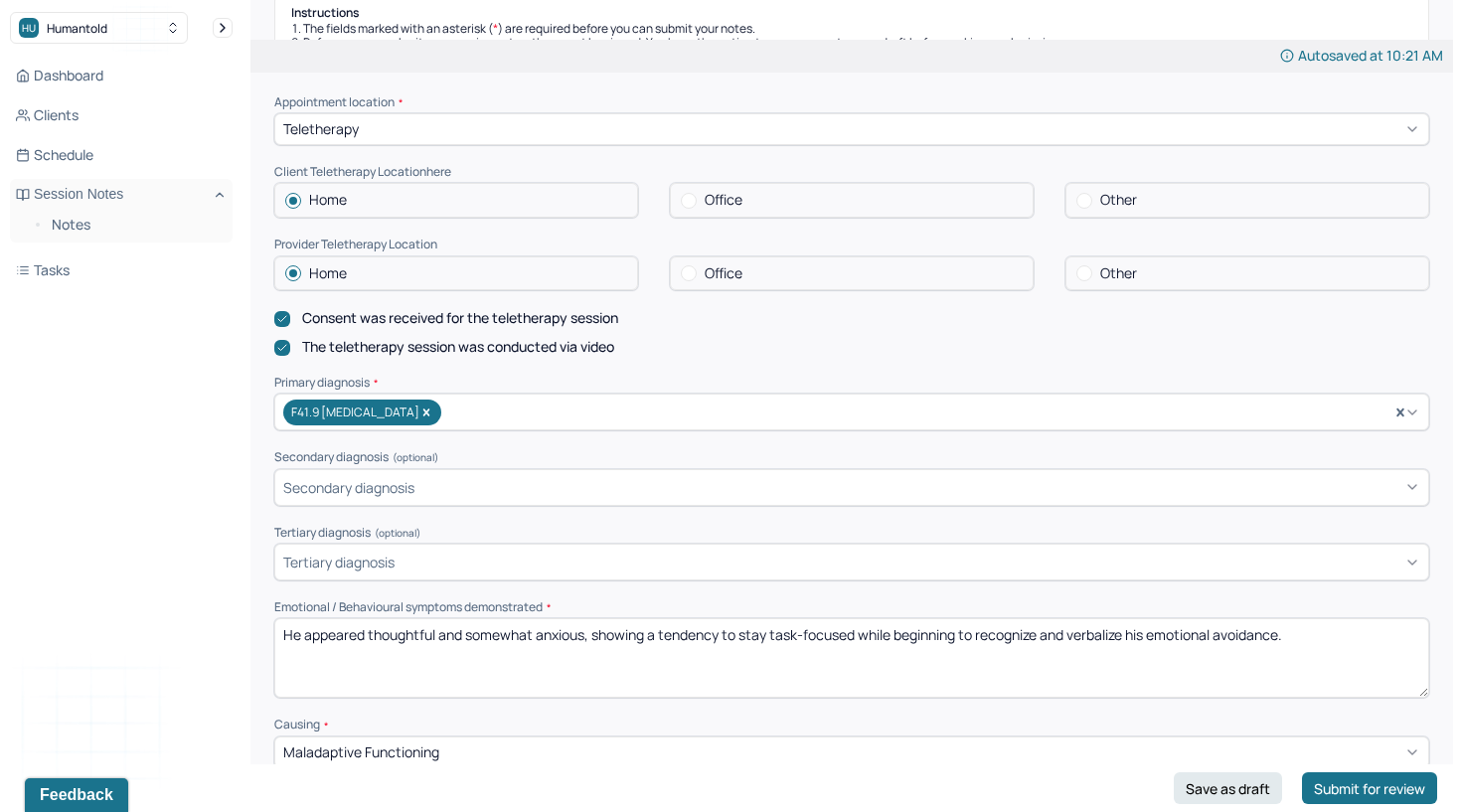scroll, scrollTop: 358, scrollLeft: 0, axis: vertical 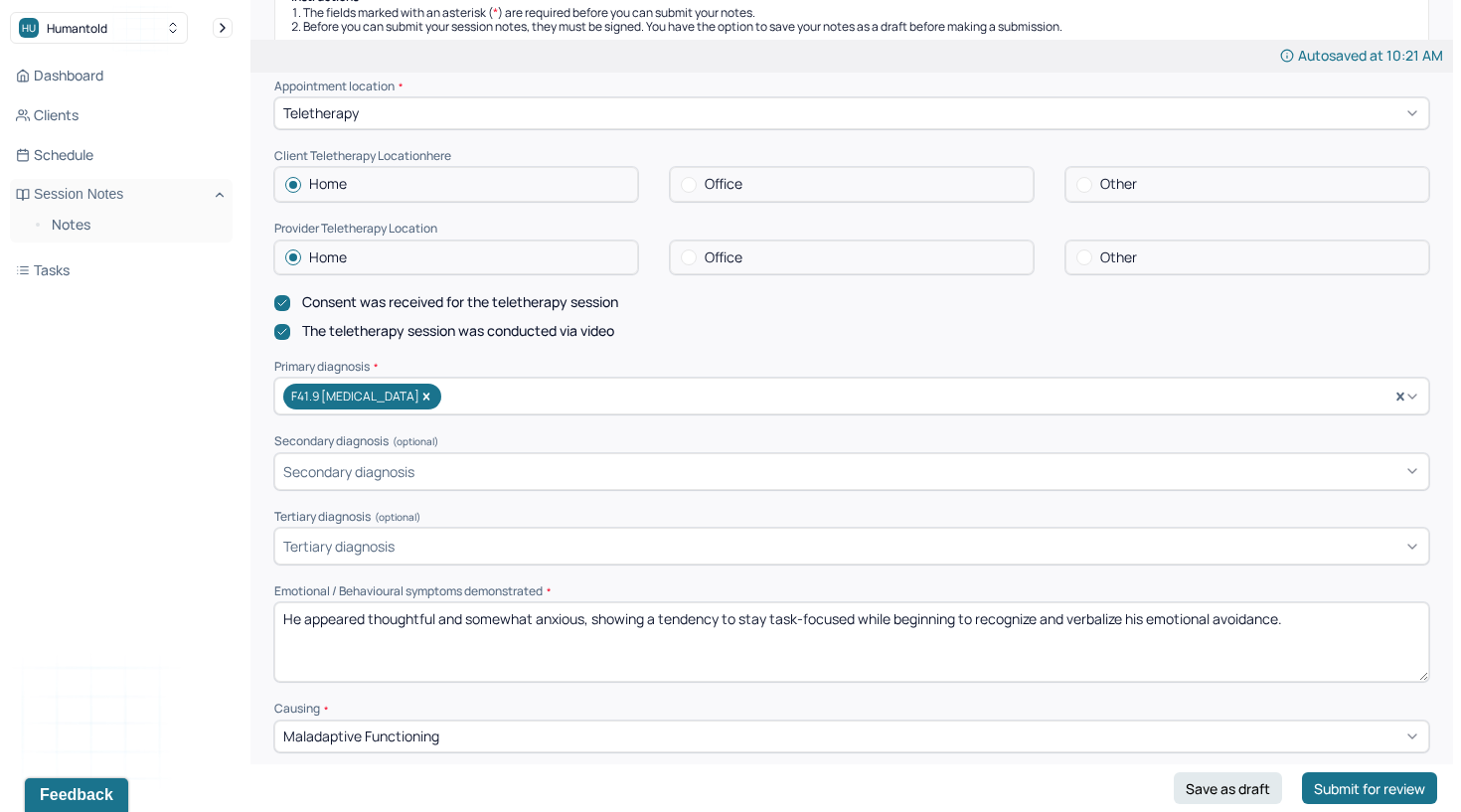 click on "He appeared thoughtful and somewhat anxious, showing a tendency to stay task-focused while beginning to recognize and verbalize his emotional avoidance." at bounding box center [852, 642] 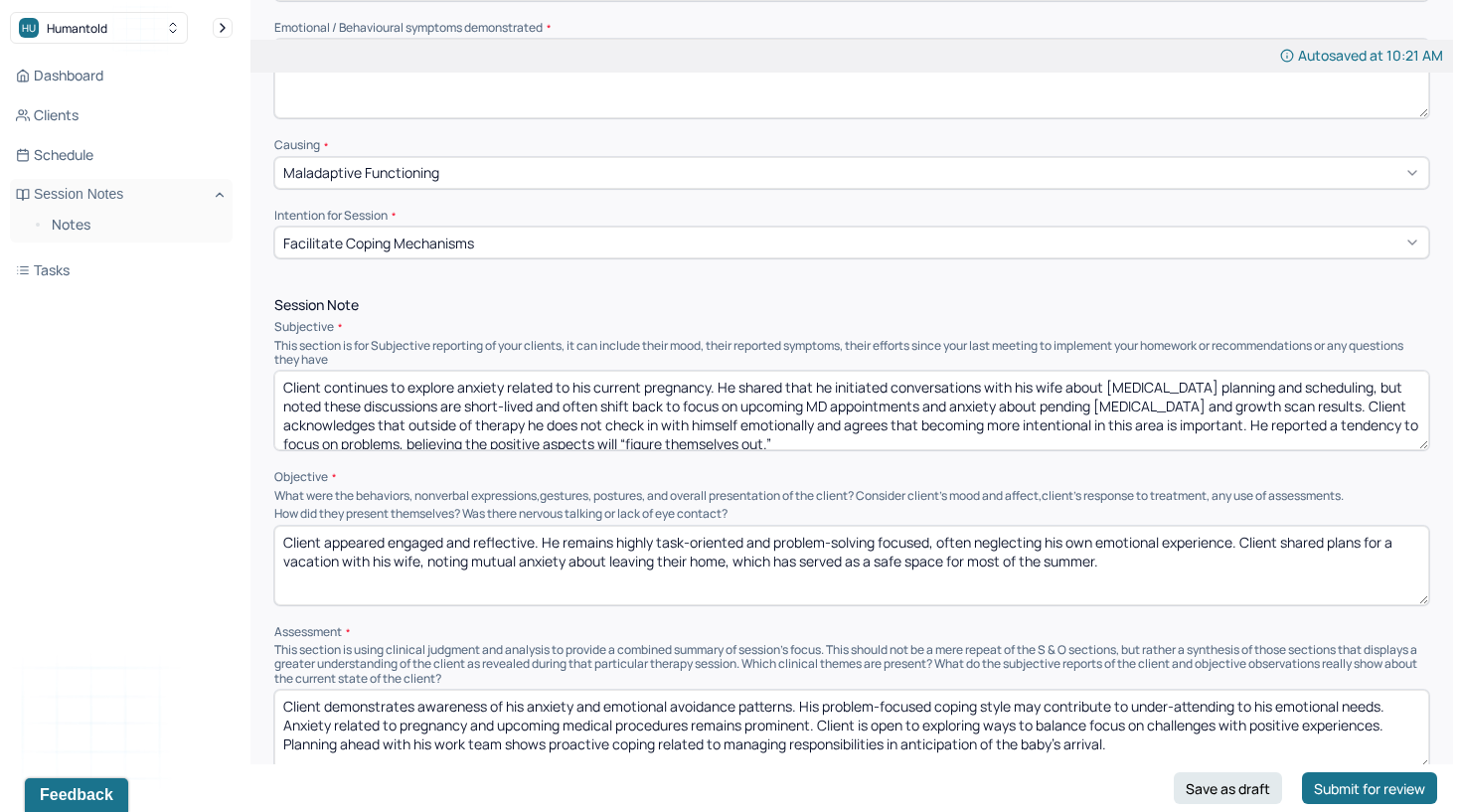 scroll, scrollTop: 1050, scrollLeft: 0, axis: vertical 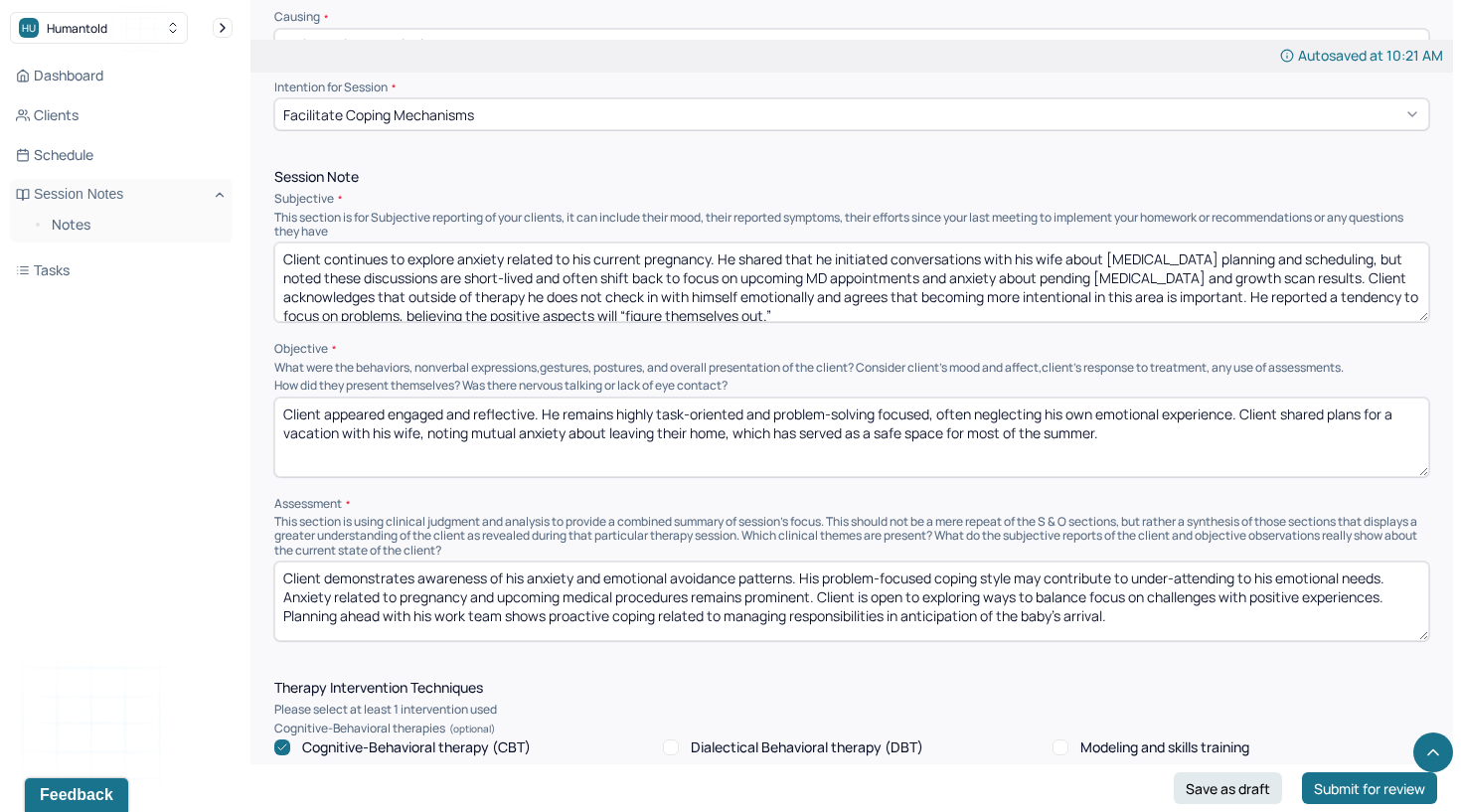 type 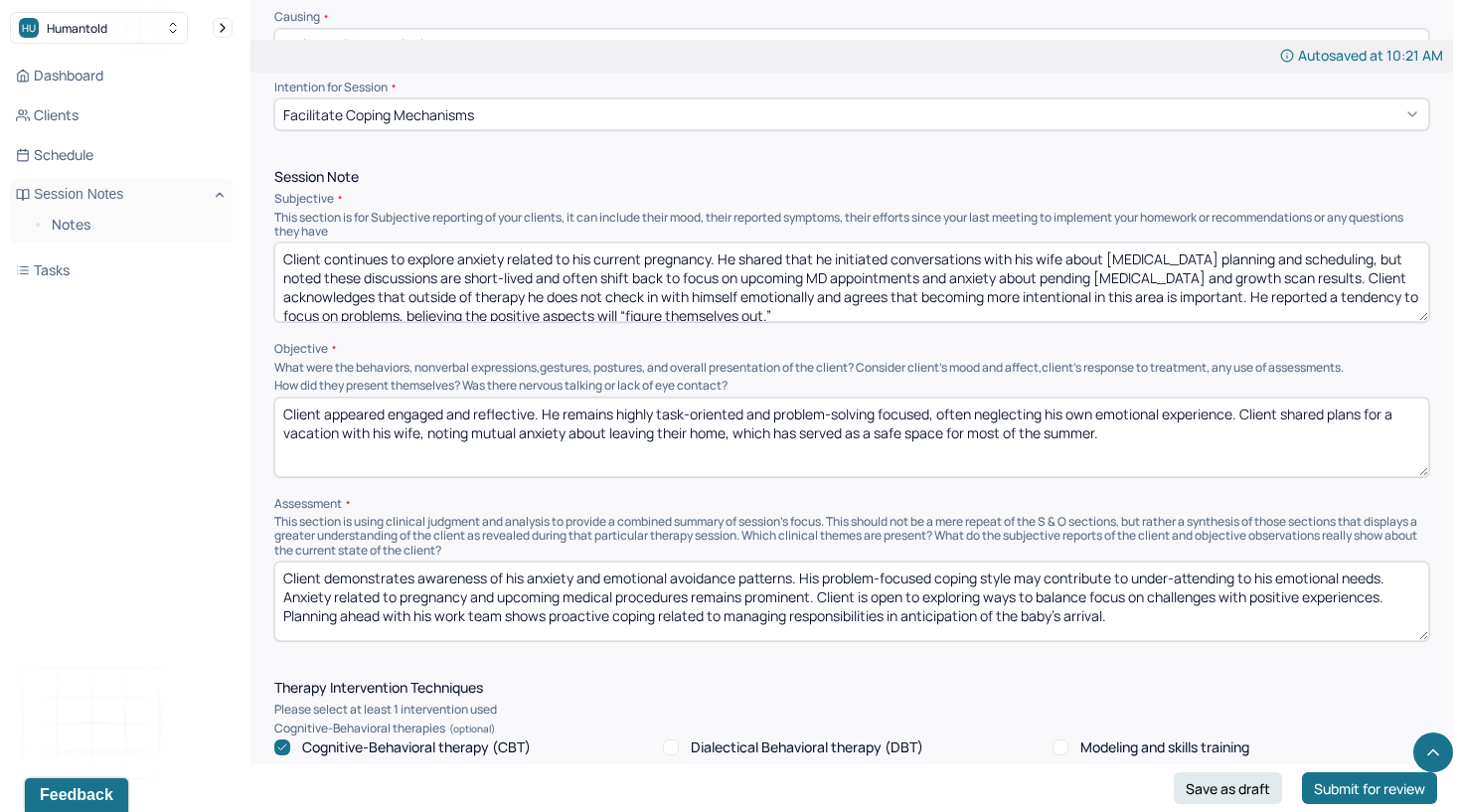 click on "Client continues to explore anxiety related to his current pregnancy. He shared that he initiated conversations with his wife about [MEDICAL_DATA] planning and scheduling, but noted these discussions are short-lived and often shift back to focus on upcoming MD appointments and anxiety about pending [MEDICAL_DATA] and growth scan results. Client acknowledges that outside of therapy he does not check in with himself emotionally and agrees that becoming more intentional in this area is important. He reported a tendency to focus on problems, believing the positive aspects will “figure themselves out.”" at bounding box center (852, 282) 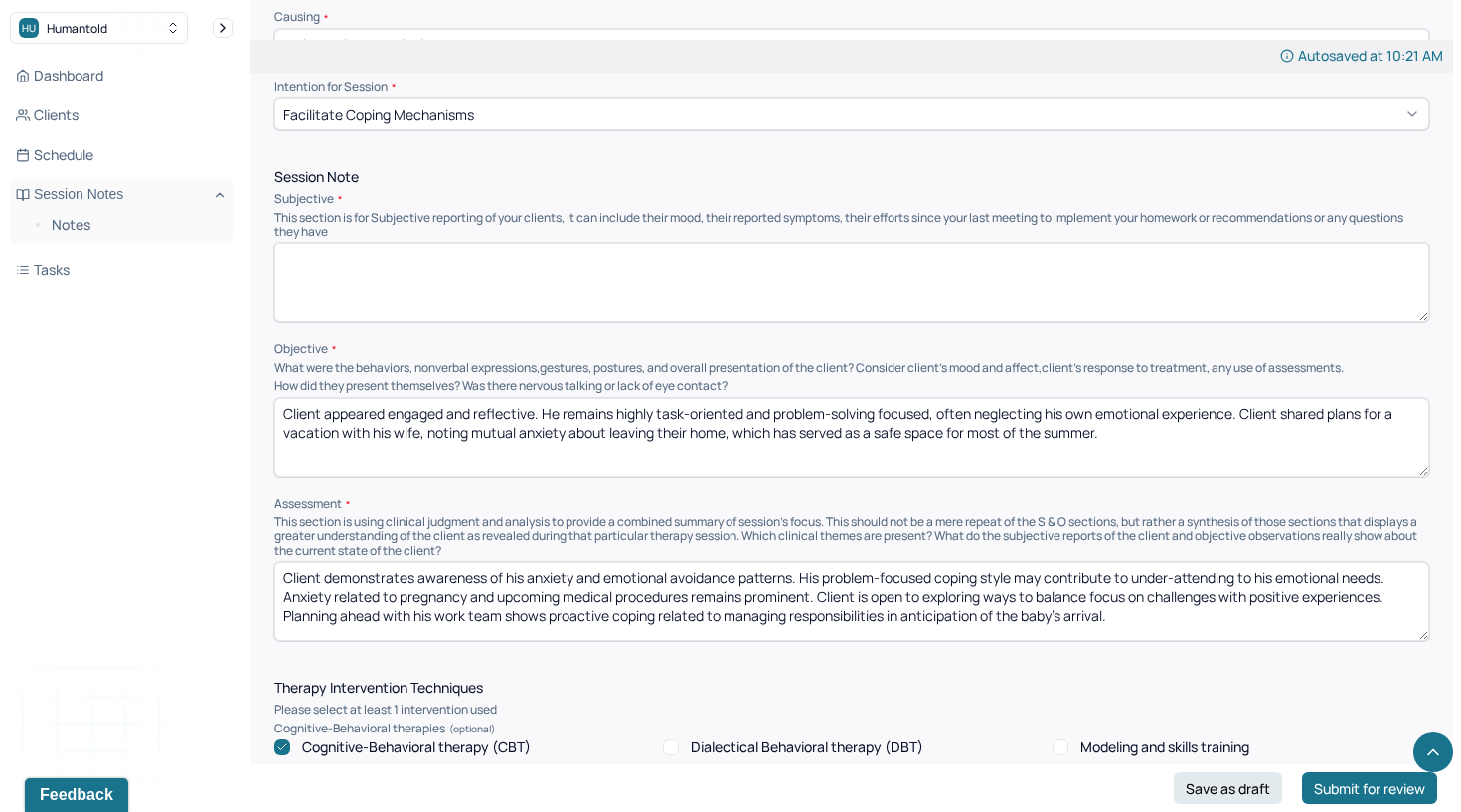 type 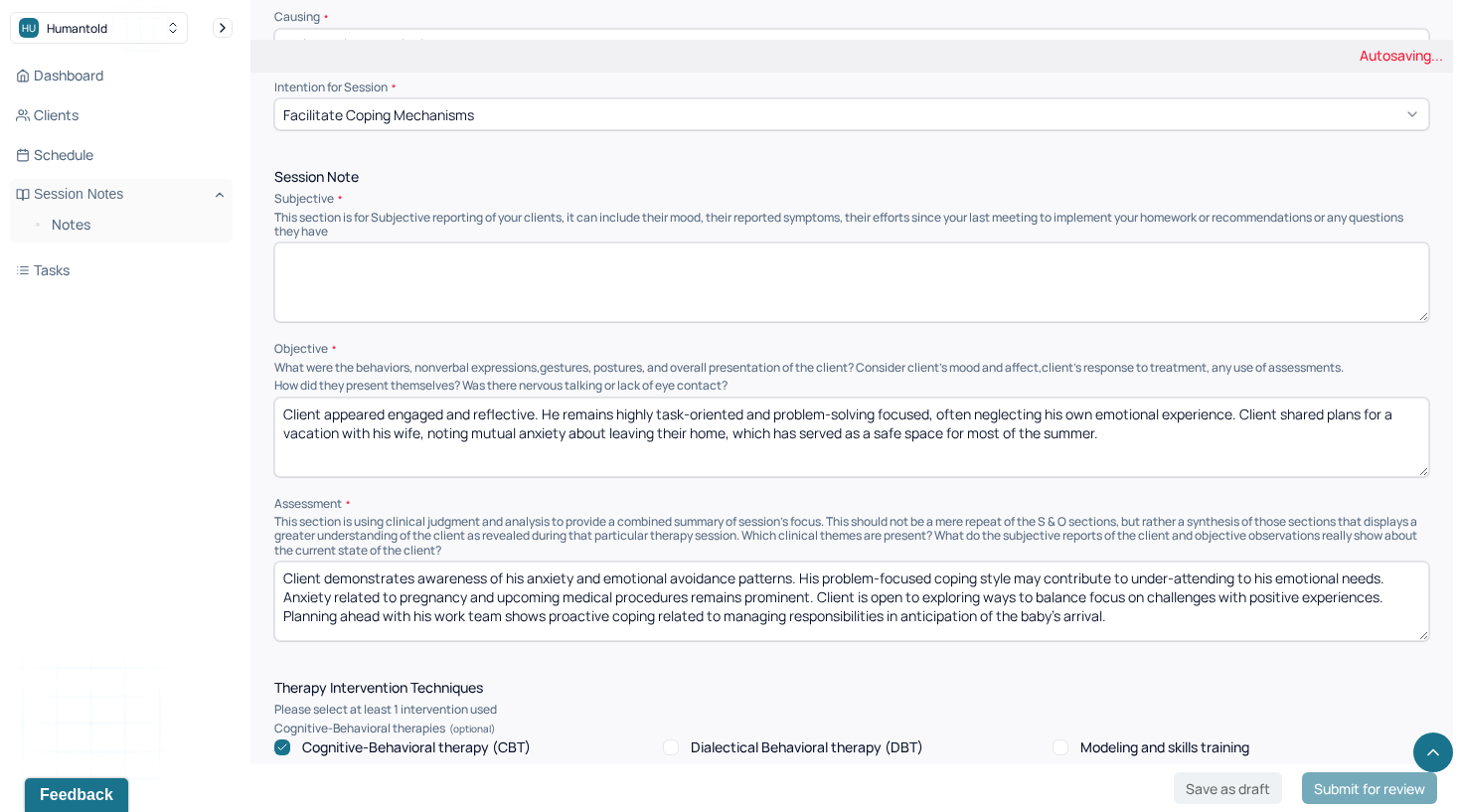 click on "Client appeared engaged and reflective. He remains highly task-oriented and problem-solving focused, often neglecting his own emotional experience. Client shared plans for a vacation with his wife, noting mutual anxiety about leaving their home, which has served as a safe space for most of the summer." at bounding box center (852, 437) 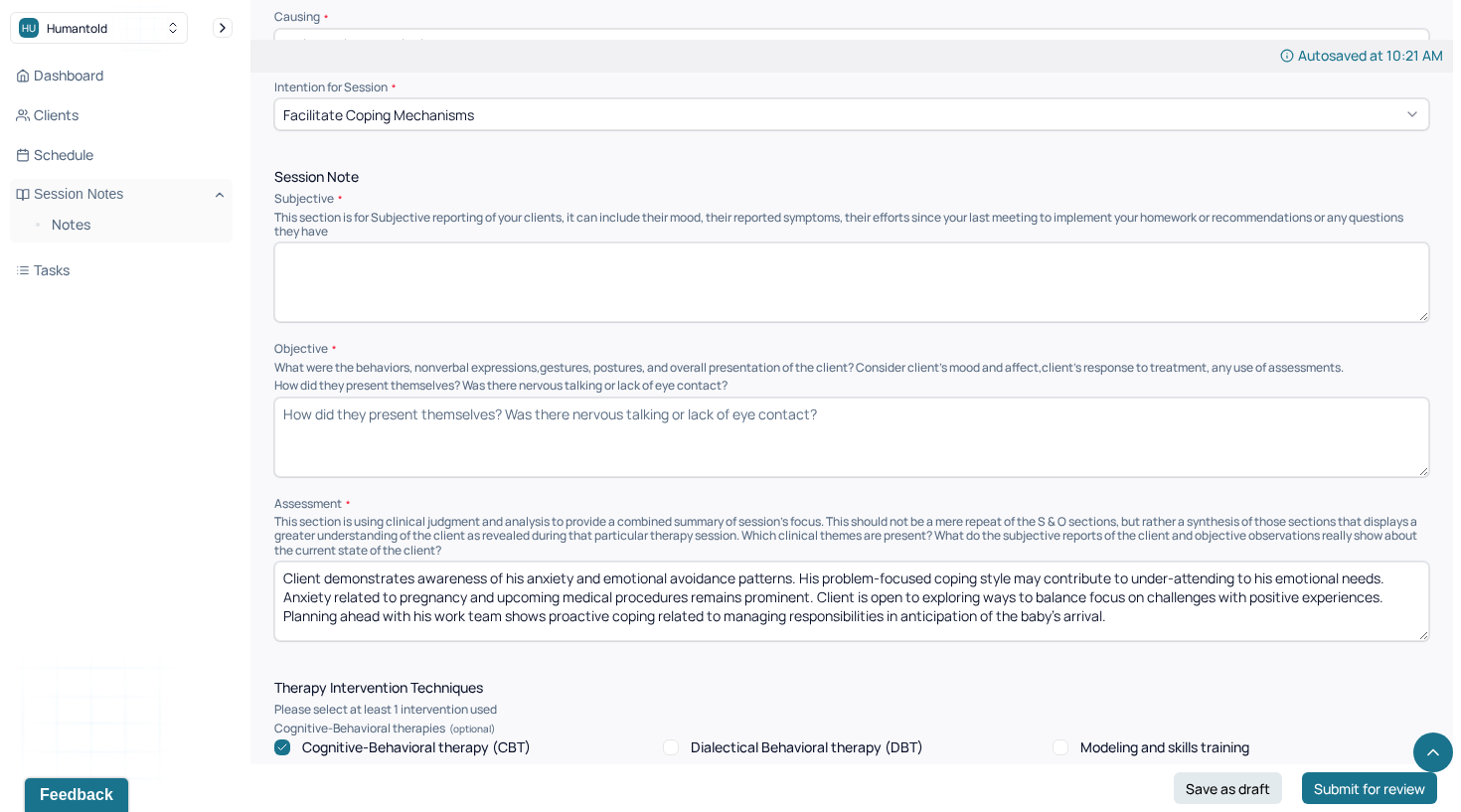 type 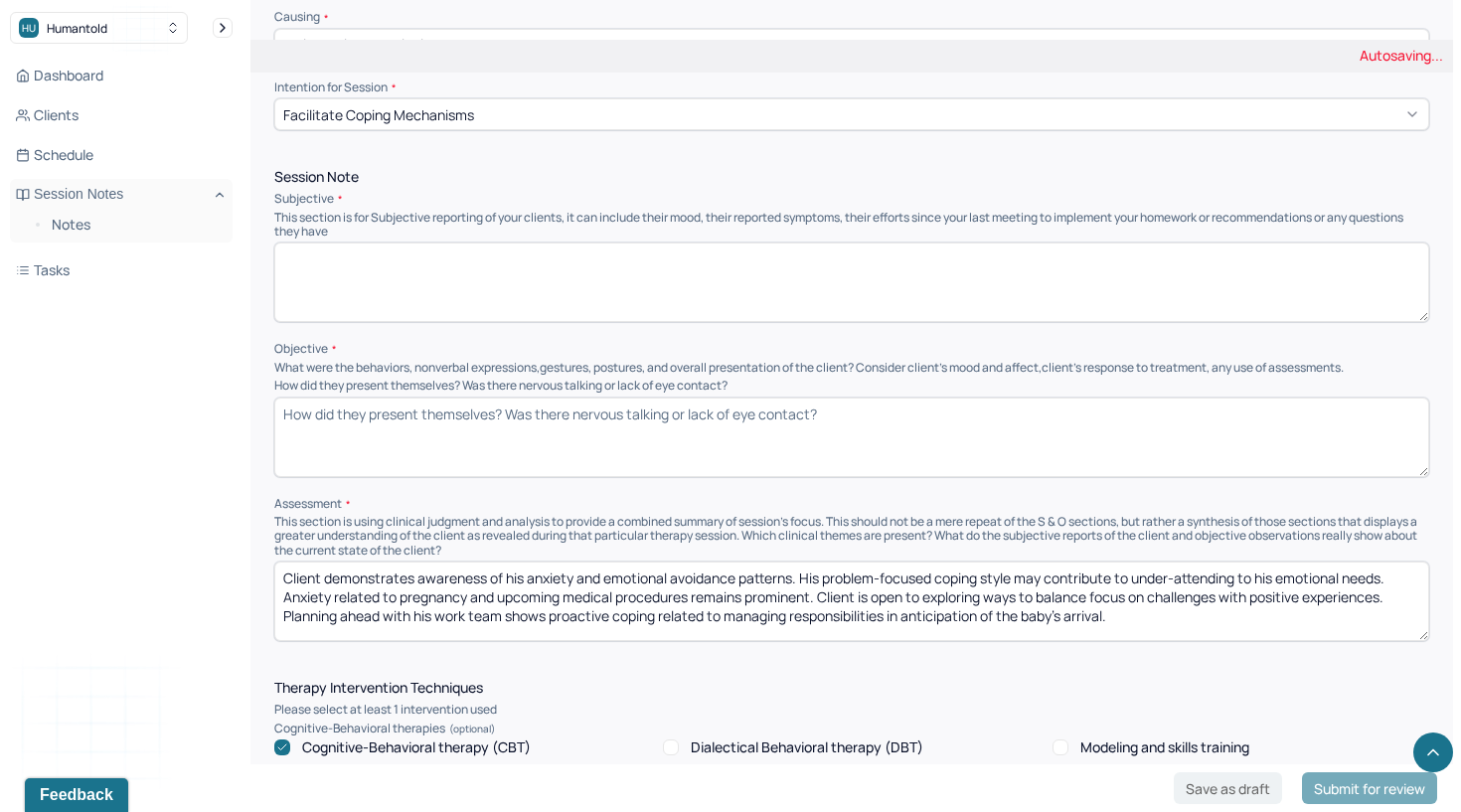 click on "Client demonstrates awareness of his anxiety and emotional avoidance patterns. His problem-focused coping style may contribute to under-attending to his emotional needs. Anxiety related to pregnancy and upcoming medical procedures remains prominent. Client is open to exploring ways to balance focus on challenges with positive experiences. Planning ahead with his work team shows proactive coping related to managing responsibilities in anticipation of the baby’s arrival." at bounding box center [852, 601] 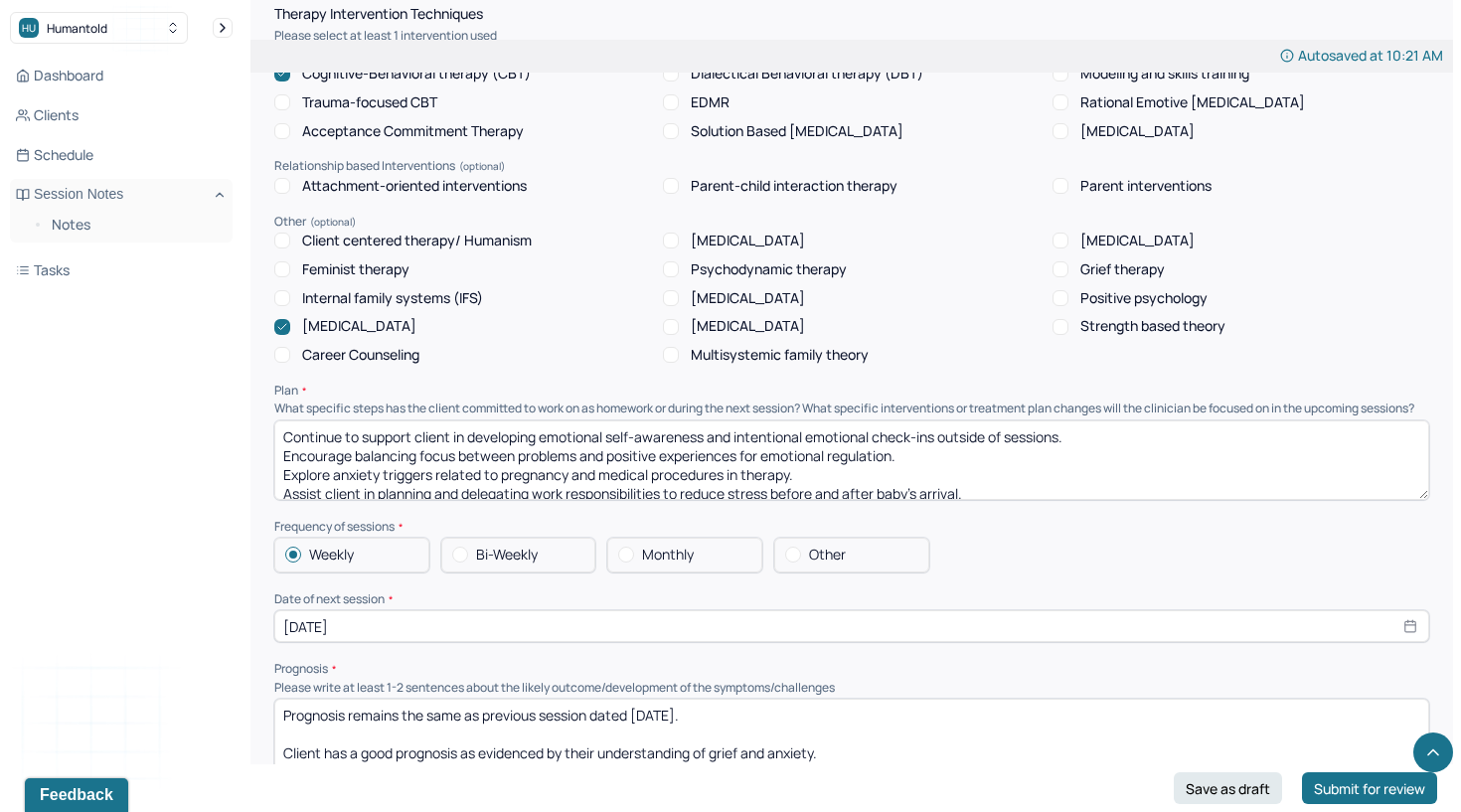 scroll, scrollTop: 1995, scrollLeft: 0, axis: vertical 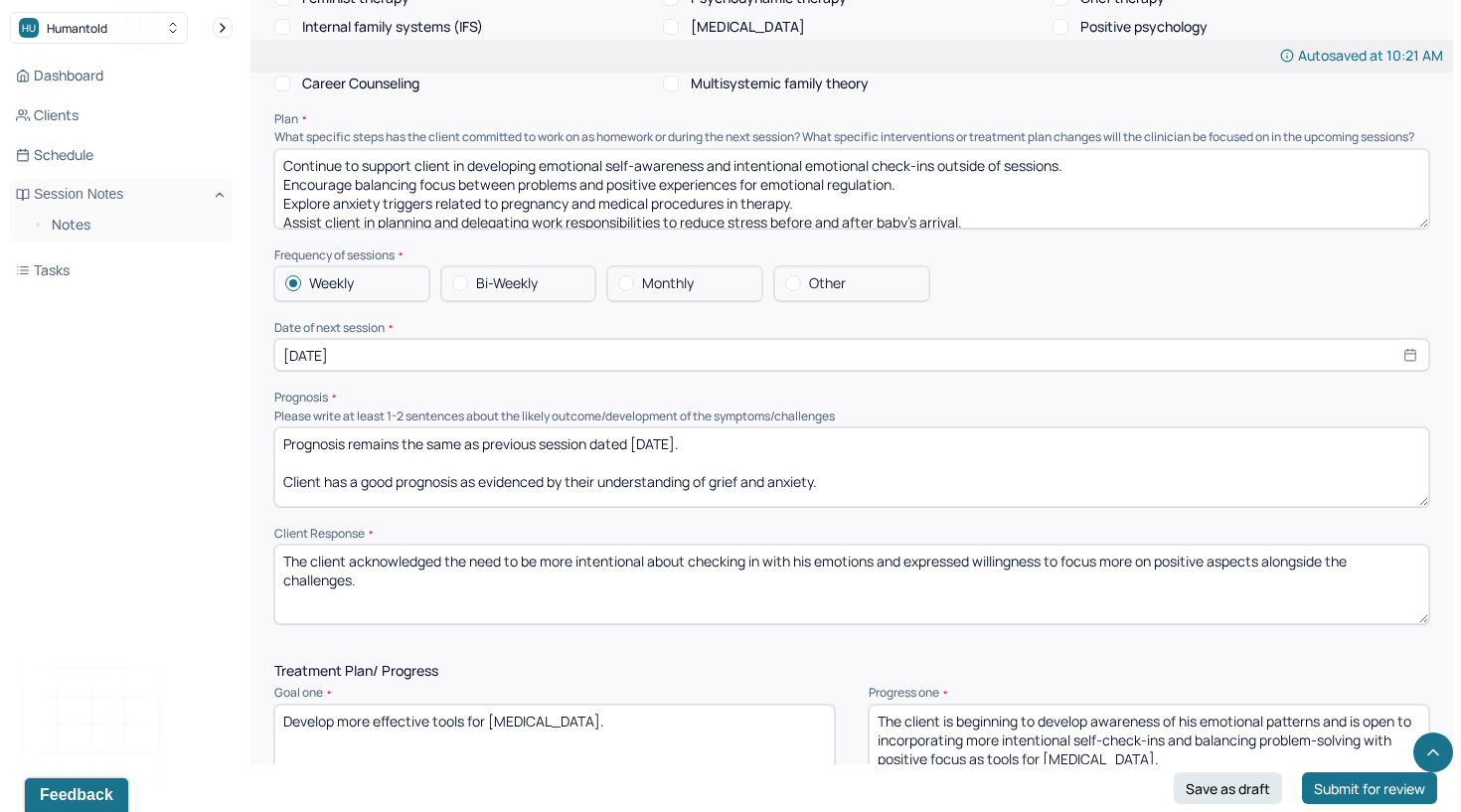 type 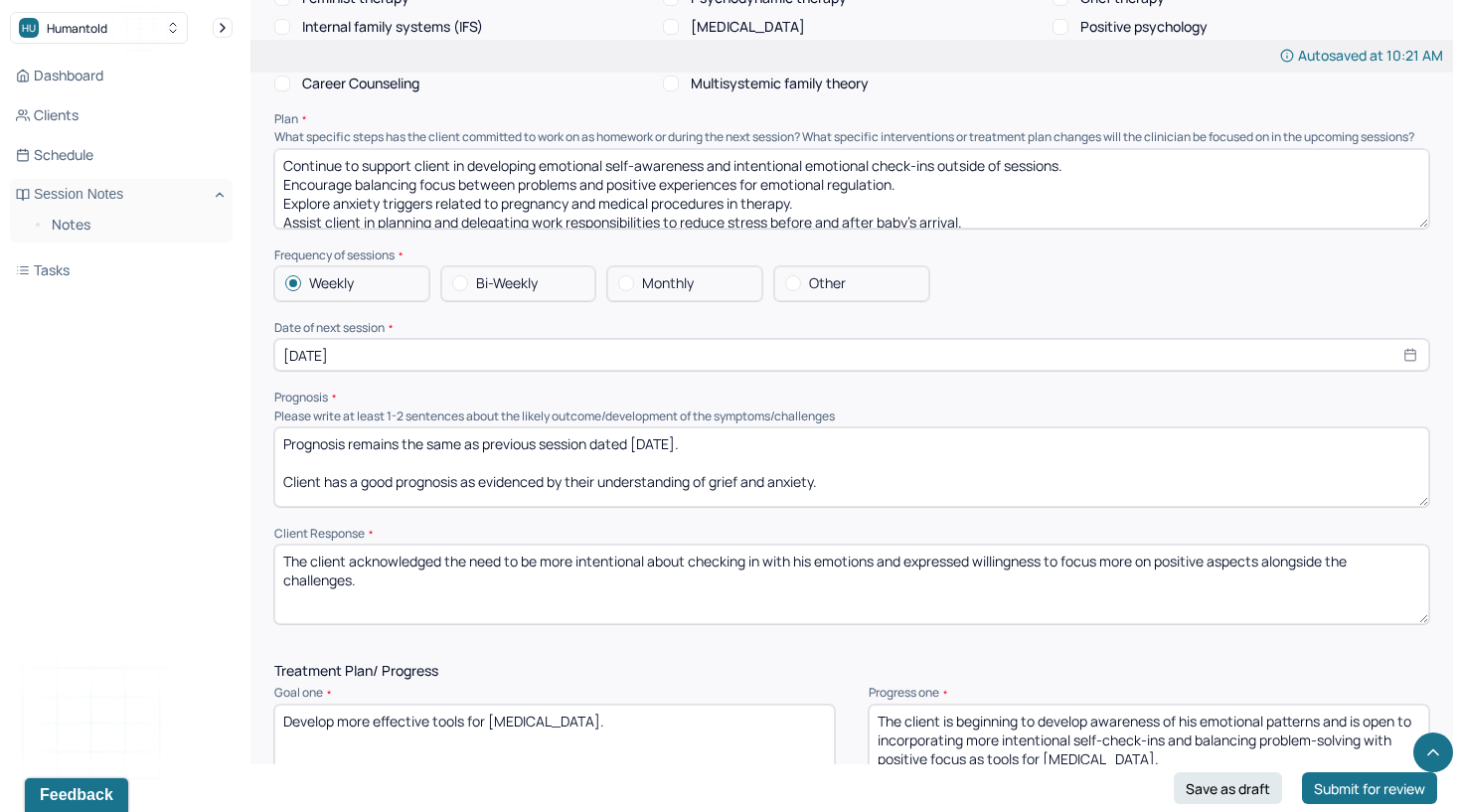 scroll, scrollTop: 28, scrollLeft: 0, axis: vertical 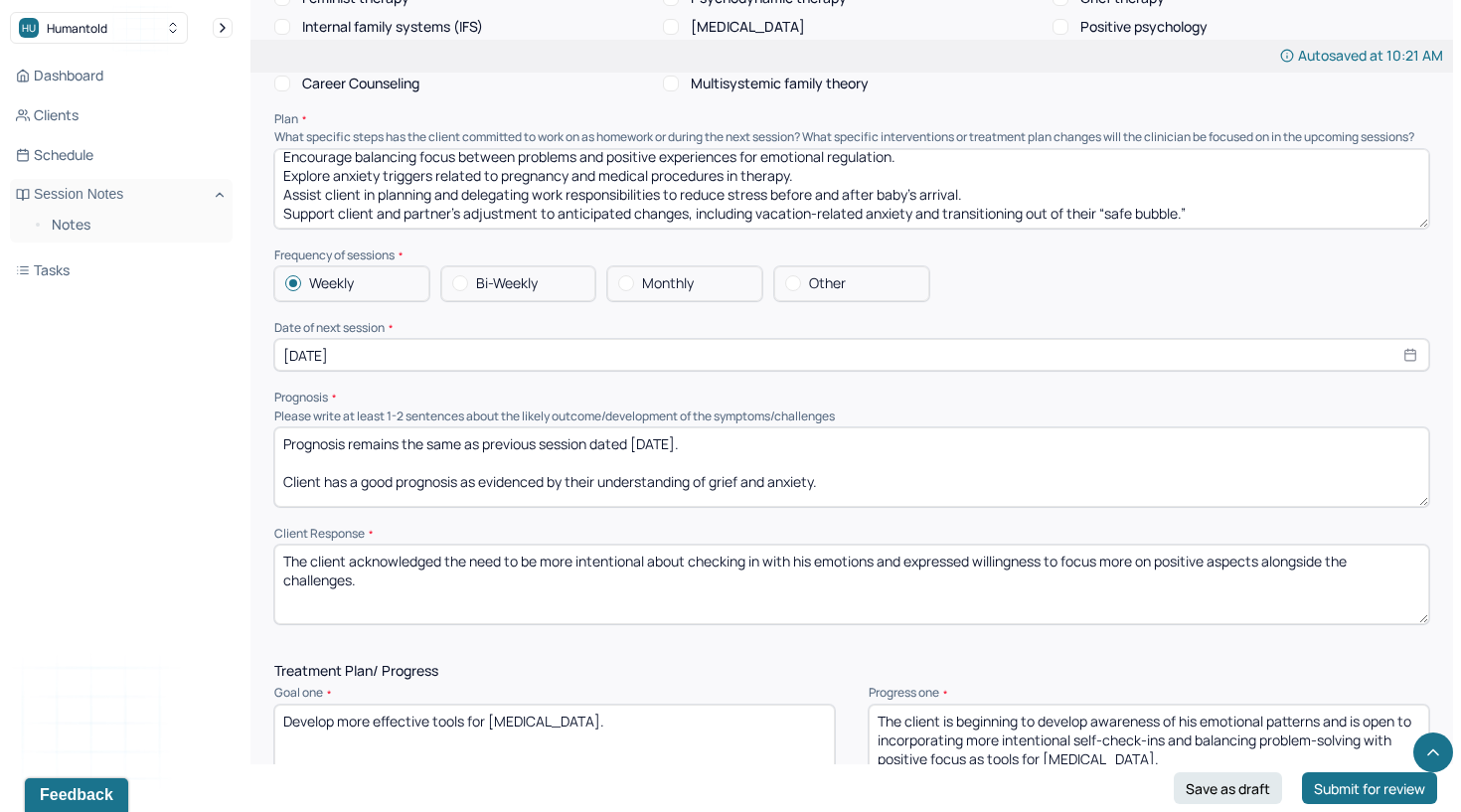 drag, startPoint x: 283, startPoint y: 144, endPoint x: 285, endPoint y: 235, distance: 91.02198 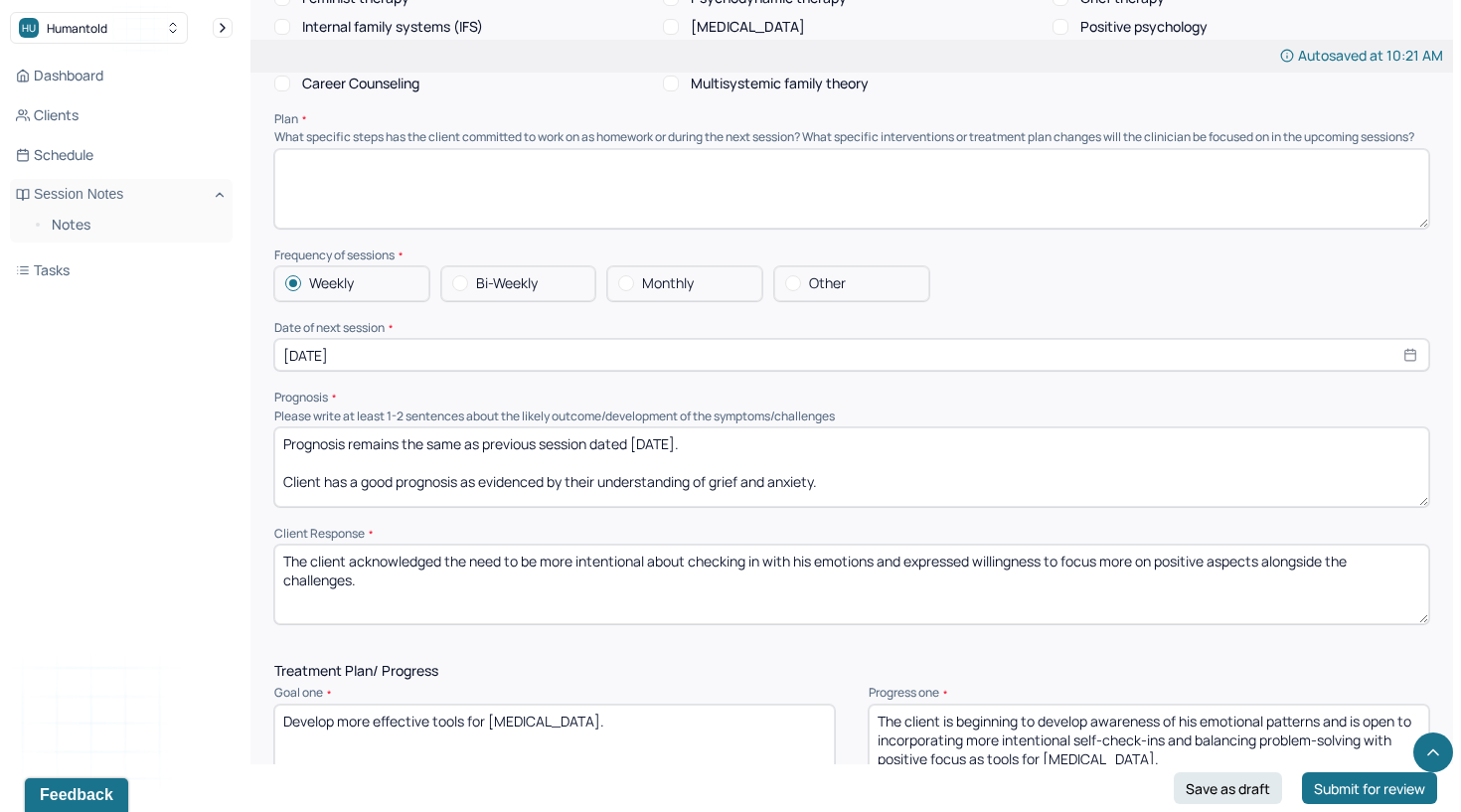 scroll, scrollTop: 0, scrollLeft: 0, axis: both 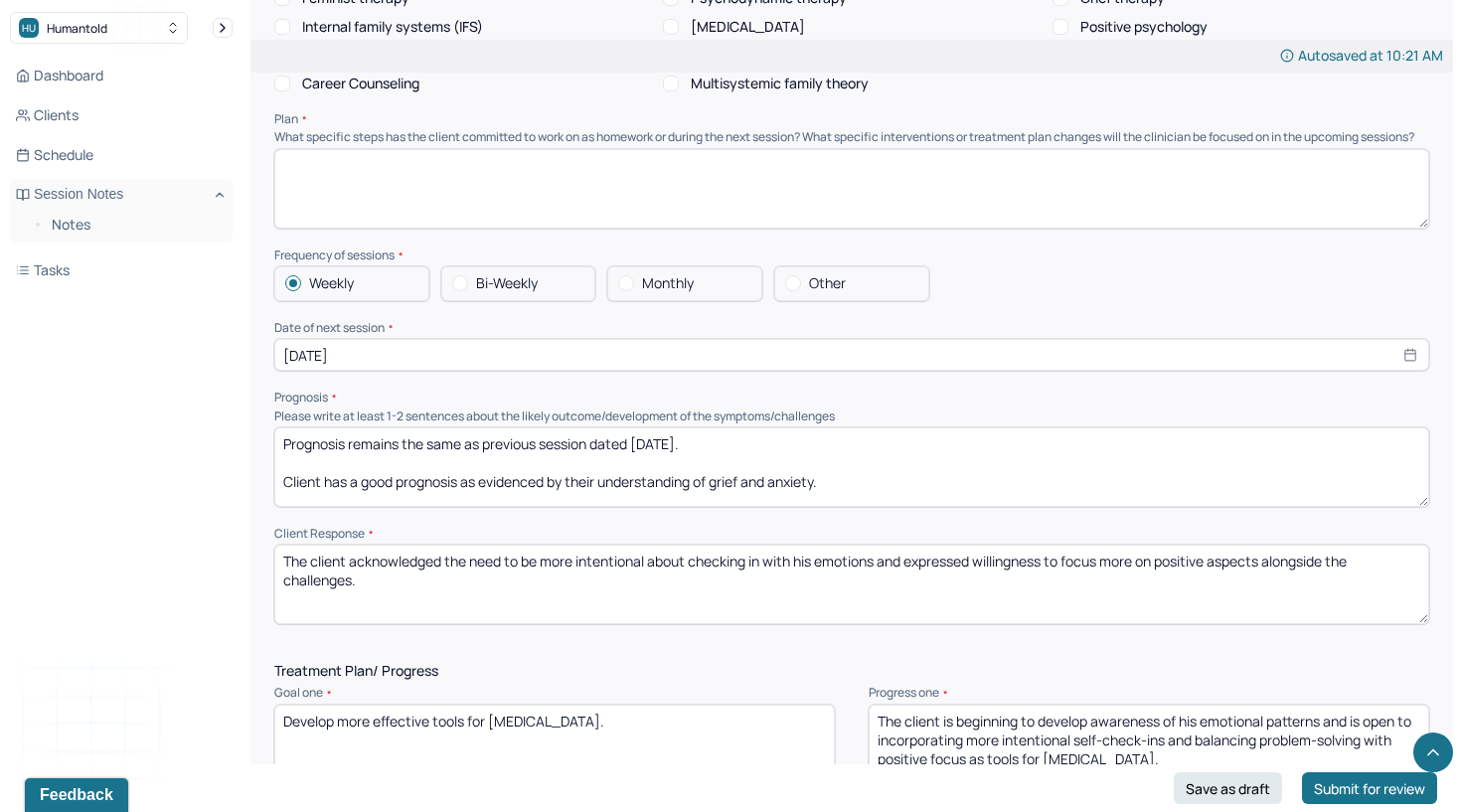 type 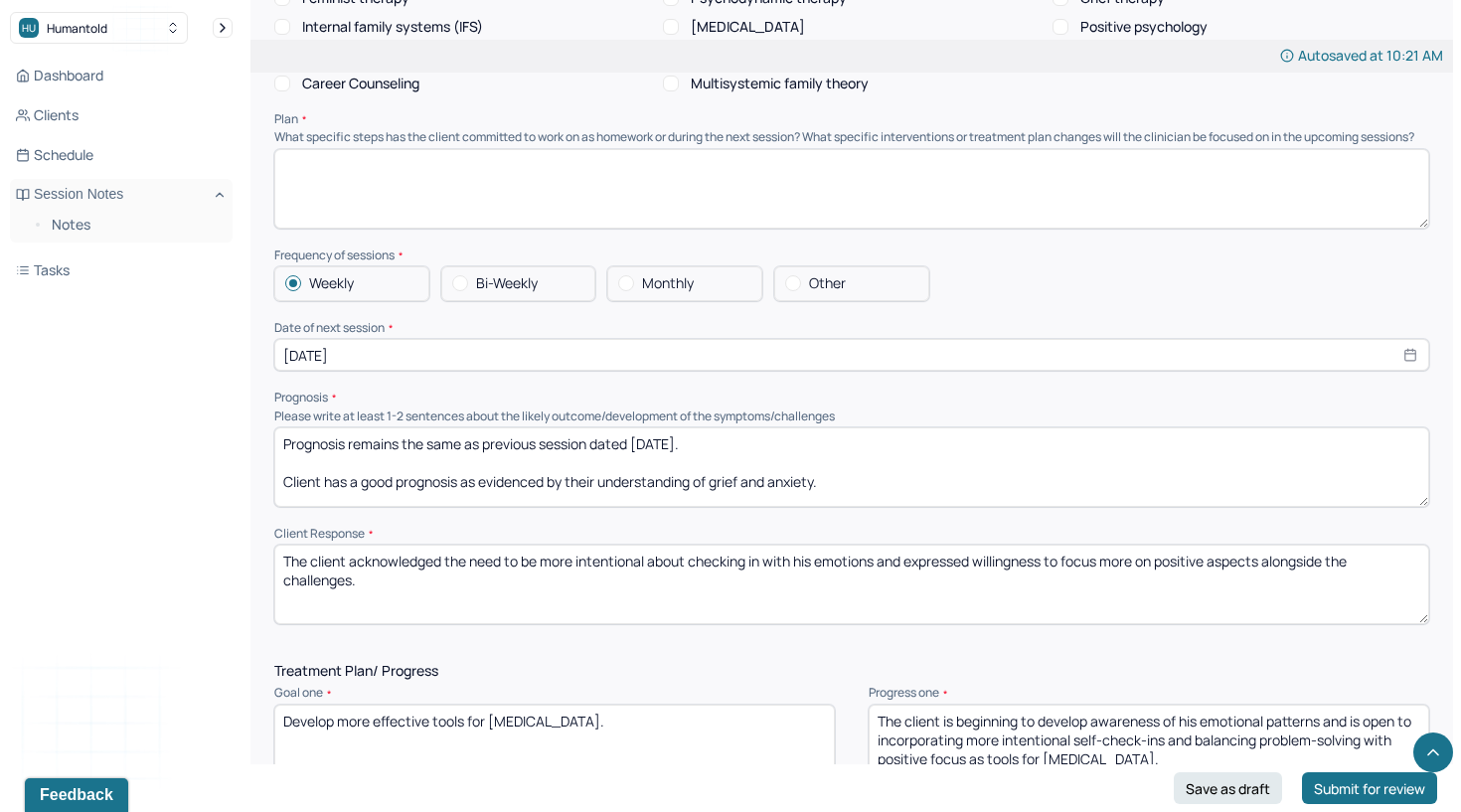 click on "Prognosis remains the same as previous session dated [DATE].
Client has a good prognosis as evidenced by their understanding of grief and anxiety." at bounding box center (852, 467) 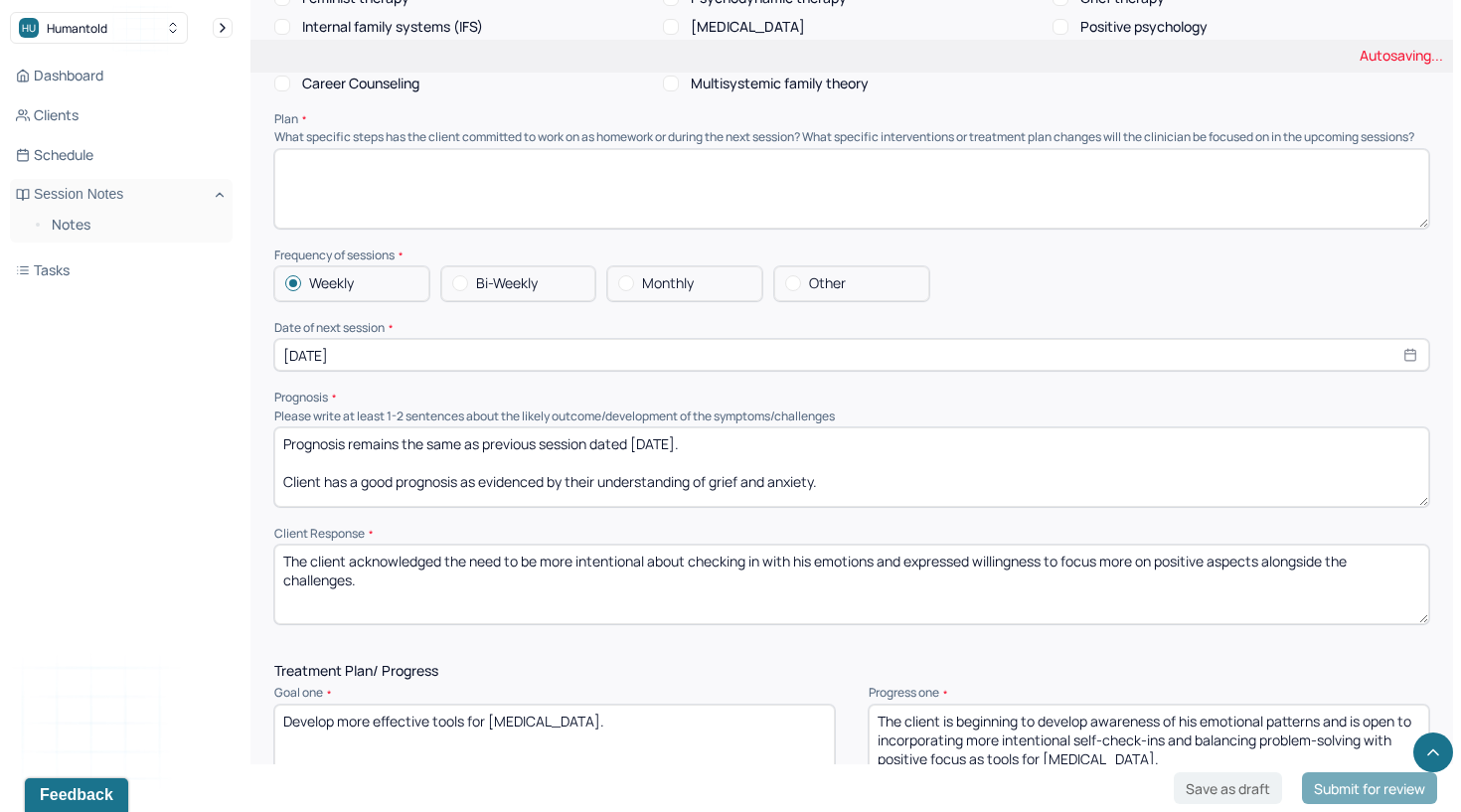 type on "Prognosis remains the same as previous session dated [DATE].
Client has a good prognosis as evidenced by their understanding of grief and anxiety." 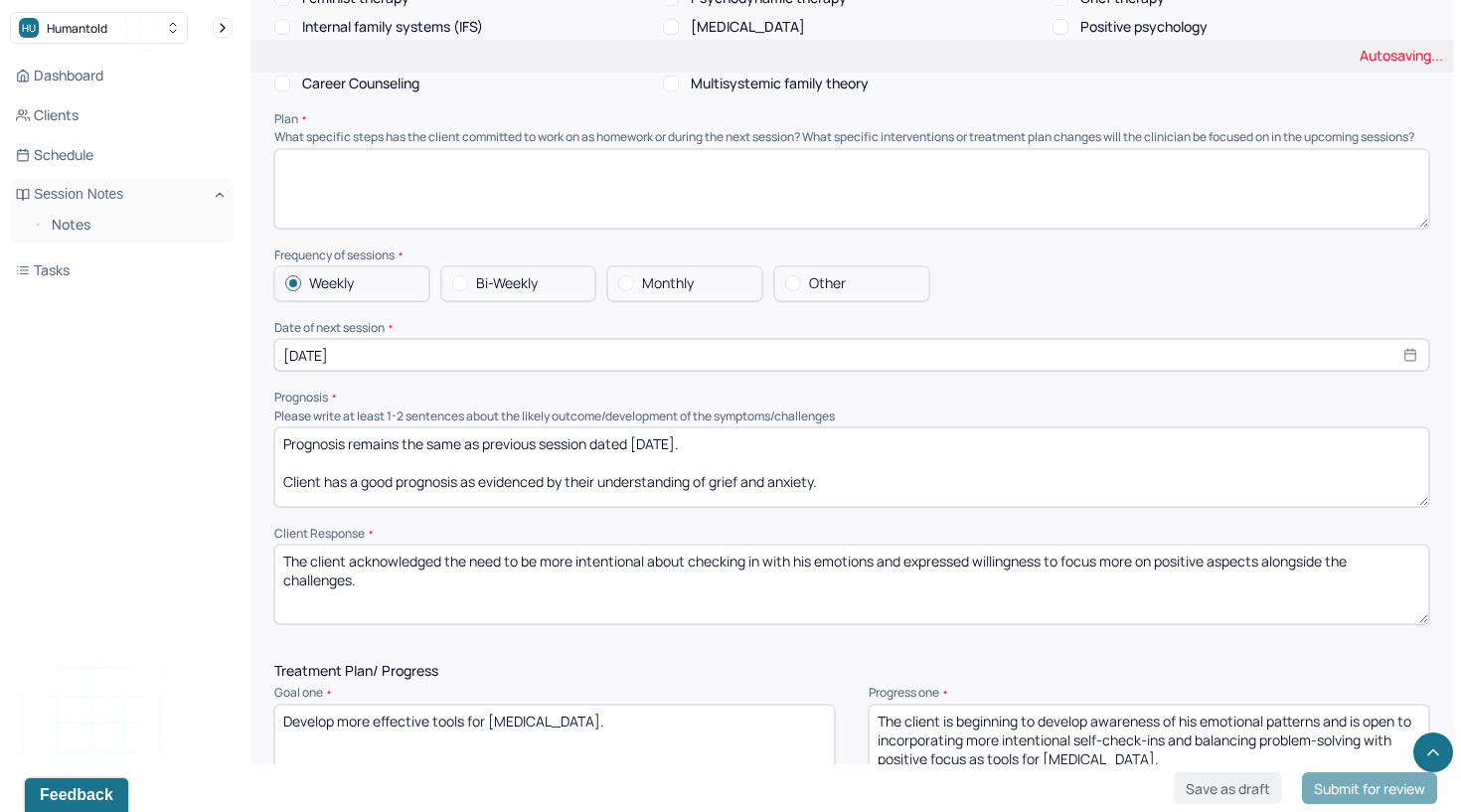 click on "[DATE]" at bounding box center [852, 355] 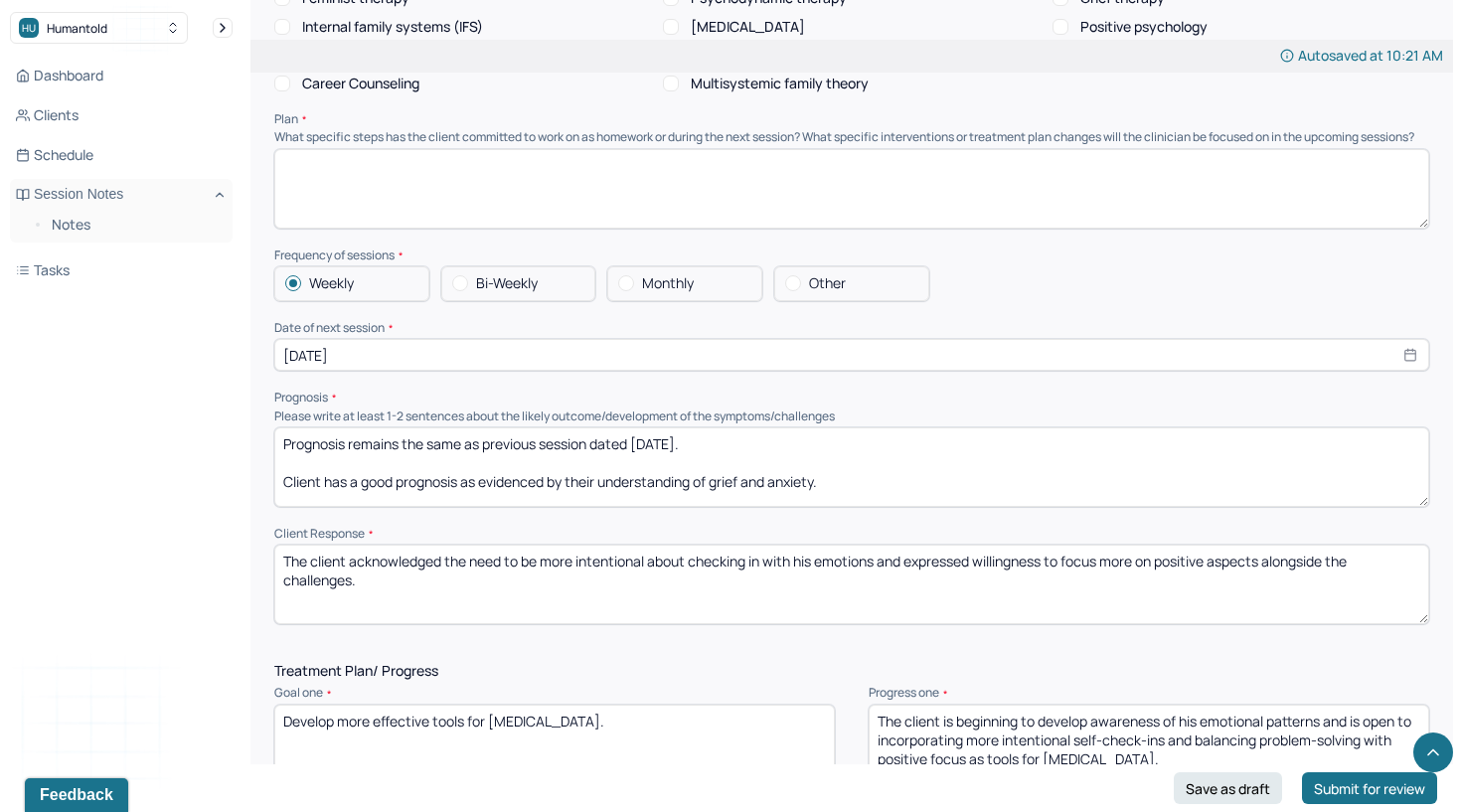 click at bounding box center (793, 283) 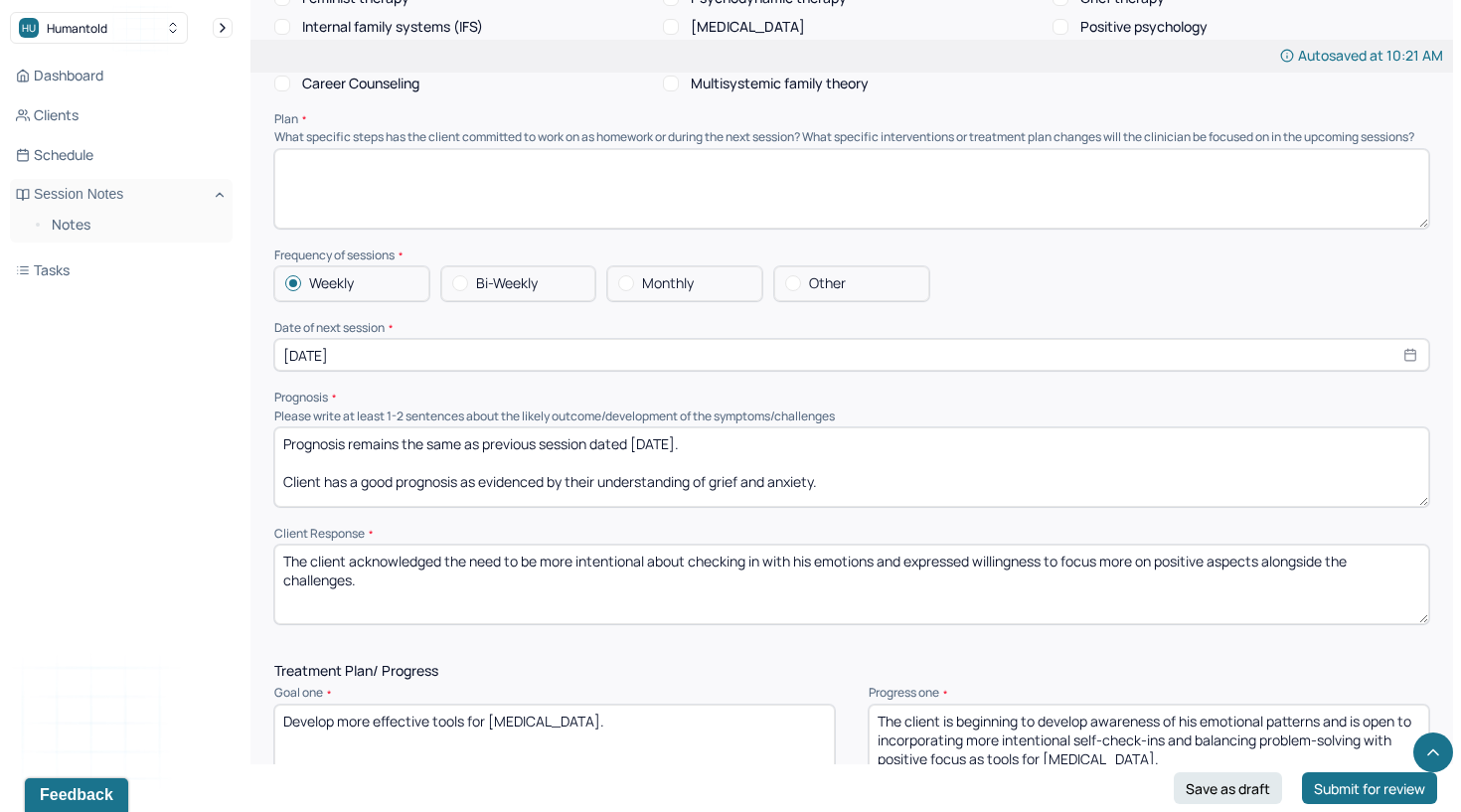 click on "Other" at bounding box center (785, 283) 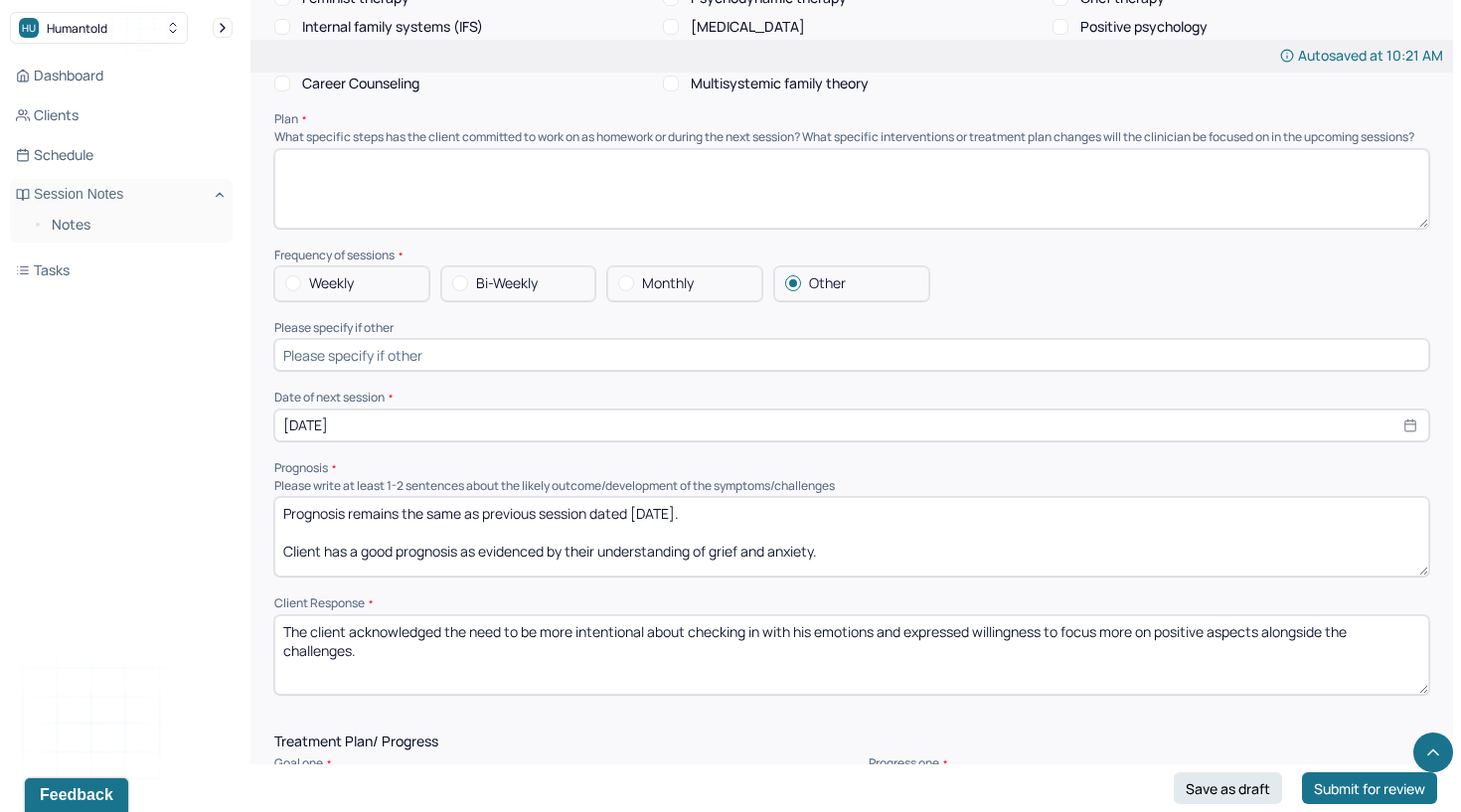 click on "[DATE]" at bounding box center (852, 425) 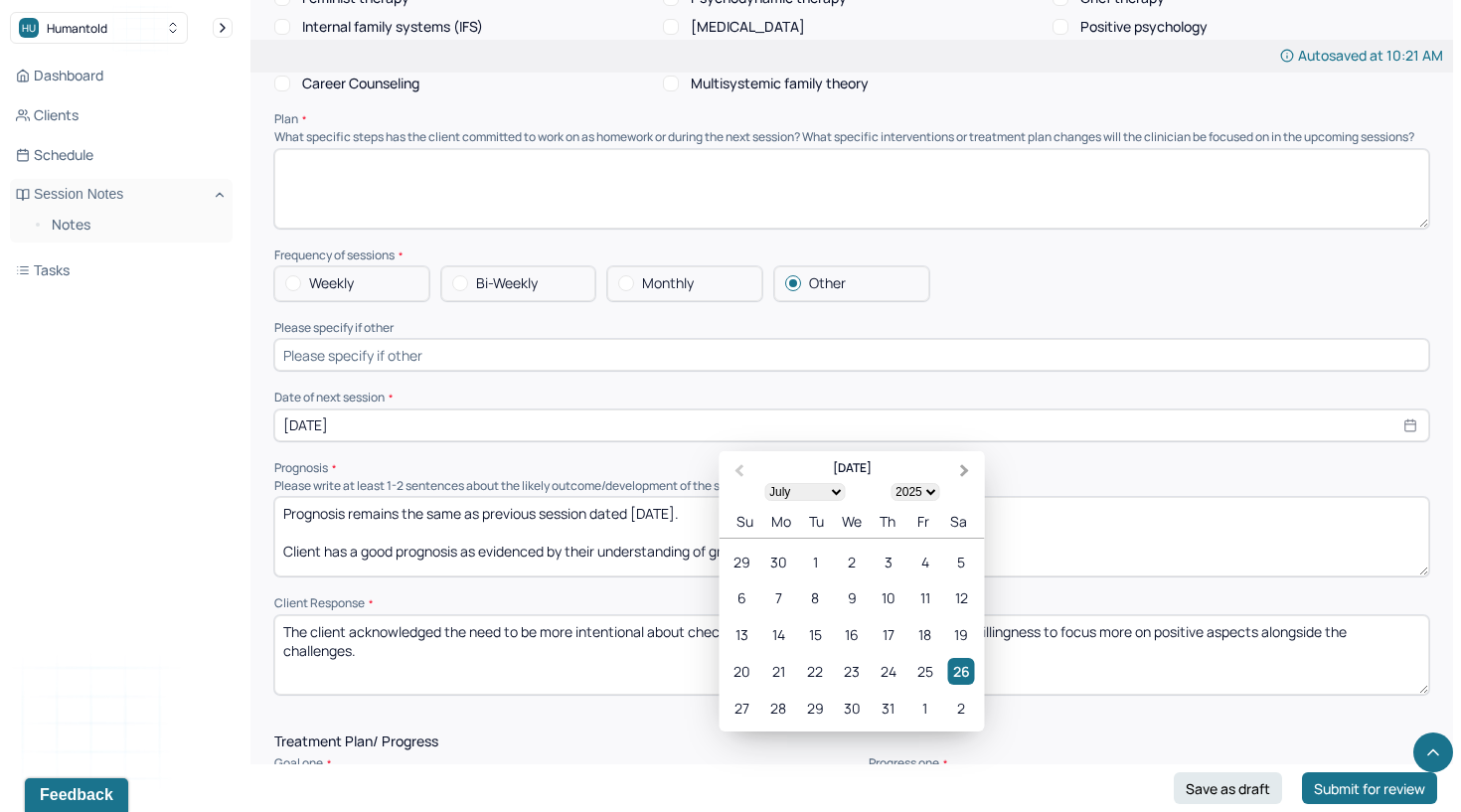 click on "Next Month" at bounding box center (965, 470) 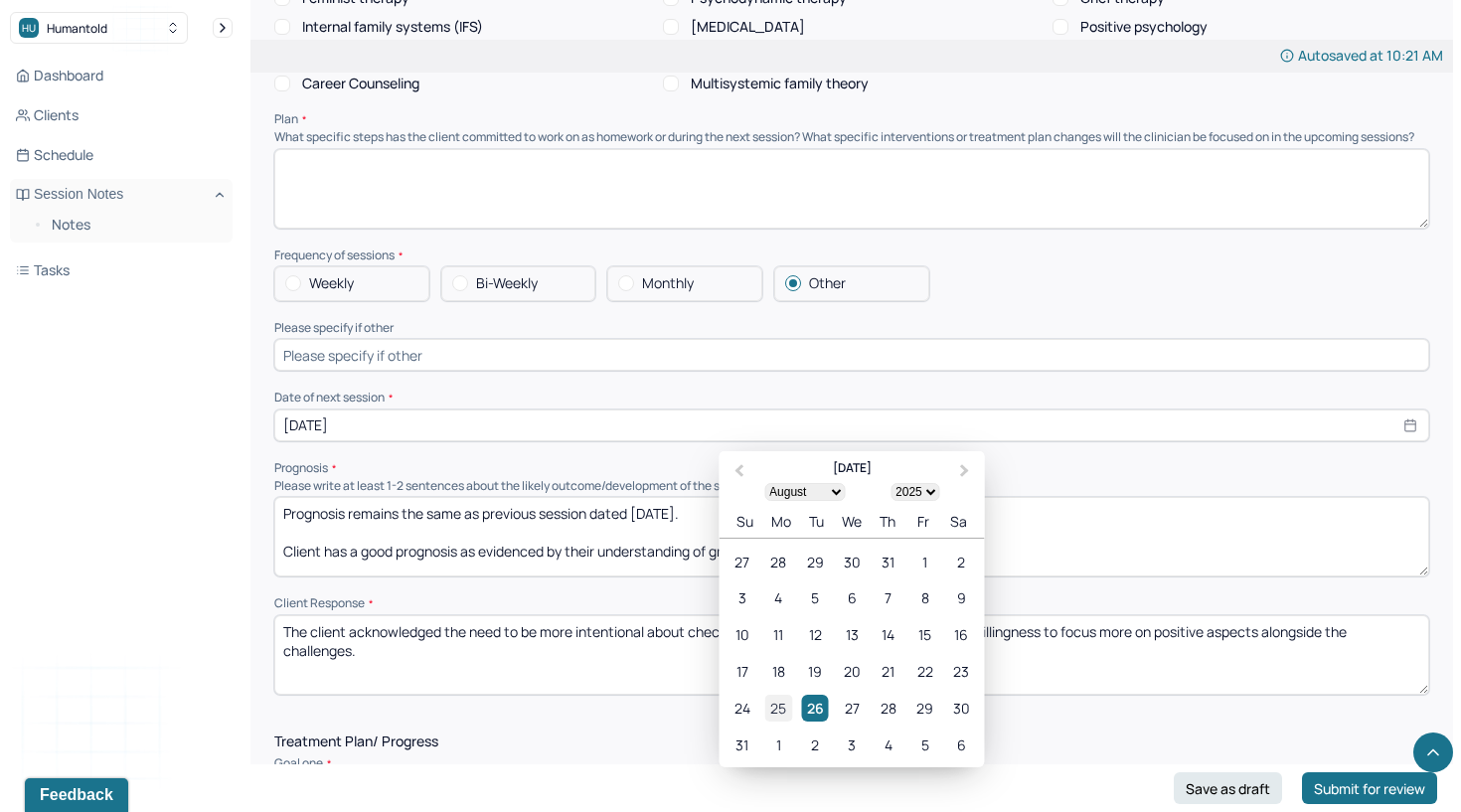 click on "25" at bounding box center (778, 708) 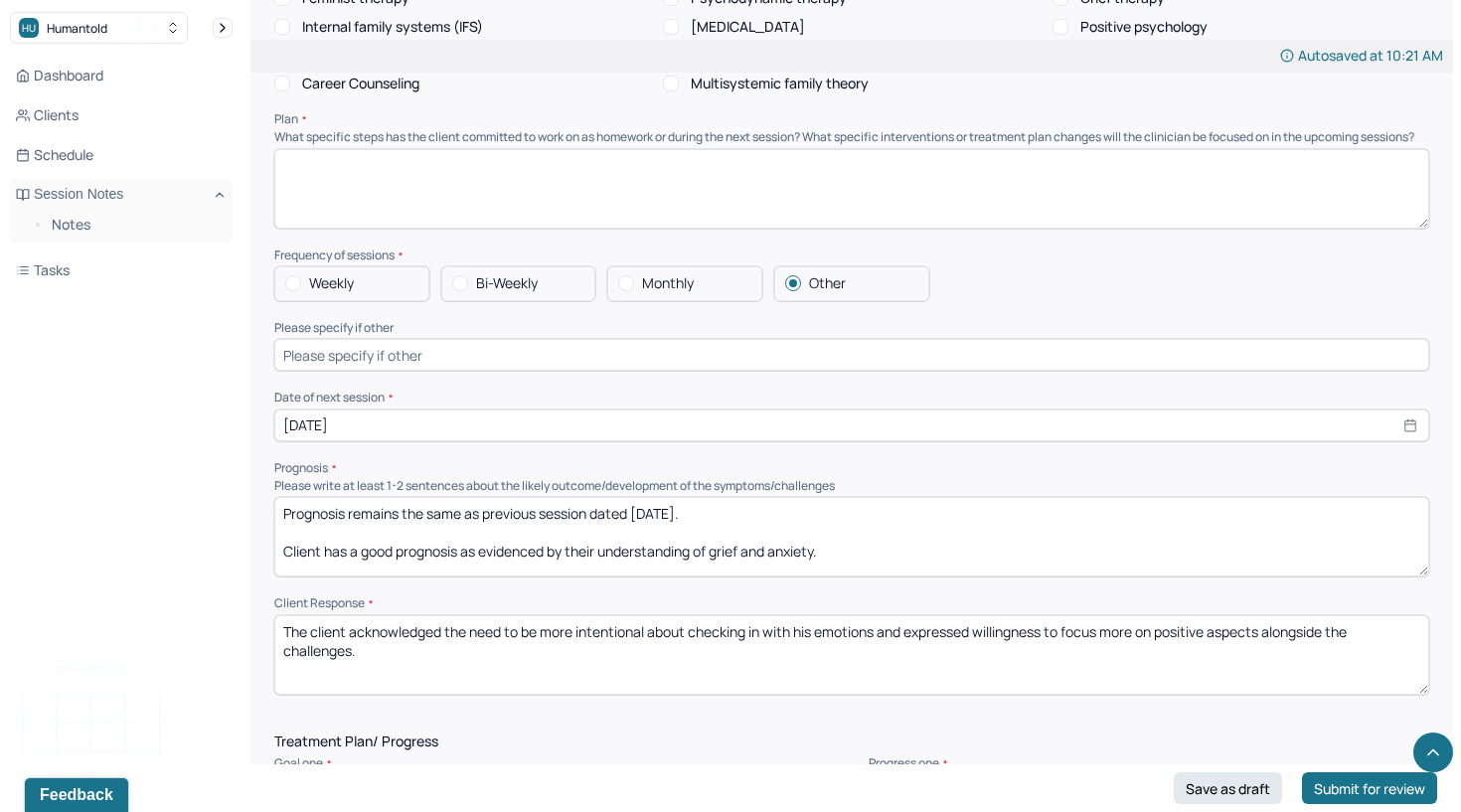 click at bounding box center [852, 355] 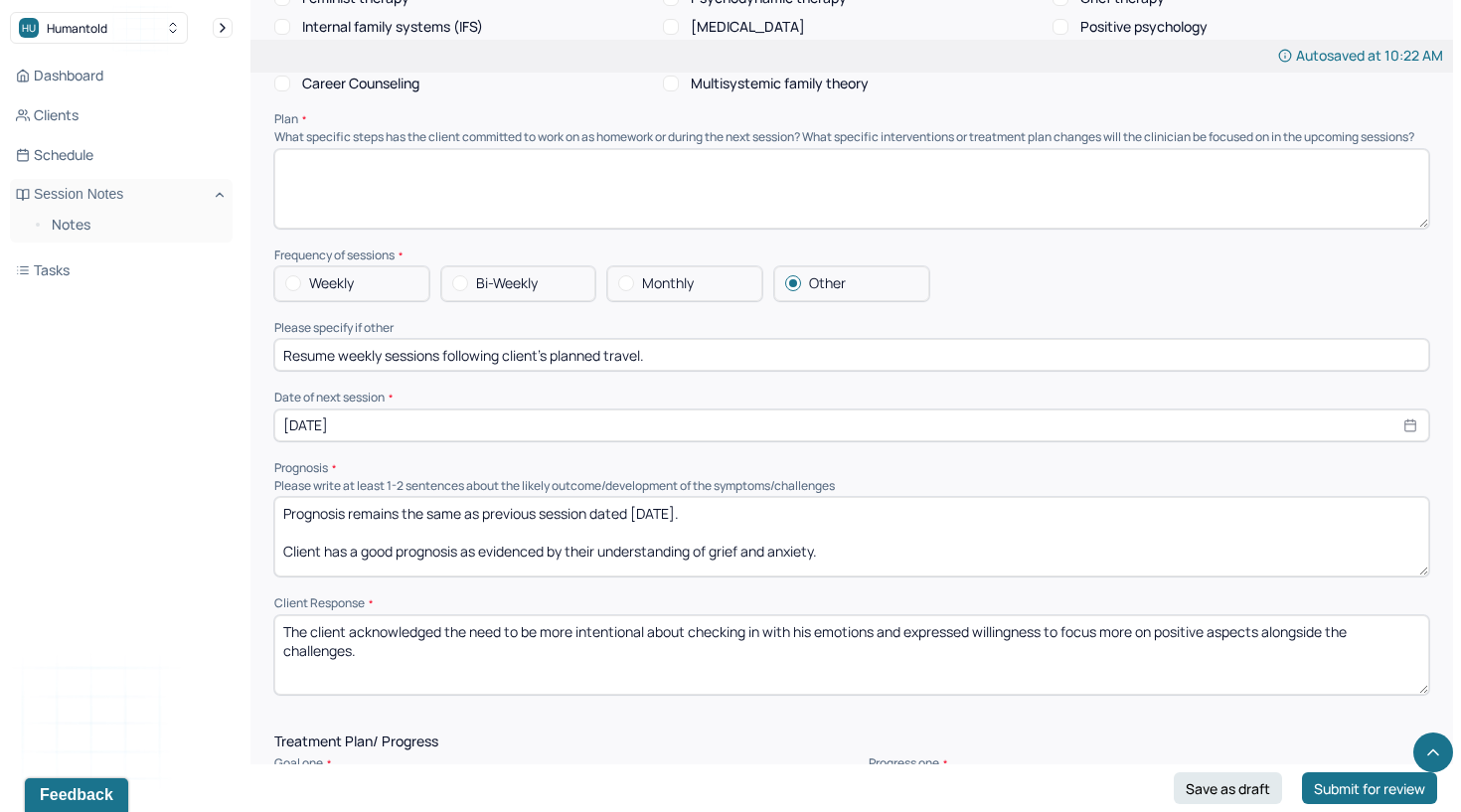type on "Resume weekly sessions following client's planned travel." 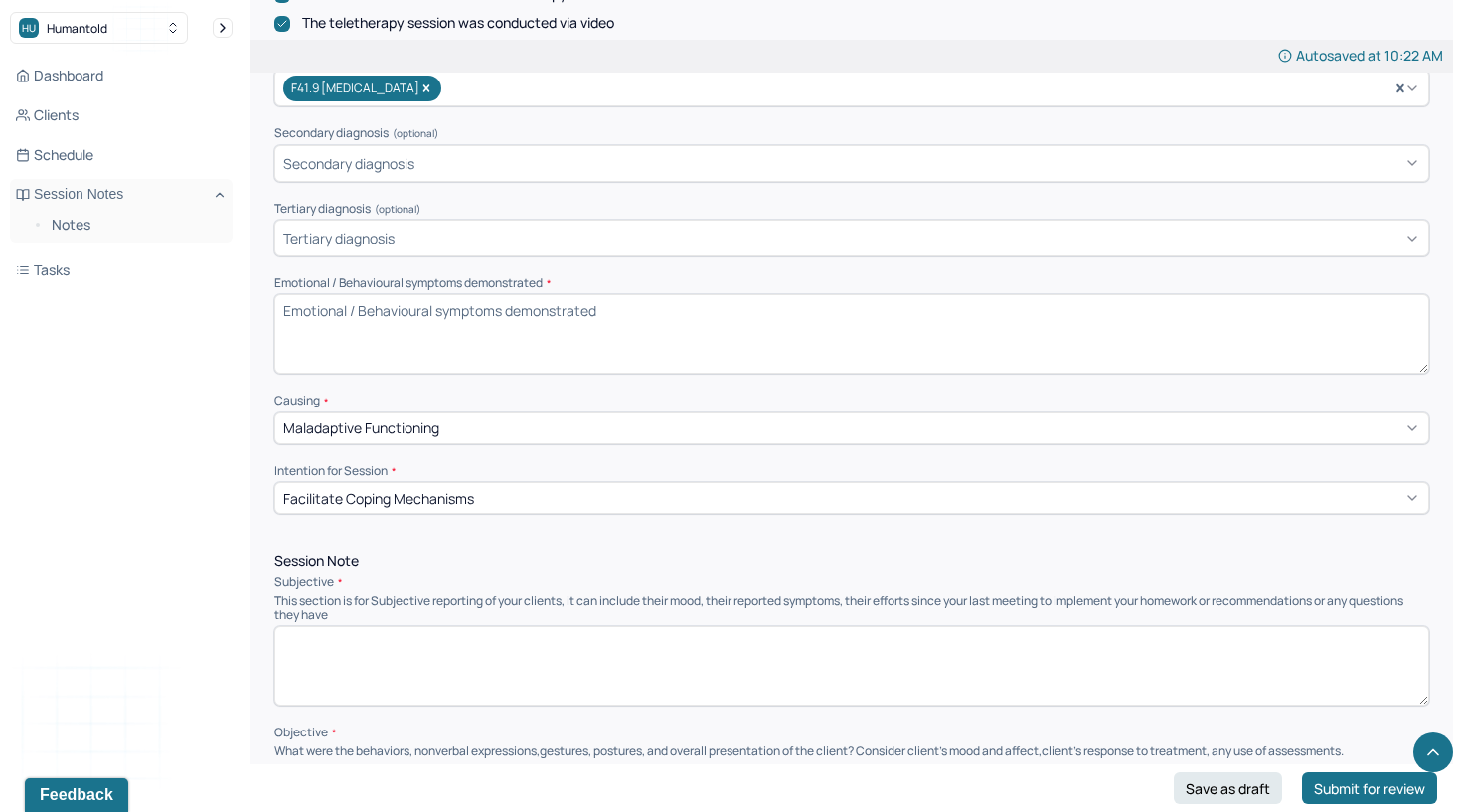 scroll, scrollTop: 666, scrollLeft: 0, axis: vertical 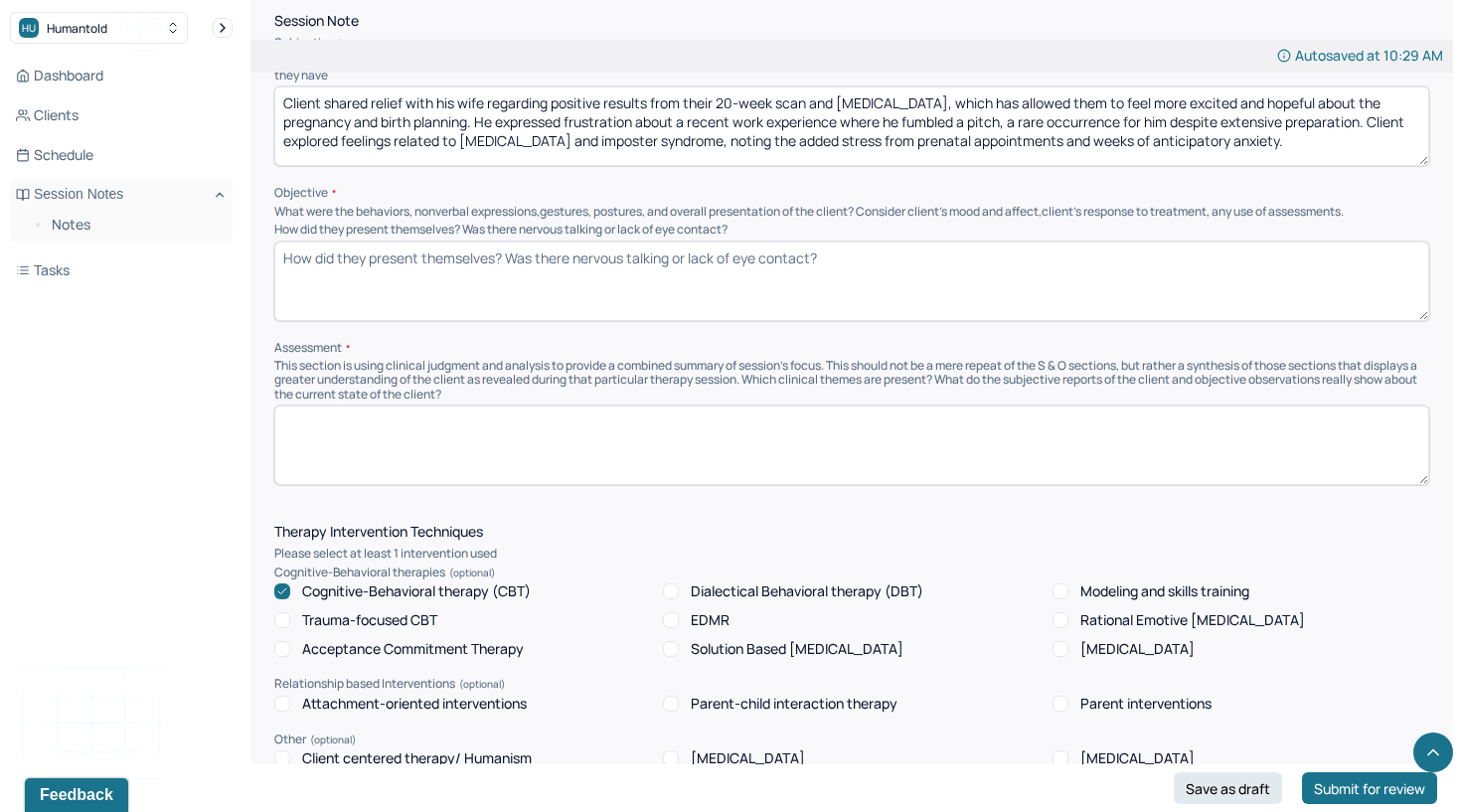 type on "Client shared relief with his wife regarding positive results from their 20-week scan and [MEDICAL_DATA], which has allowed them to feel more excited and hopeful about the pregnancy and birth planning. He expressed frustration about a recent work experience where he fumbled a pitch, a rare occurrence for him despite extensive preparation. Client explored feelings related to [MEDICAL_DATA] and imposter syndrome, noting the added stress from prenatal appointments and weeks of anticipatory anxiety." 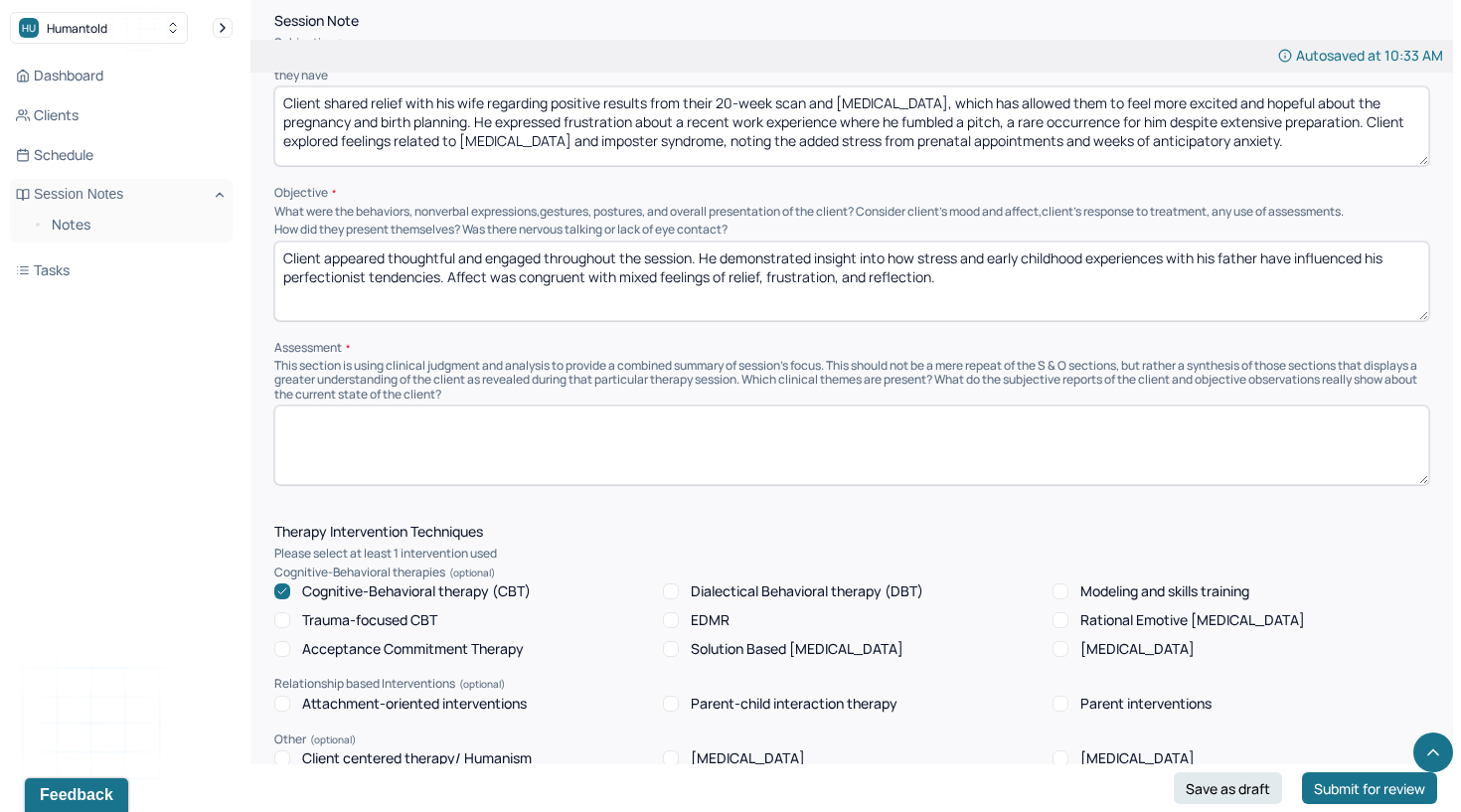 type on "Client appeared thoughtful and engaged throughout the session. He demonstrated insight into how stress and early childhood experiences with his father have influenced his perfectionist tendencies. Affect was congruent with mixed feelings of relief, frustration, and reflection." 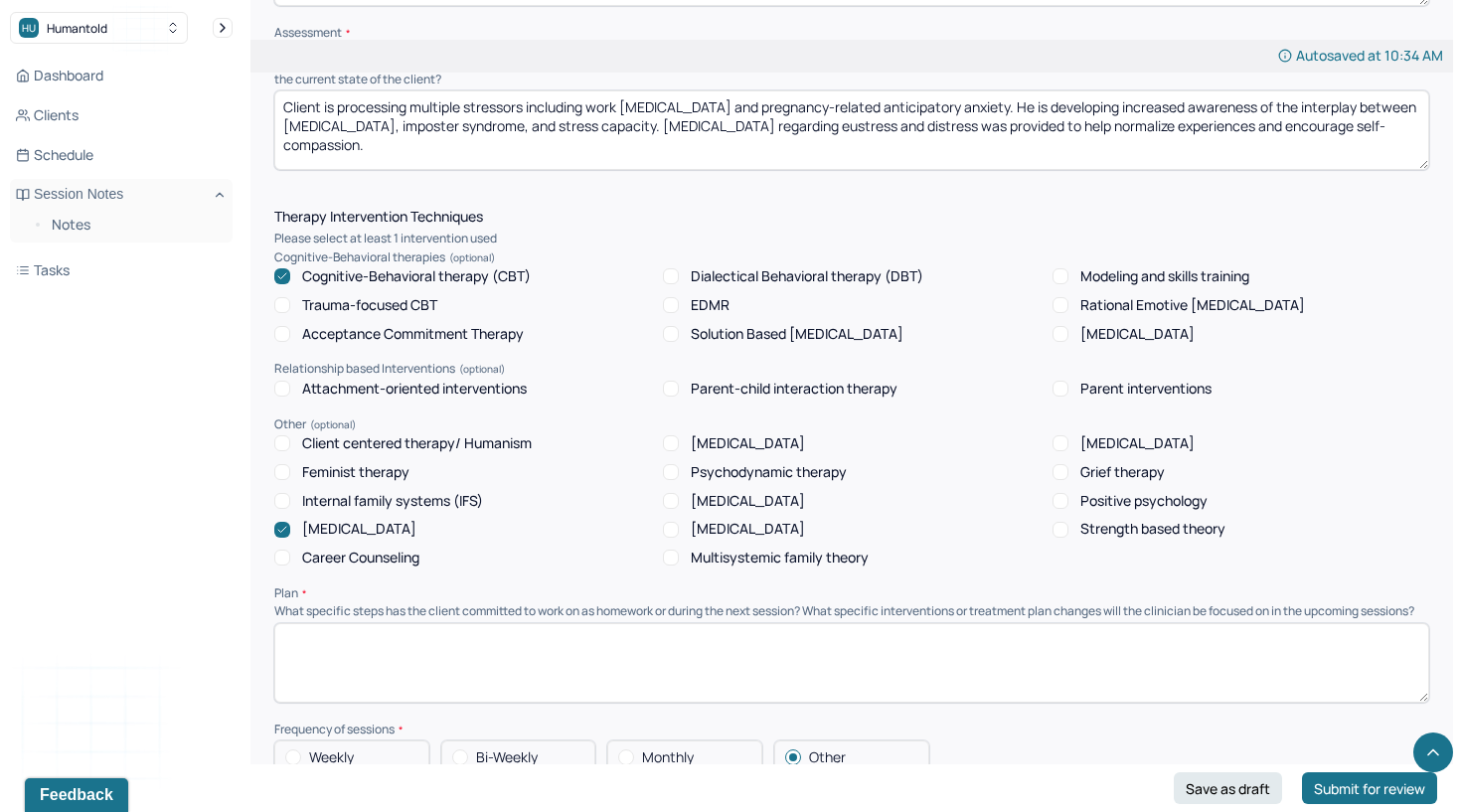 scroll, scrollTop: 1522, scrollLeft: 0, axis: vertical 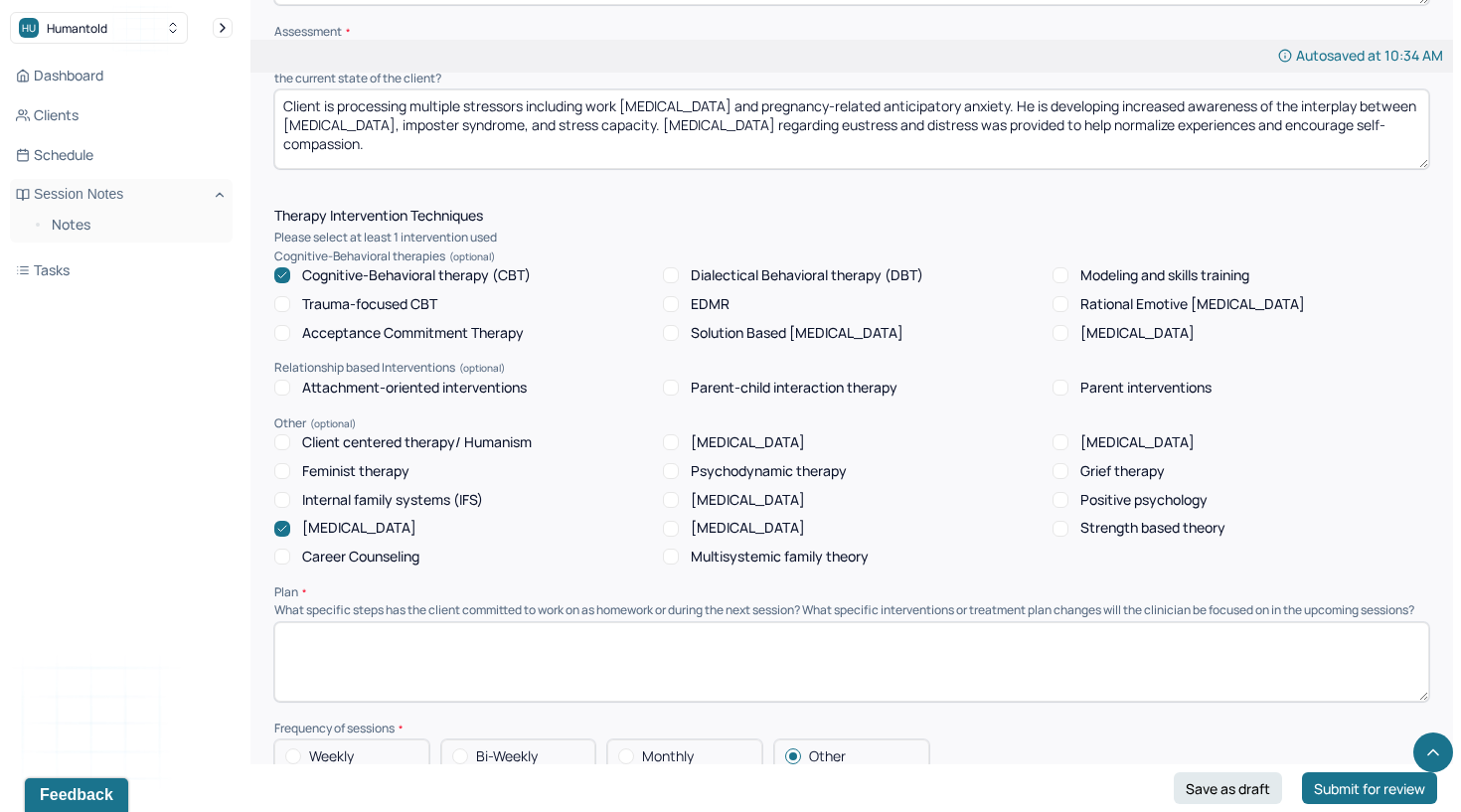 type on "Client is processing multiple stressors including work [MEDICAL_DATA] and pregnancy-related anticipatory anxiety. He is developing increased awareness of the interplay between [MEDICAL_DATA], imposter syndrome, and stress capacity. [MEDICAL_DATA] regarding eustress and distress was provided to help normalize experiences and encourage self-compassion." 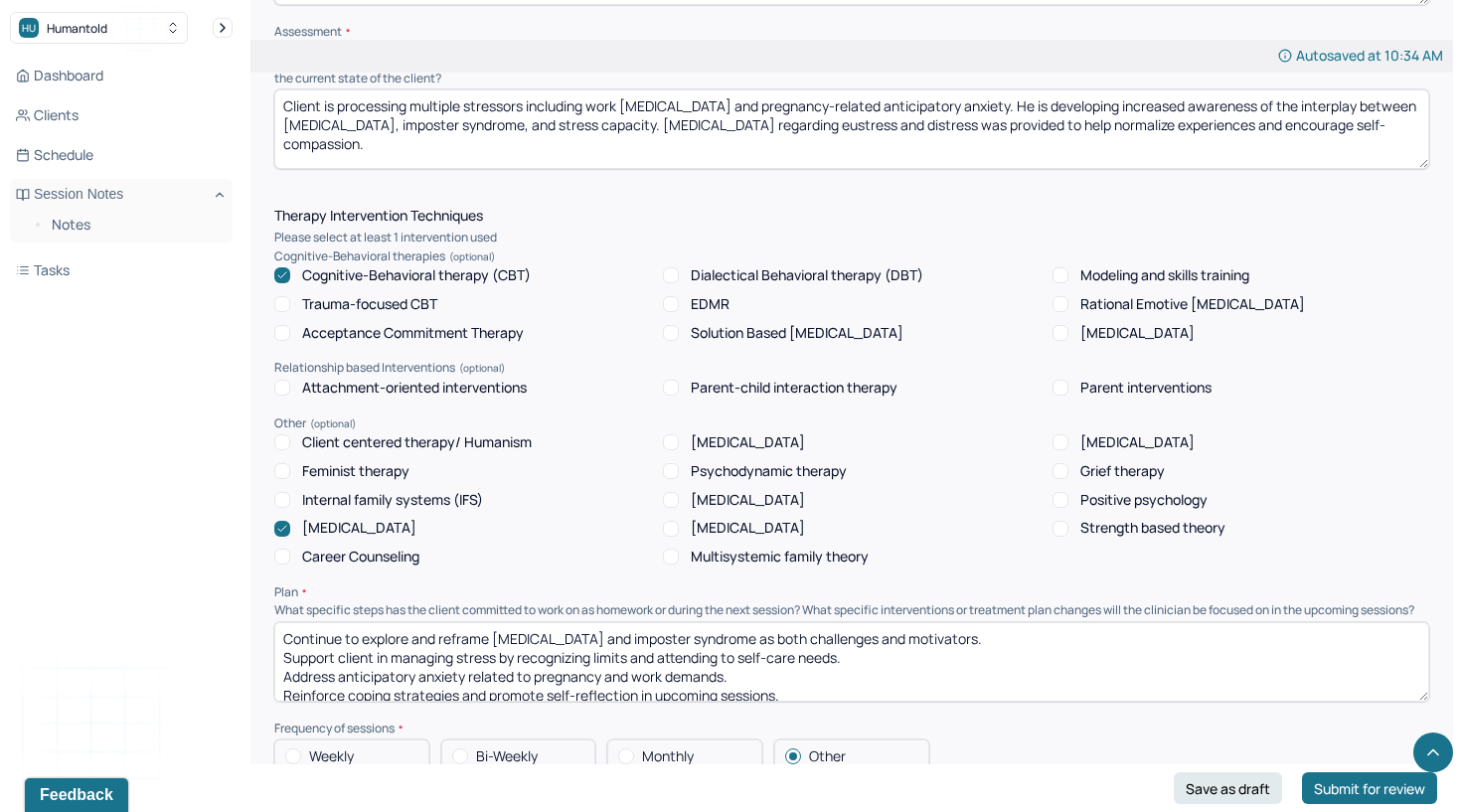 scroll, scrollTop: 4, scrollLeft: 0, axis: vertical 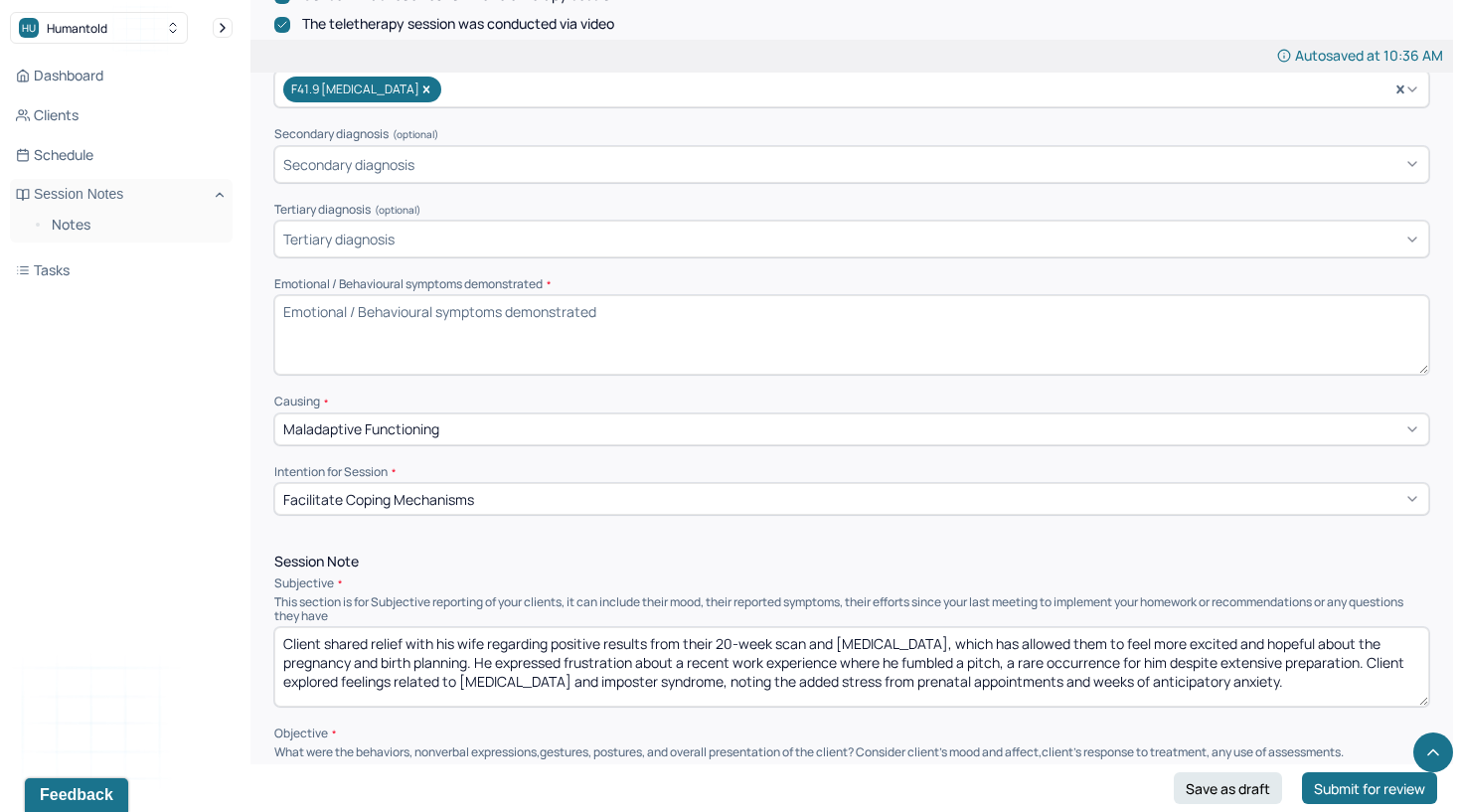 type on "Continue to explore and reframe [MEDICAL_DATA] and imposter syndrome as both challenges and motivators.
Support client in managing stress by recognizing limits and attending to self-care needs.
Address anticipatory anxiety related to pregnancy and work demands.
Reinforce coping strategies and promote self-reflection in upcoming sessions." 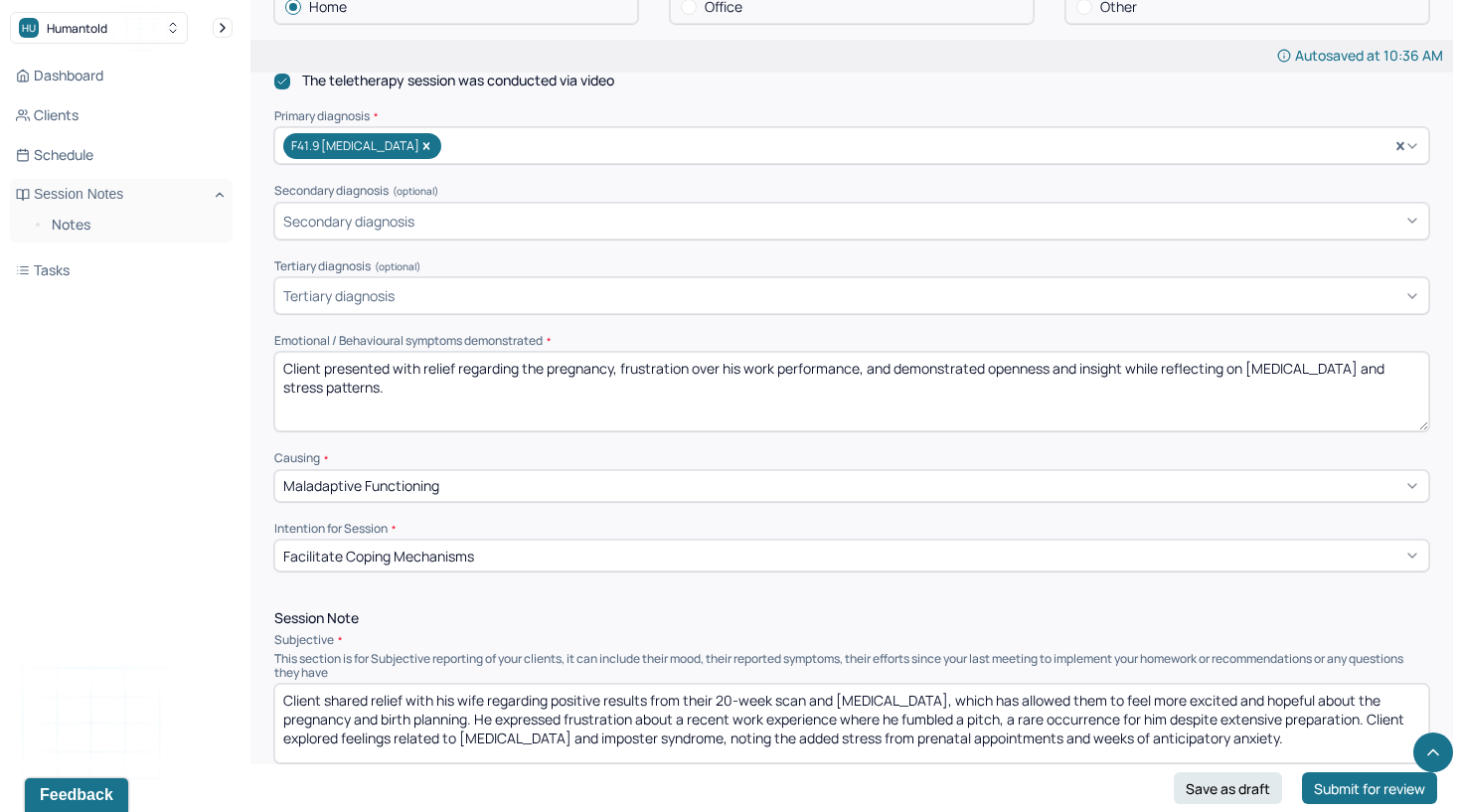 scroll, scrollTop: 602, scrollLeft: 0, axis: vertical 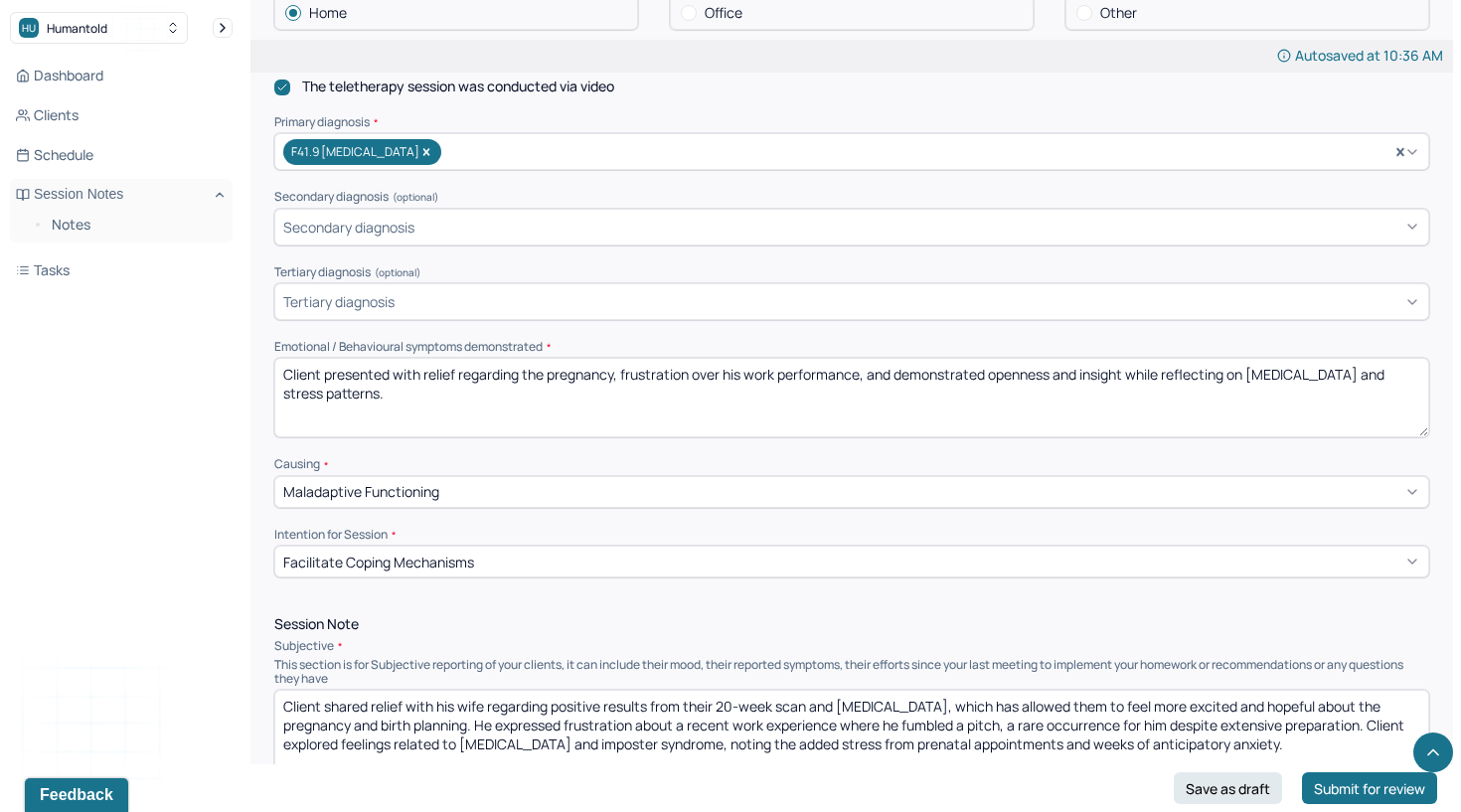 type on "Client presented with relief regarding the pregnancy, frustration over his work performance, and demonstrated openness and insight while reflecting on [MEDICAL_DATA] and stress patterns." 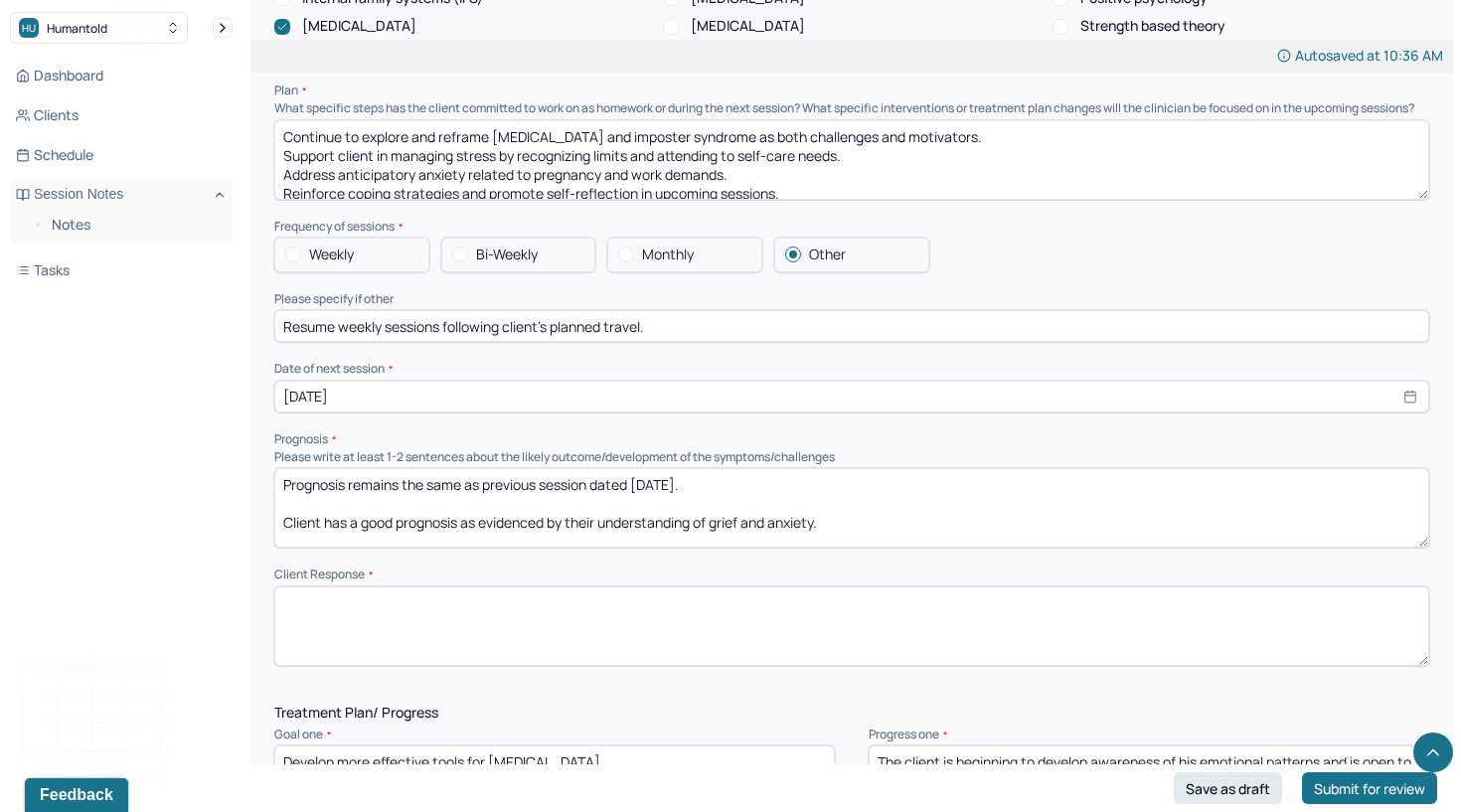 scroll, scrollTop: 2063, scrollLeft: 0, axis: vertical 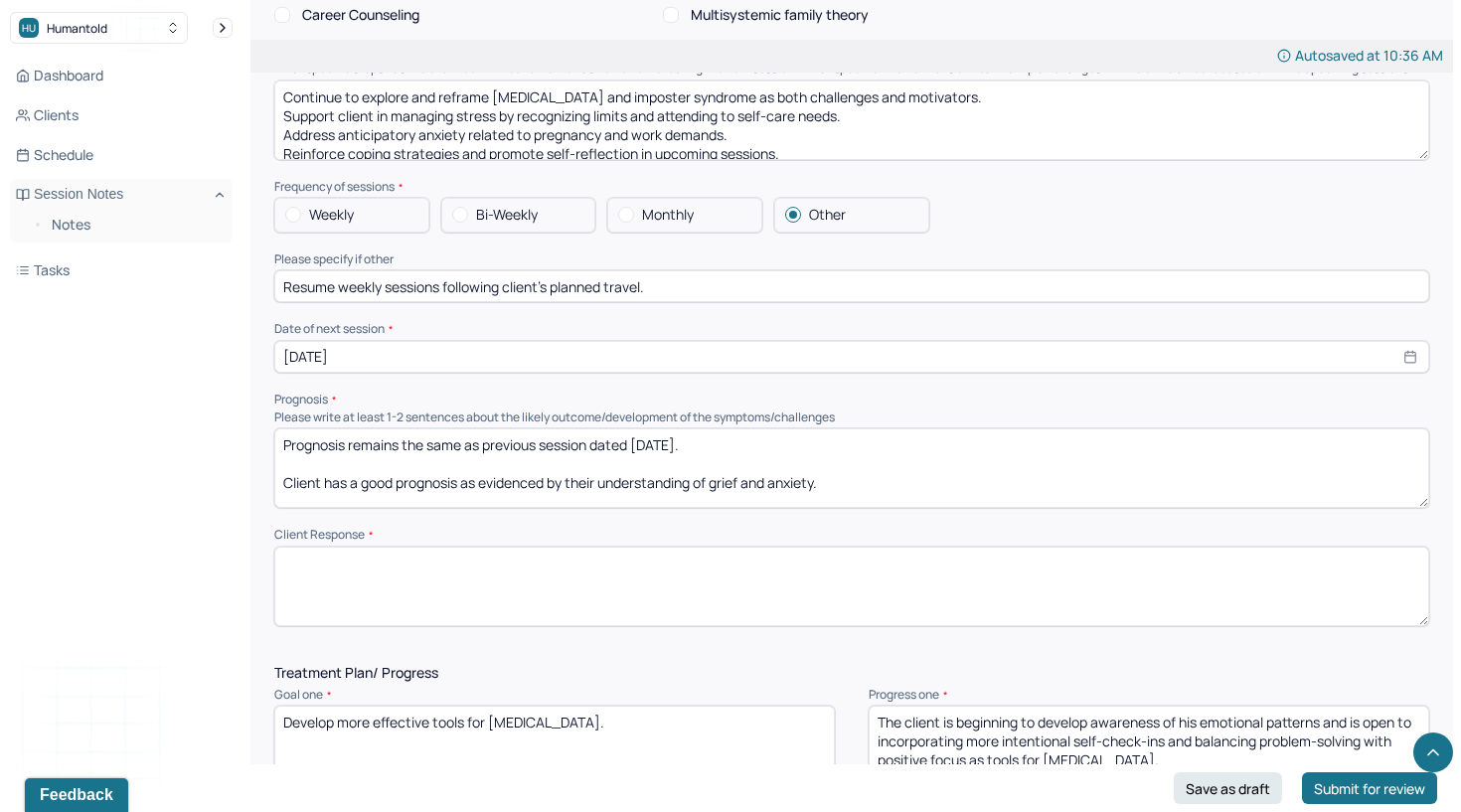click at bounding box center (852, 586) 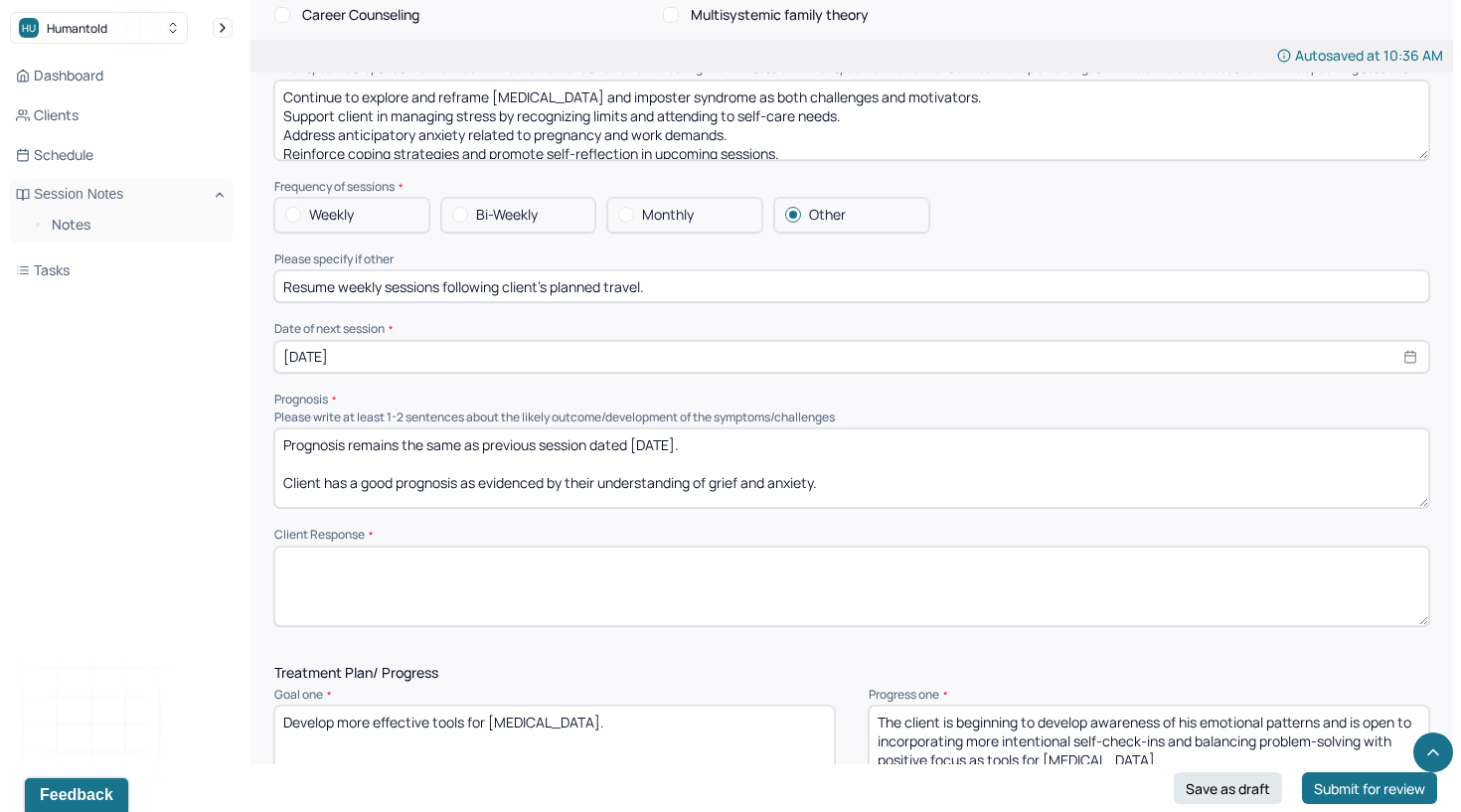 paste on "Client acknowledged the value of reframing imposter syndrome as a source of motivation and agreed to work on recognizing and managing his stress limits." 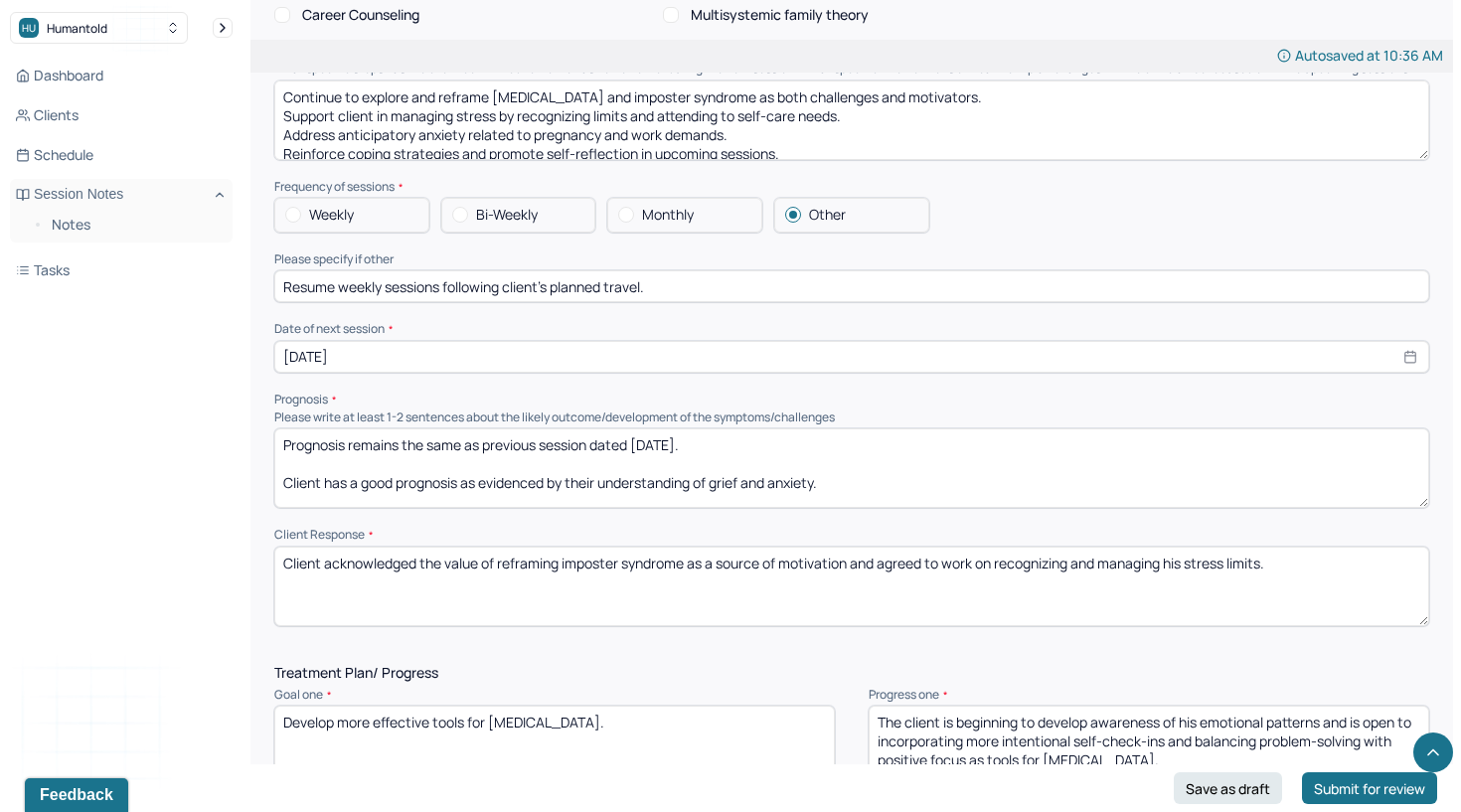 type on "Client acknowledged the value of reframing imposter syndrome as a source of motivation and agreed to work on recognizing and managing his stress limits." 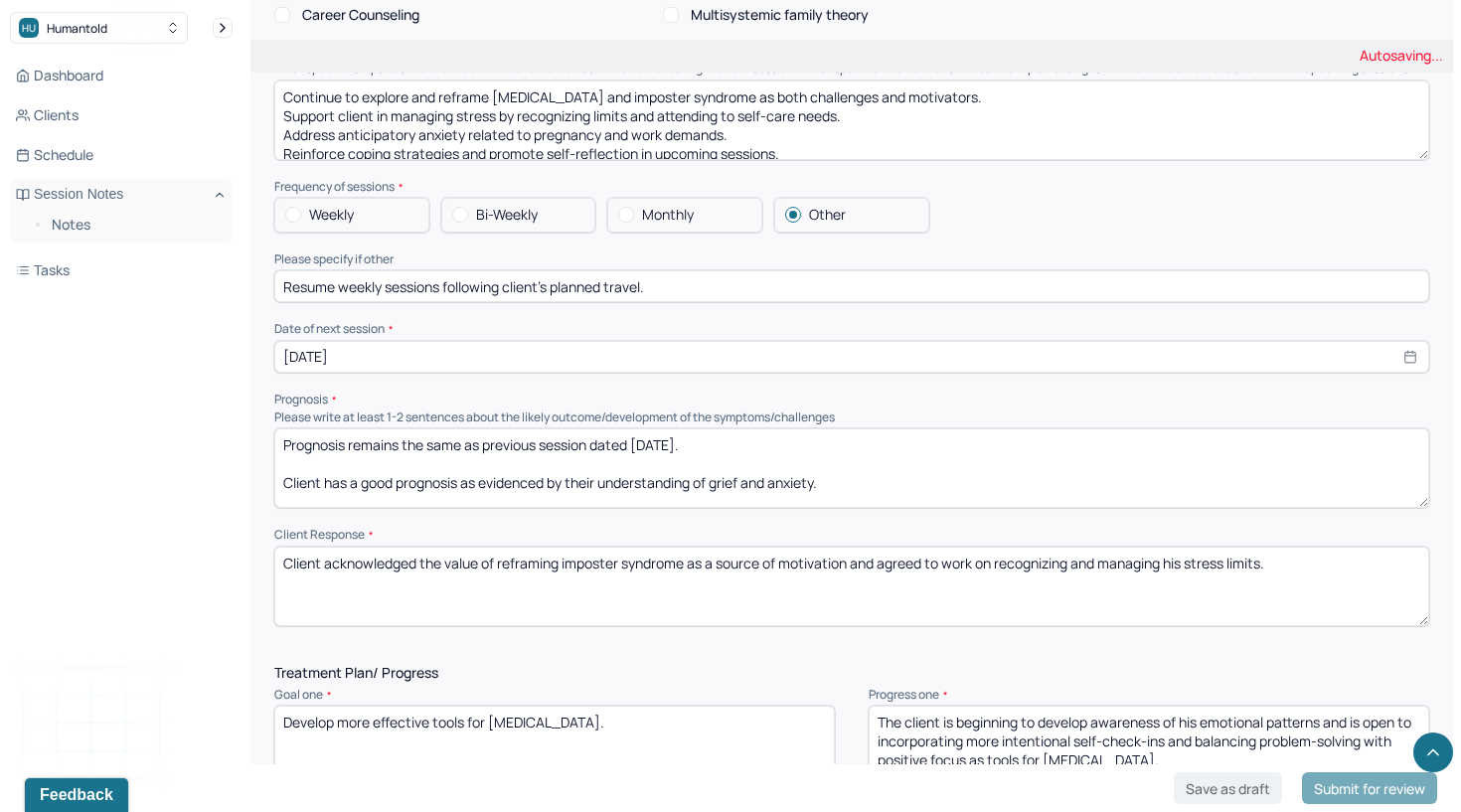 click on "Develop more effective tools for [MEDICAL_DATA]." at bounding box center [555, 745] 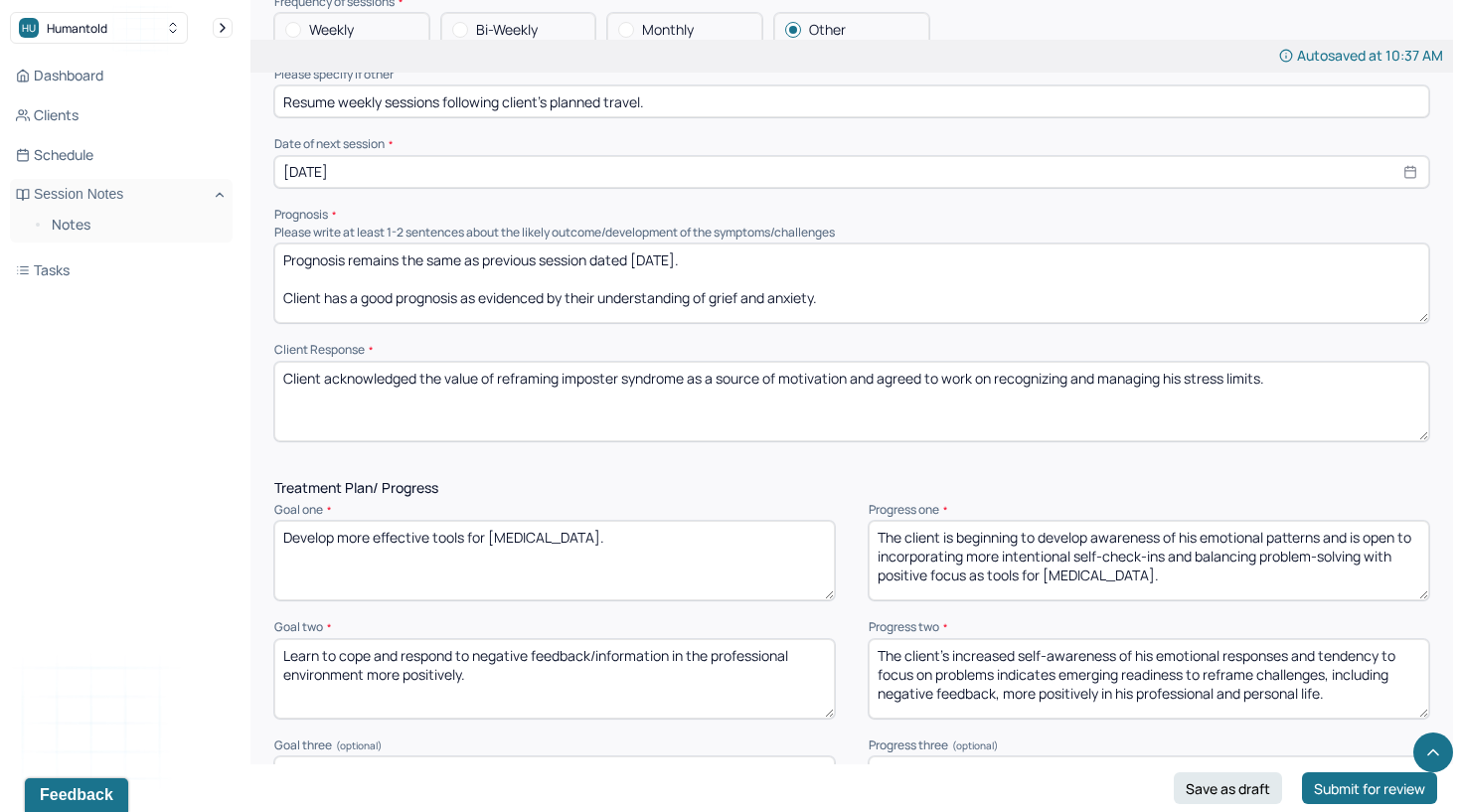 scroll, scrollTop: 2260, scrollLeft: 0, axis: vertical 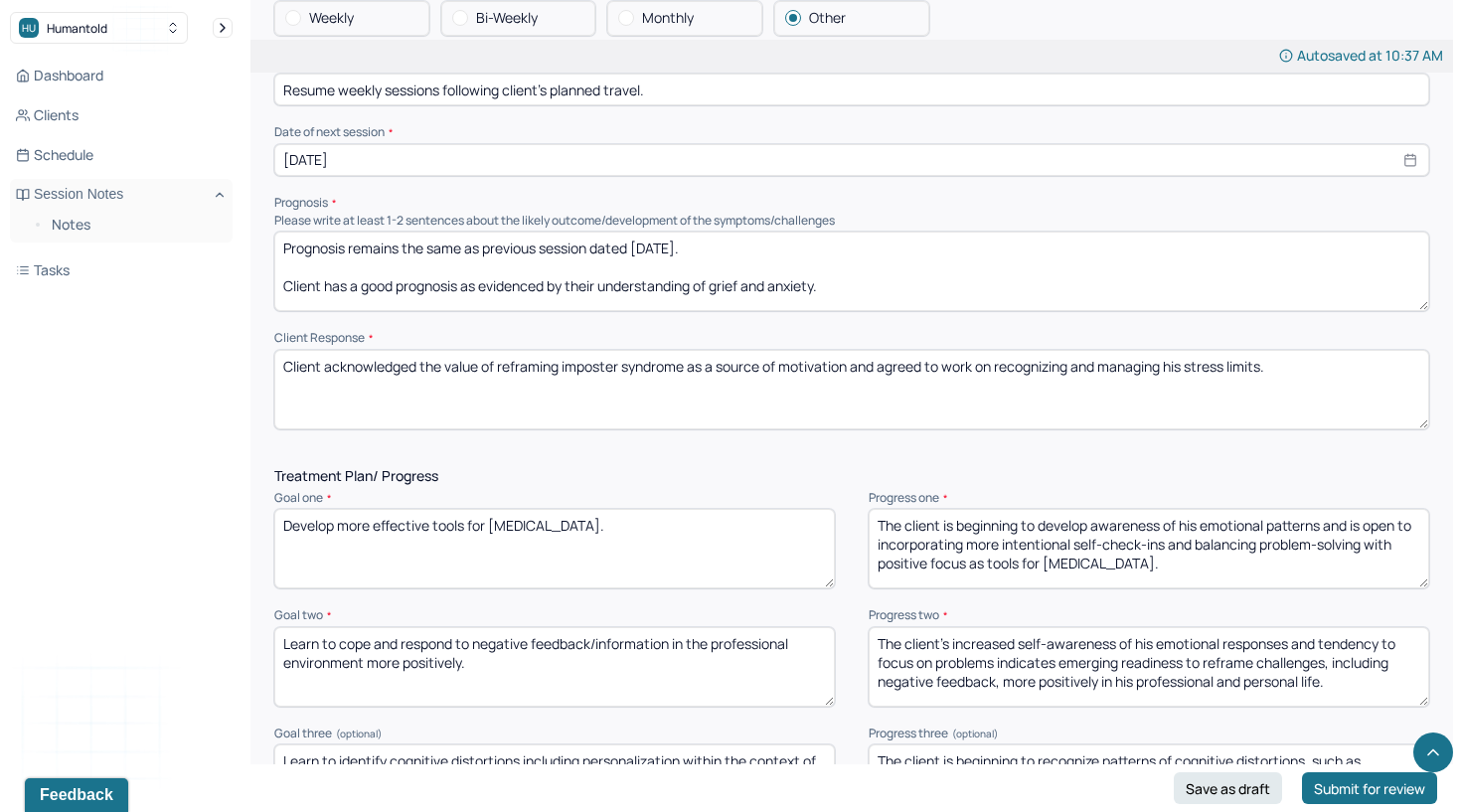 click on "Treatment Plan/ Progress Goal one * Develop more effective tools for [MEDICAL_DATA].  Progress one * The client is beginning to develop awareness of his emotional patterns and is open to incorporating more intentional self-check-ins and balancing problem-solving with positive focus as tools for [MEDICAL_DATA]. Goal two * Learn to cope and respond to negative feedback/information in the professional environment more positively.
Progress two * The client’s increased self-awareness of his emotional responses and tendency to focus on problems indicates emerging readiness to reframe challenges, including negative feedback, more positively in his professional and personal life. Goal three (optional) Learn to identify cognitive distortions including personalization within the context of work. Progress three (optional) Communication Factors impacting treatment Need to manage maladaptive communication (e.g., related to high anxiety, high reactivity repeated questions, or disagreement) among participants" at bounding box center (852, 804) 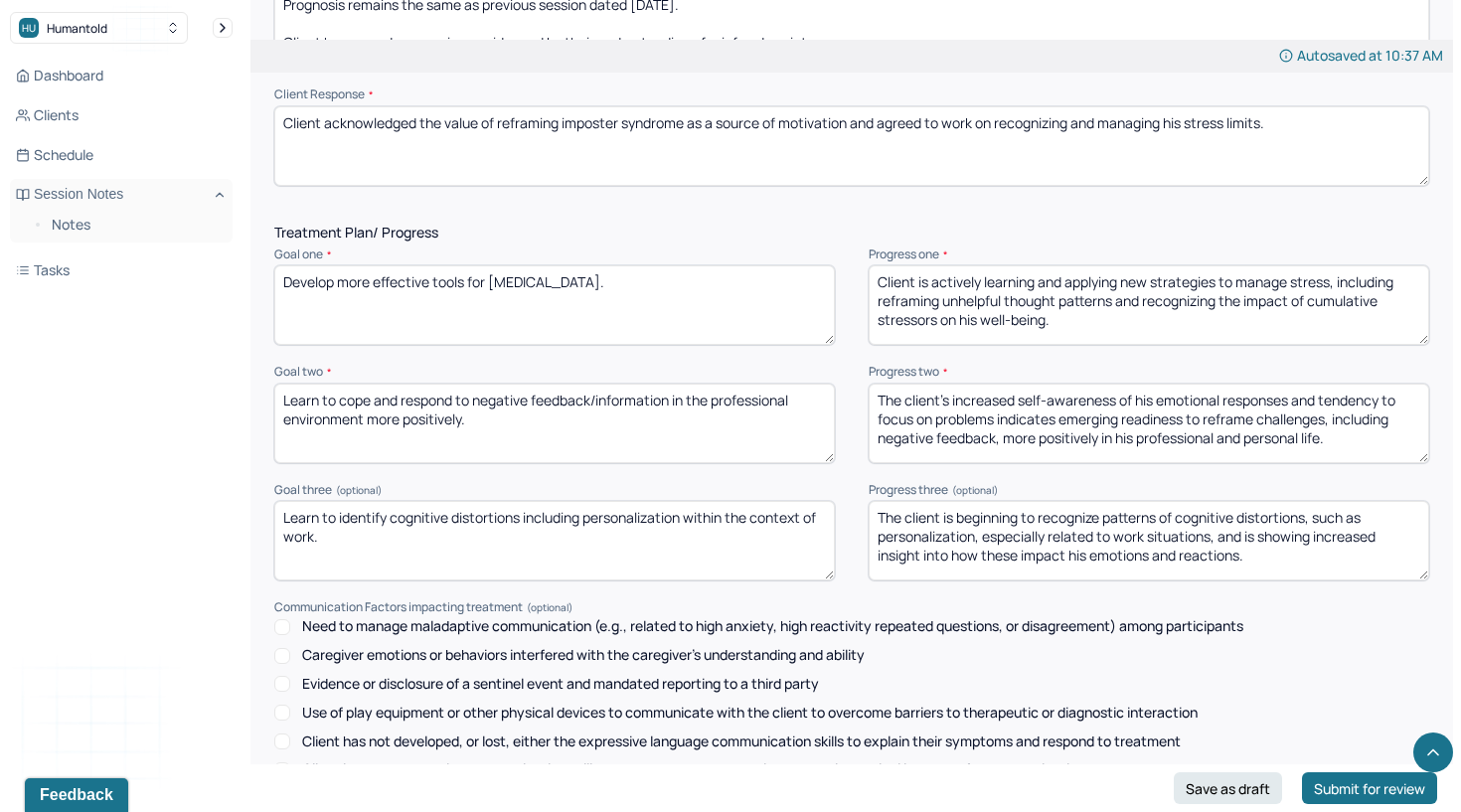 scroll, scrollTop: 2504, scrollLeft: 0, axis: vertical 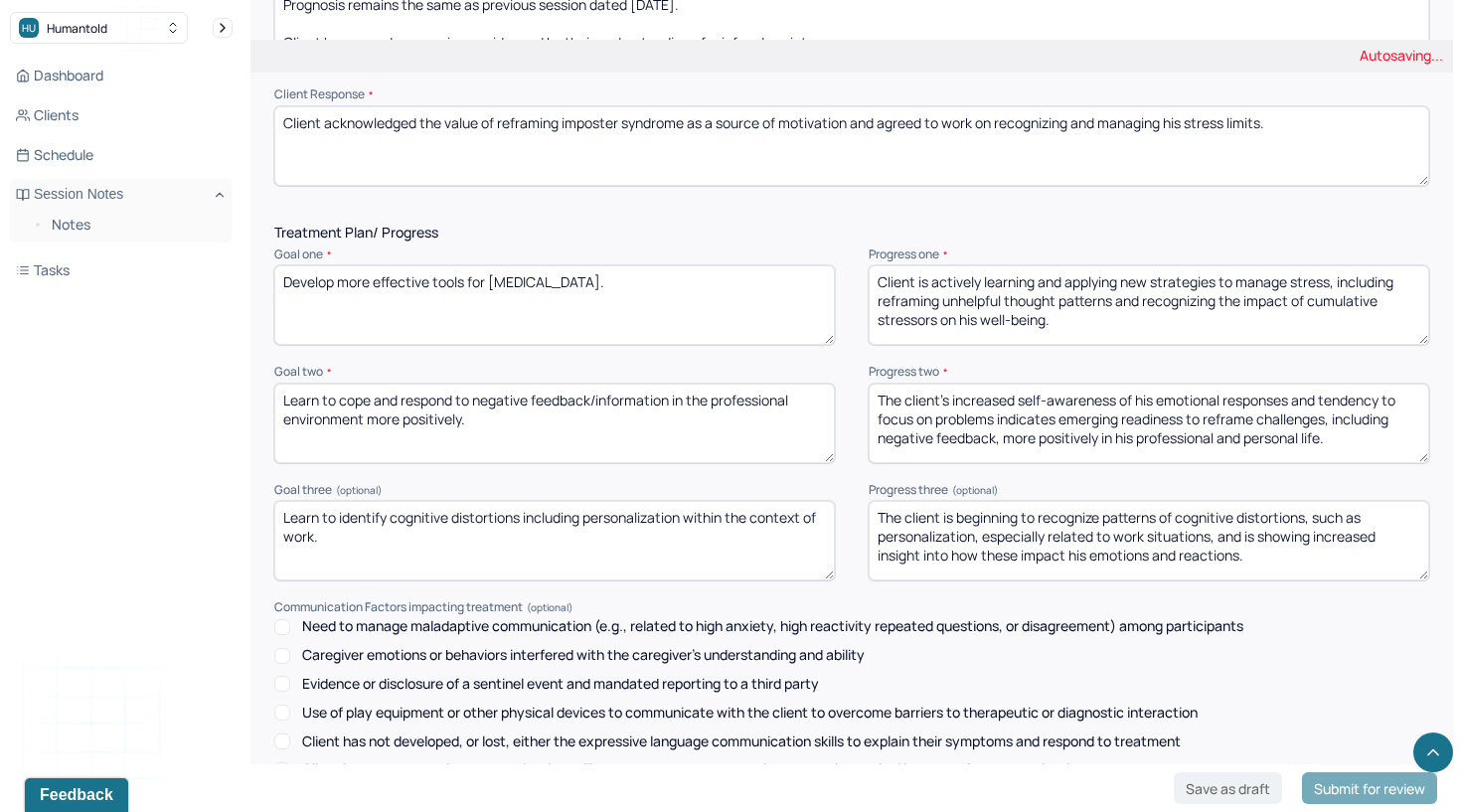 type on "Client is actively learning and applying new strategies to manage stress, including reframing unhelpful thought patterns and recognizing the impact of cumulative stressors on his well-being." 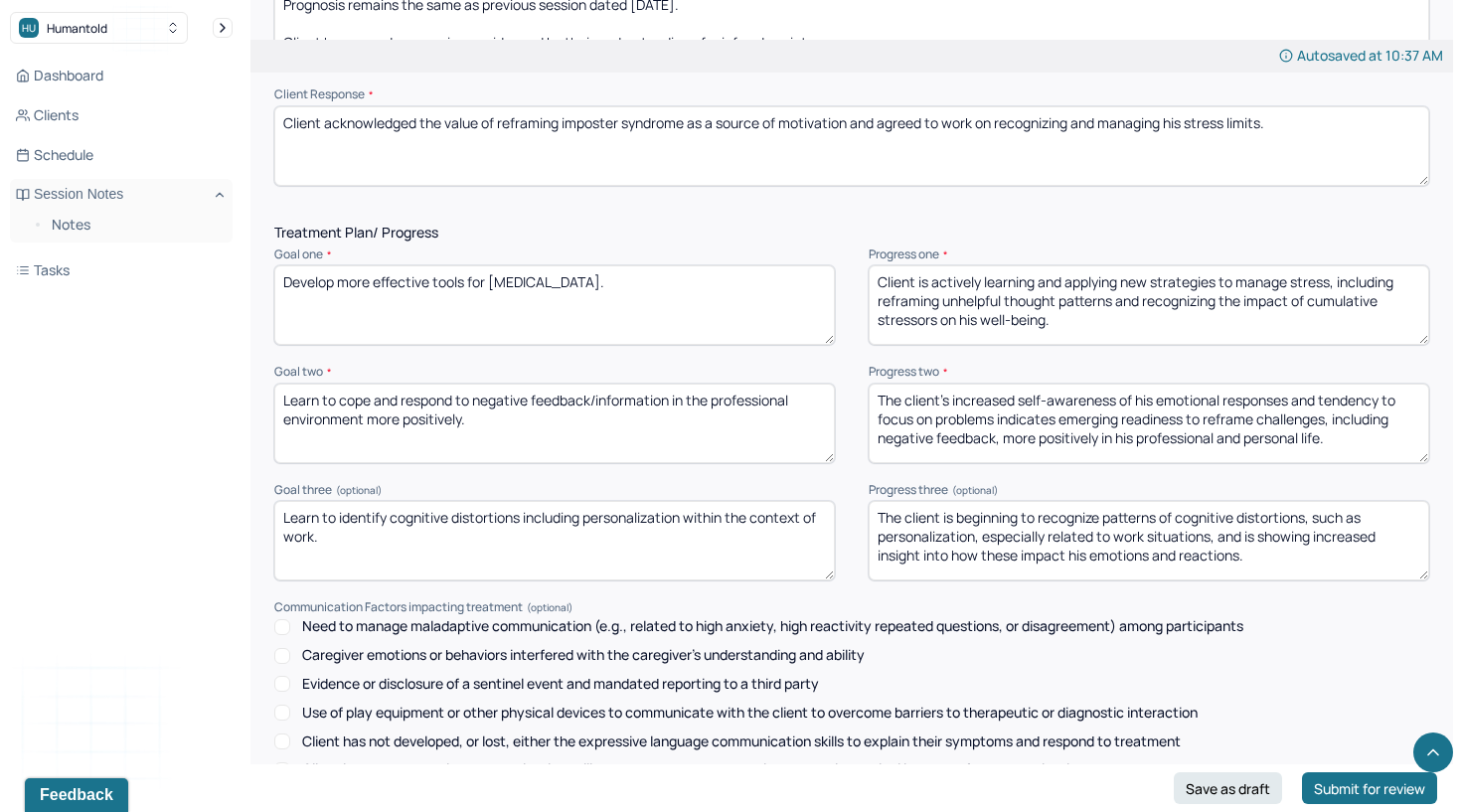 click on "Learn to cope and respond to negative feedback/information in the professional environment more positively." at bounding box center [555, 423] 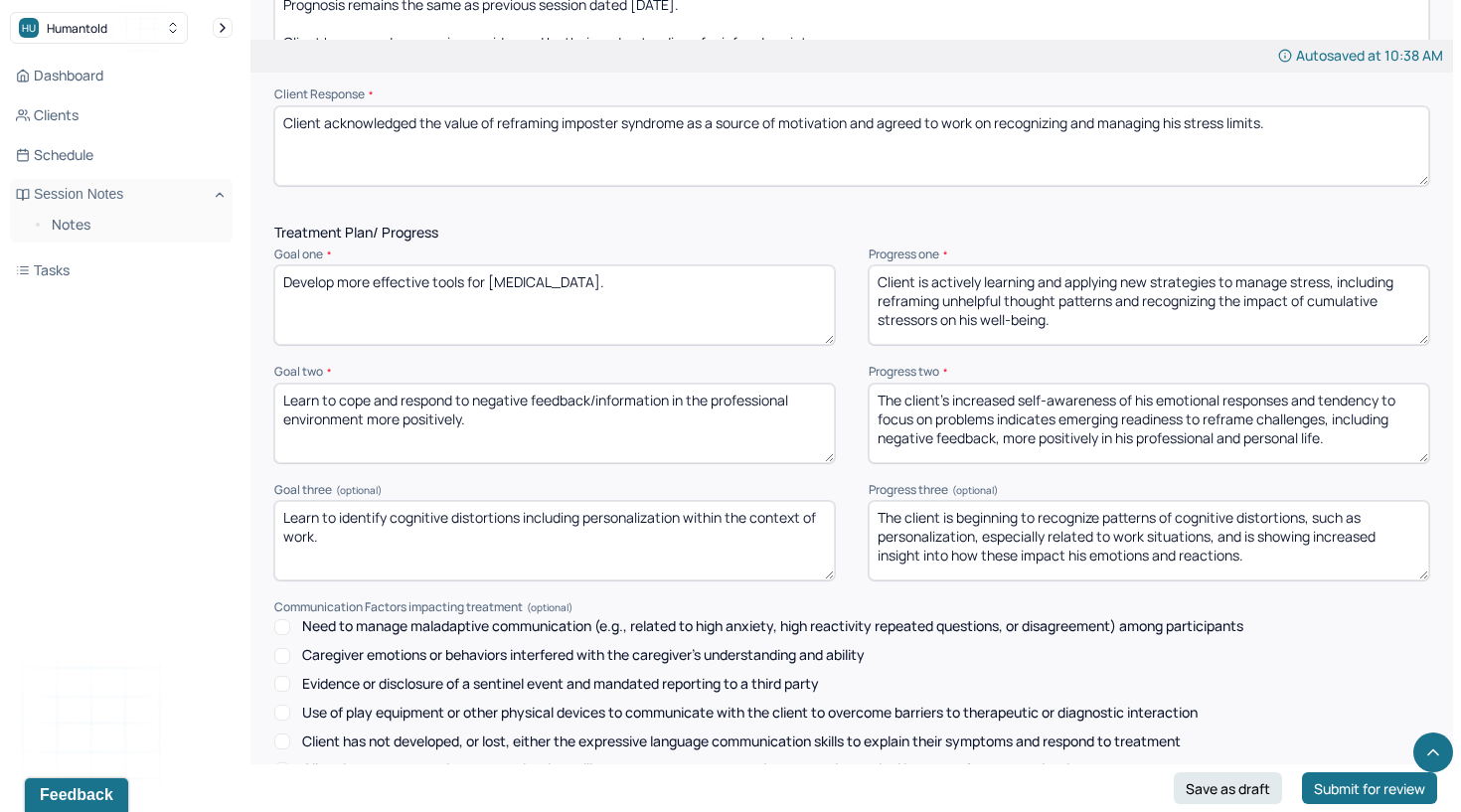 click on "Learn to cope and respond to negative feedback/information in the professional environment more positively." at bounding box center [555, 423] 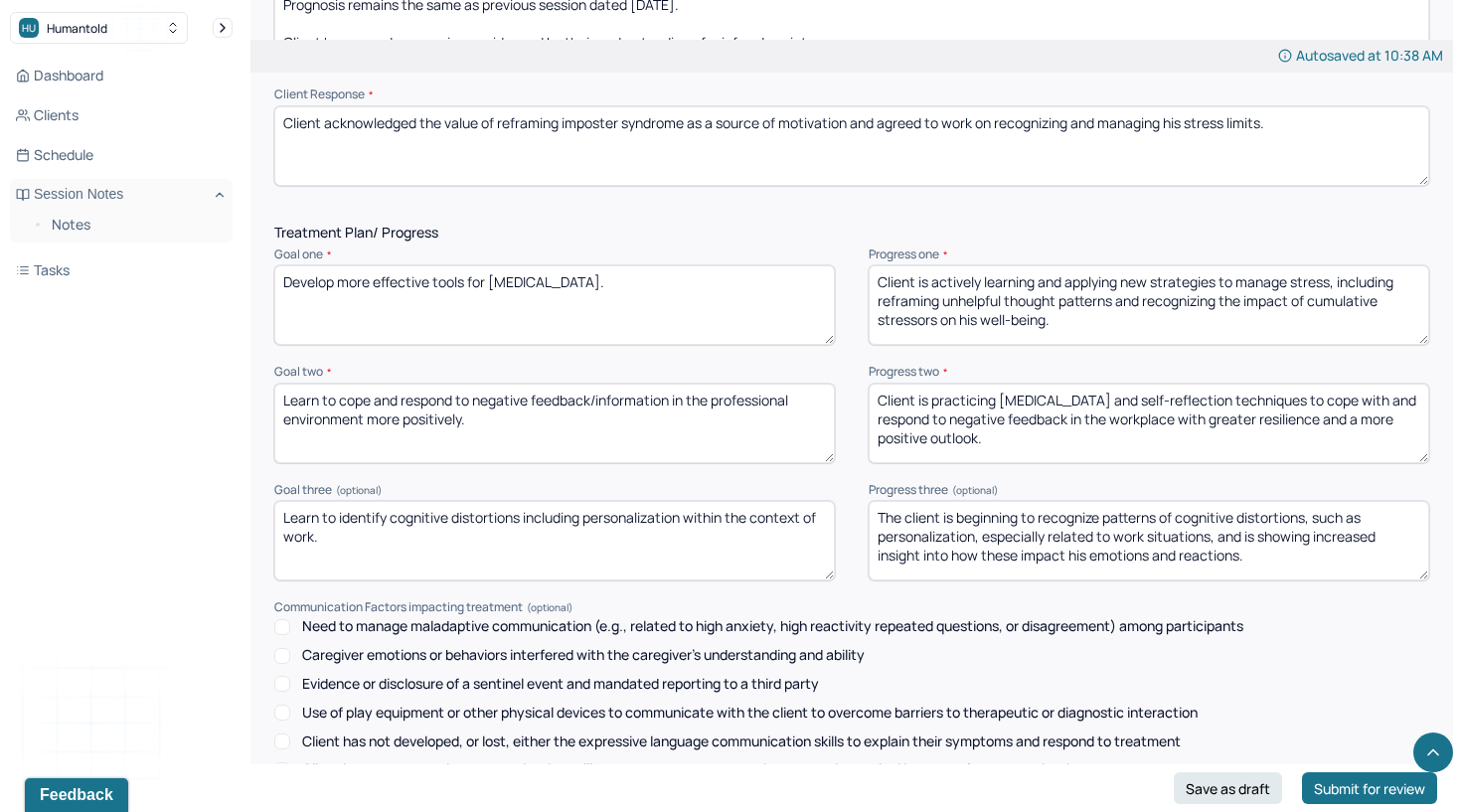 type on "Client is practicing [MEDICAL_DATA] and self-reflection techniques to cope with and respond to negative feedback in the workplace with greater resilience and a more positive outlook." 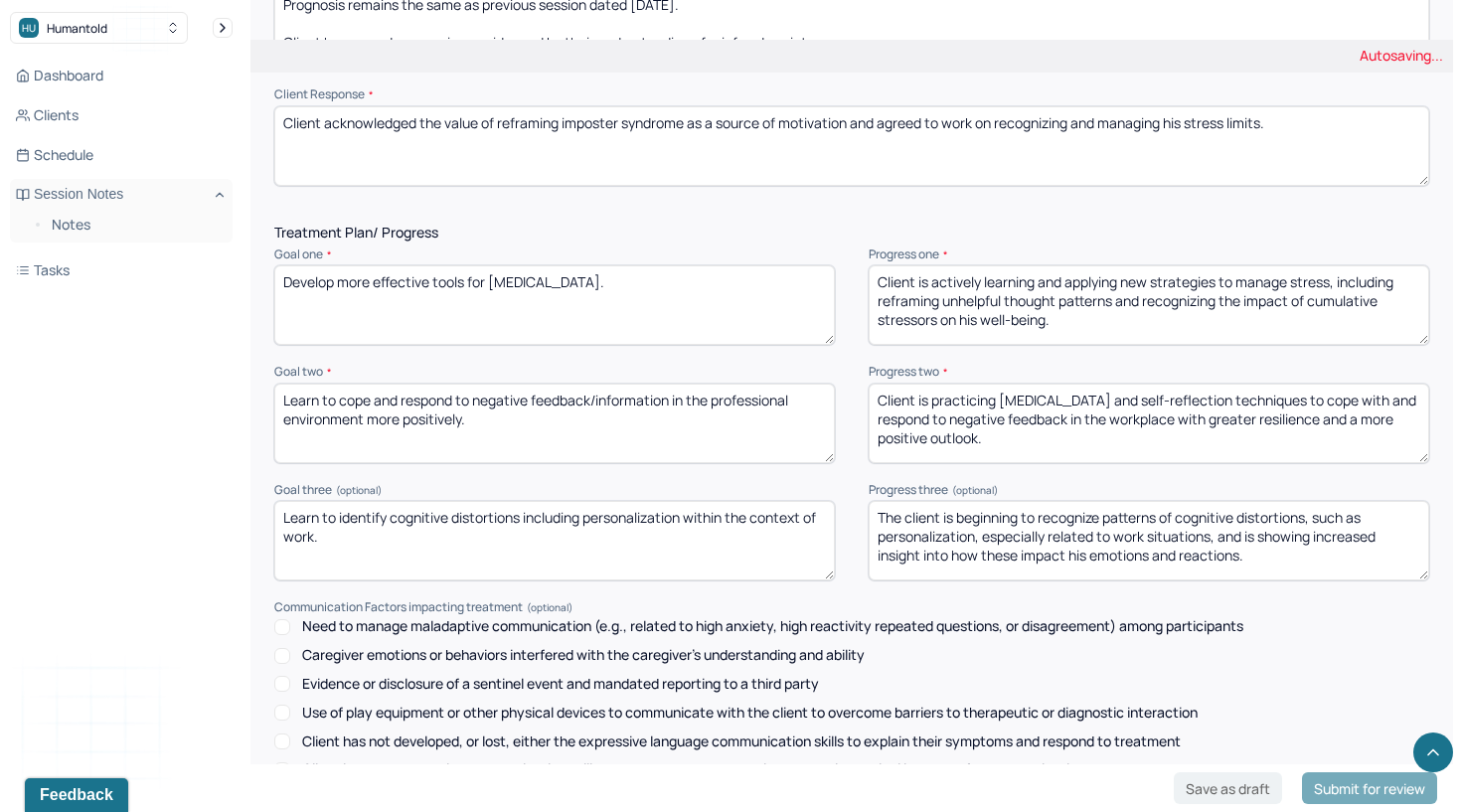 click on "Learn to identify cognitive distortions including personalization within the context of work." at bounding box center [555, 541] 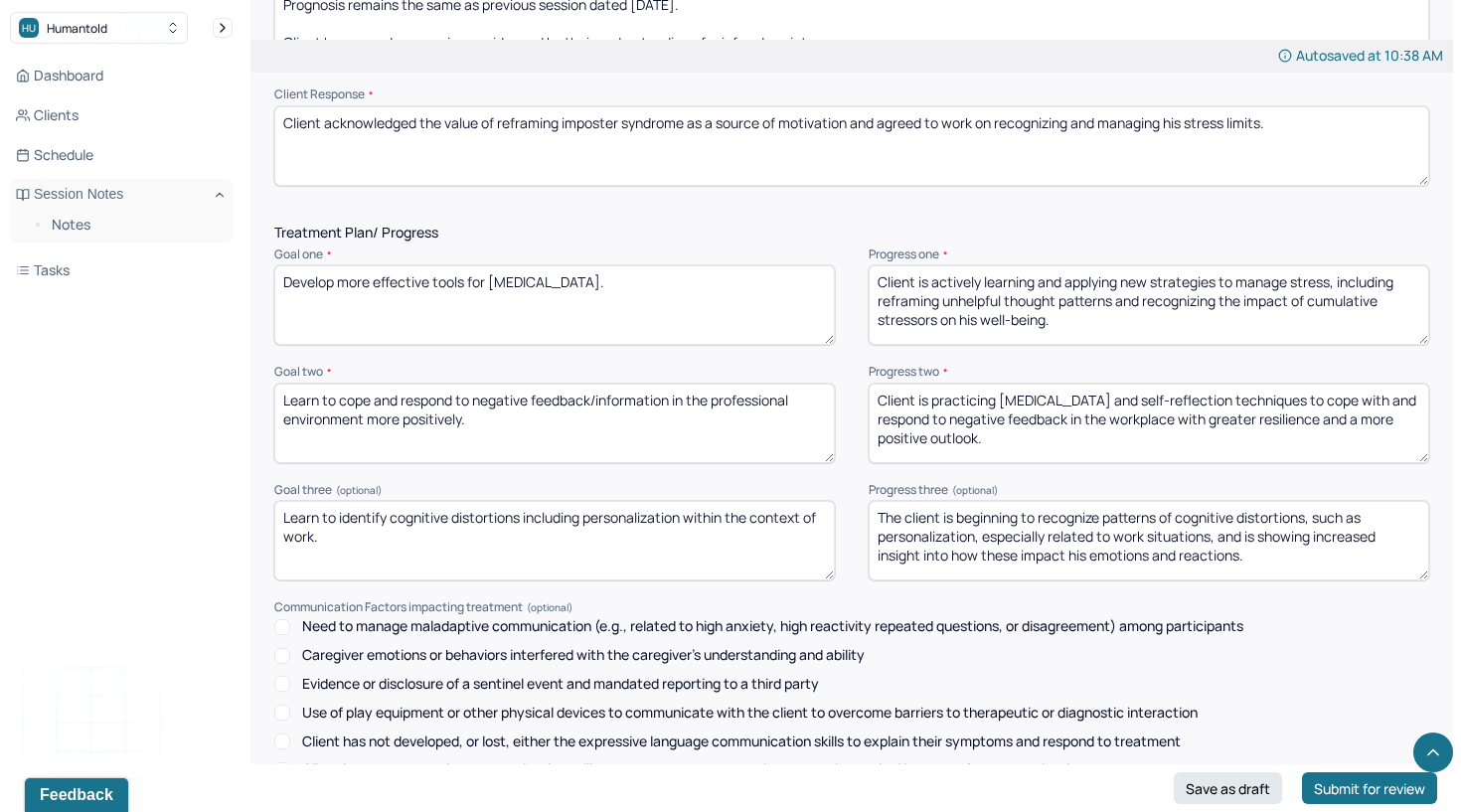 click on "The client is beginning to recognize patterns of cognitive distortions, such as personalization, especially related to work situations, and is showing increased insight into how these impact his emotions and reactions." at bounding box center (1149, 541) 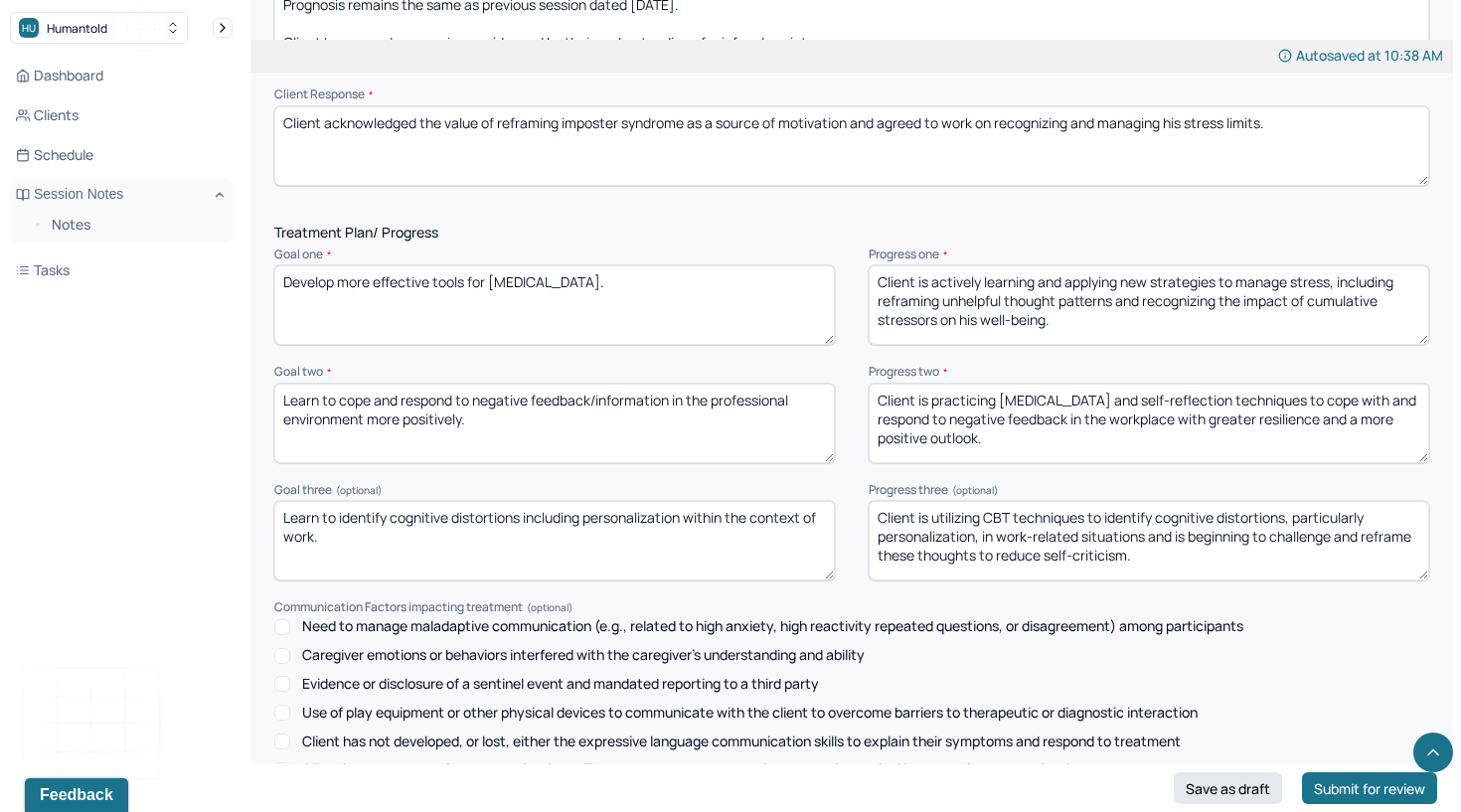 type on "Client is utilizing CBT techniques to identify cognitive distortions, particularly personalization, in work-related situations and is beginning to challenge and reframe these thoughts to reduce self-criticism." 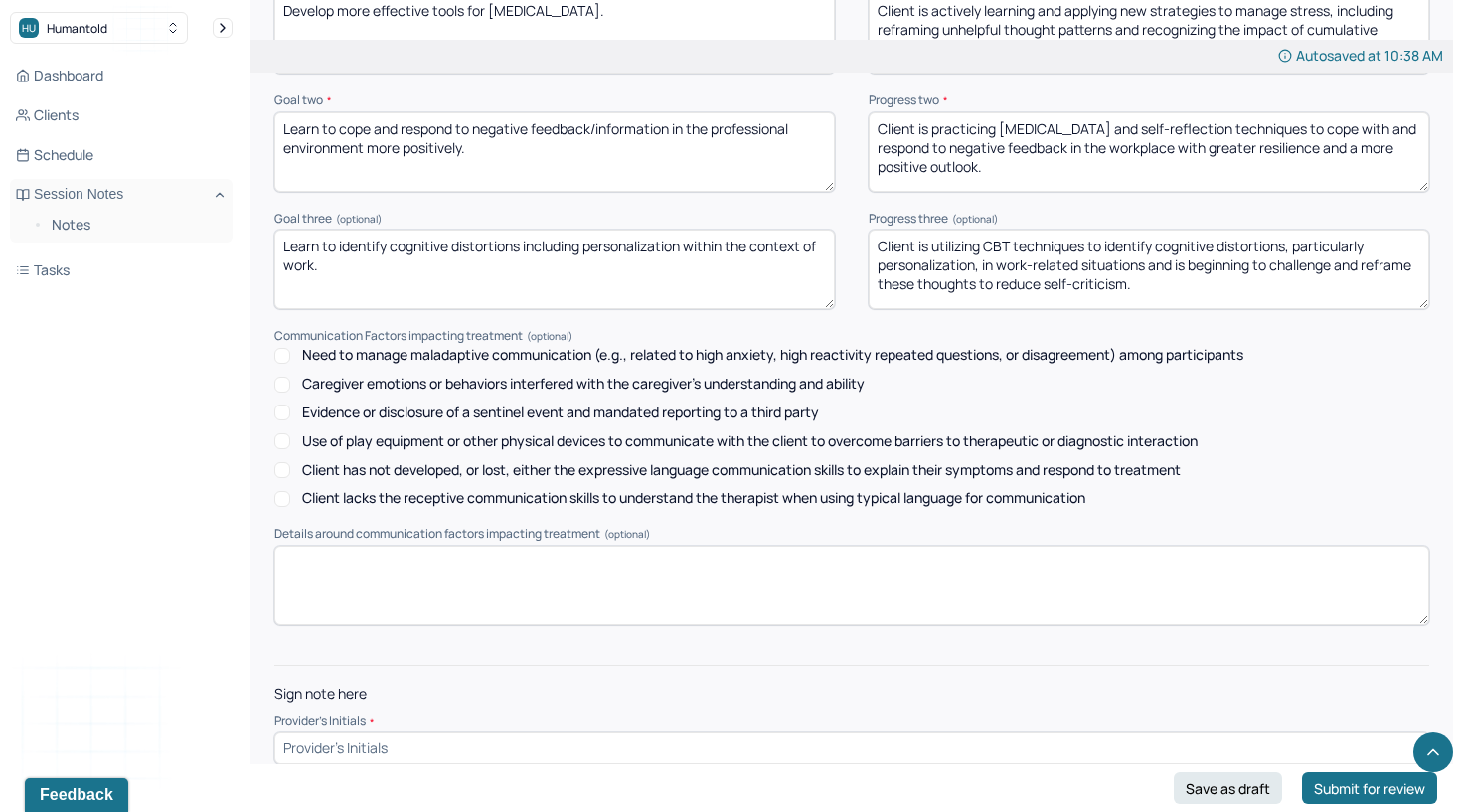 scroll, scrollTop: 2774, scrollLeft: 0, axis: vertical 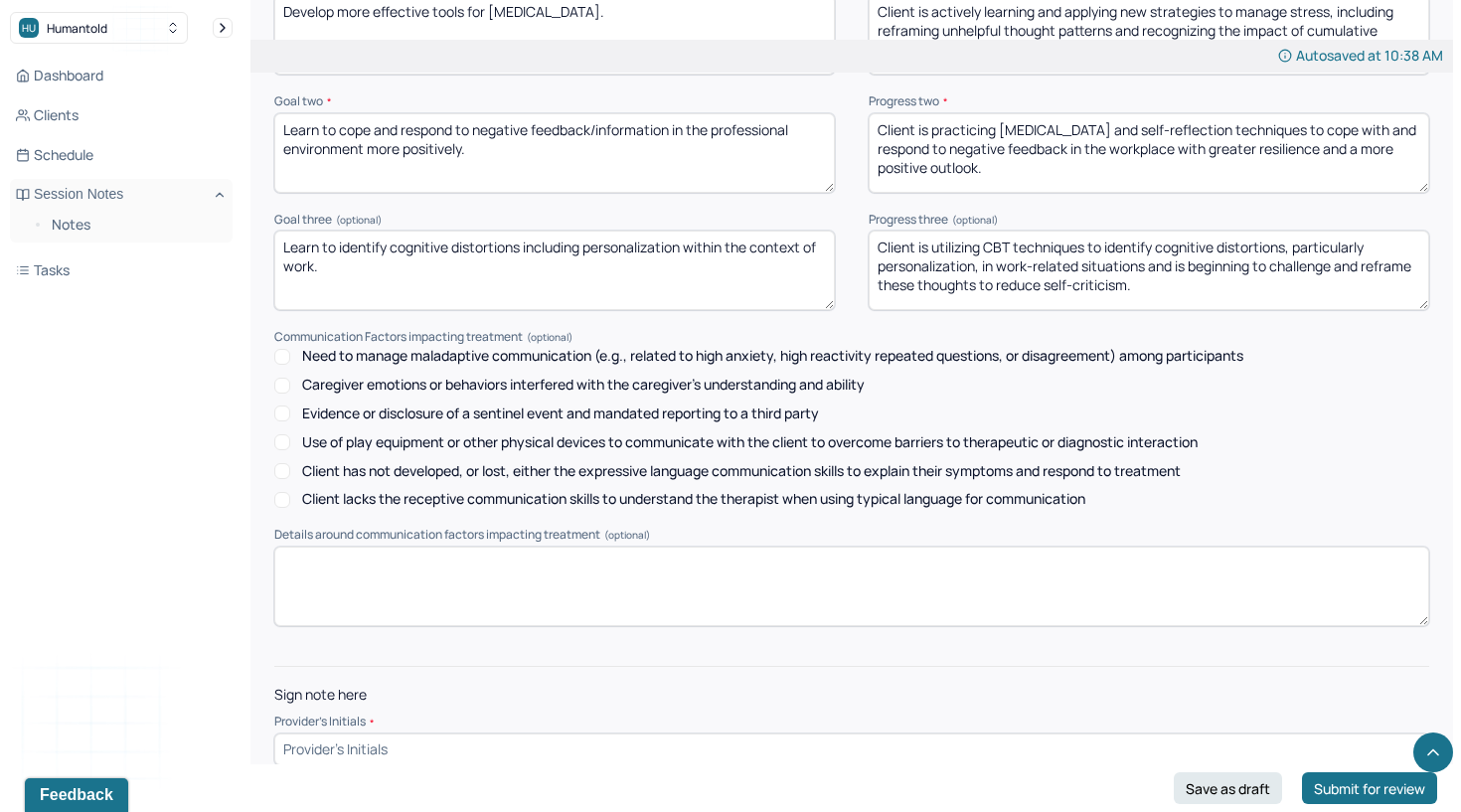 click at bounding box center (852, 749) 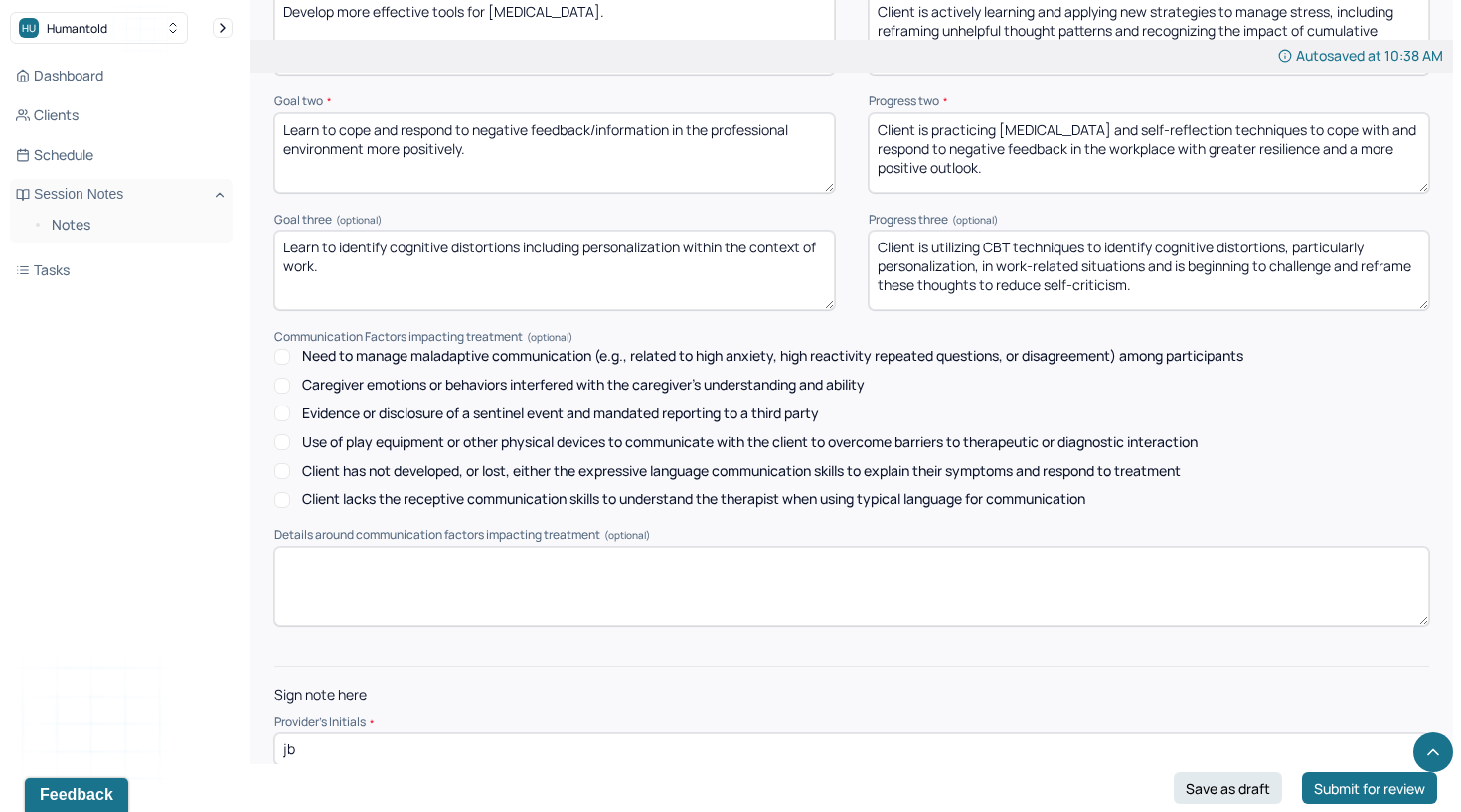 type on "jb" 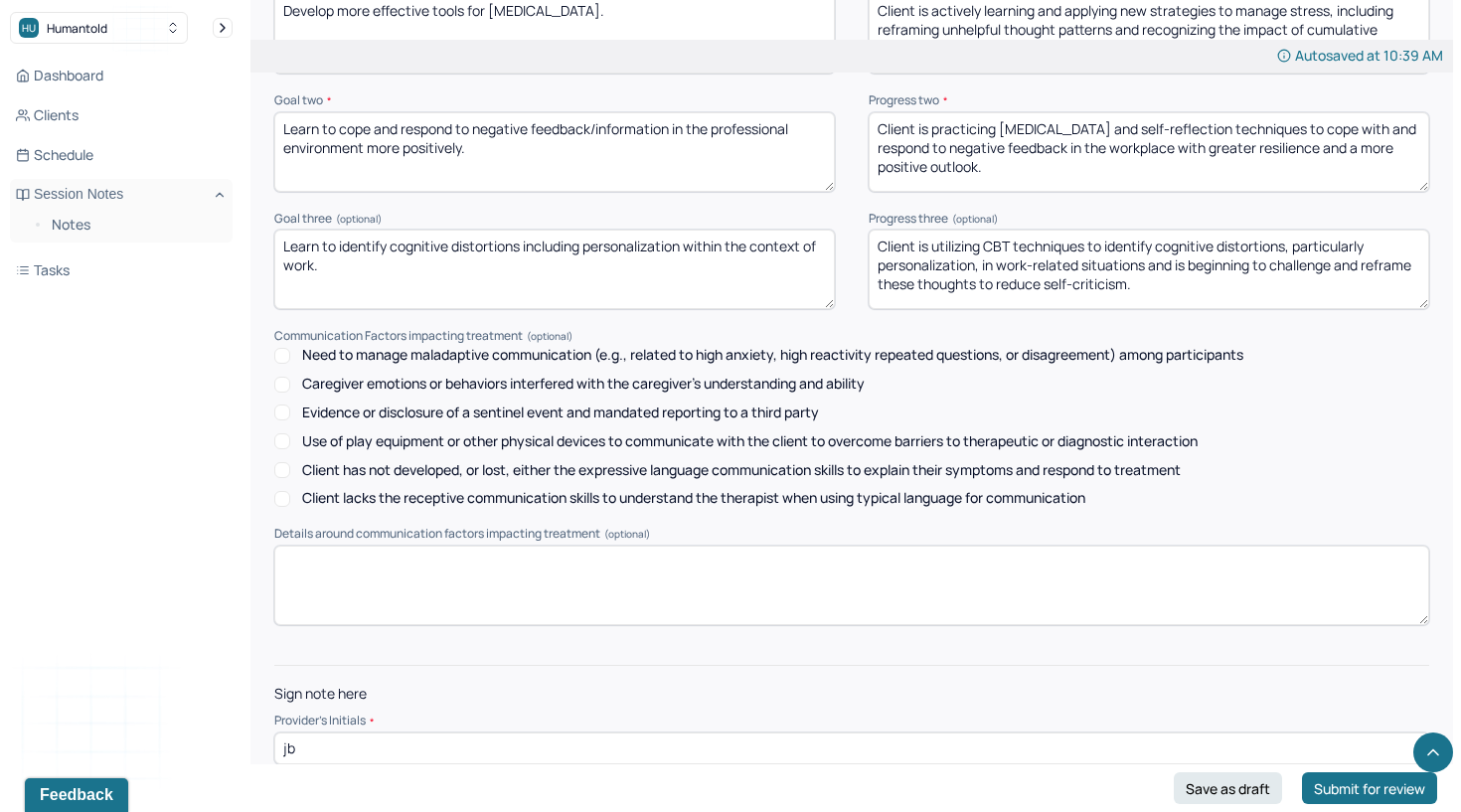 scroll, scrollTop: 2774, scrollLeft: 0, axis: vertical 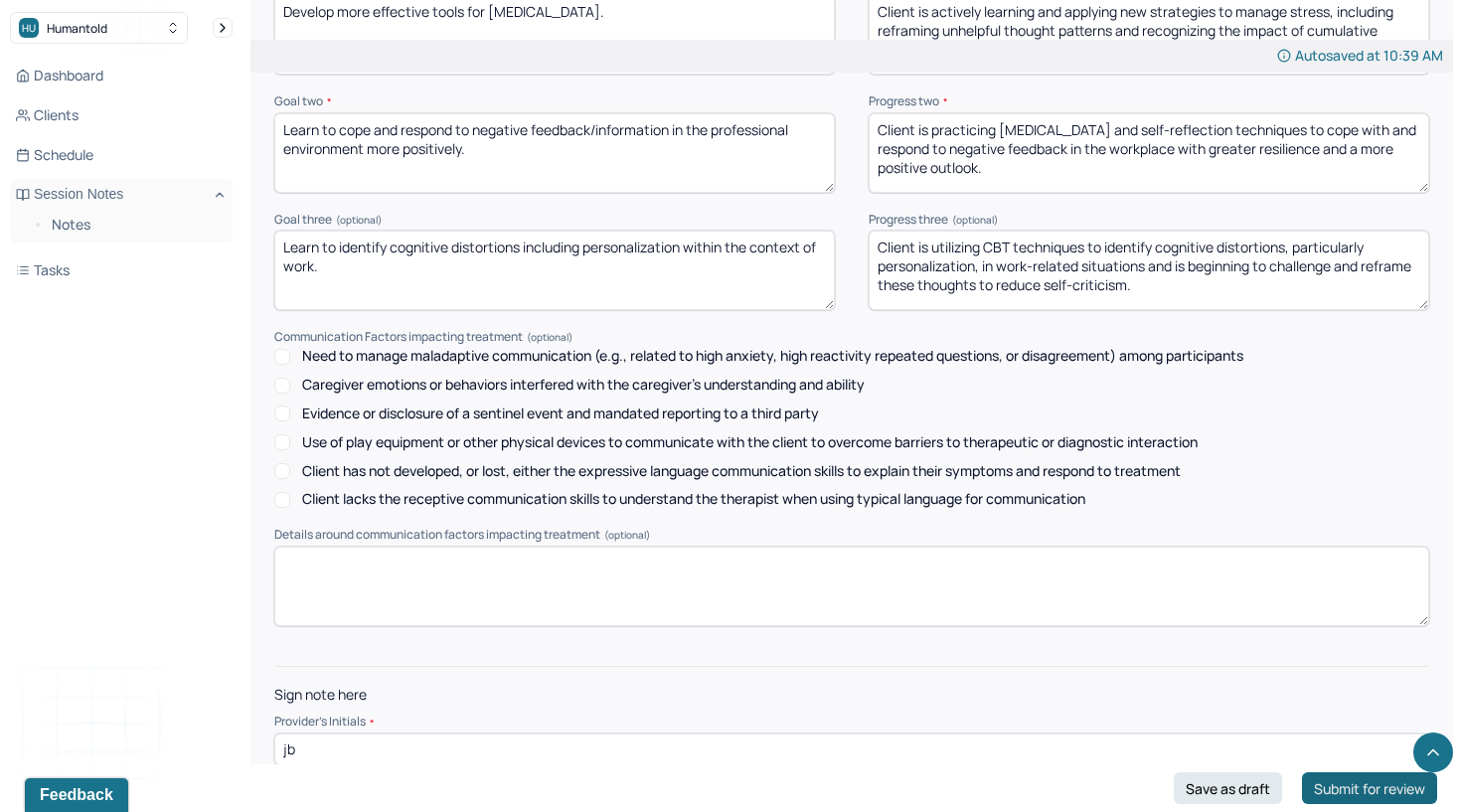 click on "Submit for review" at bounding box center (1370, 788) 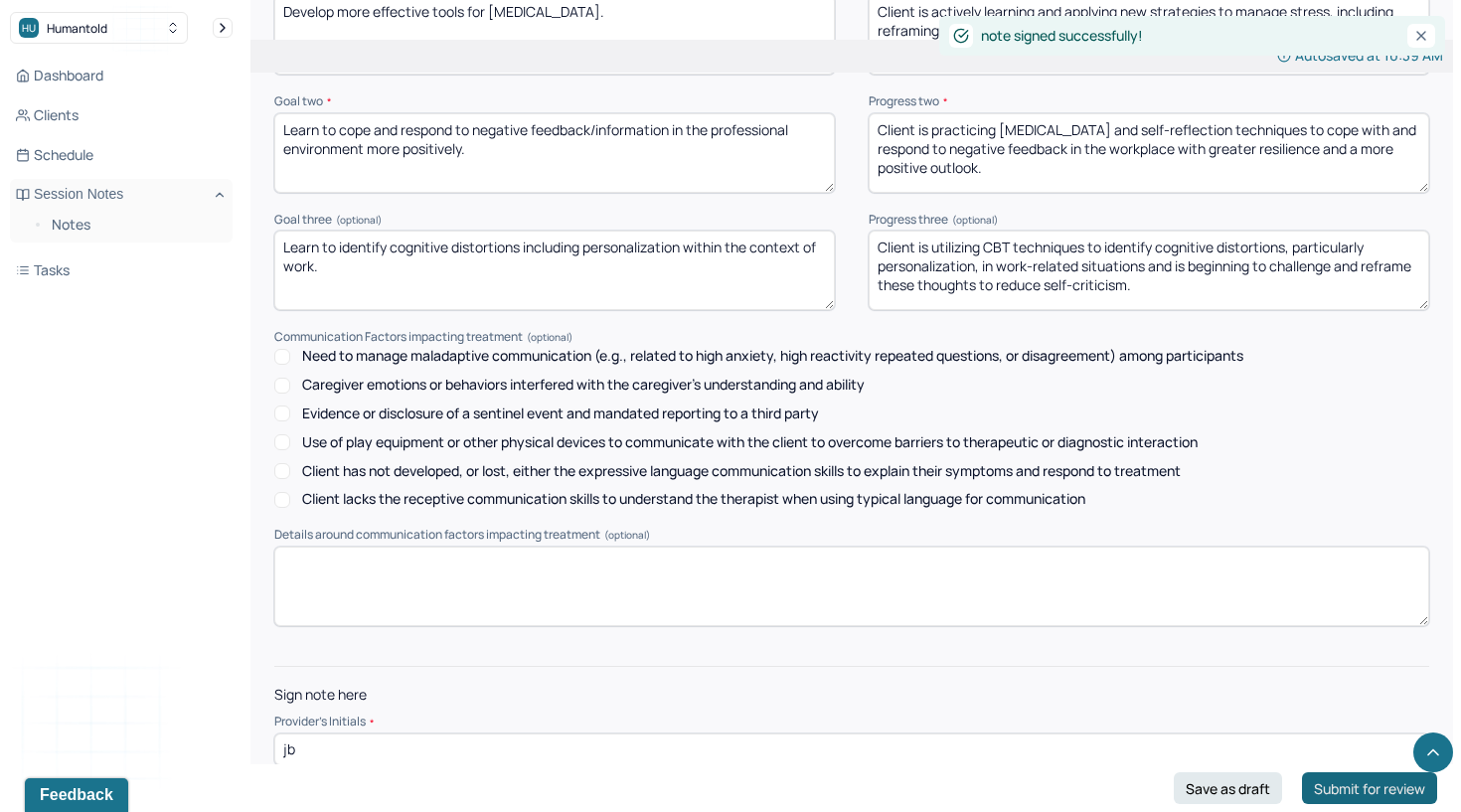 scroll, scrollTop: 0, scrollLeft: 0, axis: both 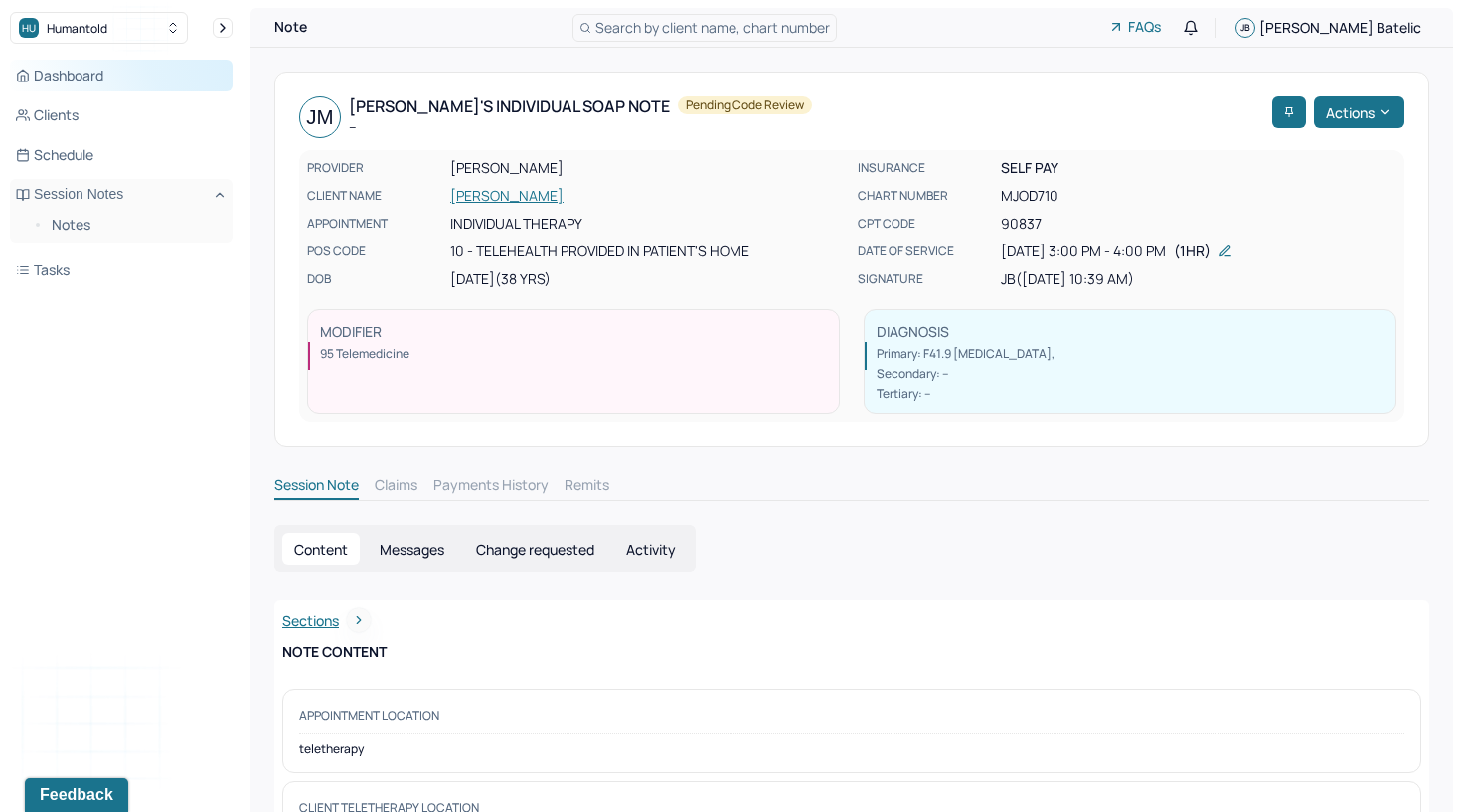 click on "Dashboard" at bounding box center (121, 76) 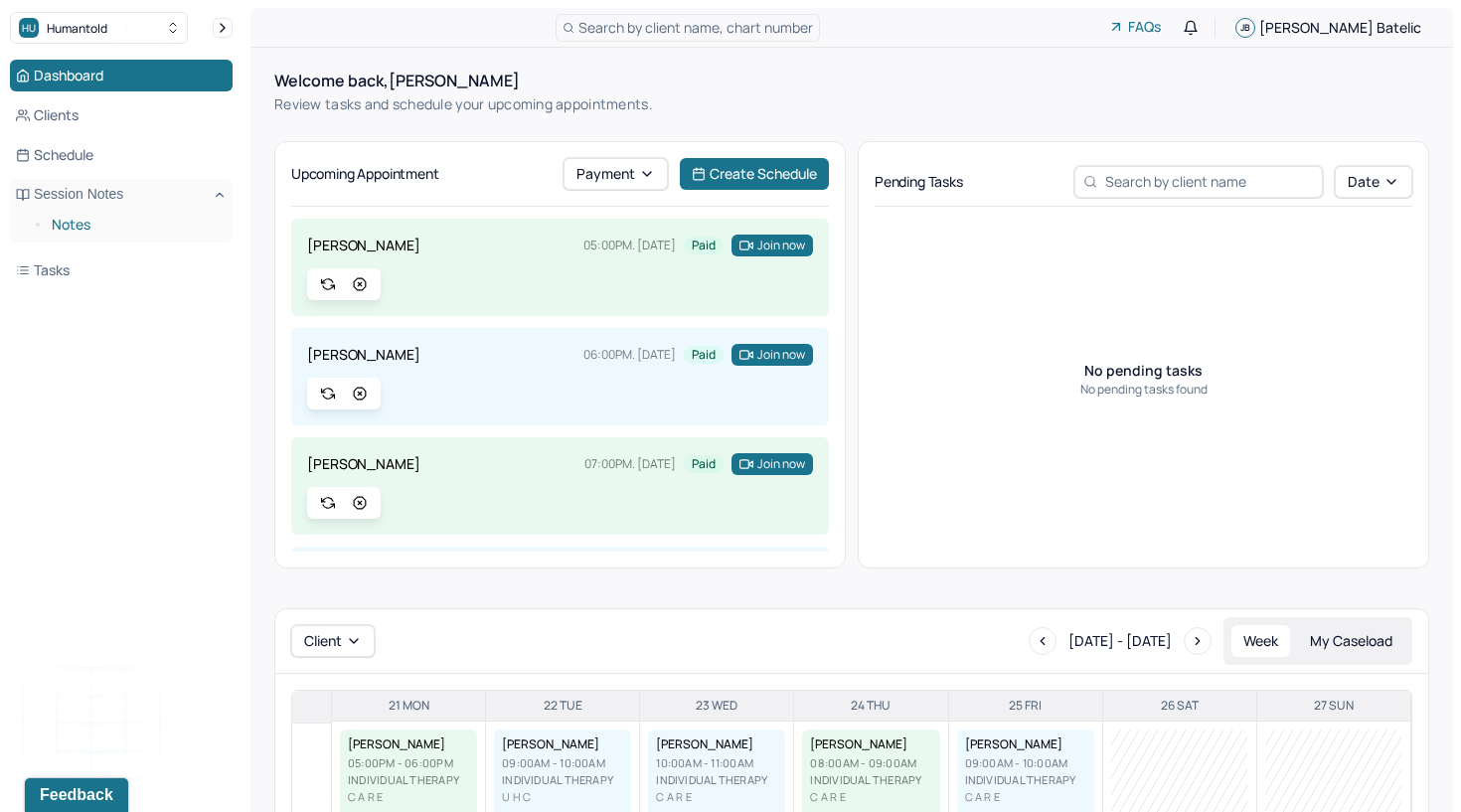 click on "Notes" at bounding box center [134, 225] 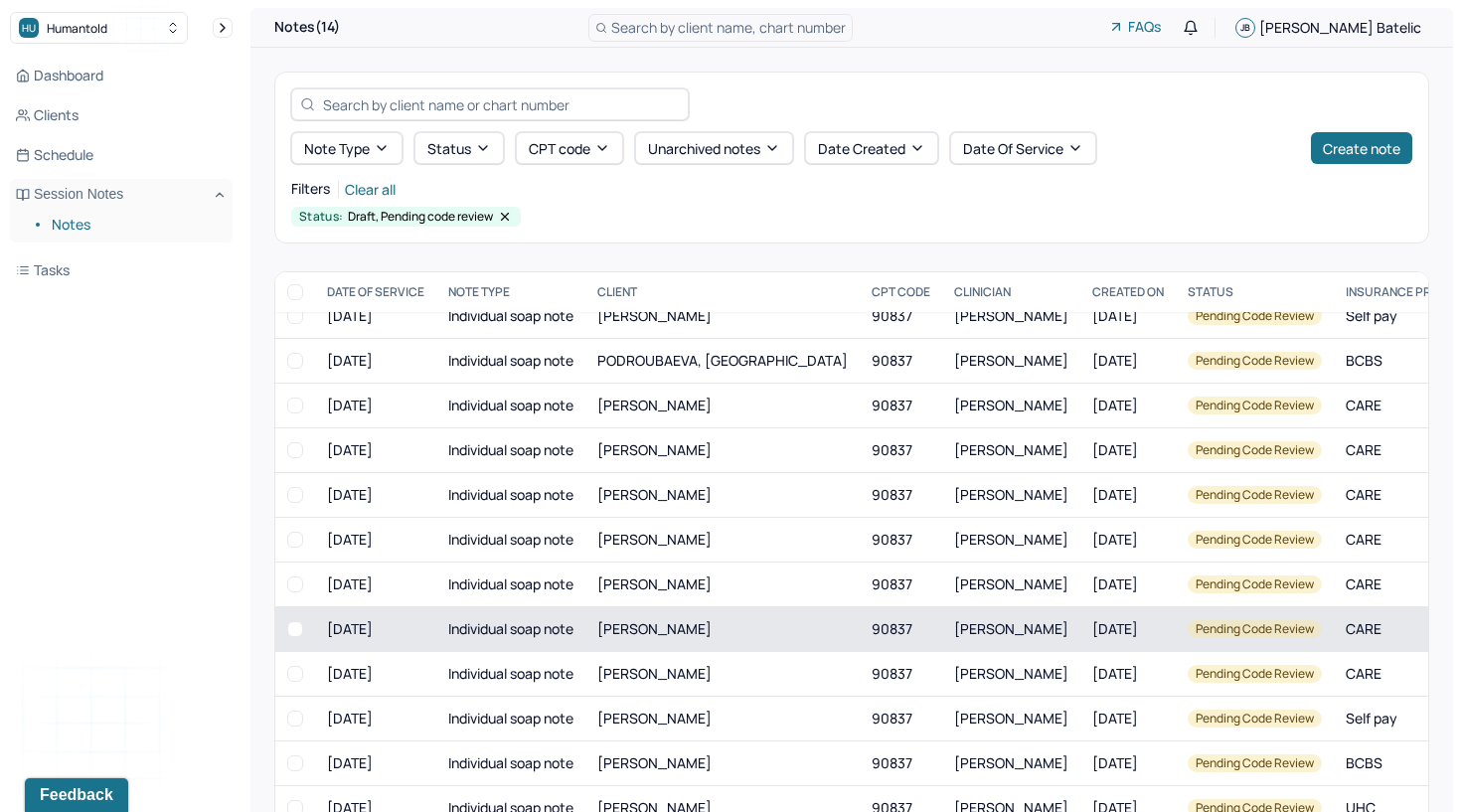 scroll, scrollTop: 17, scrollLeft: 0, axis: vertical 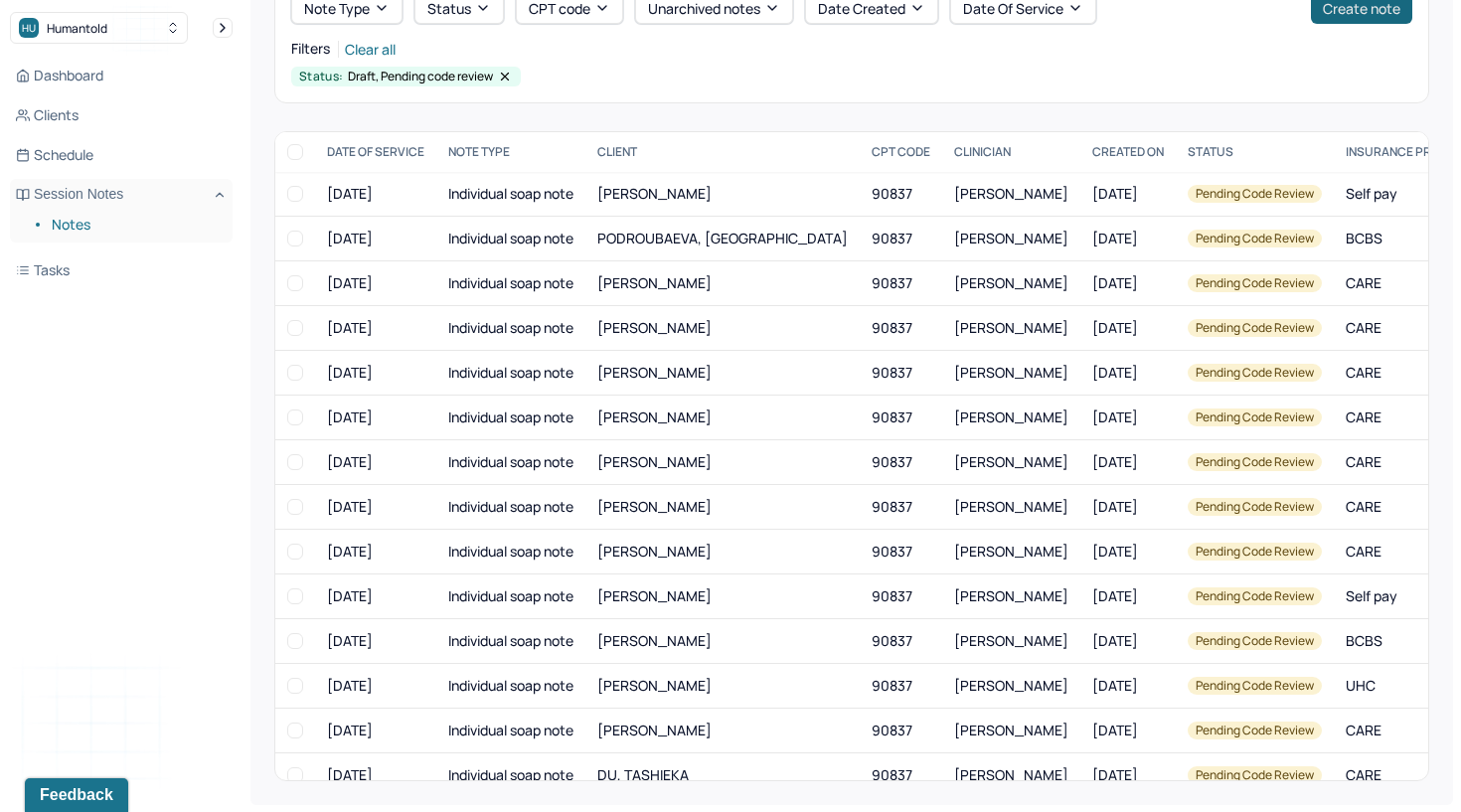 click on "Create note" at bounding box center [1362, 8] 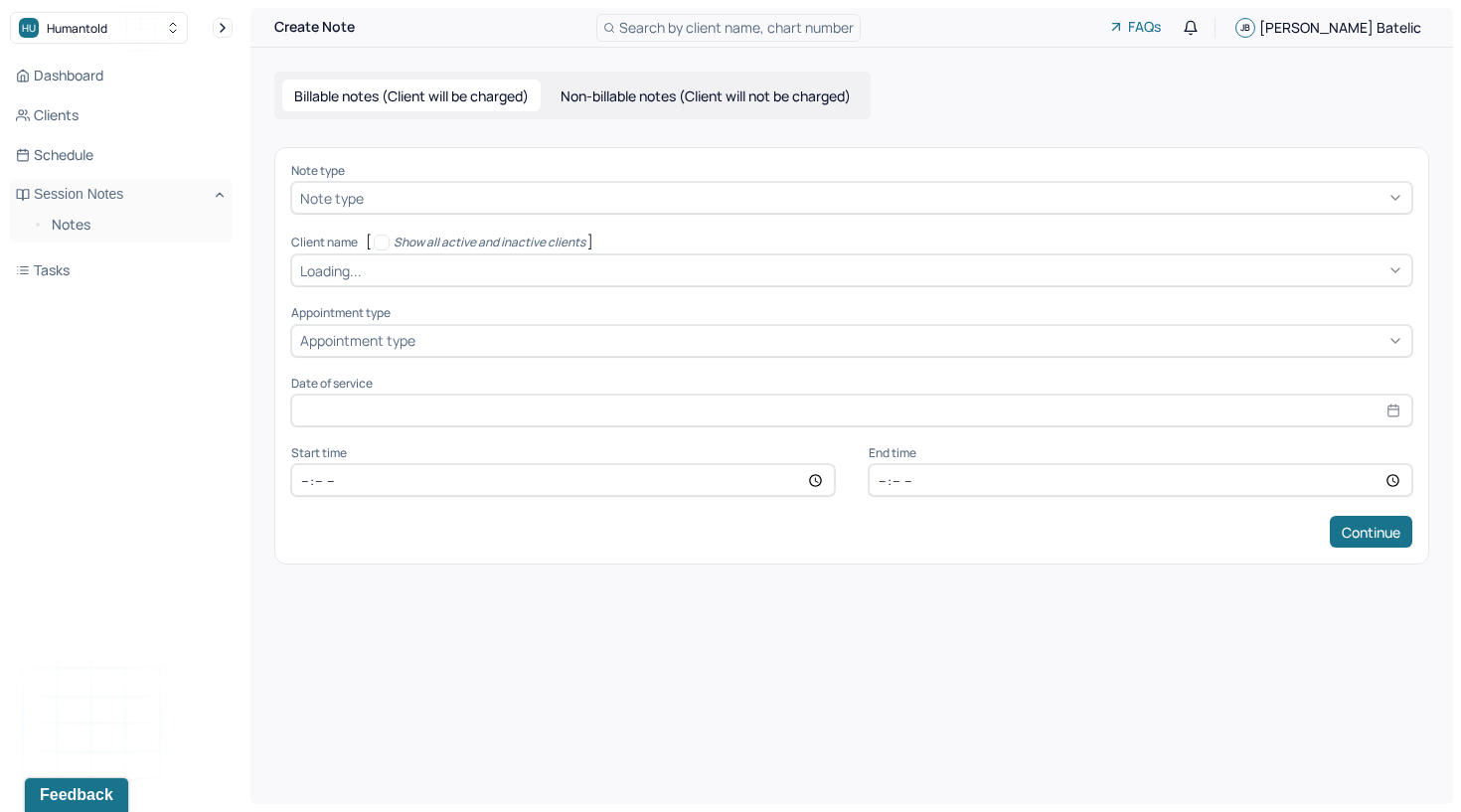 click on "Note type" at bounding box center (332, 198) 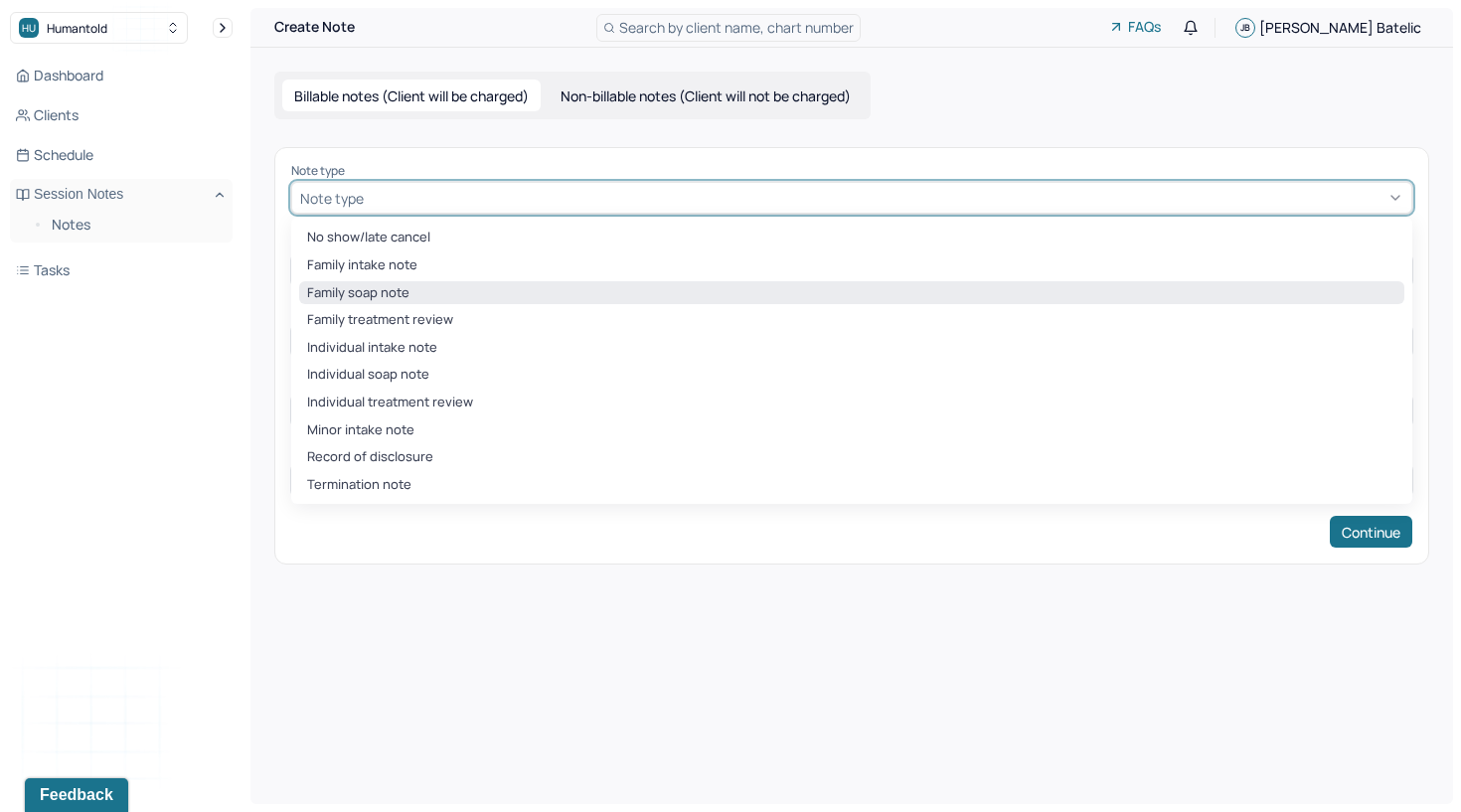 click on "Family soap note" at bounding box center [852, 293] 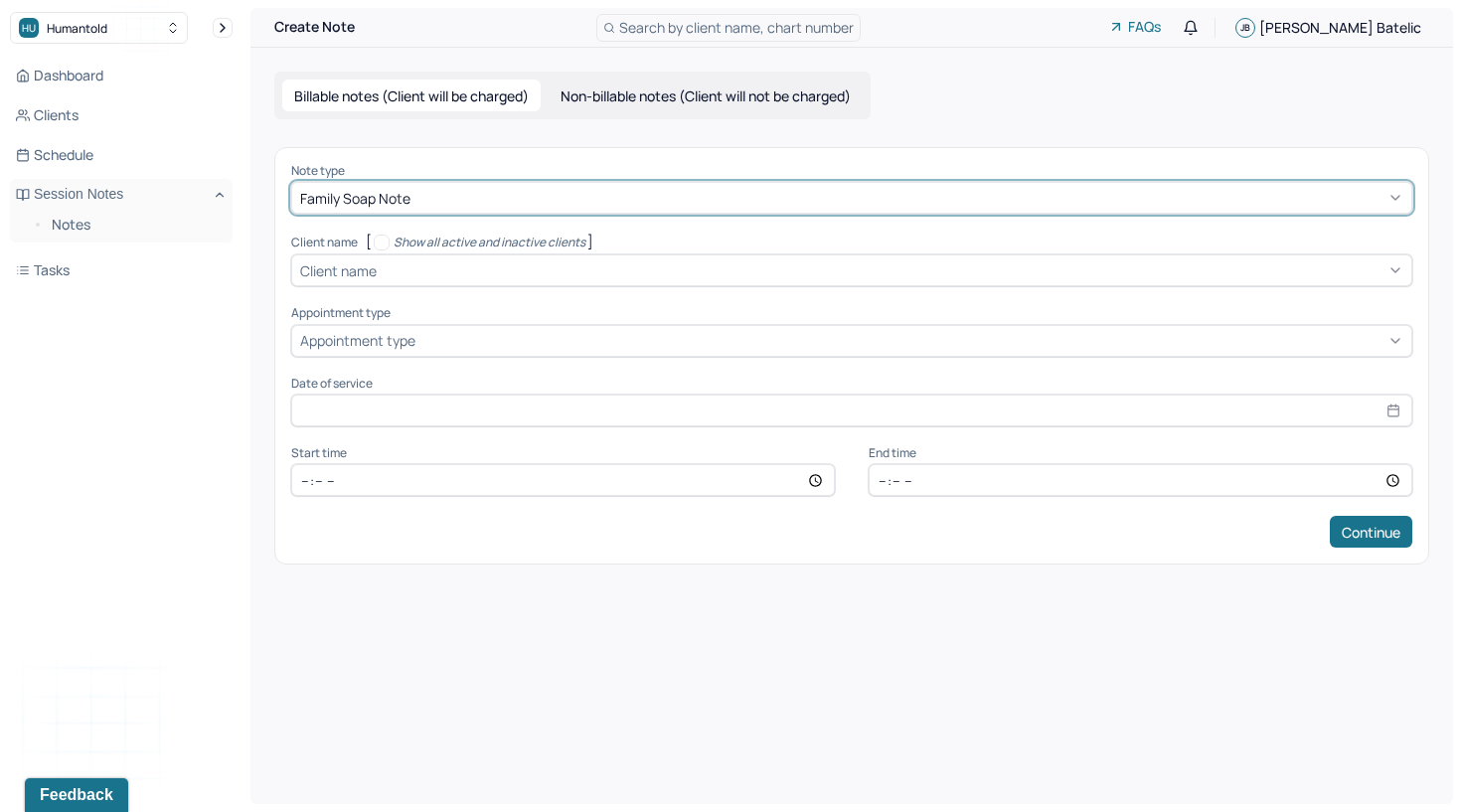 click on "Client name" at bounding box center (338, 270) 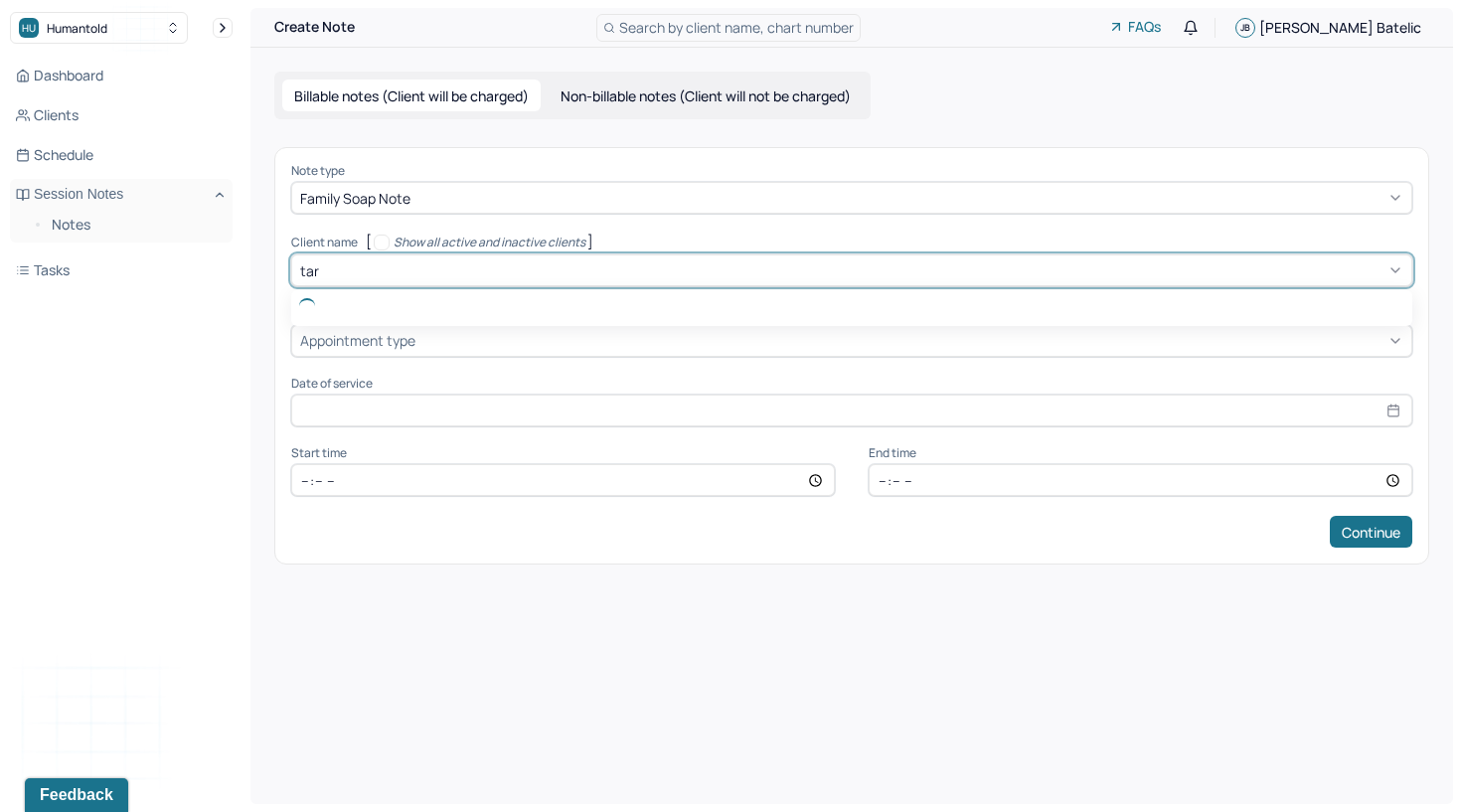 type on "[PERSON_NAME]" 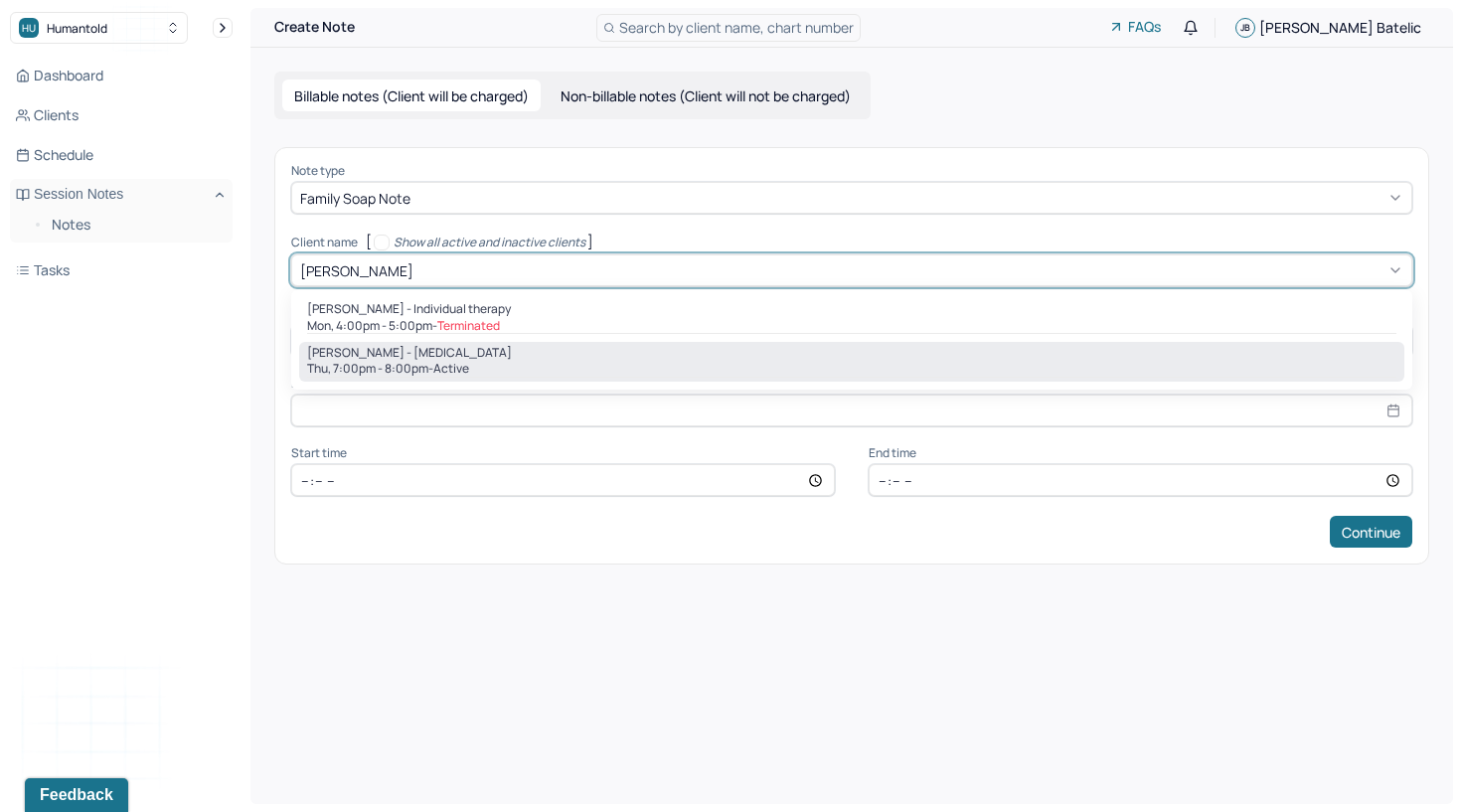 click on "Thu, 7:00pm - 8:00pm  -  active" at bounding box center (852, 369) 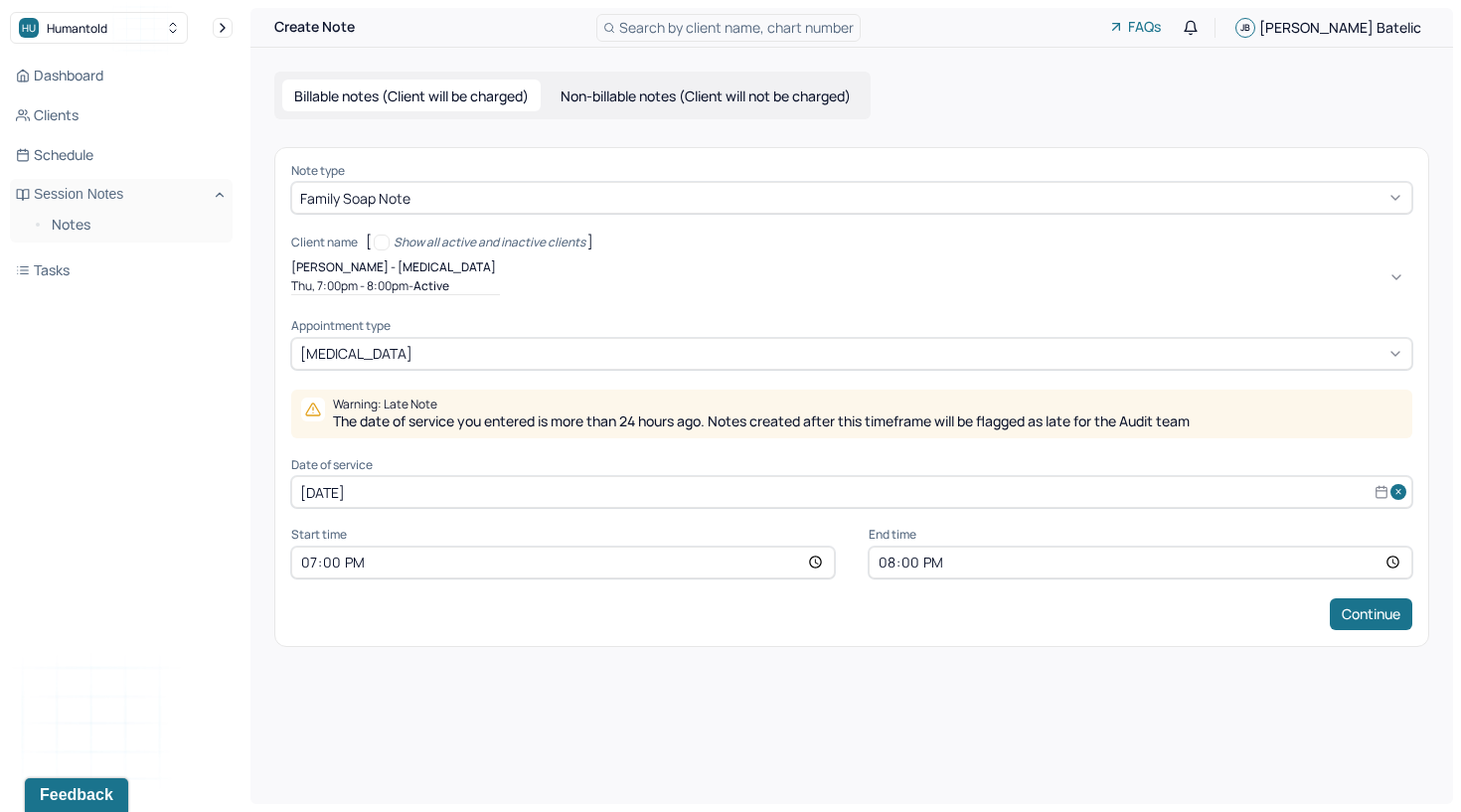 select on "6" 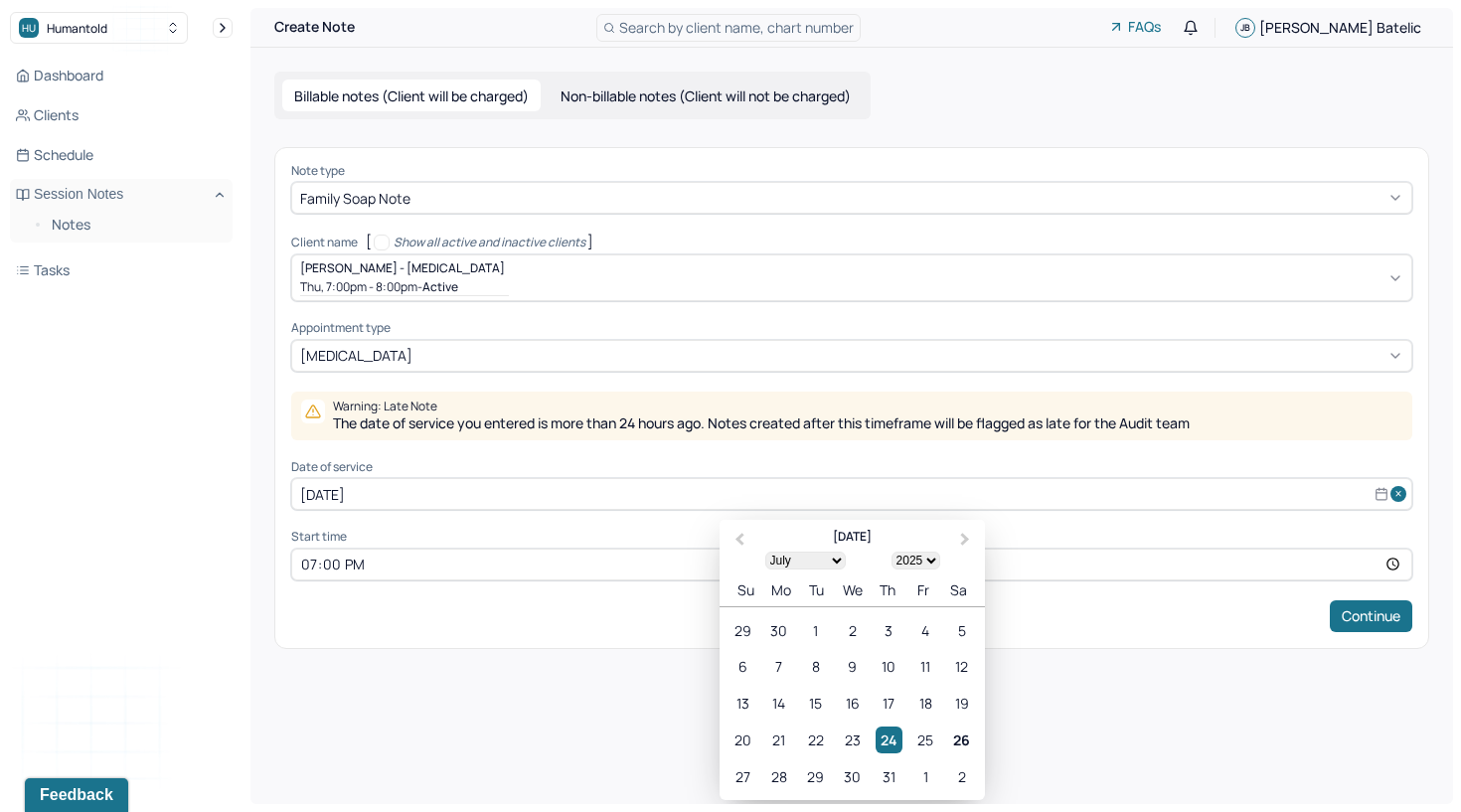 click on "[DATE]" at bounding box center [852, 494] 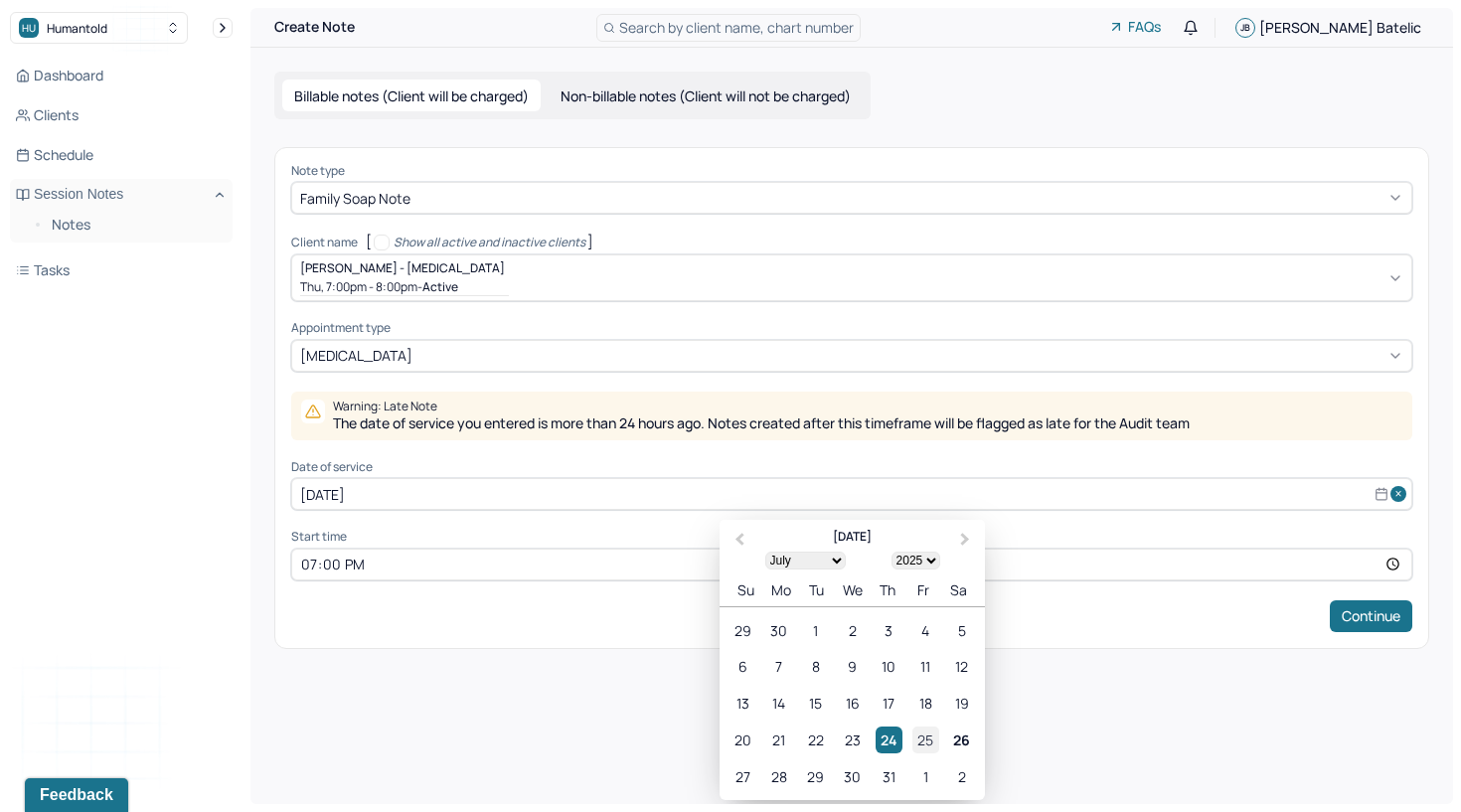 click on "25" at bounding box center (925, 739) 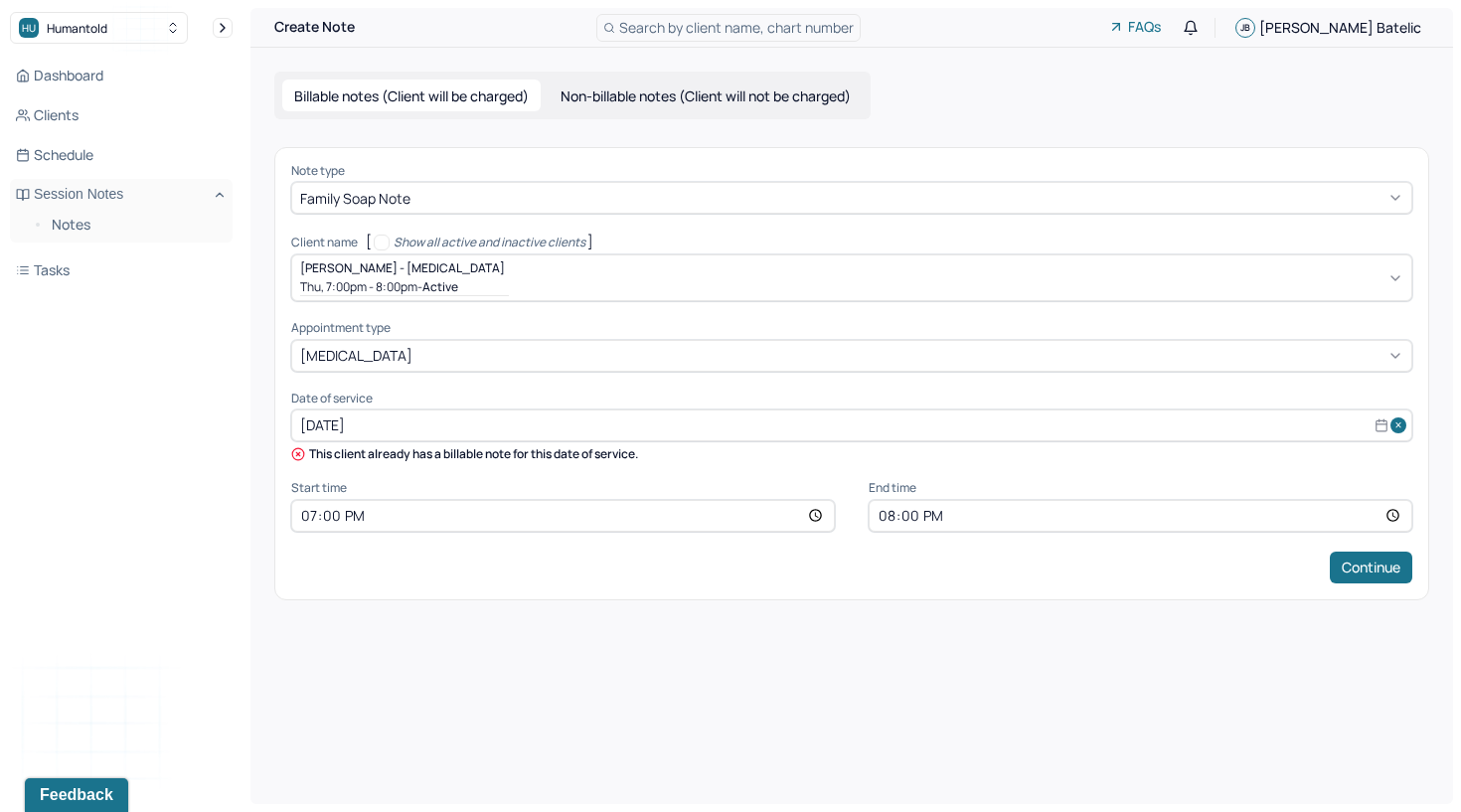 click on "19:00" at bounding box center [563, 516] 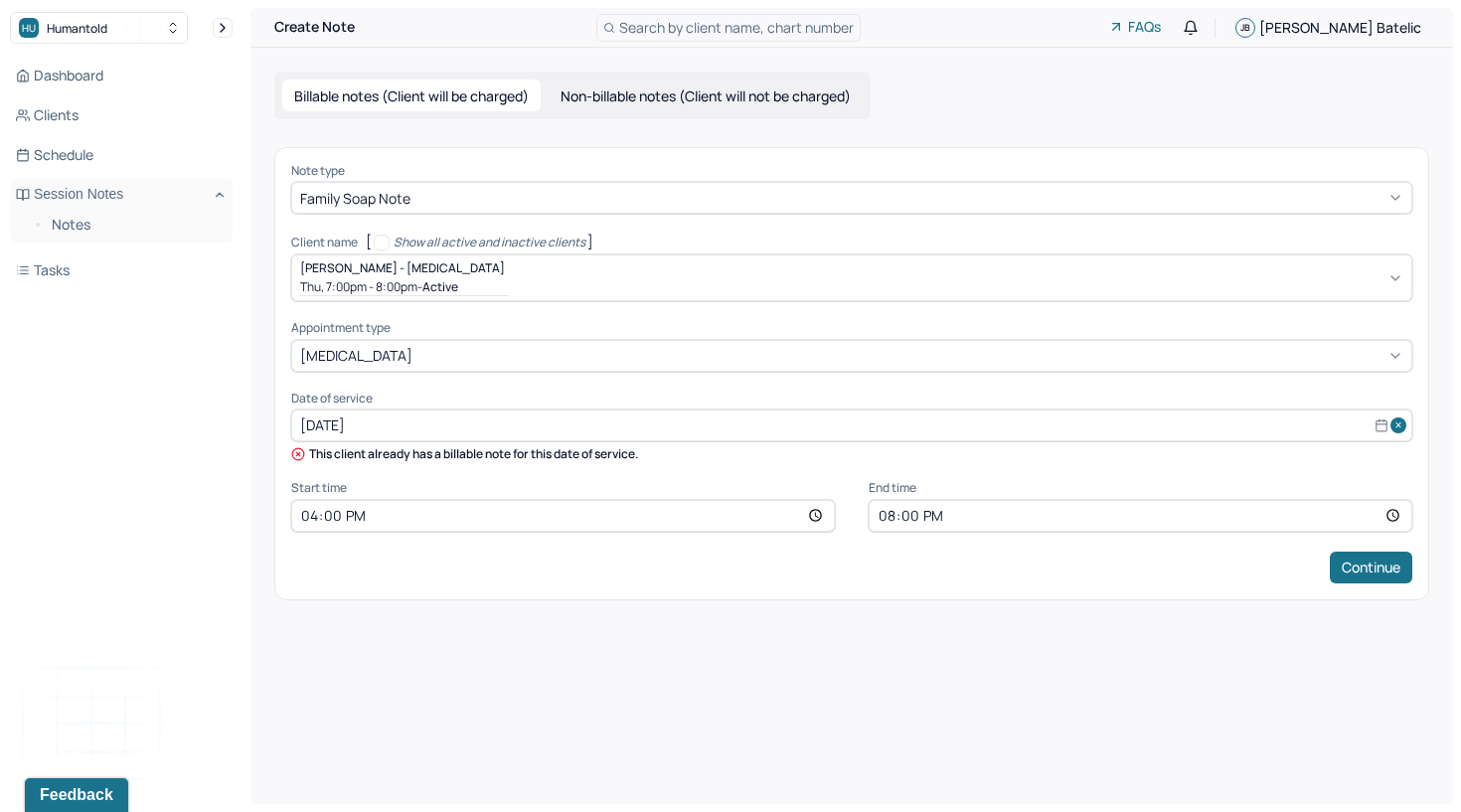 type on "16:00" 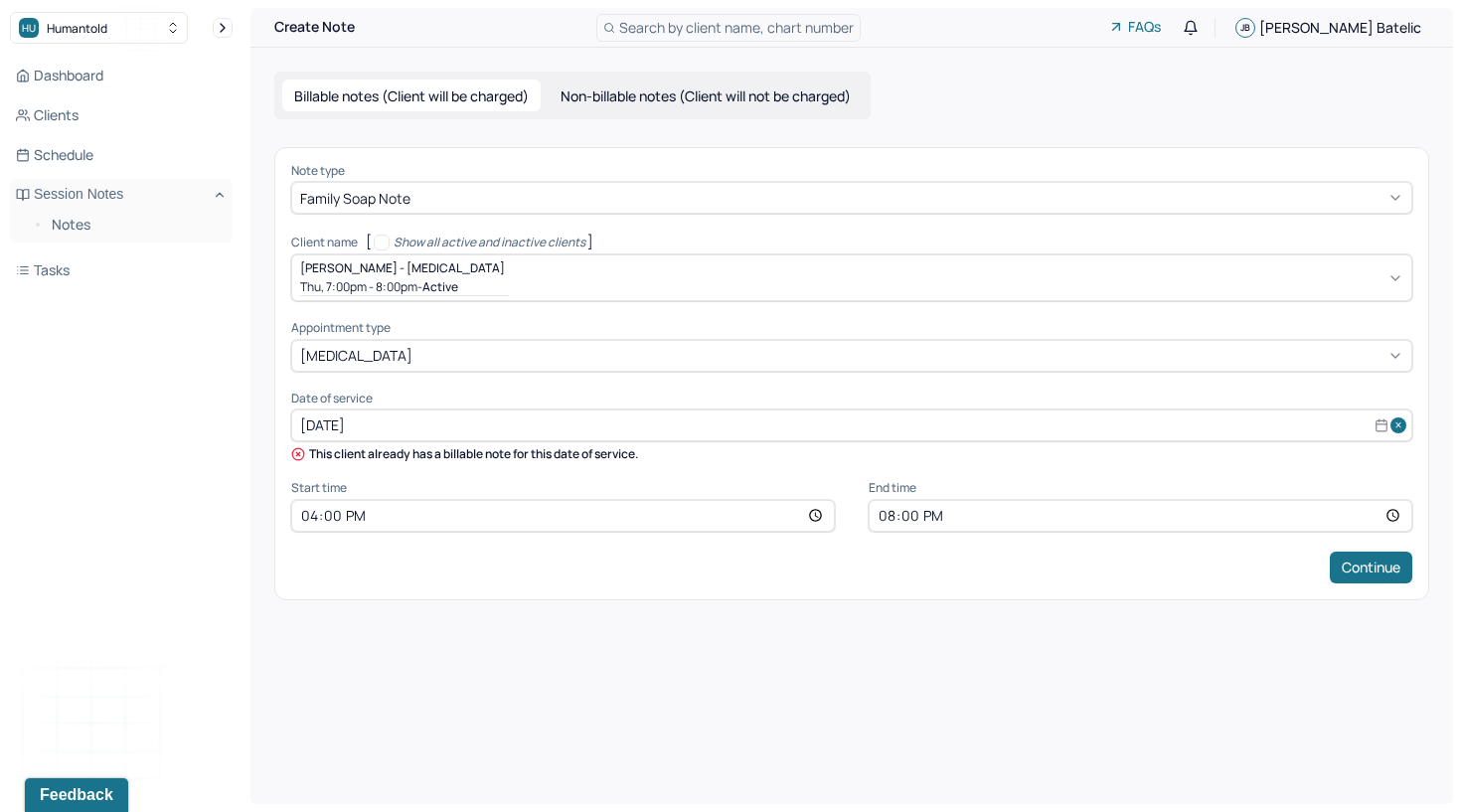 click on "20:00" at bounding box center (1140, 516) 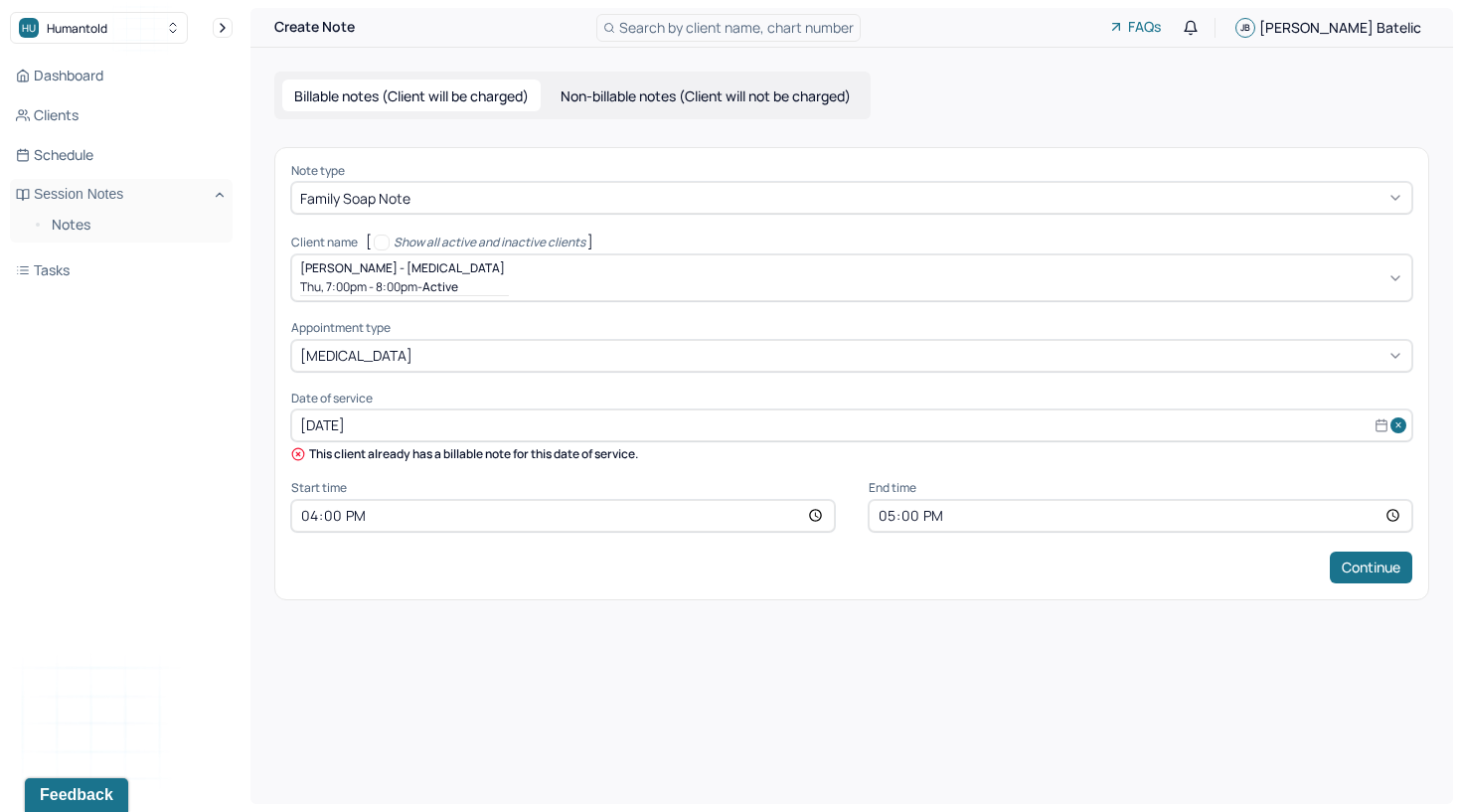 type on "17:00" 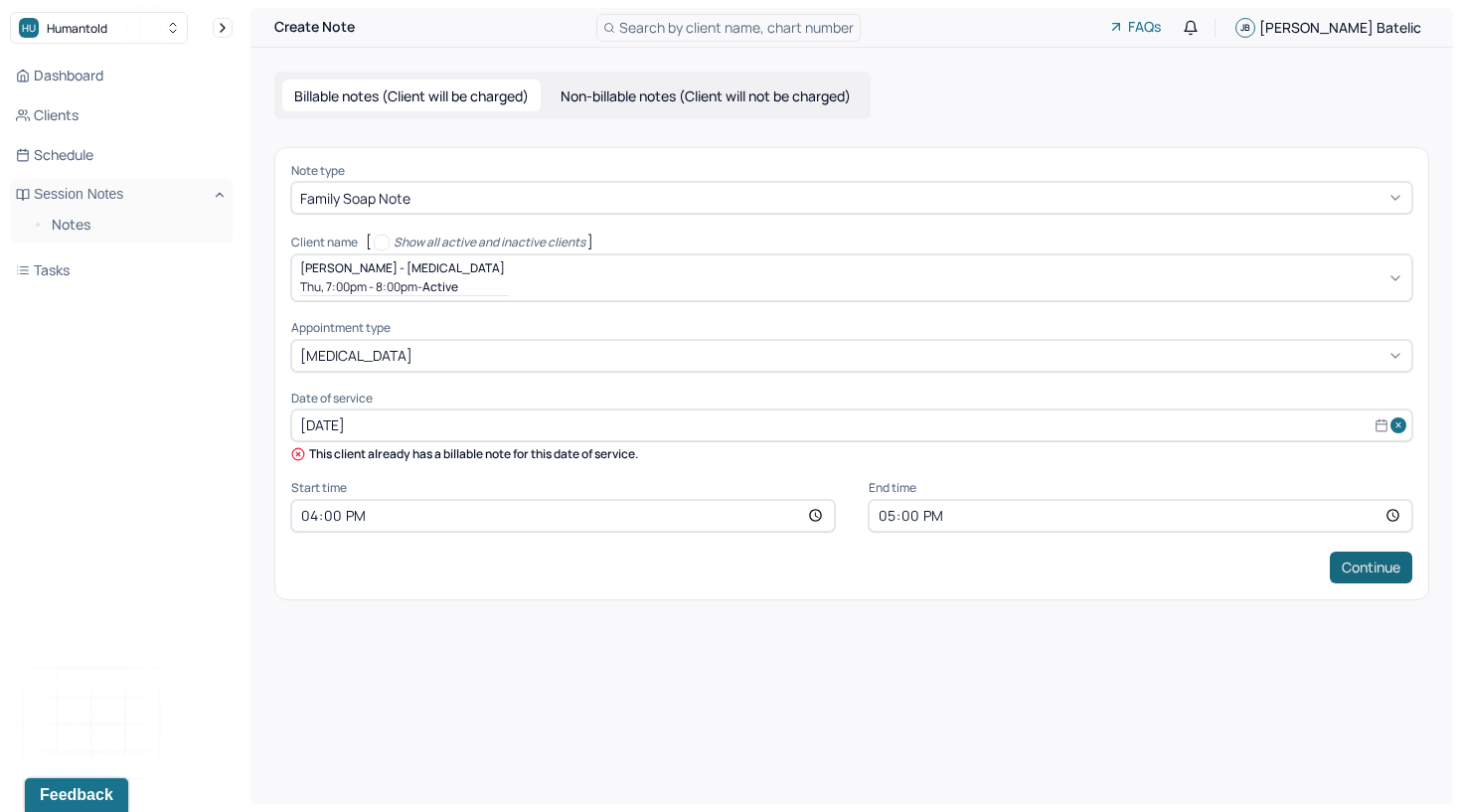 click on "Continue" at bounding box center [1371, 568] 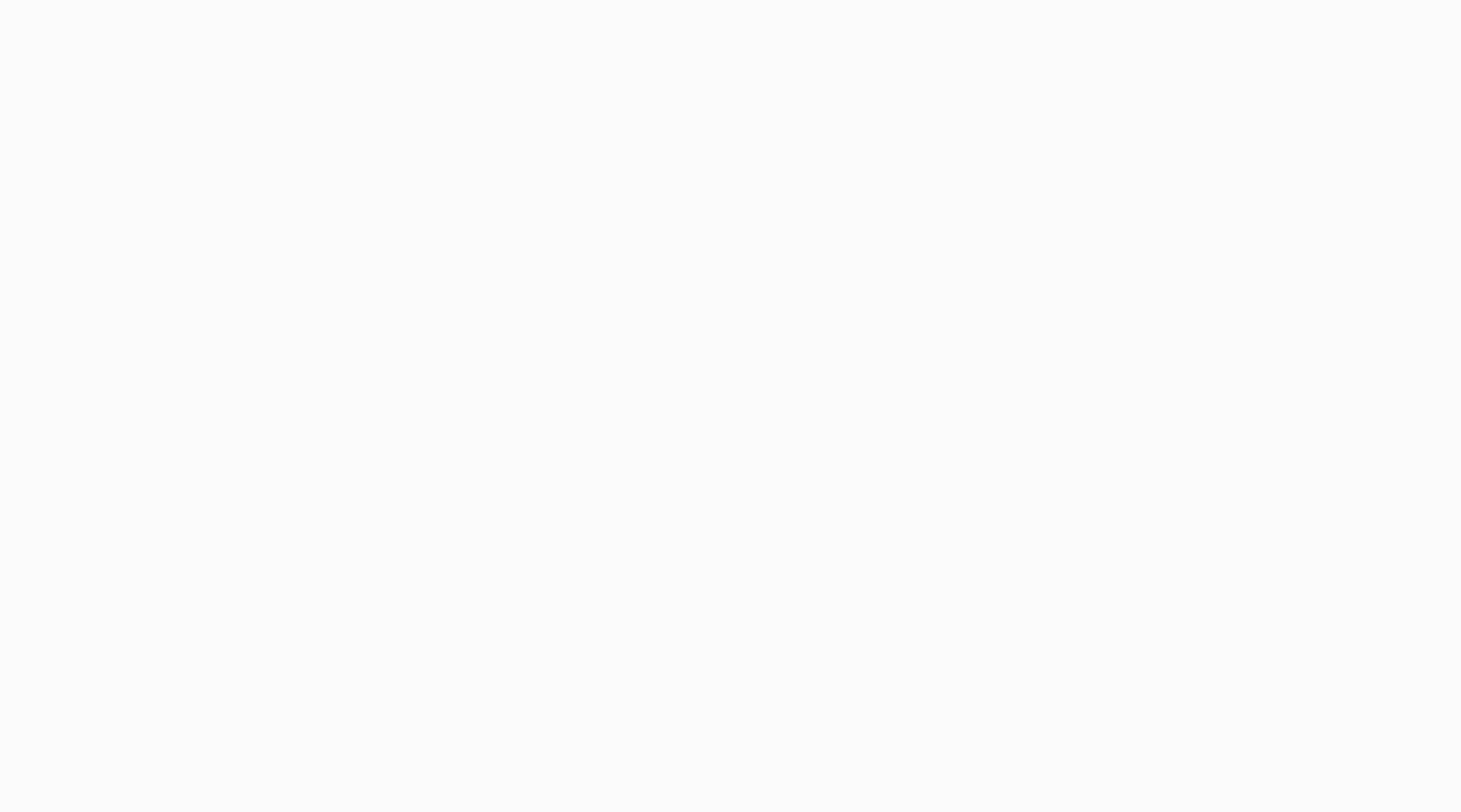 scroll, scrollTop: 0, scrollLeft: 0, axis: both 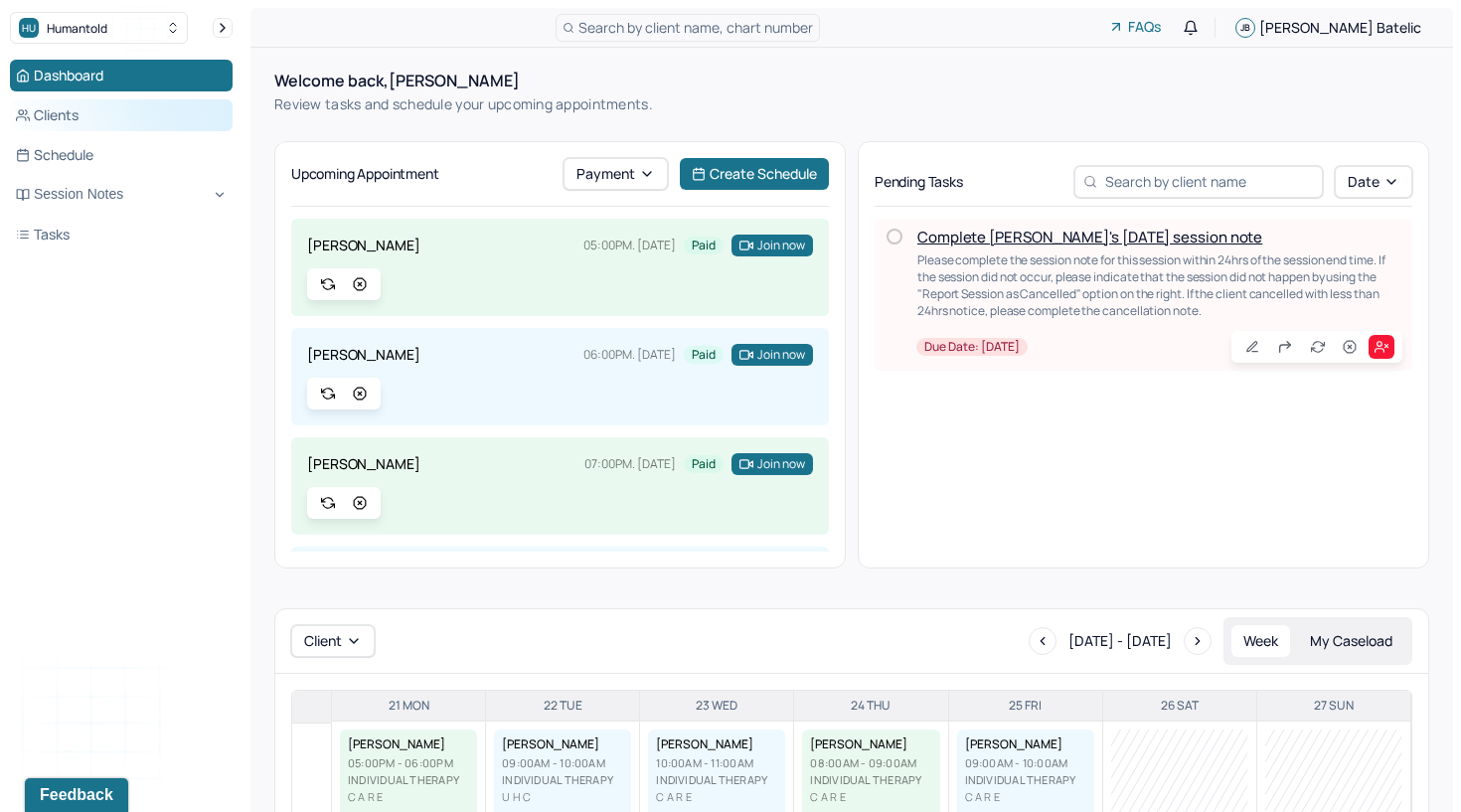 click on "Clients" at bounding box center [121, 115] 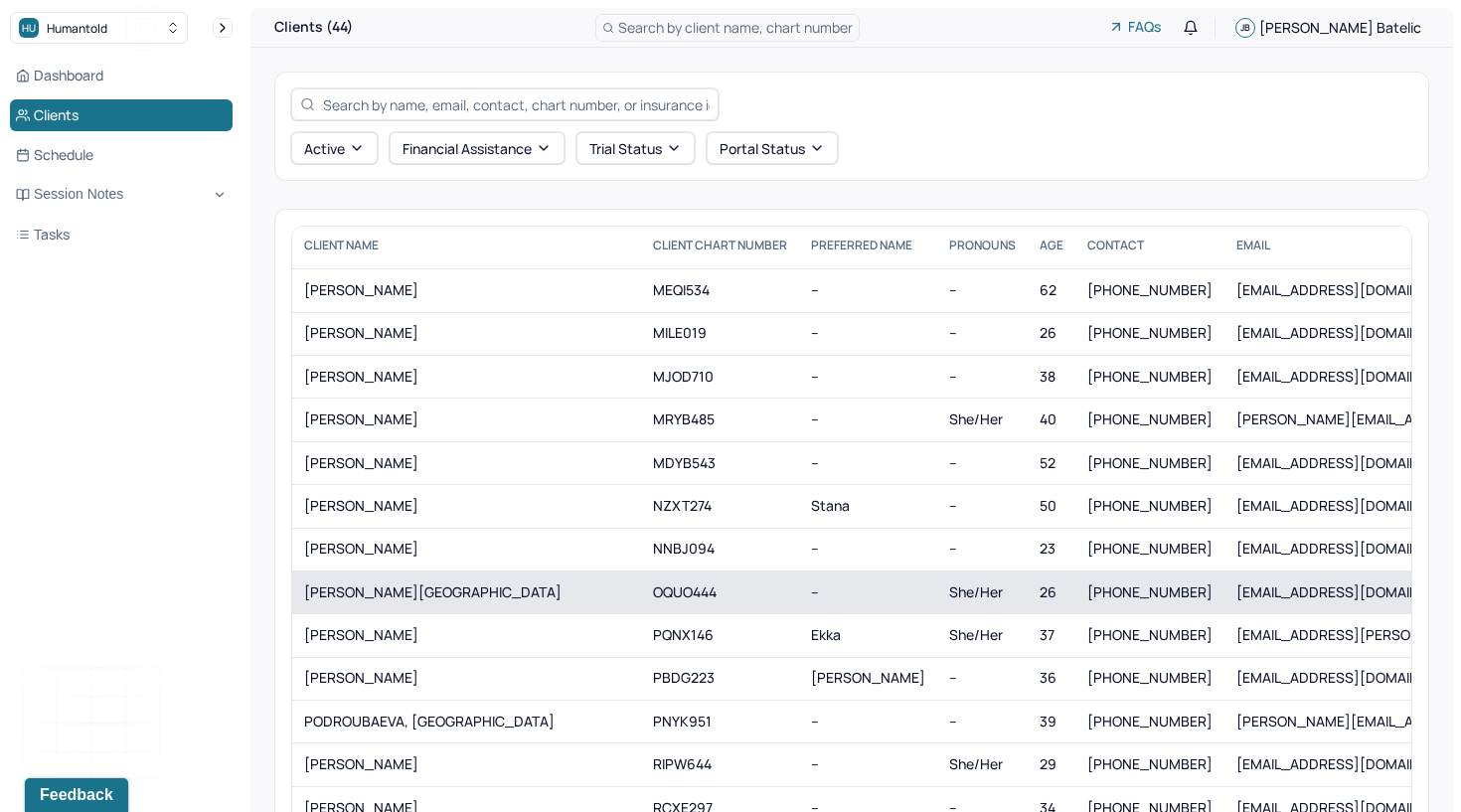 scroll, scrollTop: 1074, scrollLeft: 0, axis: vertical 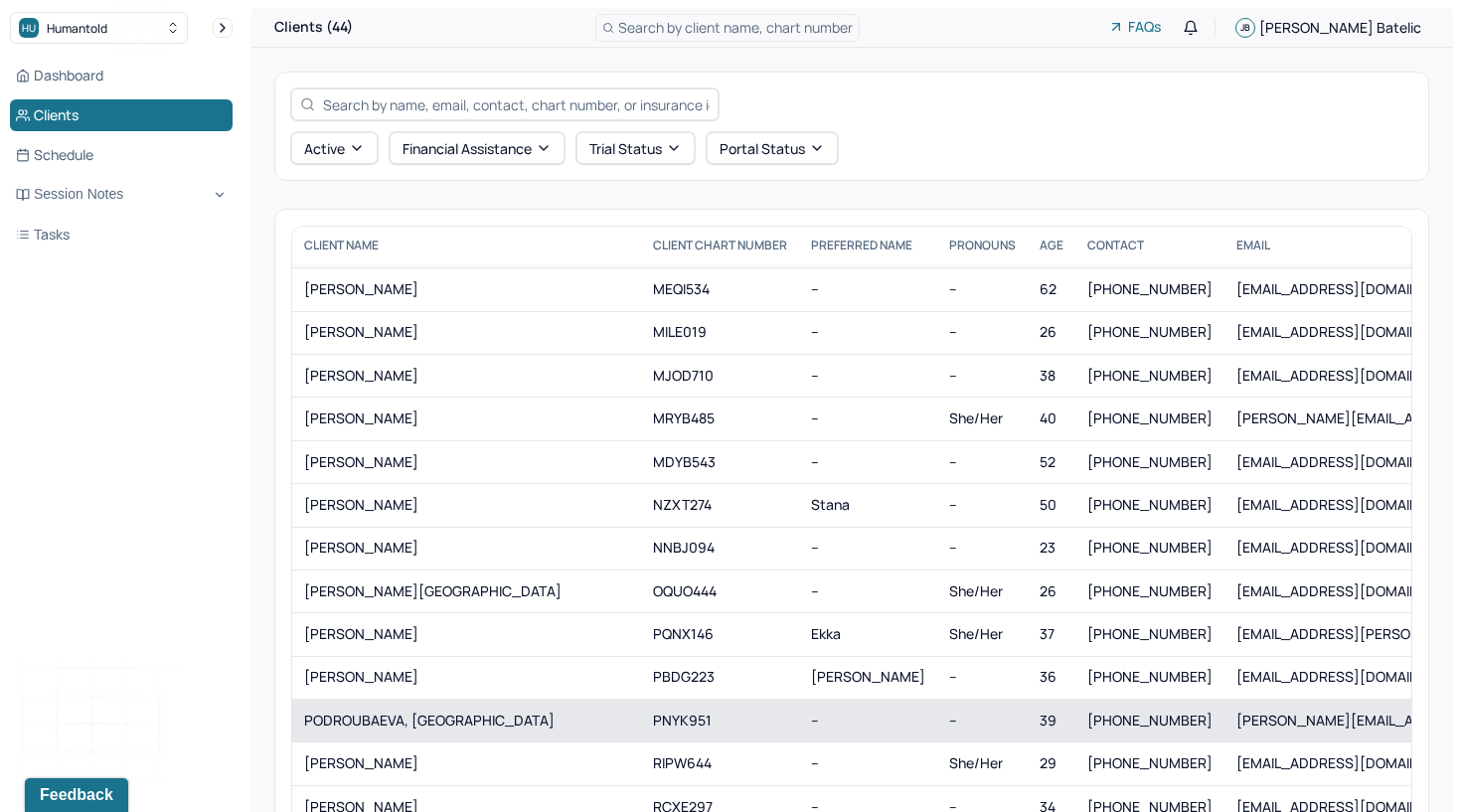 click on "PODROUBAEVA, [GEOGRAPHIC_DATA]" at bounding box center [466, 721] 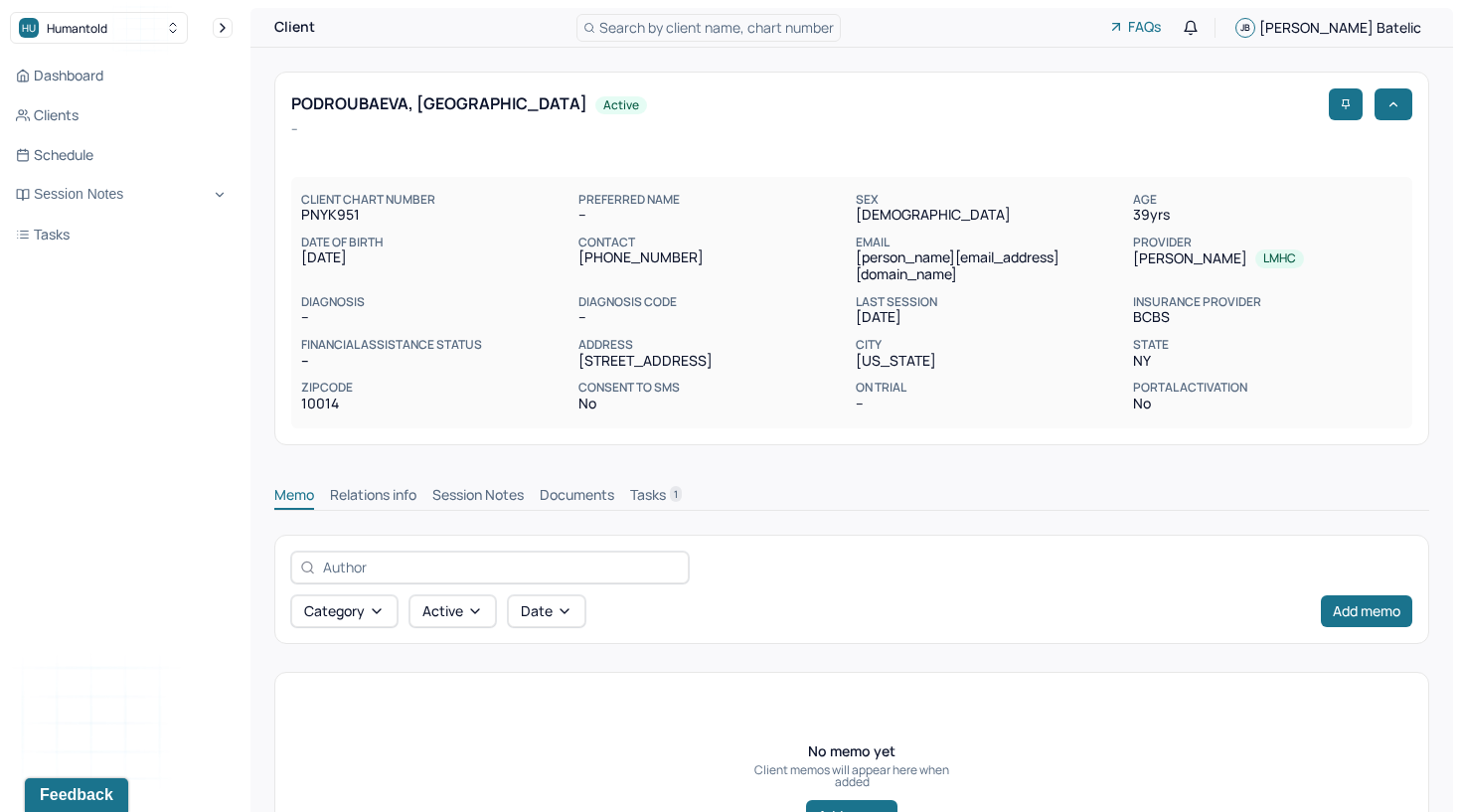 click on "Session Notes" at bounding box center (478, 497) 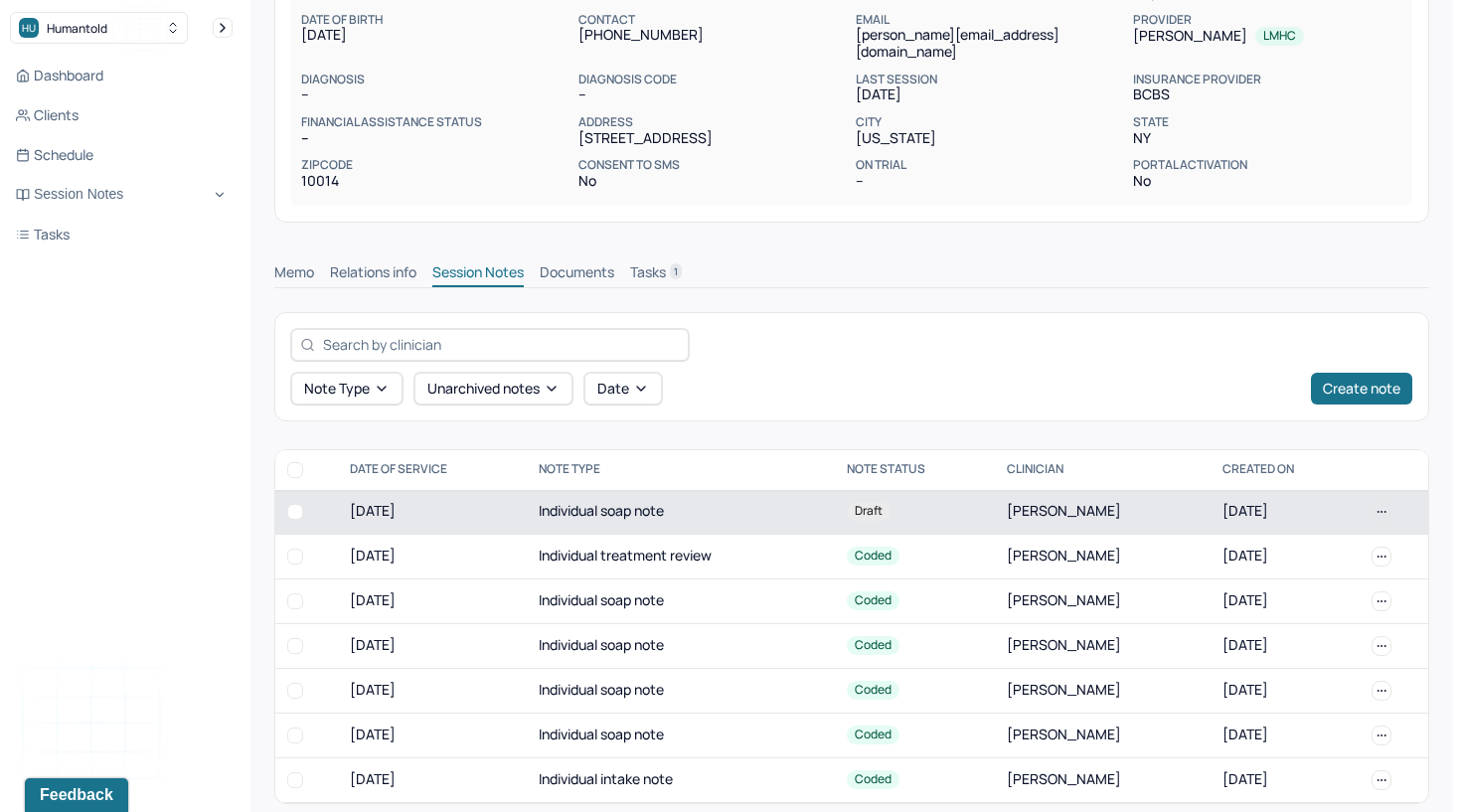 scroll, scrollTop: 222, scrollLeft: 0, axis: vertical 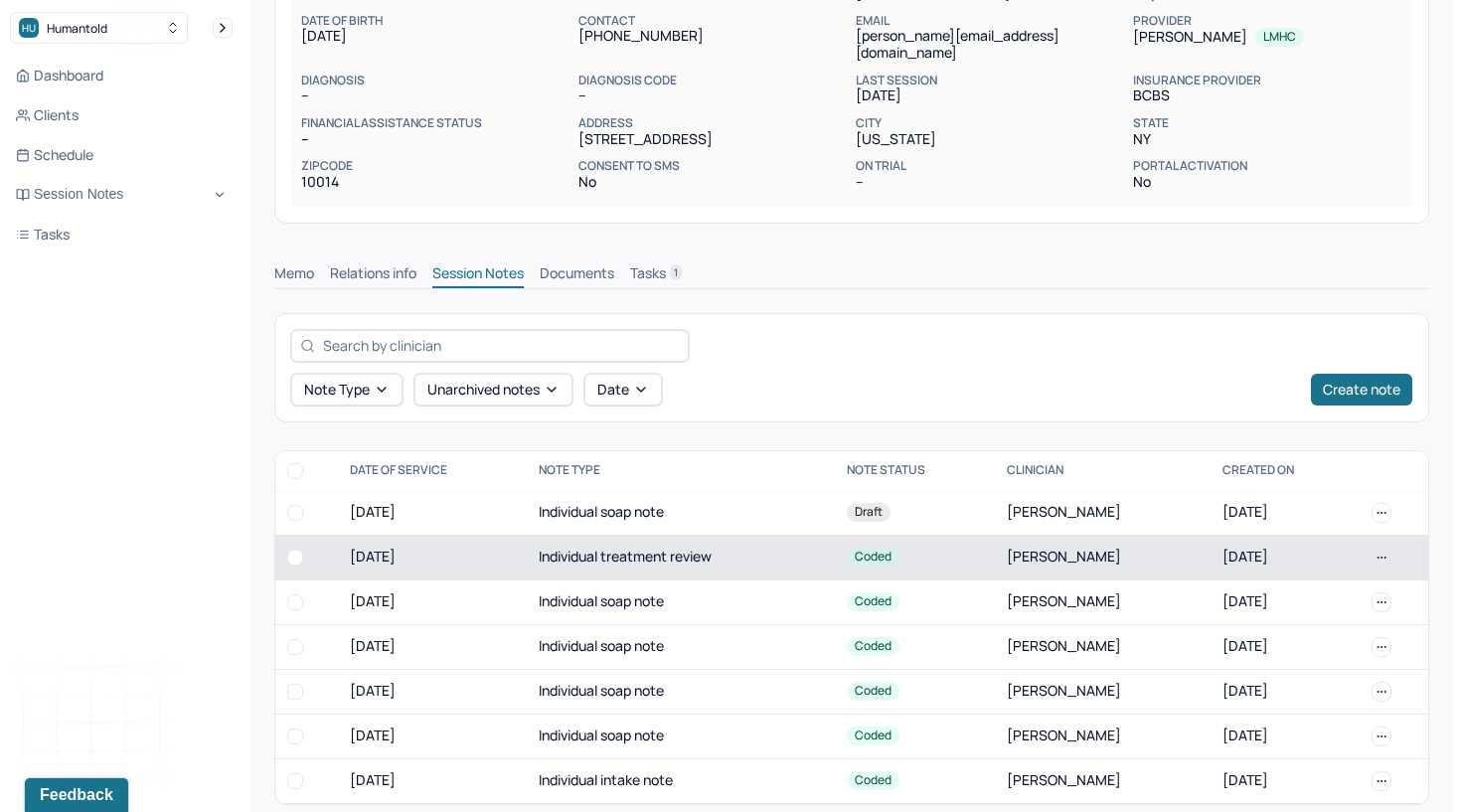 click on "Individual treatment review" at bounding box center (681, 557) 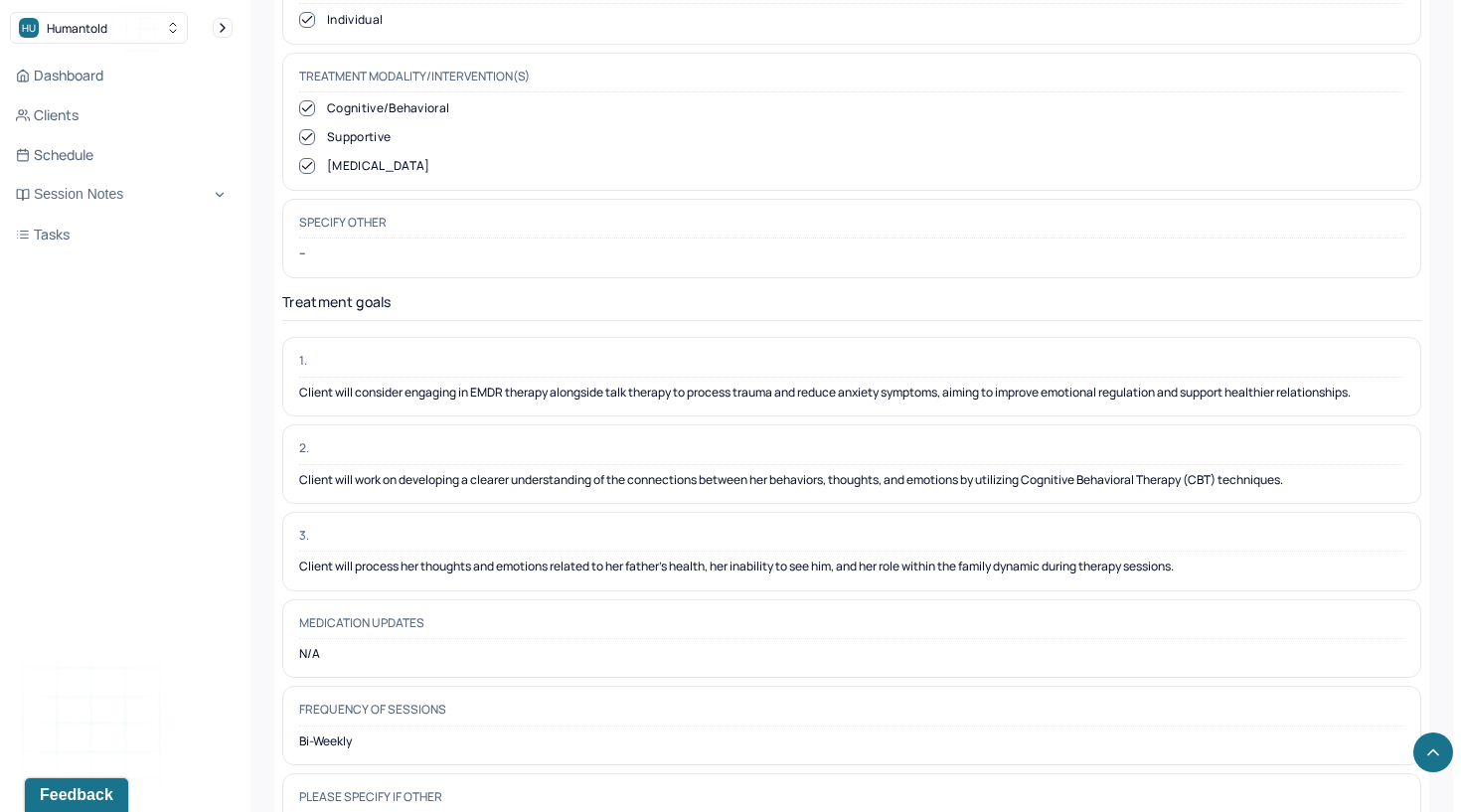 scroll, scrollTop: 5016, scrollLeft: 0, axis: vertical 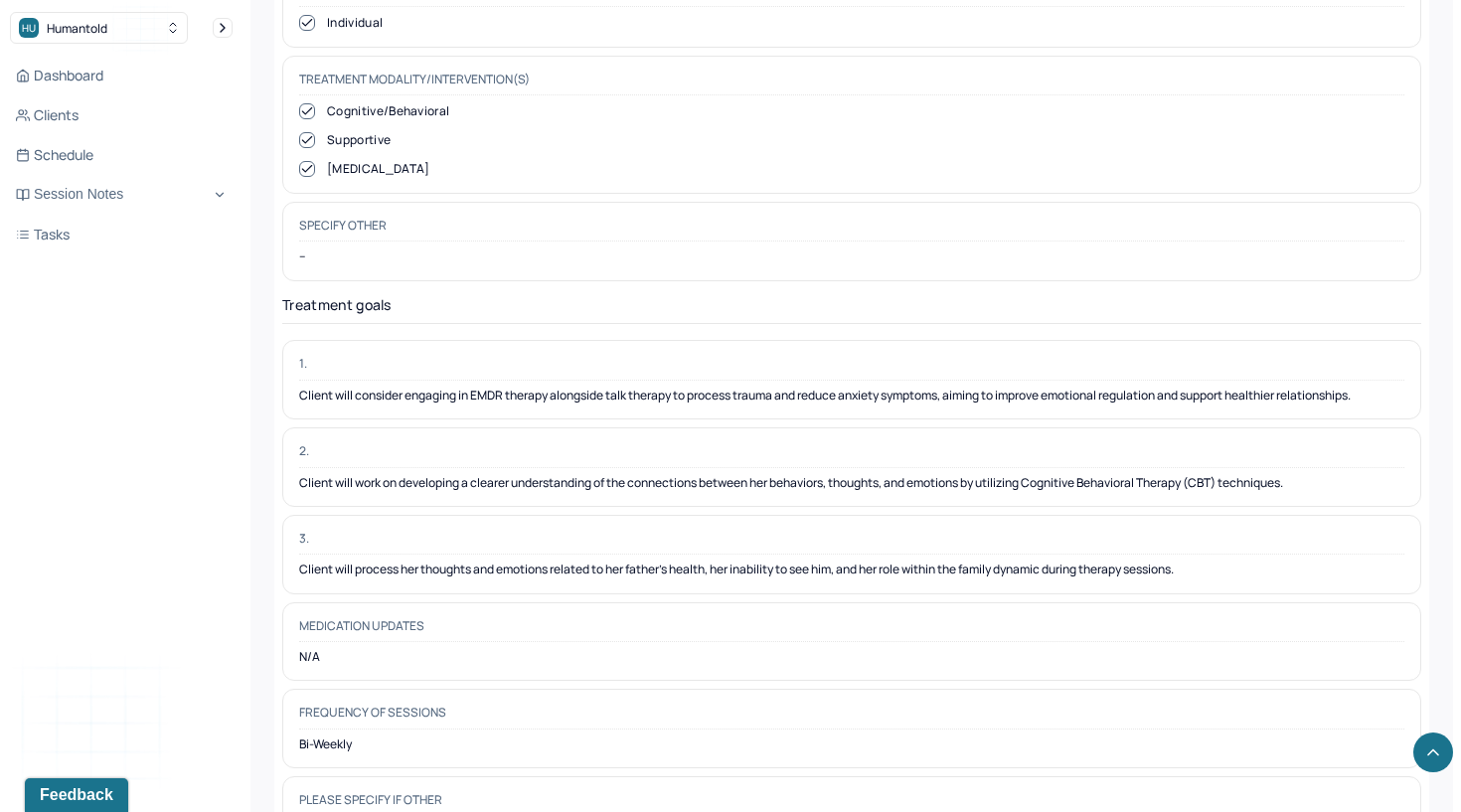 click on "1. Client will consider engaging in EMDR therapy alongside talk therapy to process trauma and reduce anxiety symptoms, aiming to improve emotional regulation and support healthier relationships." at bounding box center [852, 380] 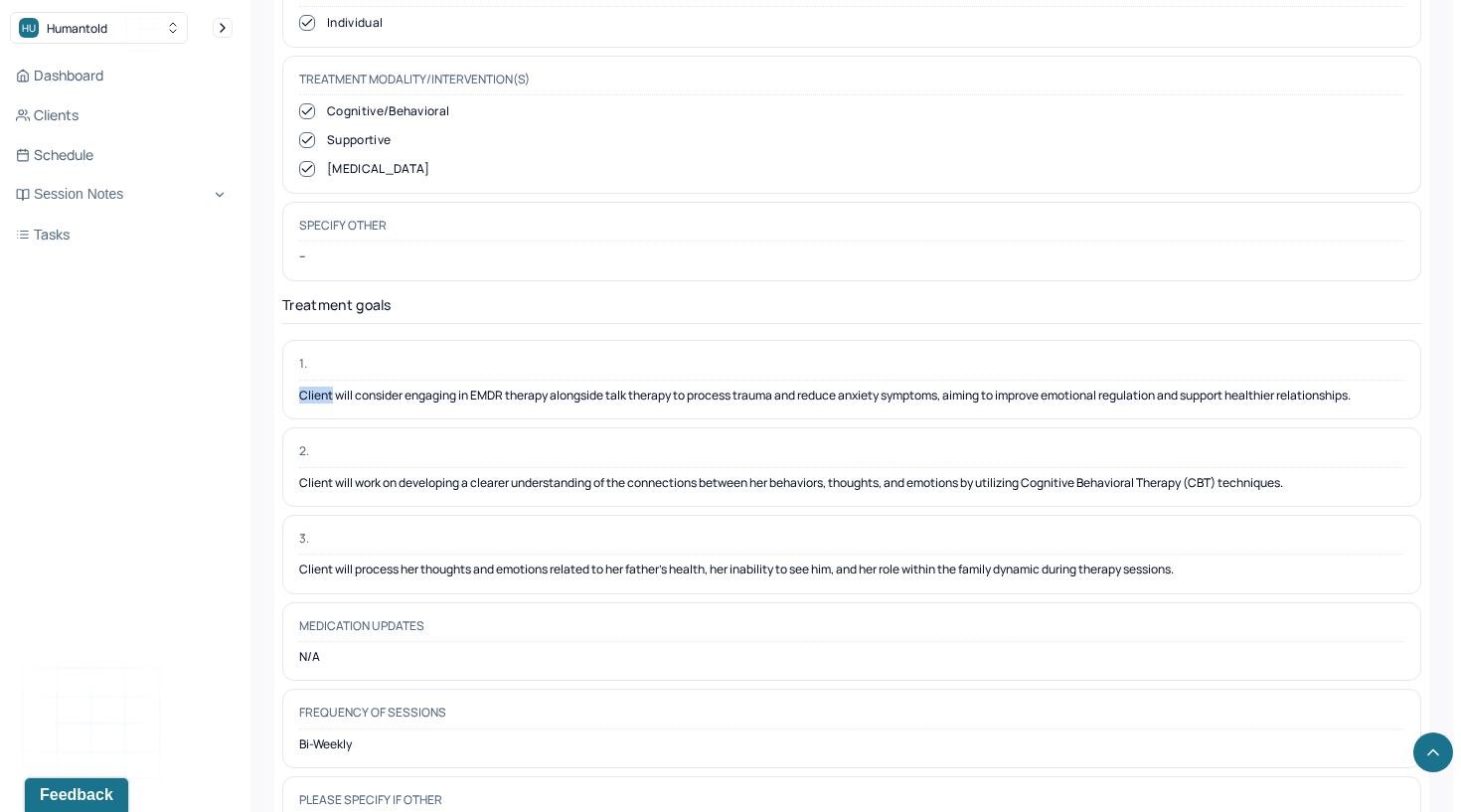 click on "1. Client will consider engaging in EMDR therapy alongside talk therapy to process trauma and reduce anxiety symptoms, aiming to improve emotional regulation and support healthier relationships." at bounding box center (852, 380) 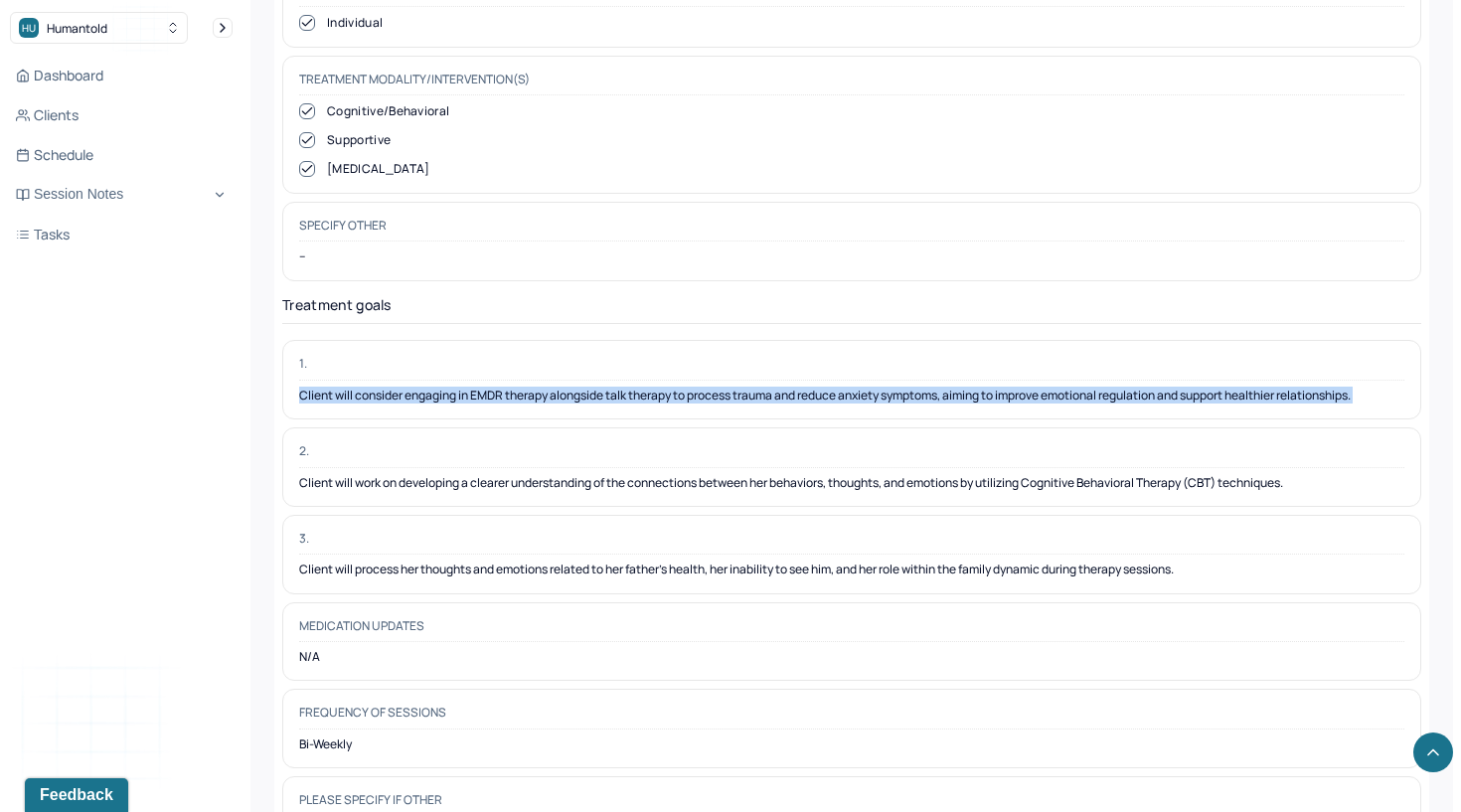 click on "1. Client will consider engaging in EMDR therapy alongside talk therapy to process trauma and reduce anxiety symptoms, aiming to improve emotional regulation and support healthier relationships." at bounding box center [852, 380] 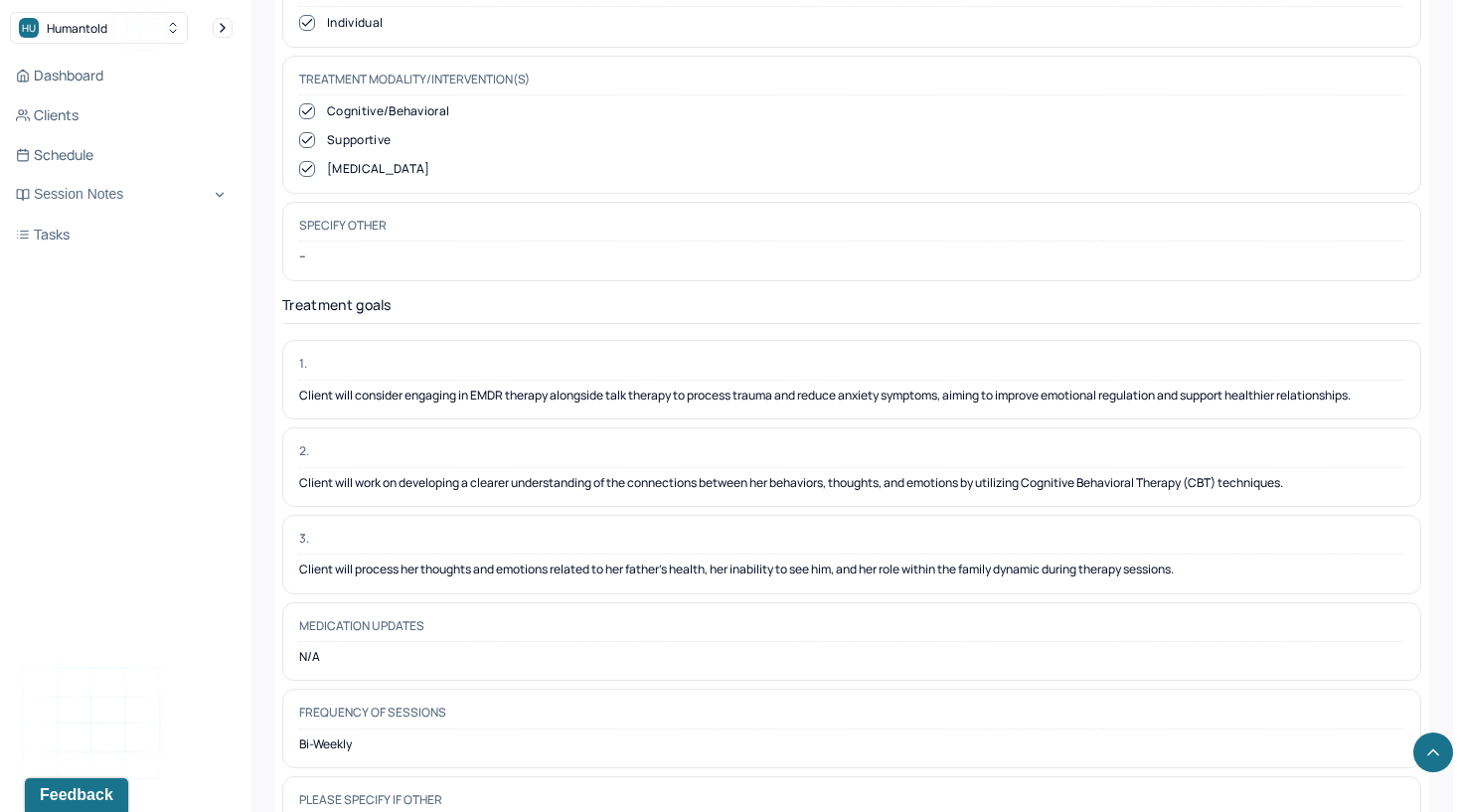 click on "Client will work on developing a clearer understanding of the connections between her behaviors, thoughts, and emotions by utilizing Cognitive Behavioral Therapy (CBT) techniques." at bounding box center [852, 483] 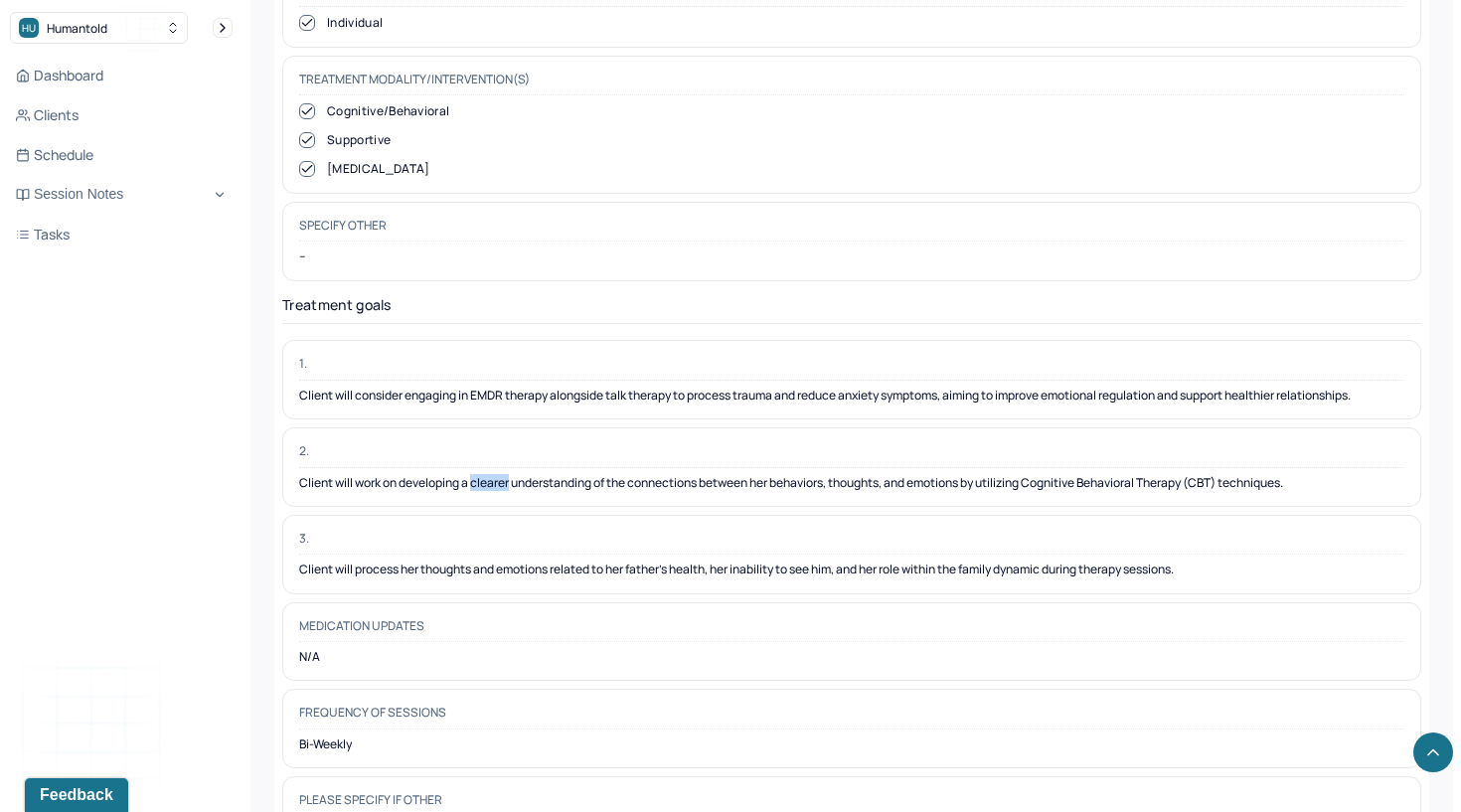 click on "Client will work on developing a clearer understanding of the connections between her behaviors, thoughts, and emotions by utilizing Cognitive Behavioral Therapy (CBT) techniques." at bounding box center (852, 483) 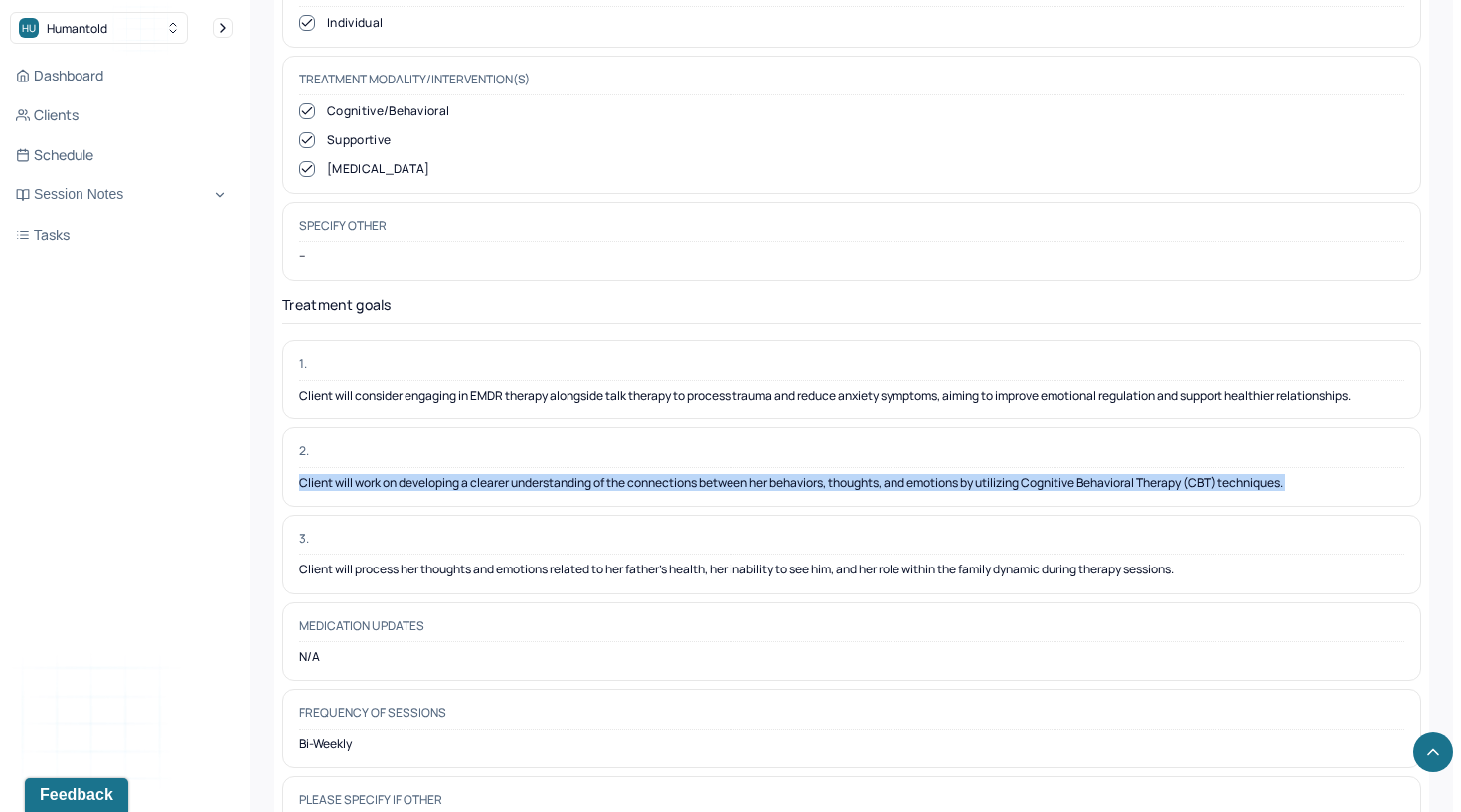 click on "Client will work on developing a clearer understanding of the connections between her behaviors, thoughts, and emotions by utilizing Cognitive Behavioral Therapy (CBT) techniques." at bounding box center (852, 483) 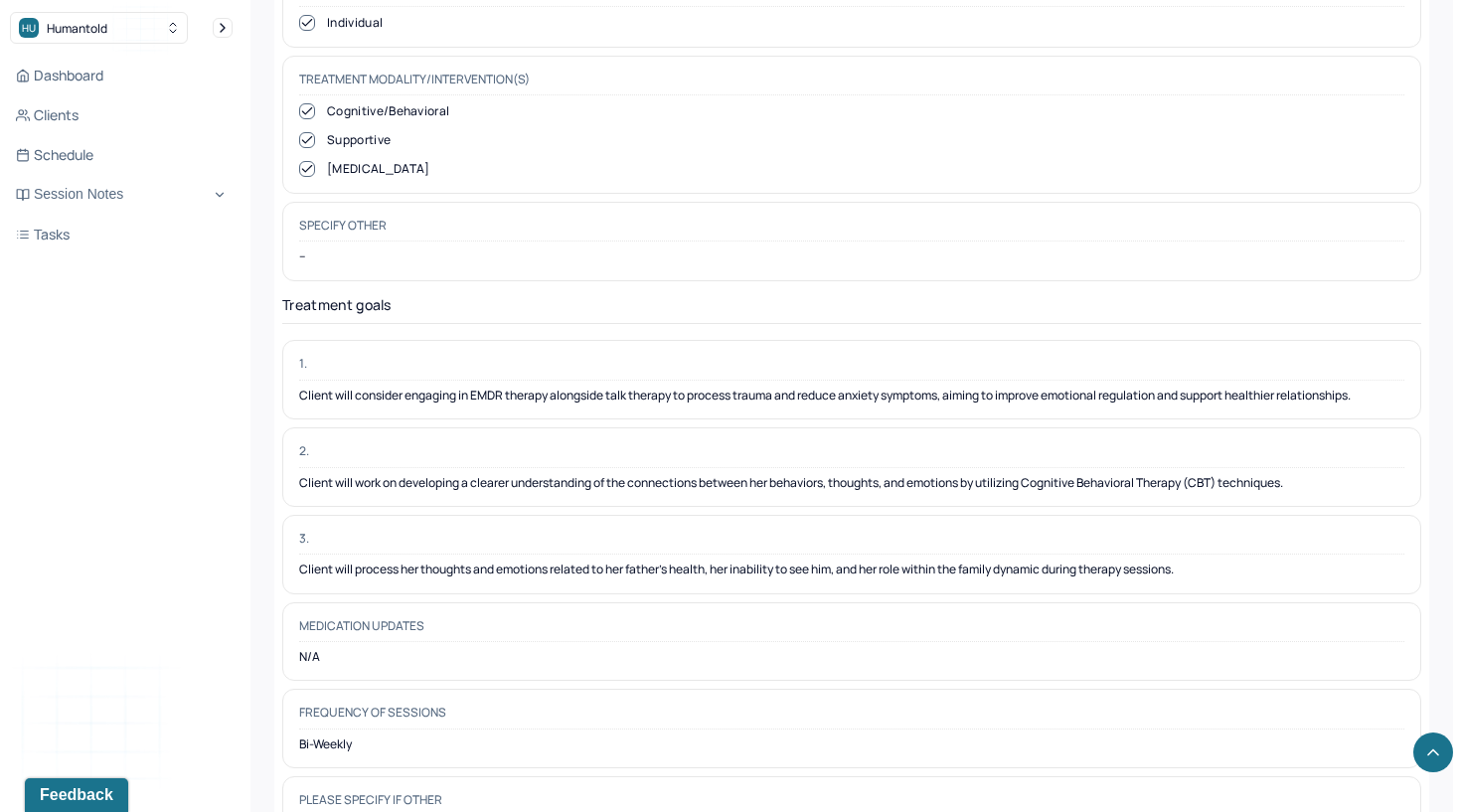 click on "Client will process her thoughts and emotions related to her father’s health, her inability to see him, and her role within the family dynamic during therapy sessions." at bounding box center [852, 569] 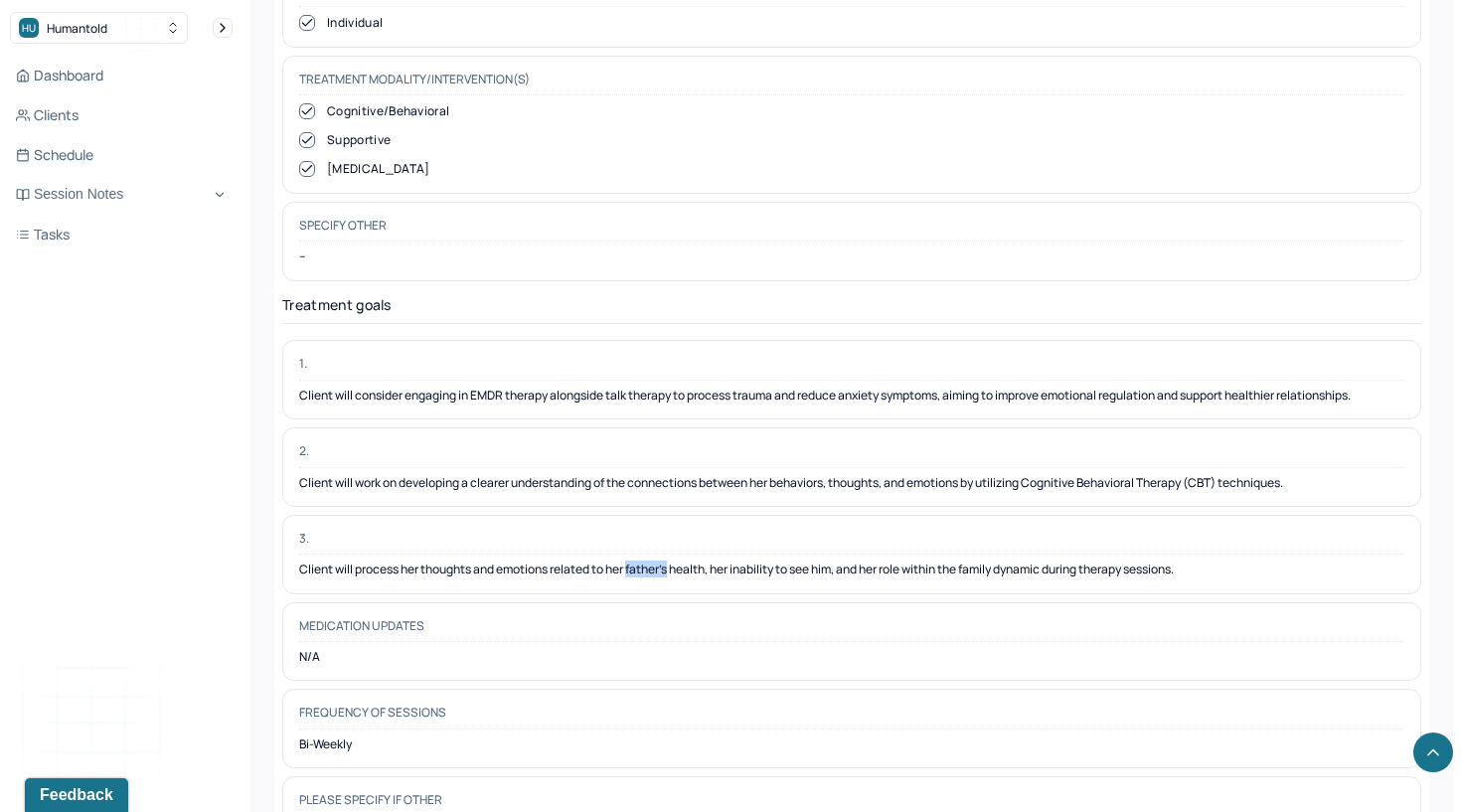 click on "Client will process her thoughts and emotions related to her father’s health, her inability to see him, and her role within the family dynamic during therapy sessions." at bounding box center (852, 569) 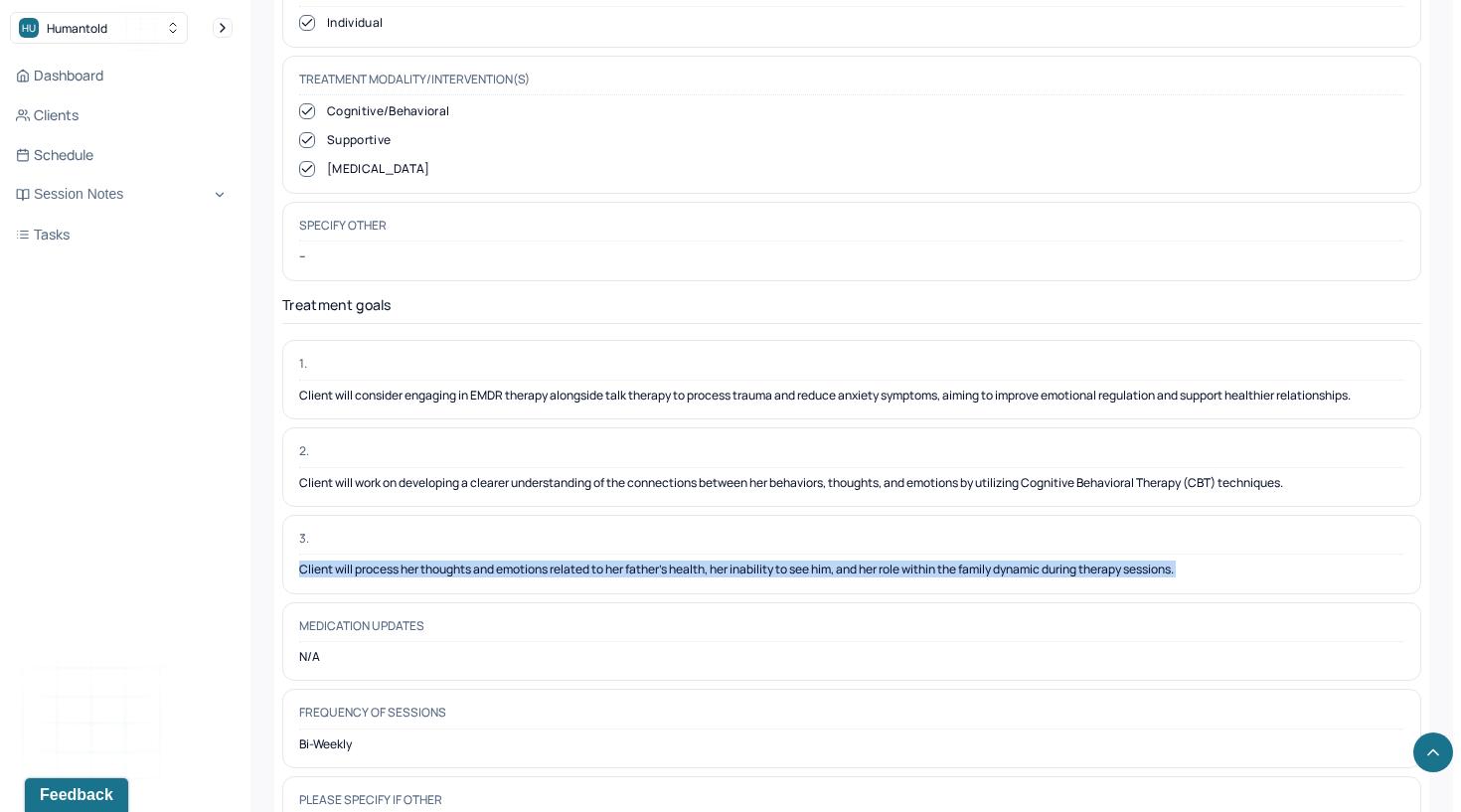 click on "Client will process her thoughts and emotions related to her father’s health, her inability to see him, and her role within the family dynamic during therapy sessions." at bounding box center (852, 569) 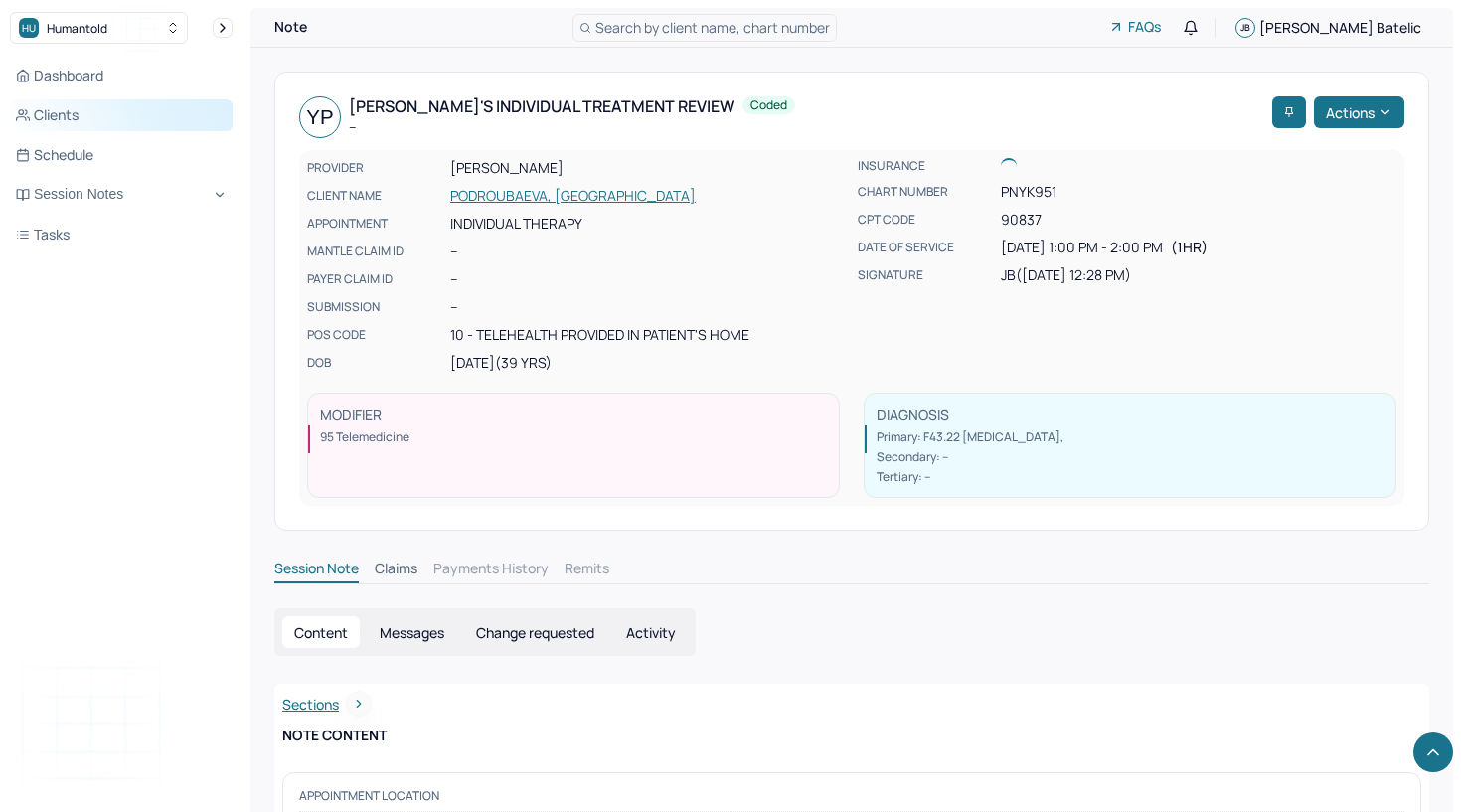 scroll, scrollTop: 5016, scrollLeft: 0, axis: vertical 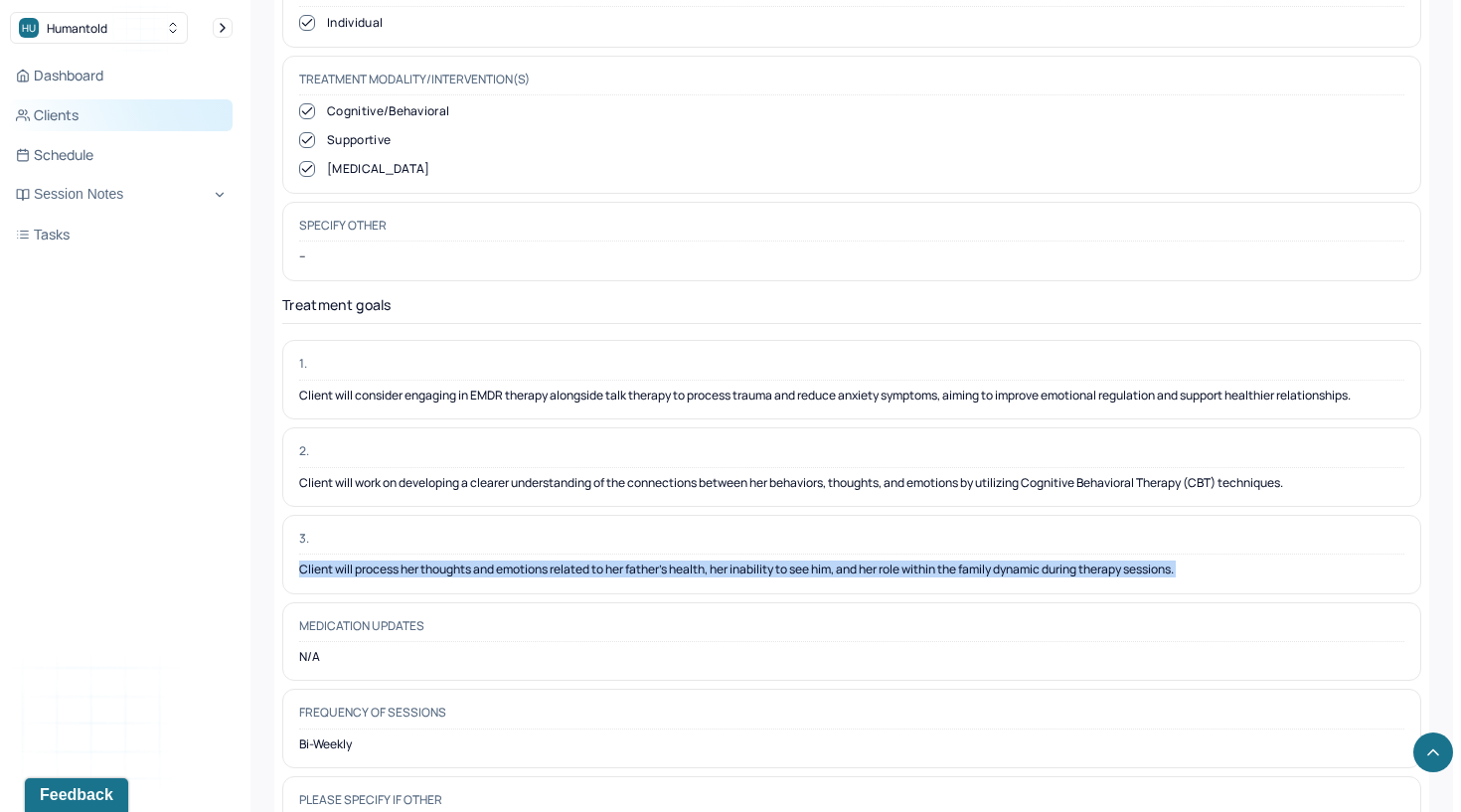 click on "Clients" at bounding box center [121, 115] 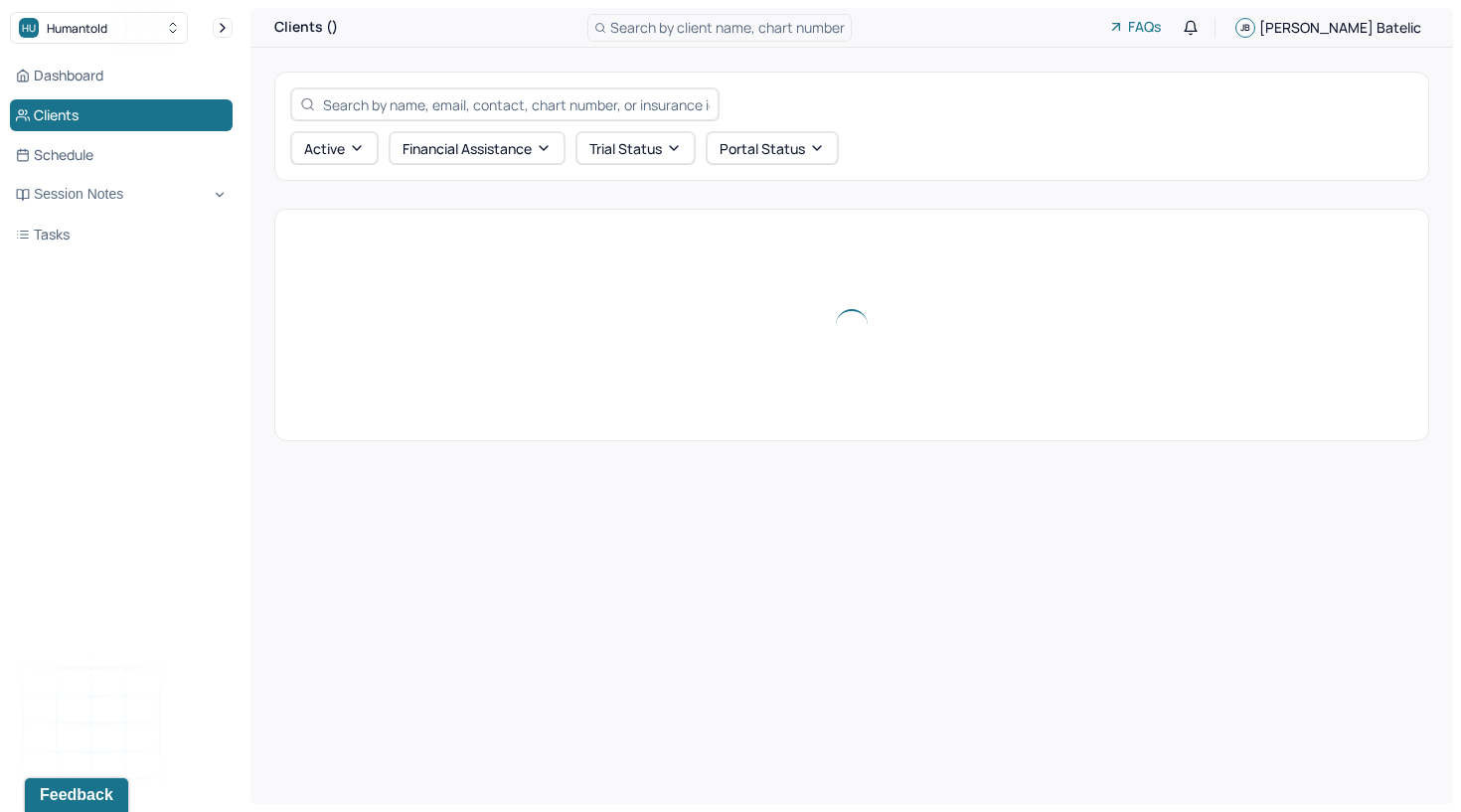 scroll, scrollTop: 0, scrollLeft: 0, axis: both 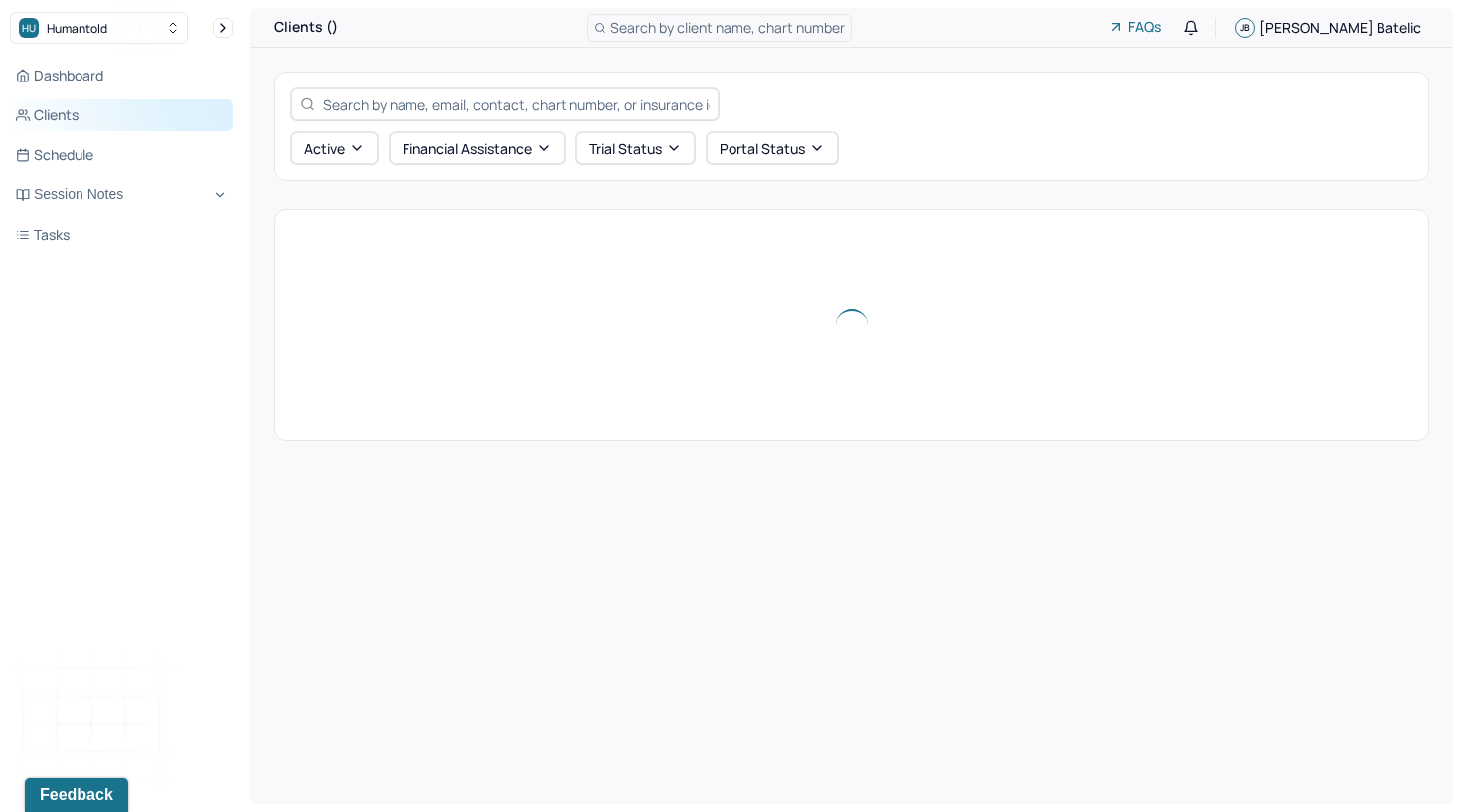 click on "Clients" at bounding box center (121, 115) 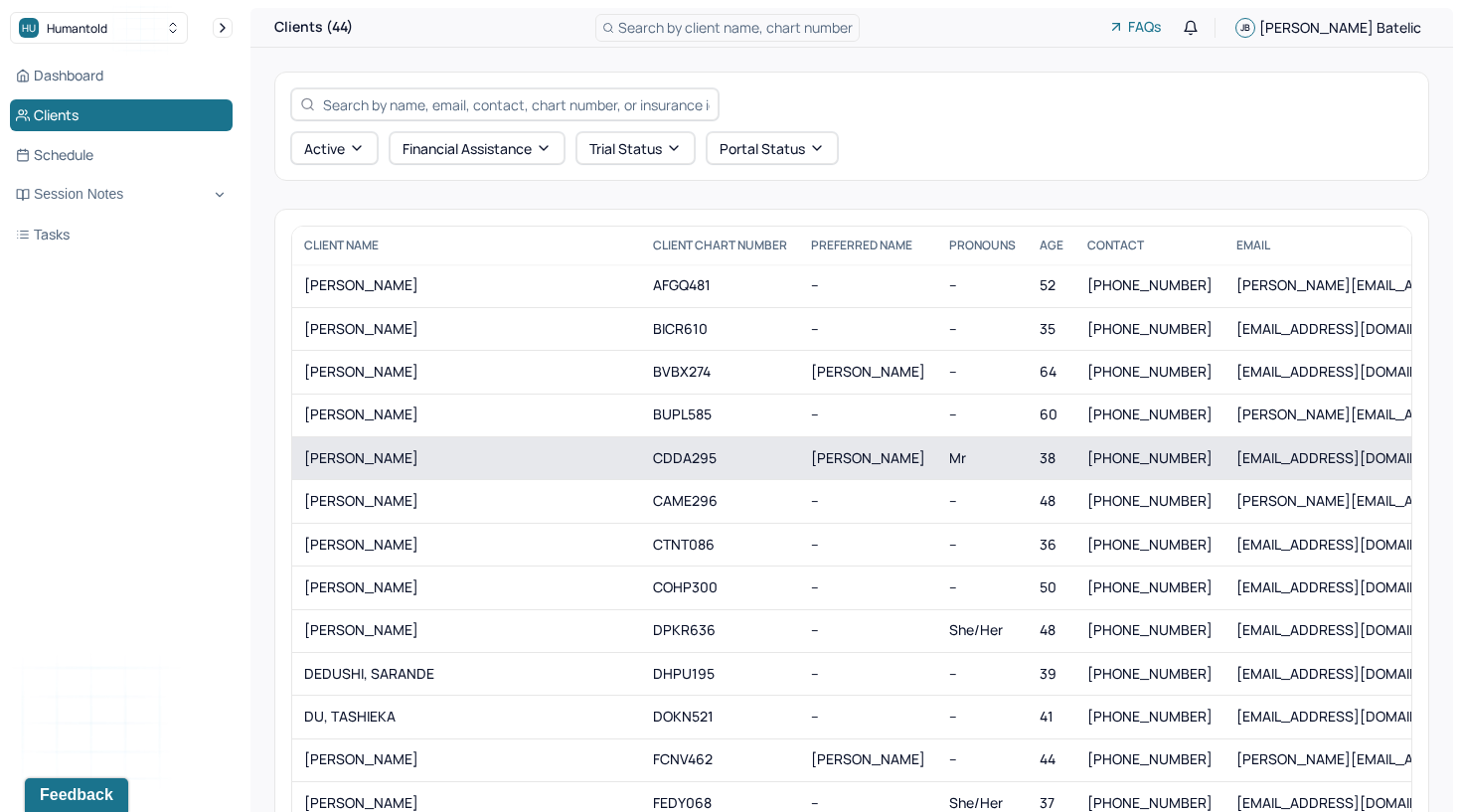 scroll, scrollTop: 578, scrollLeft: 0, axis: vertical 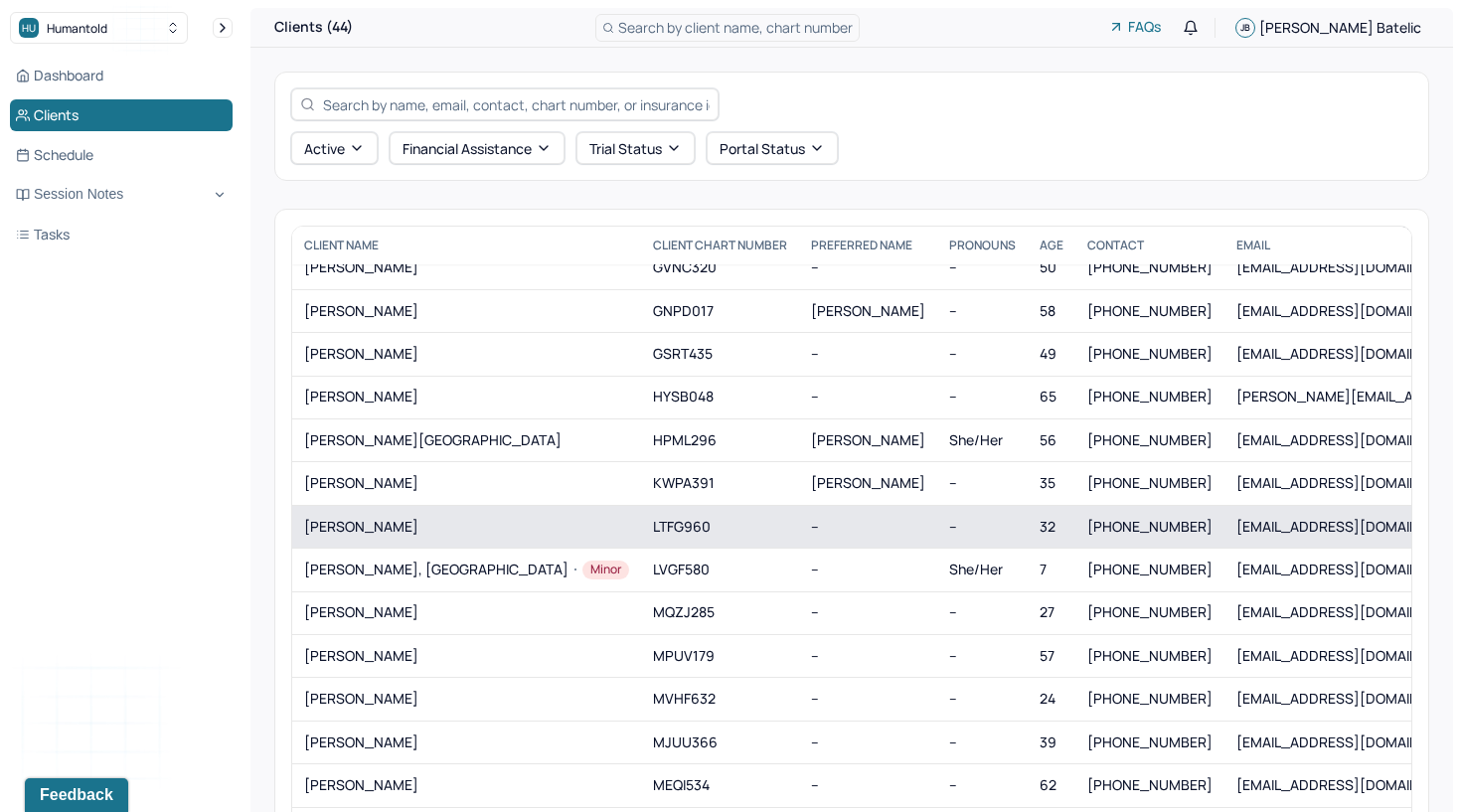 click on "LENEHAN, TARA" at bounding box center (466, 527) 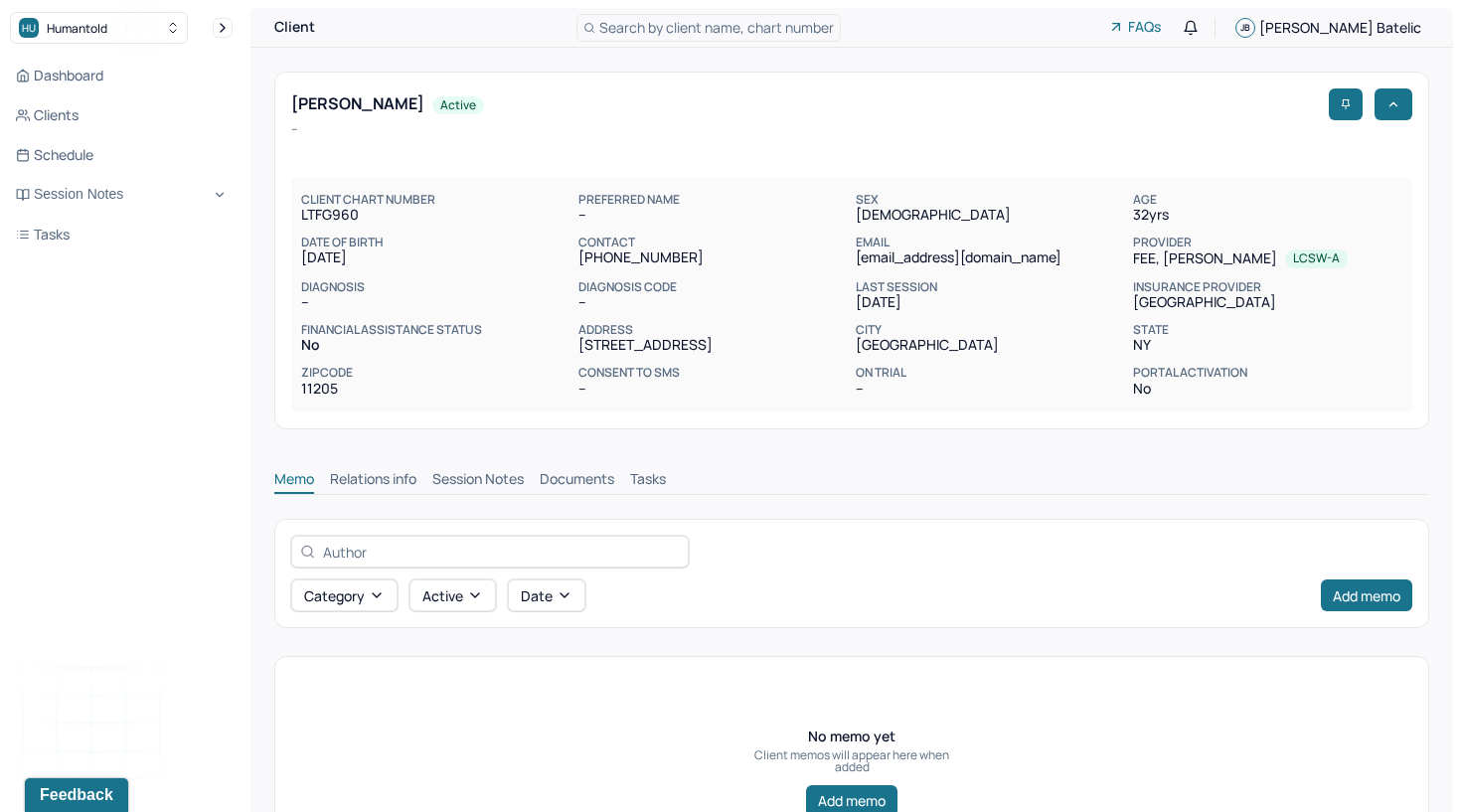 click on "Session Notes" at bounding box center (478, 481) 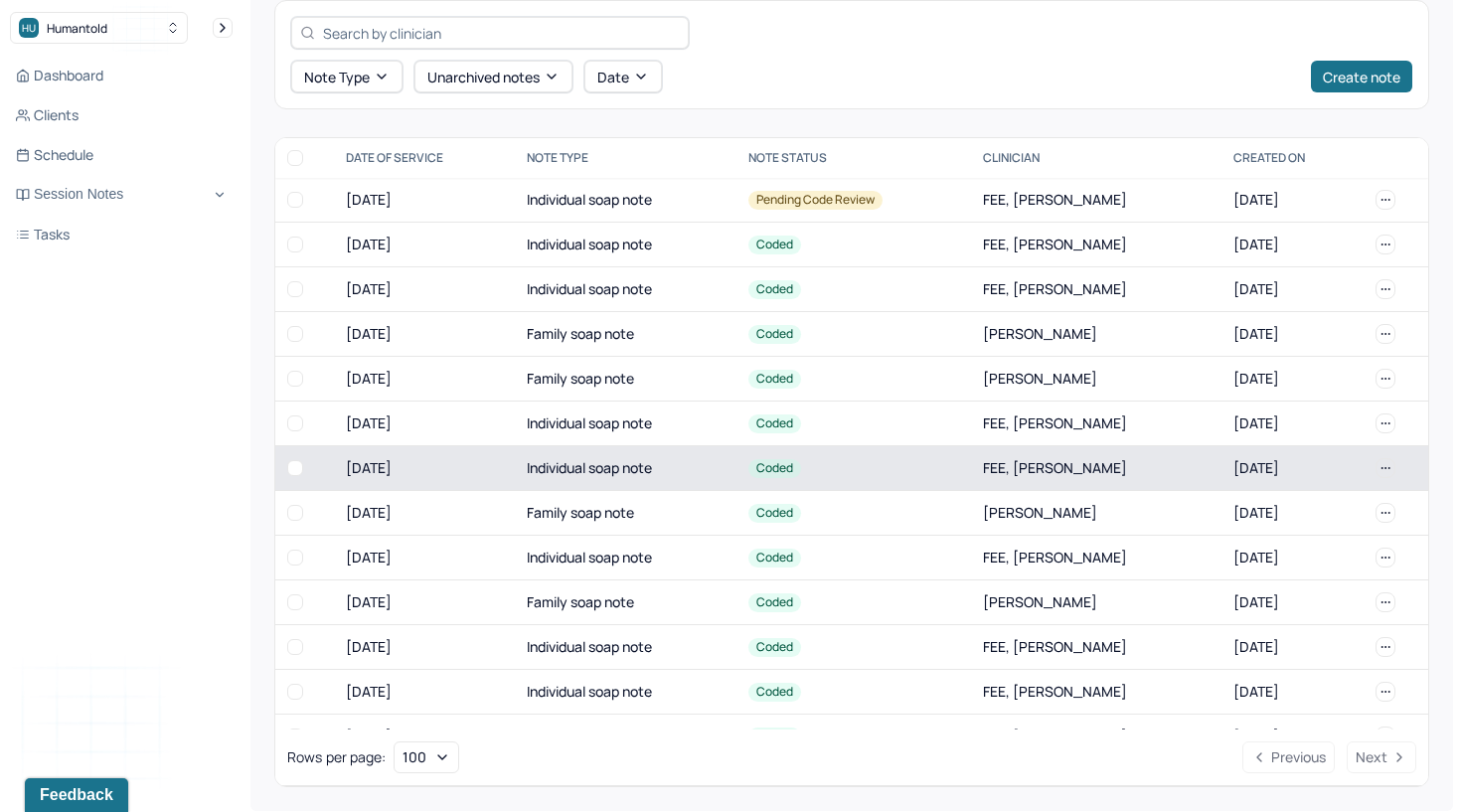 scroll, scrollTop: 518, scrollLeft: 0, axis: vertical 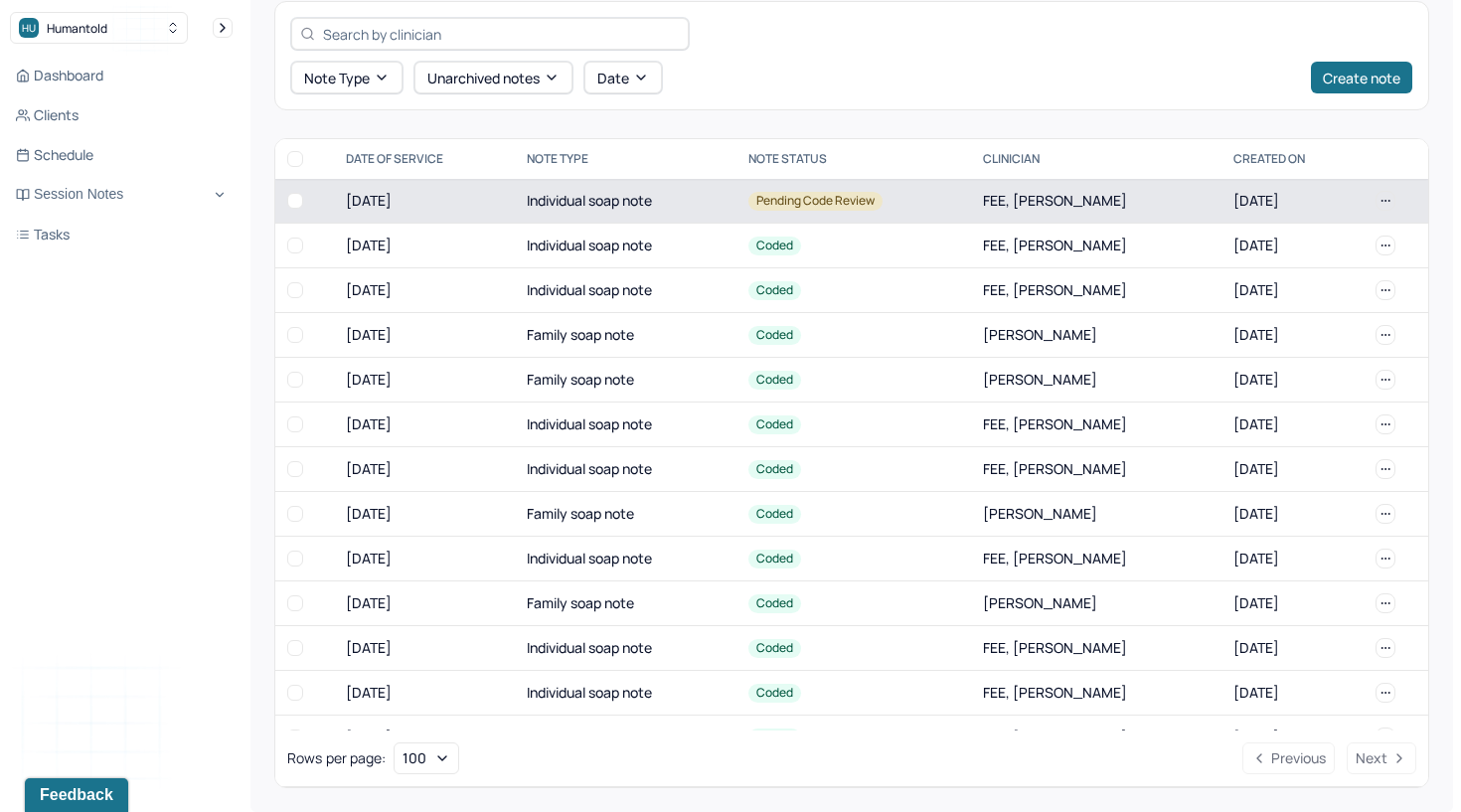 click on "Individual soap note" at bounding box center [625, 201] 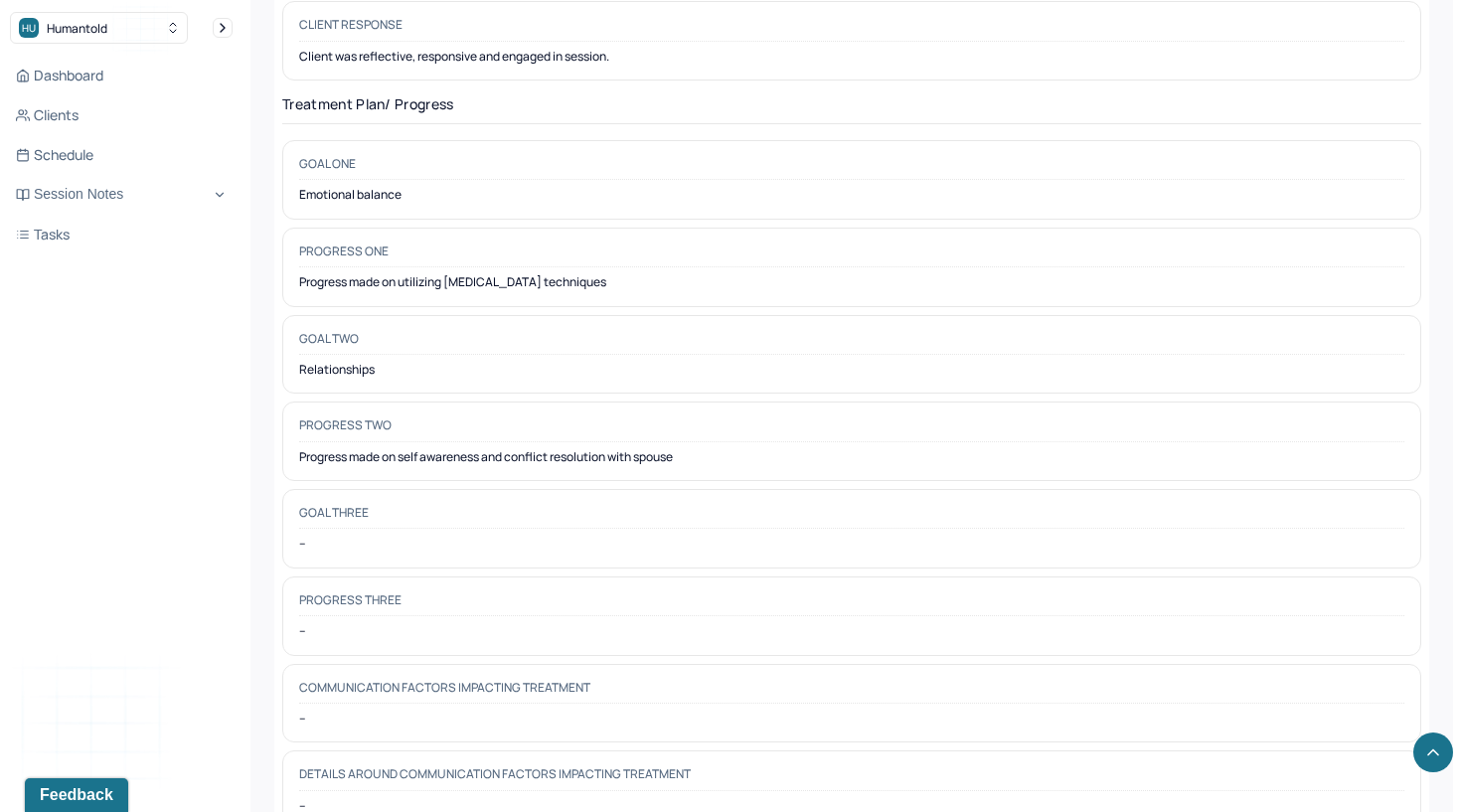scroll, scrollTop: 2900, scrollLeft: 0, axis: vertical 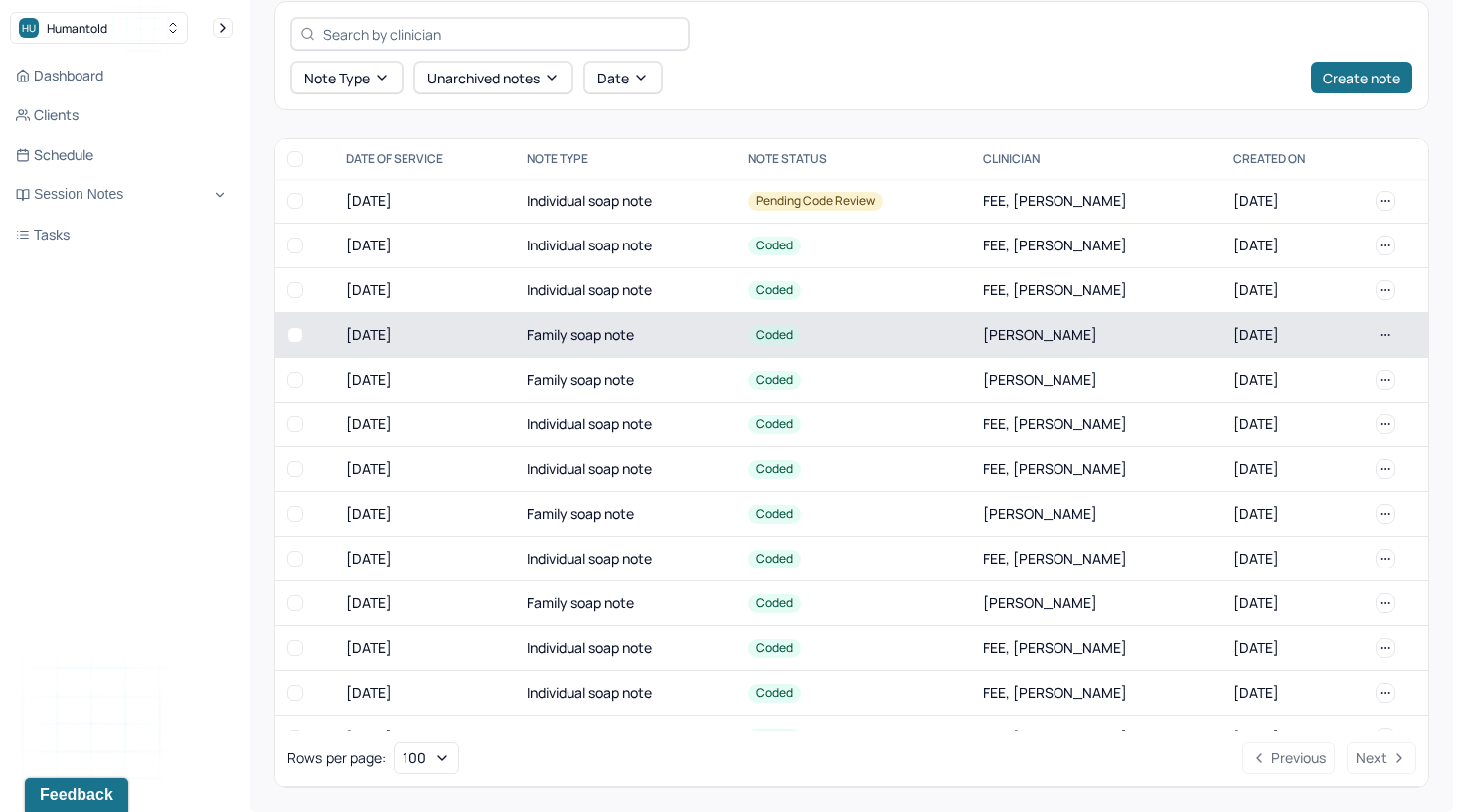click on "Family soap note" at bounding box center [625, 335] 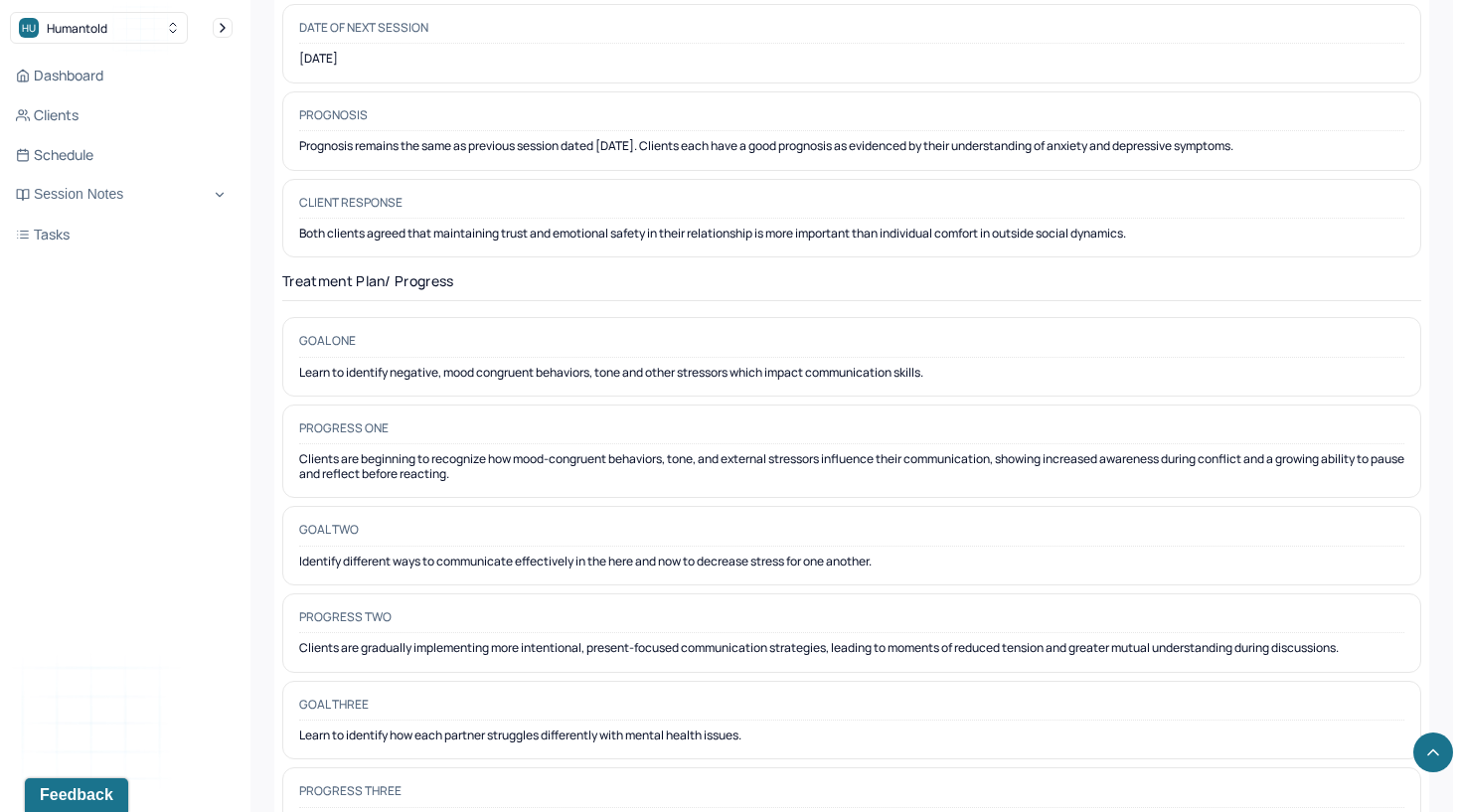 scroll, scrollTop: 2771, scrollLeft: 0, axis: vertical 